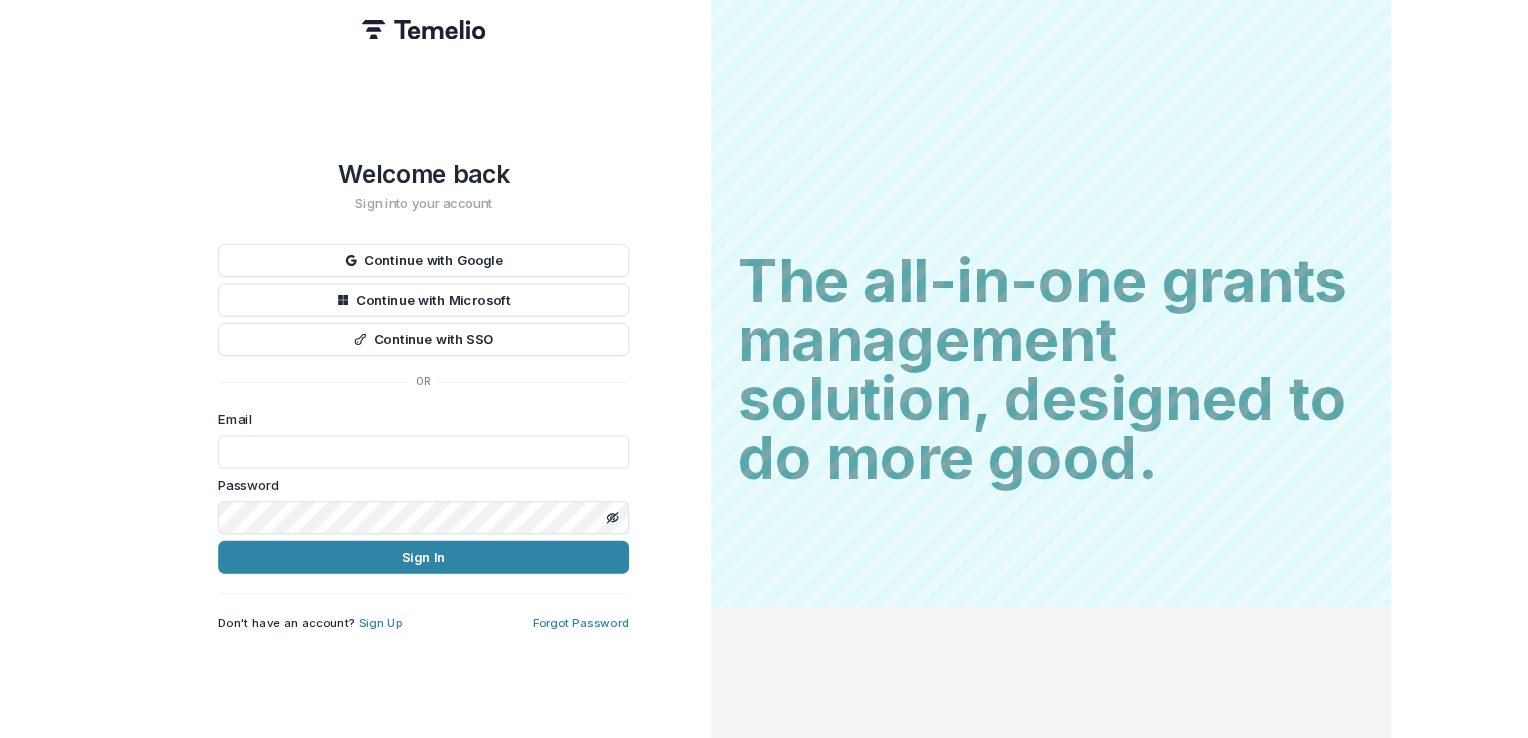scroll, scrollTop: 0, scrollLeft: 0, axis: both 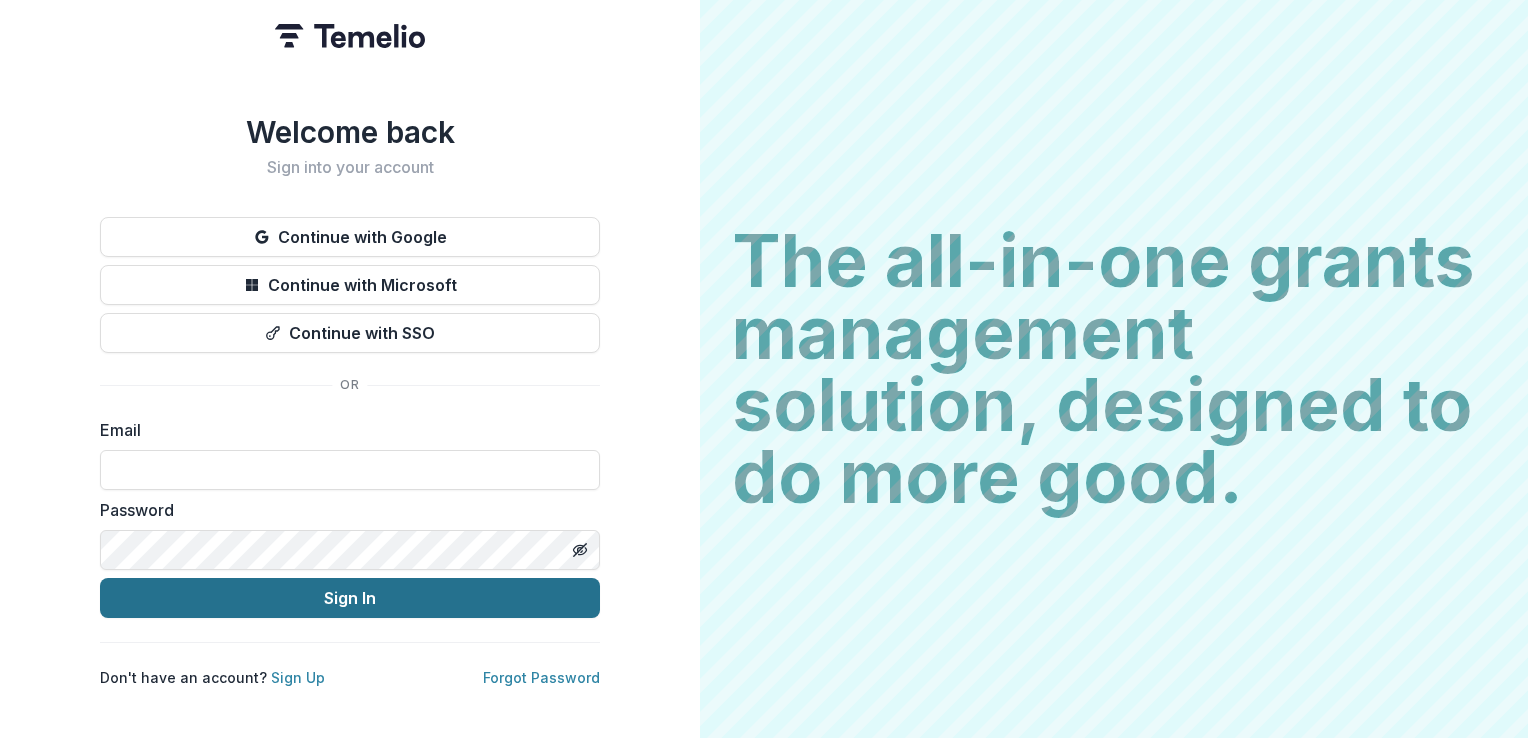 type on "**********" 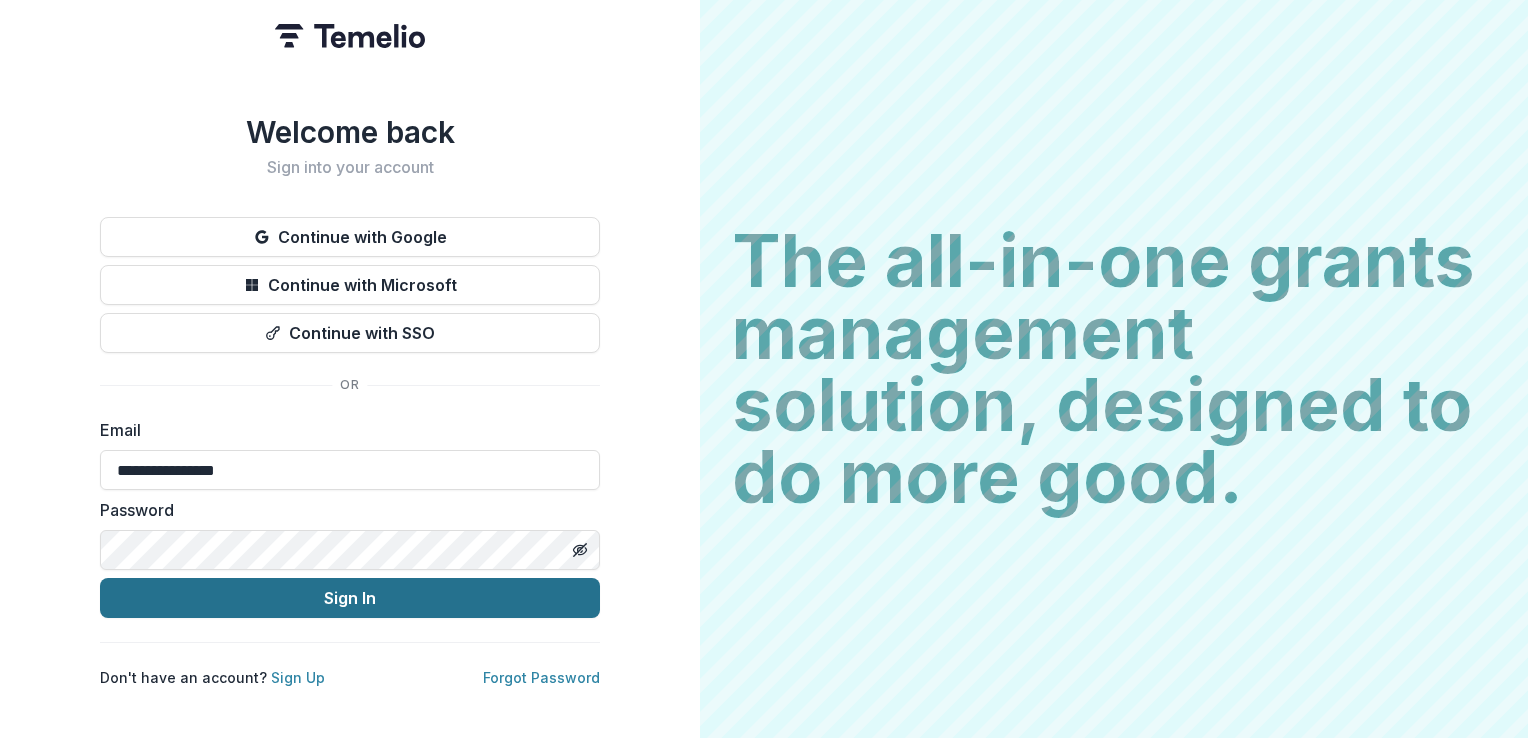 click on "Sign In" at bounding box center (350, 598) 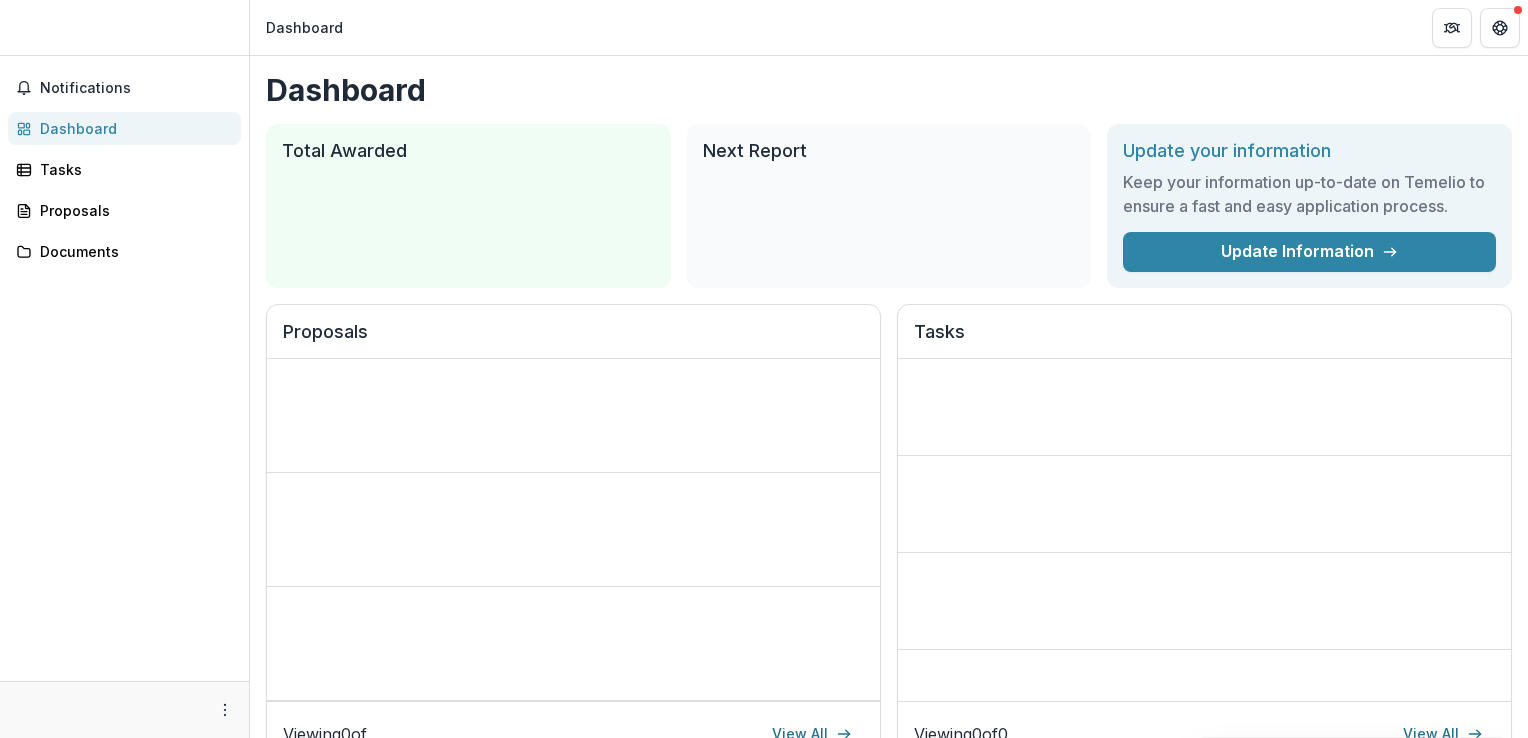scroll, scrollTop: 0, scrollLeft: 0, axis: both 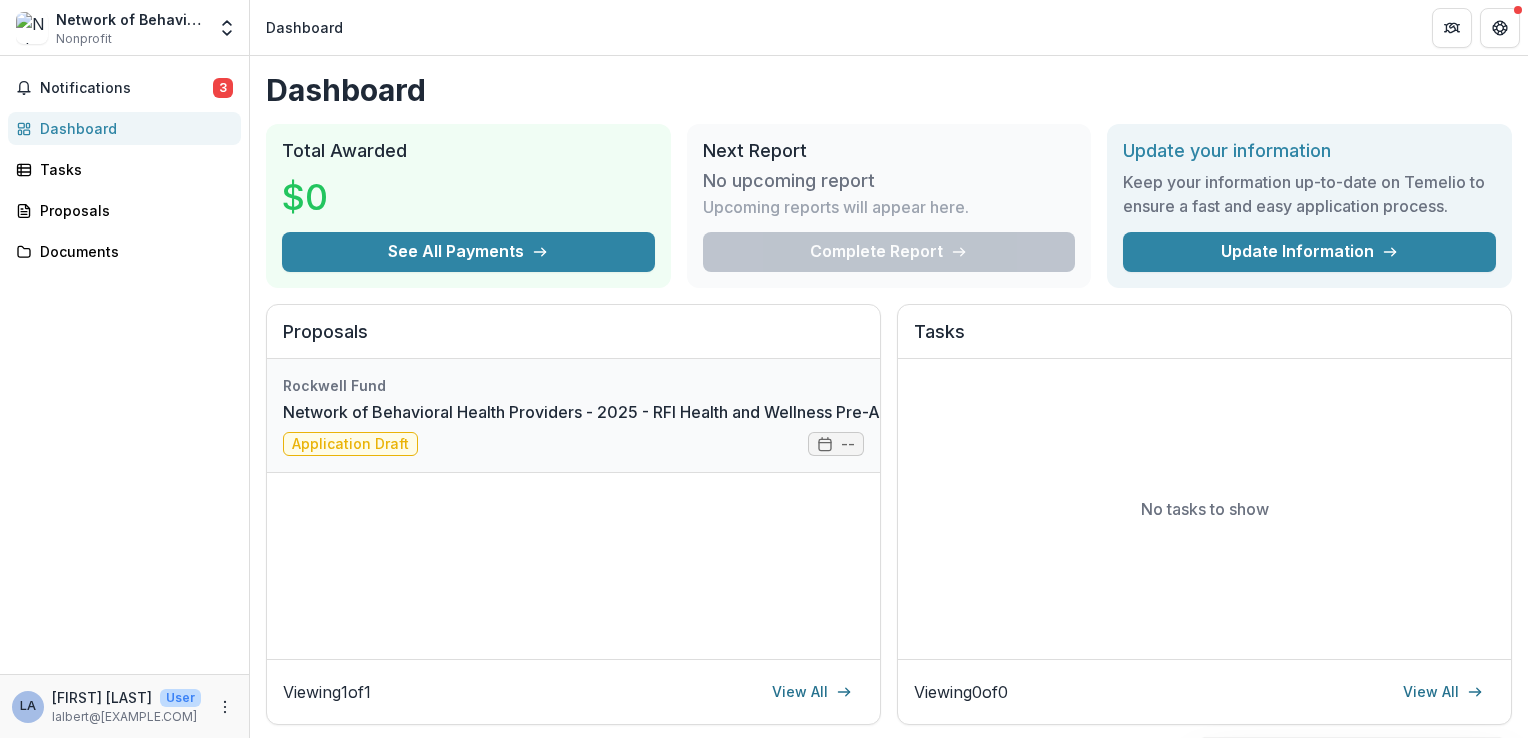click on "Network of Behavioral Health Providers - 2025 - RFI Health and Wellness Pre-Application" at bounding box center (618, 412) 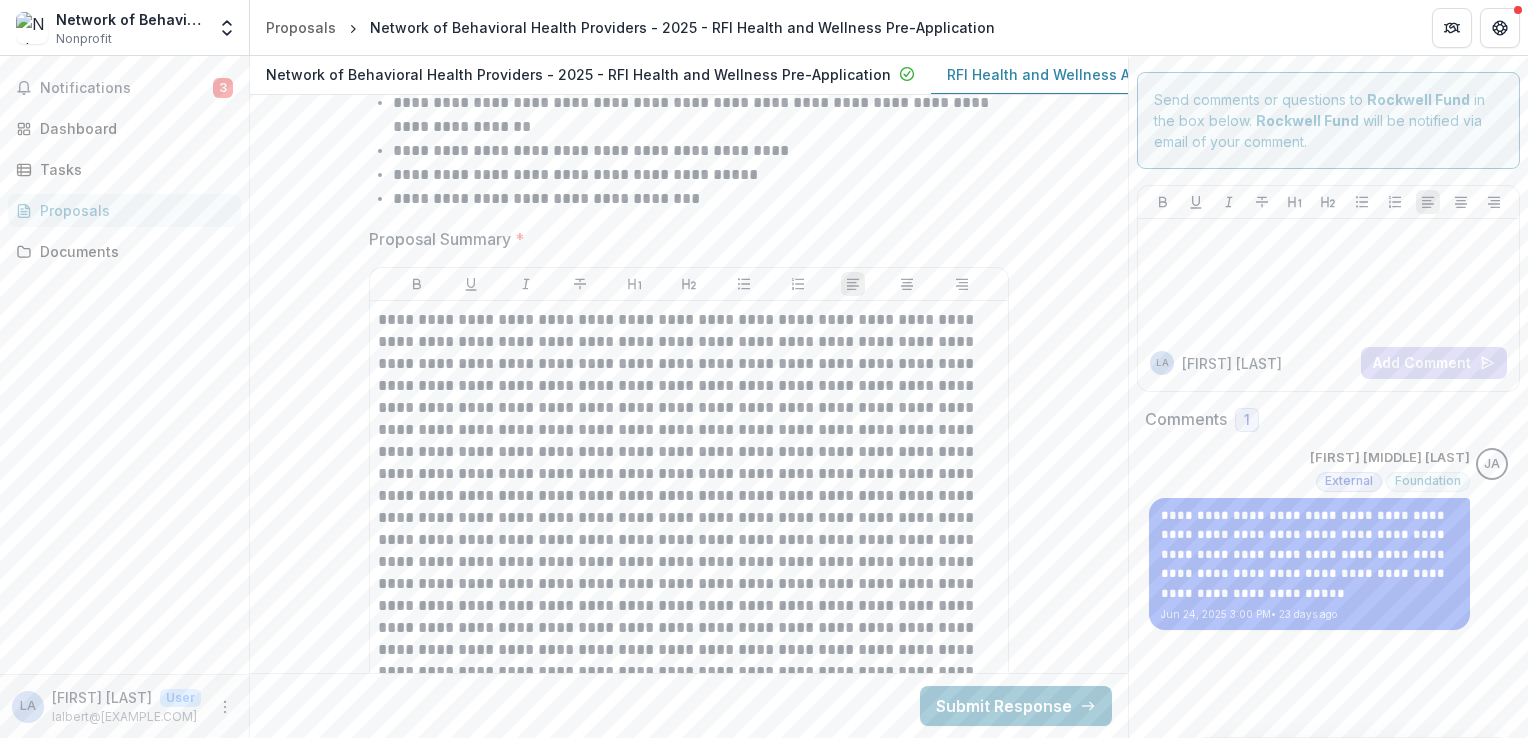 scroll, scrollTop: 4400, scrollLeft: 0, axis: vertical 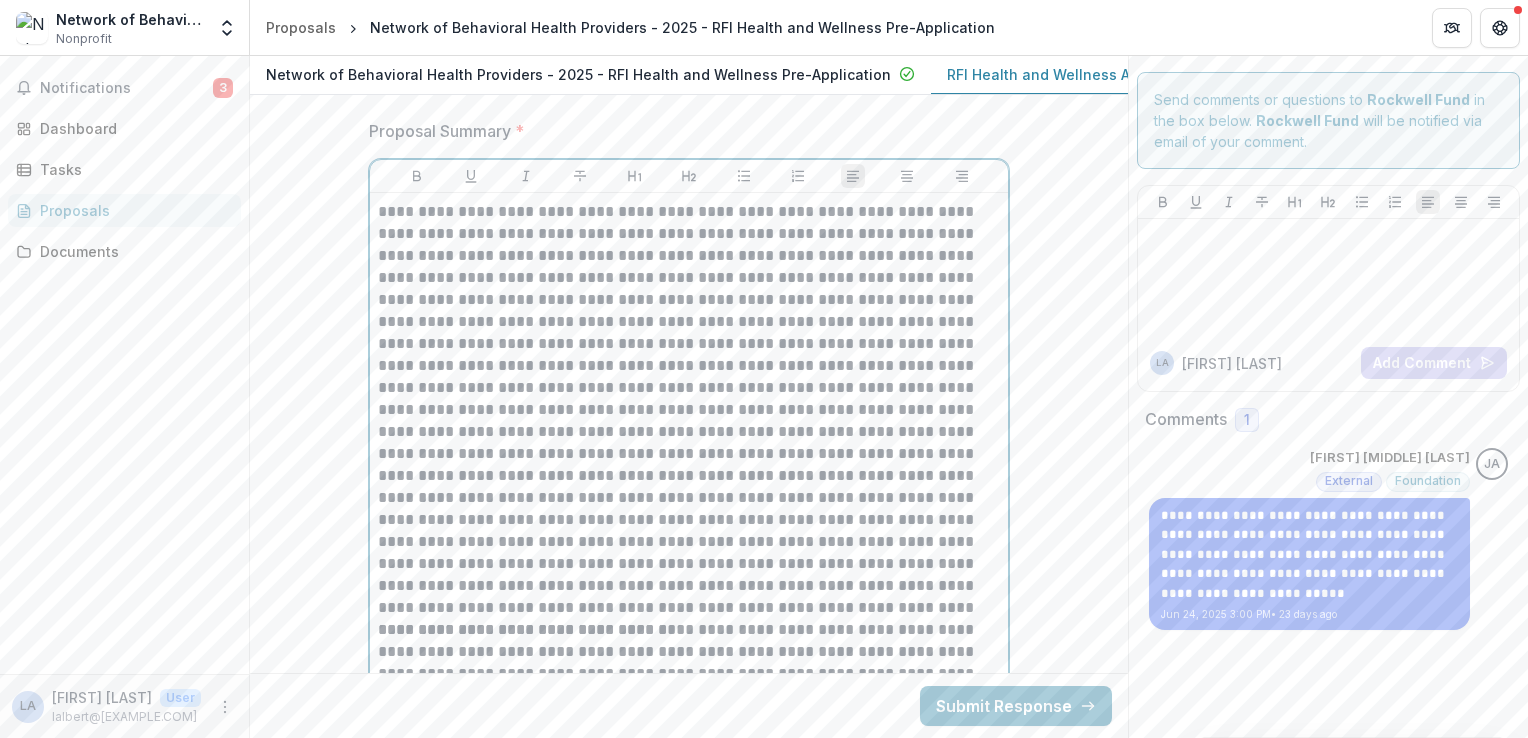 click at bounding box center [689, 410] 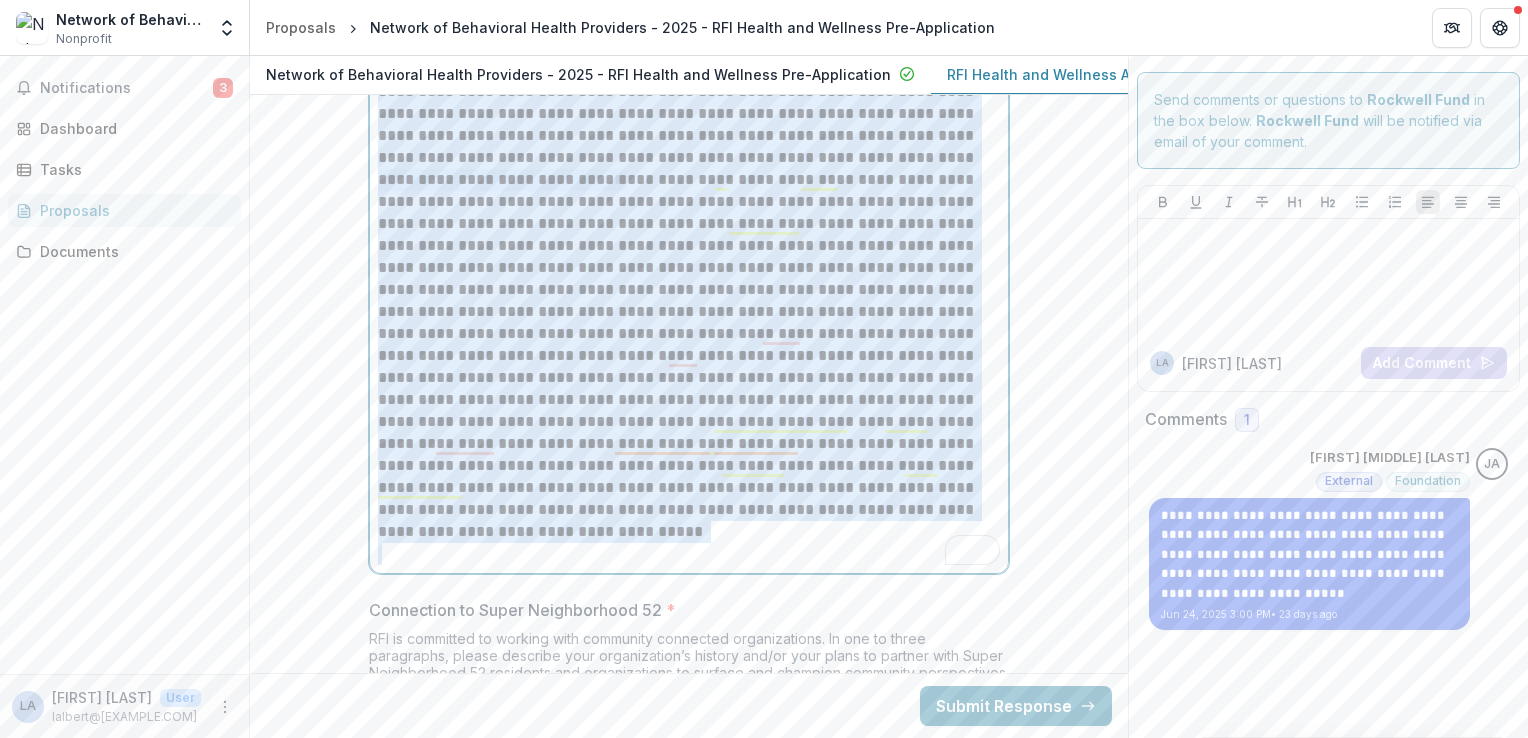 scroll, scrollTop: 6150, scrollLeft: 0, axis: vertical 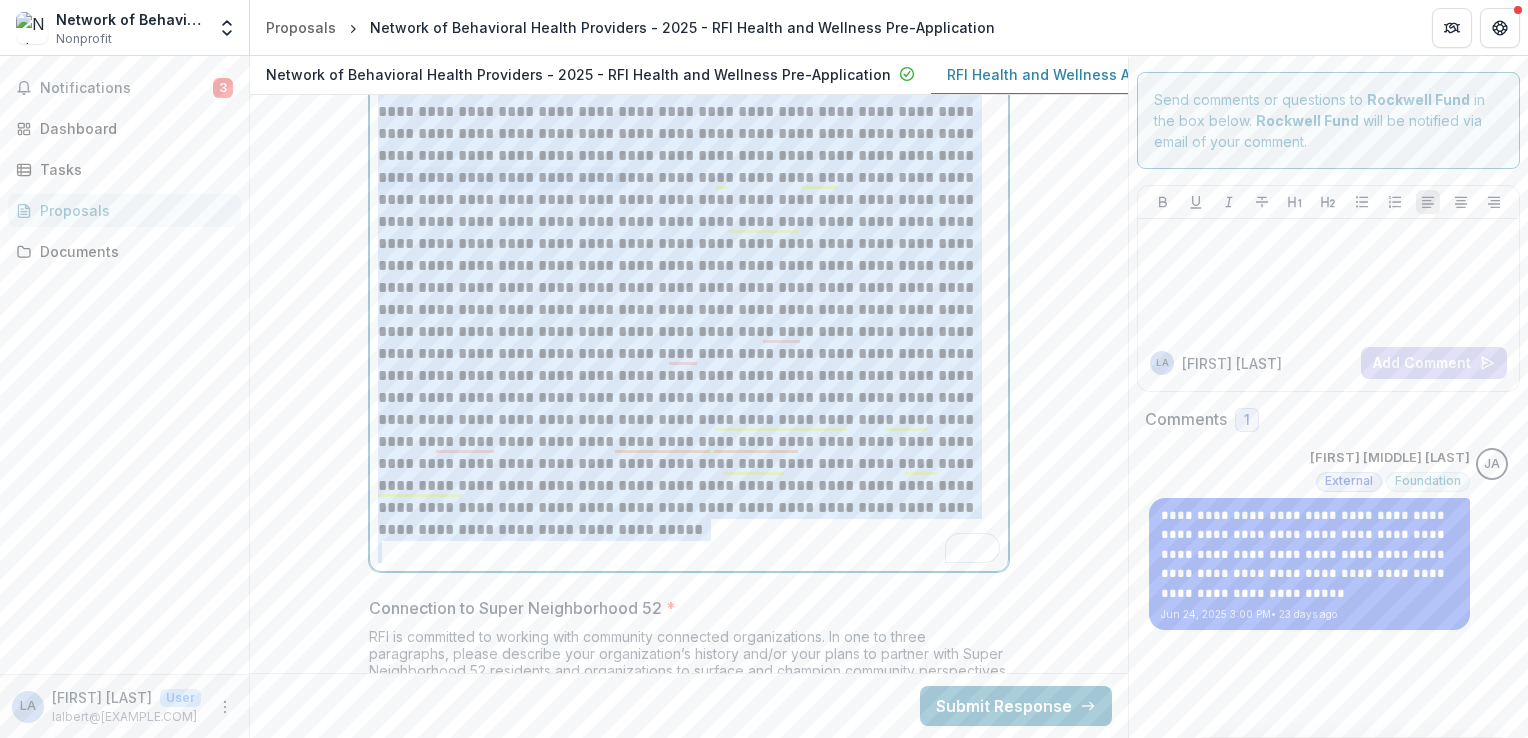 drag, startPoint x: 376, startPoint y: 222, endPoint x: 772, endPoint y: 560, distance: 520.6342 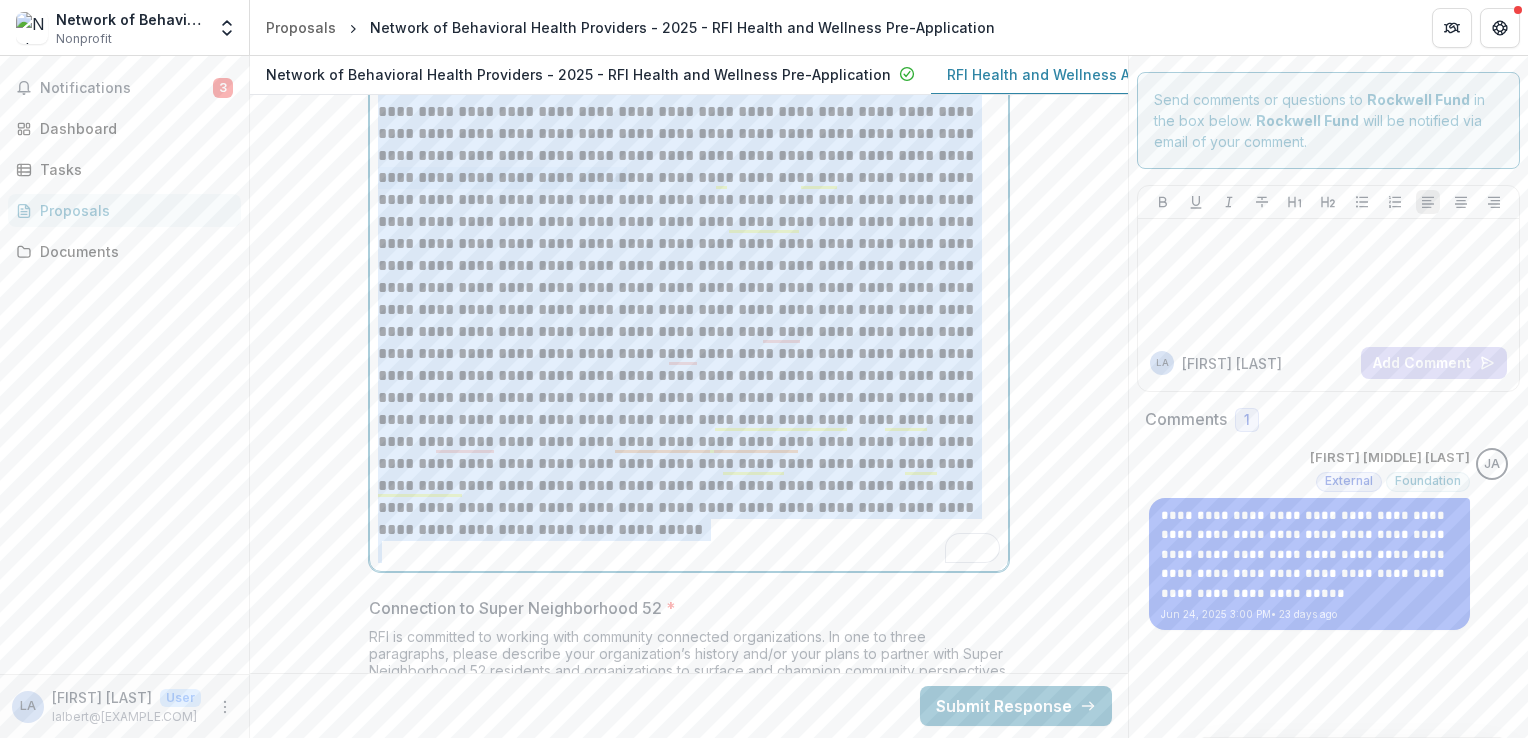click at bounding box center (689, -493) 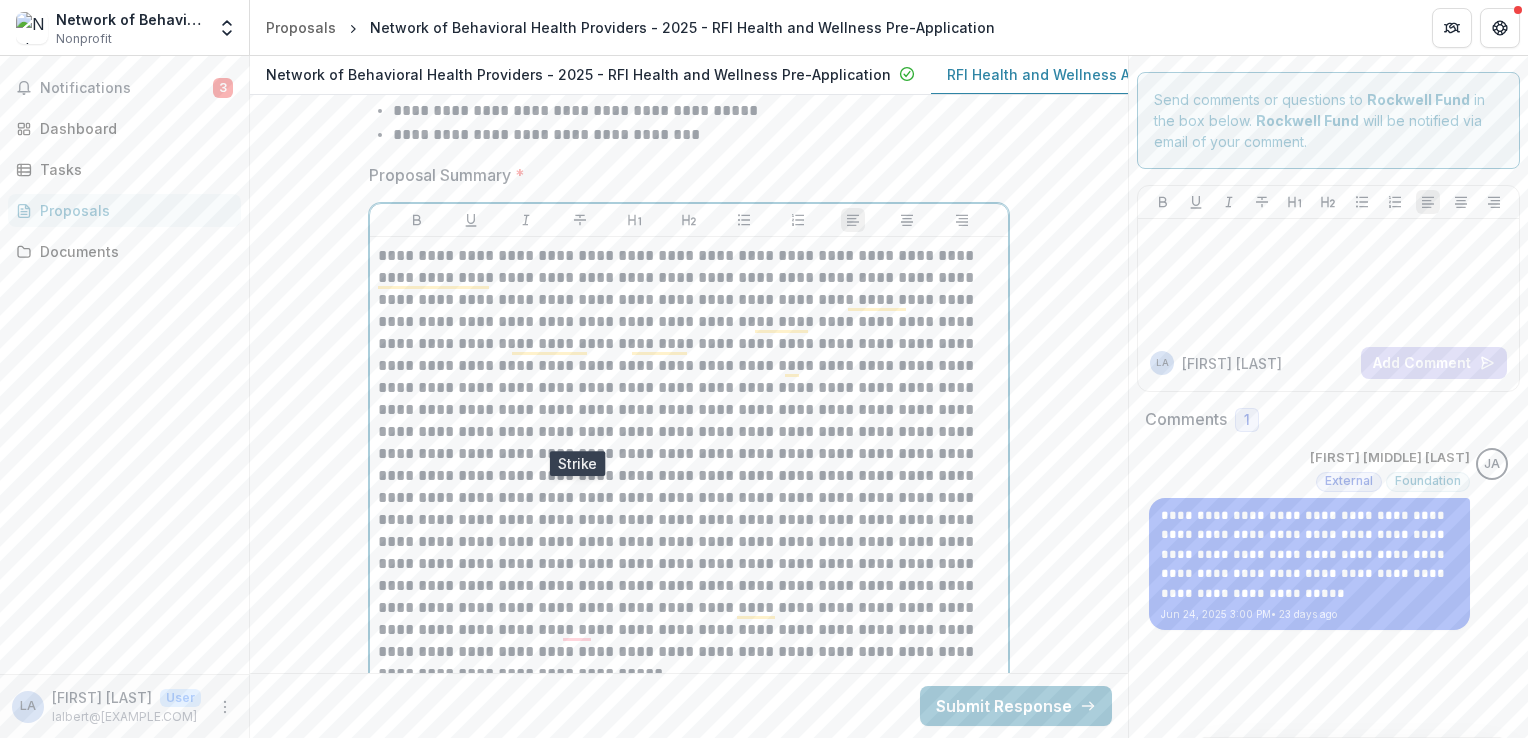 scroll, scrollTop: 4391, scrollLeft: 0, axis: vertical 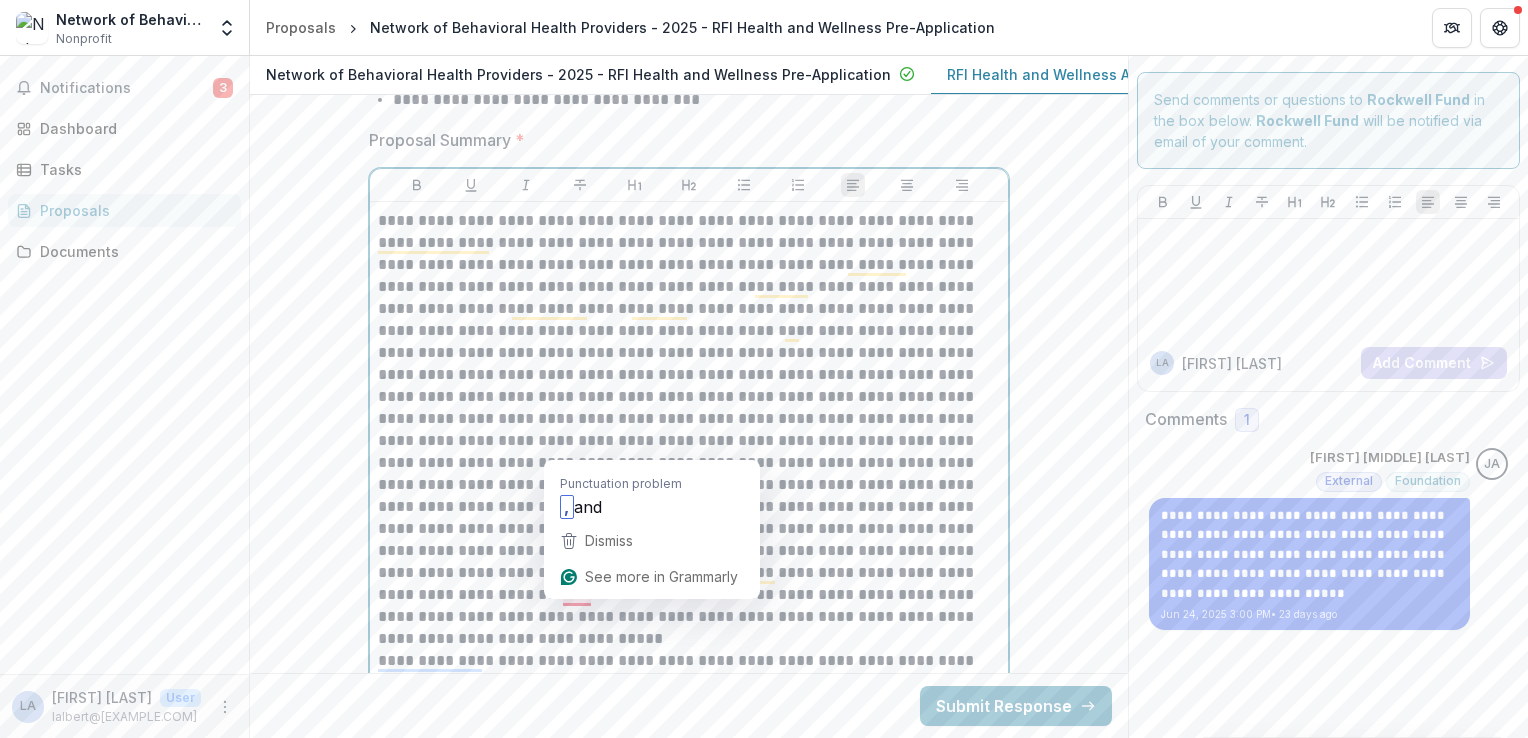 click at bounding box center [689, 430] 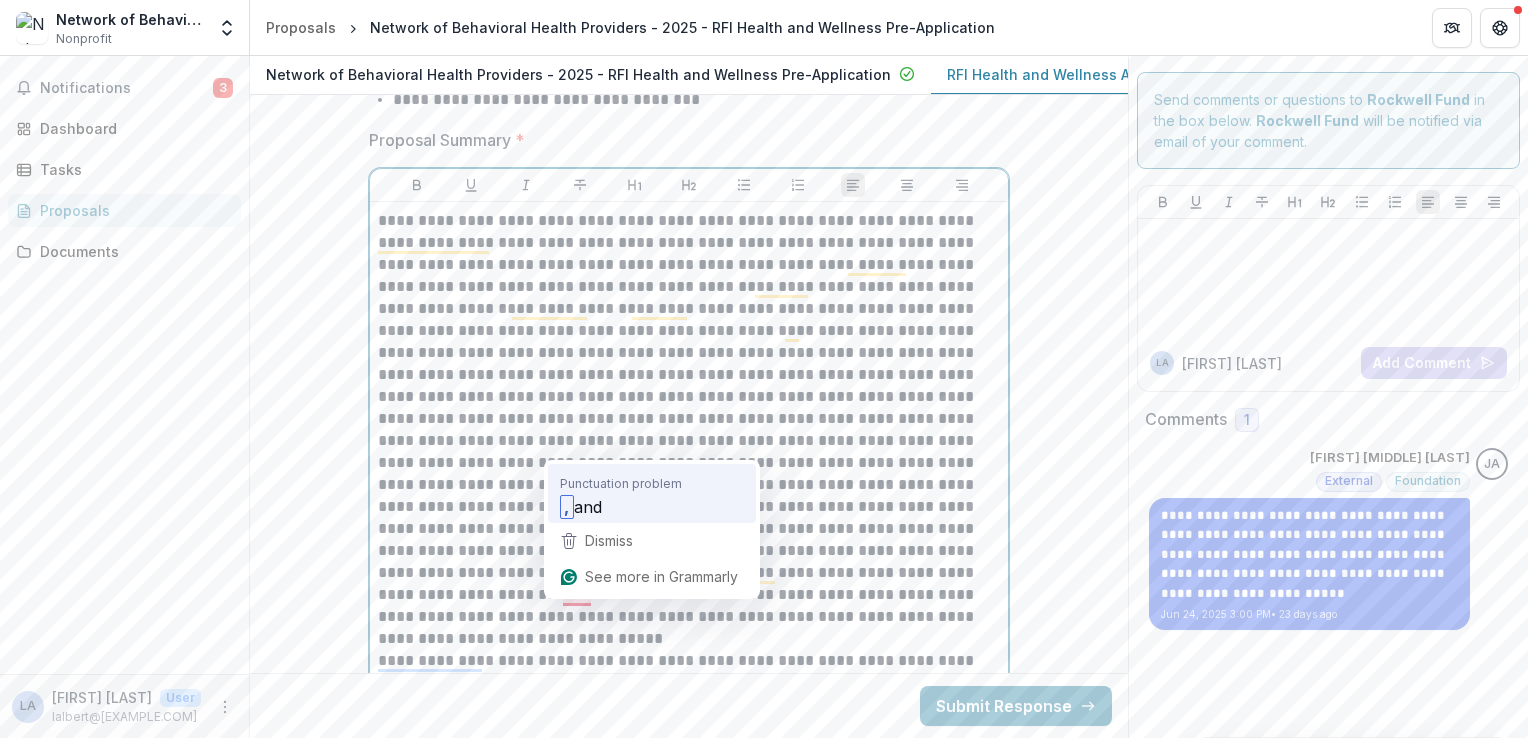 type 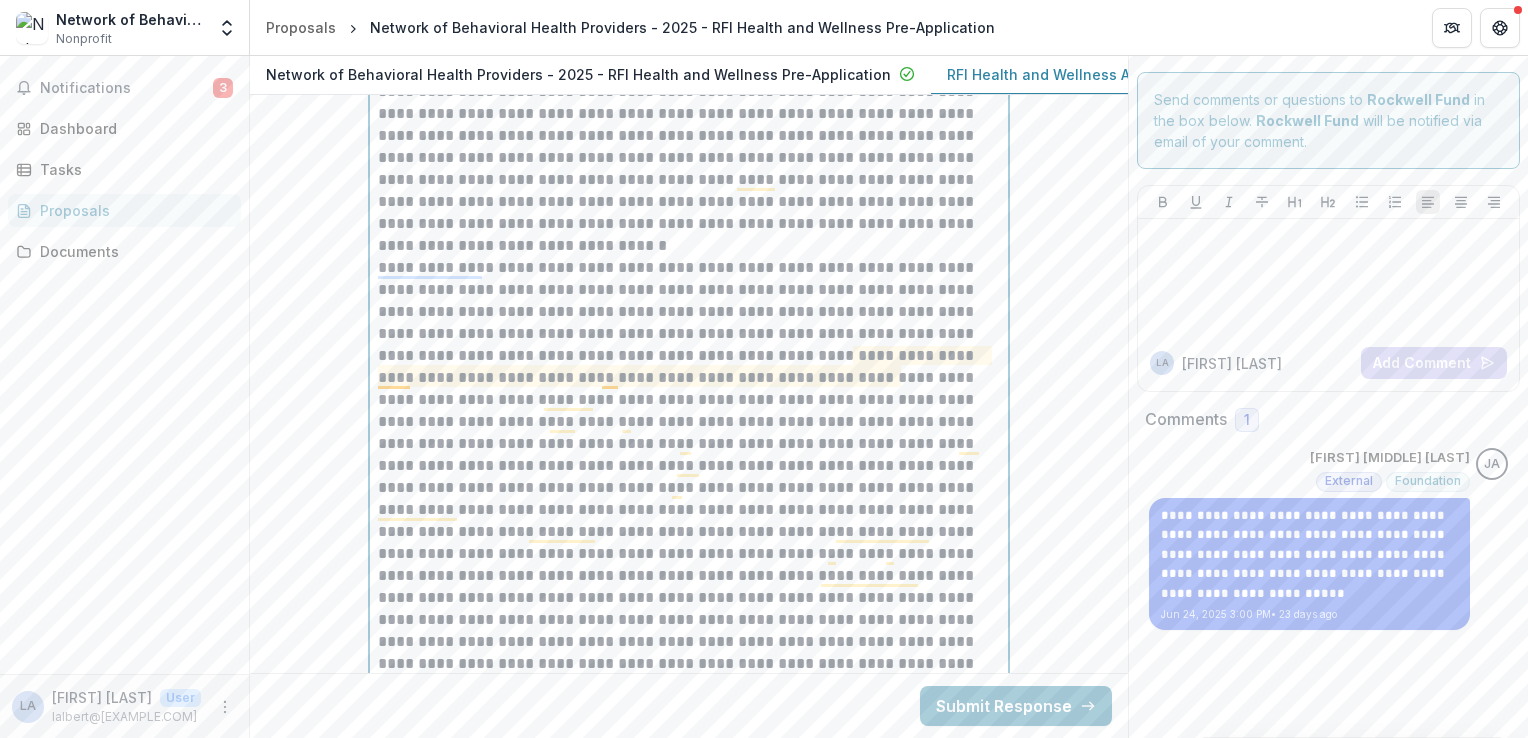 scroll, scrollTop: 4791, scrollLeft: 0, axis: vertical 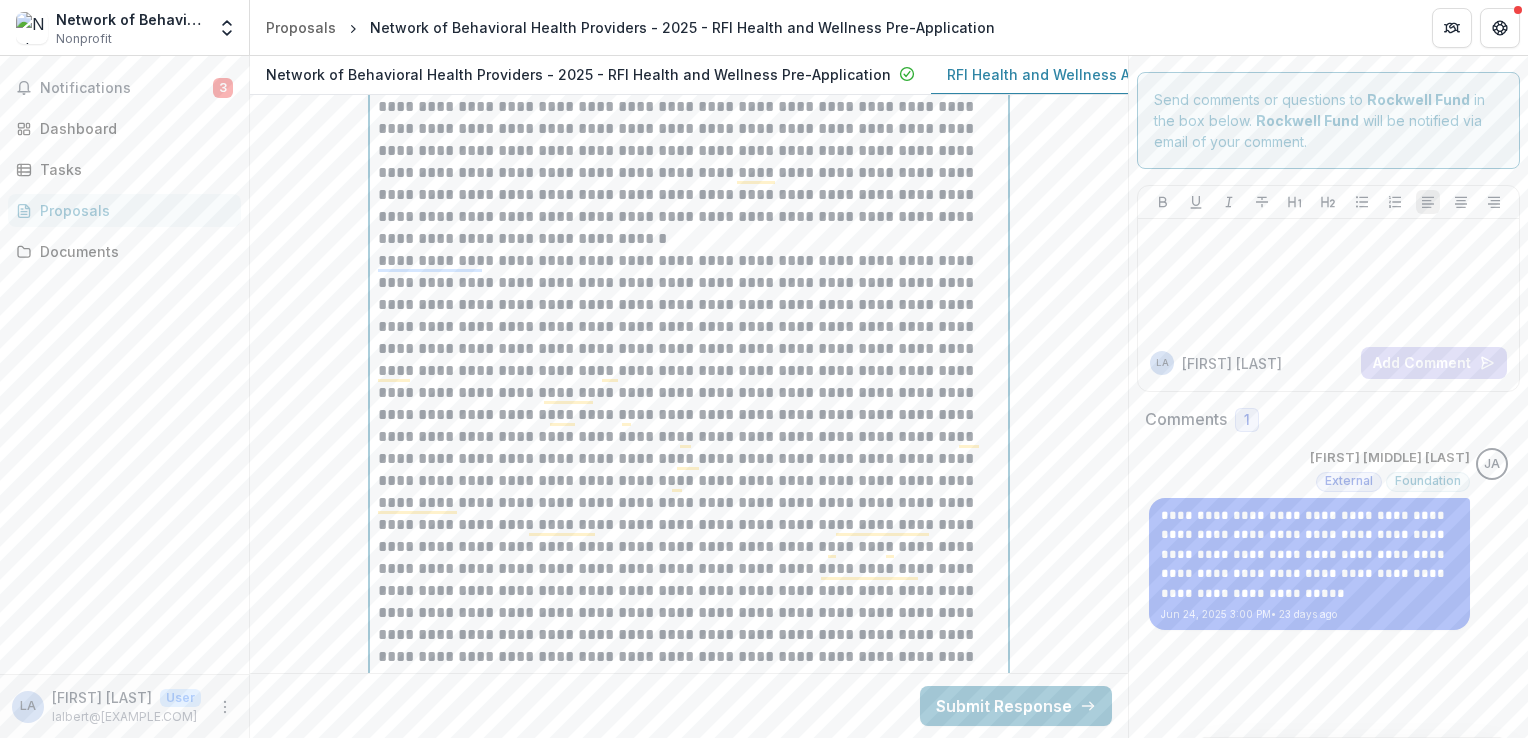 click at bounding box center [689, 30] 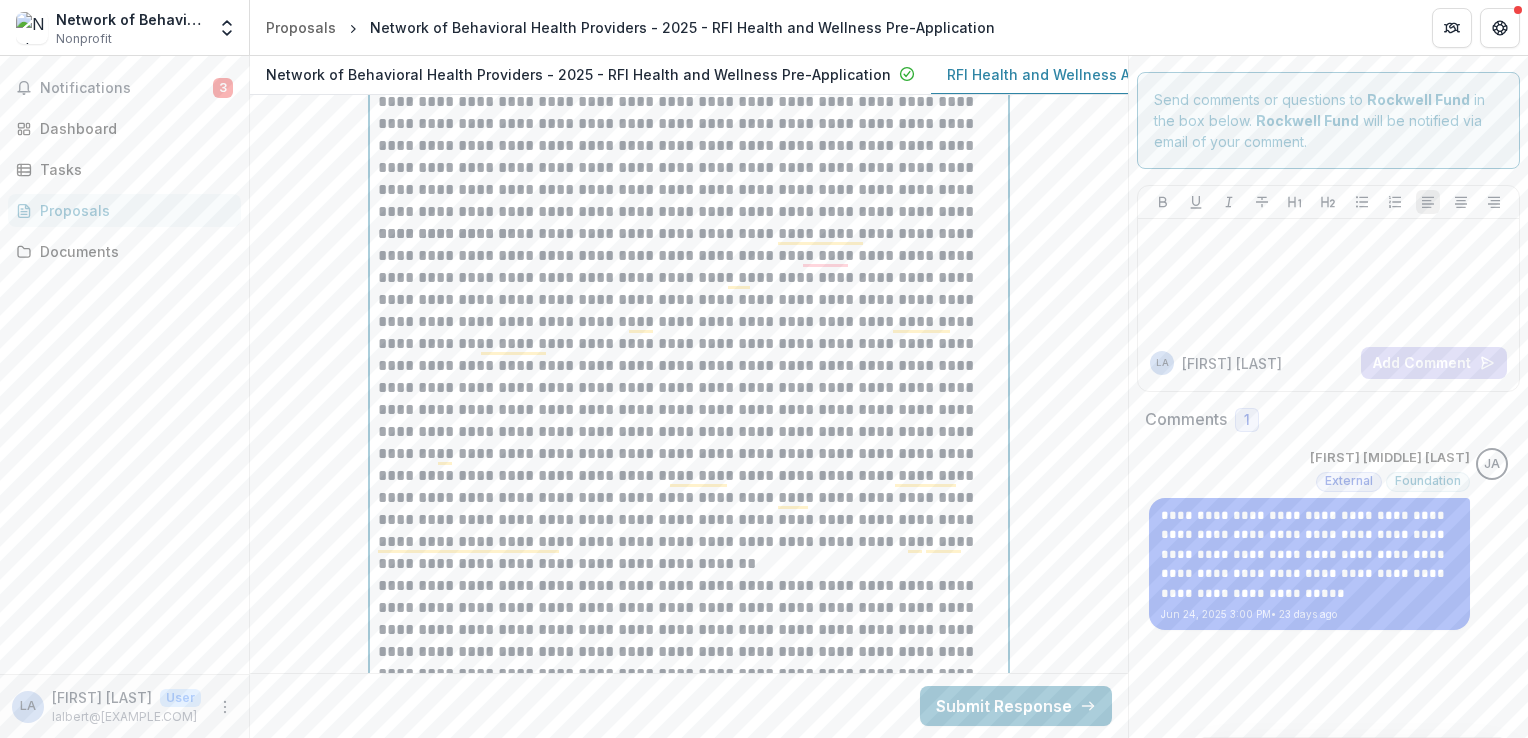 scroll, scrollTop: 5724, scrollLeft: 0, axis: vertical 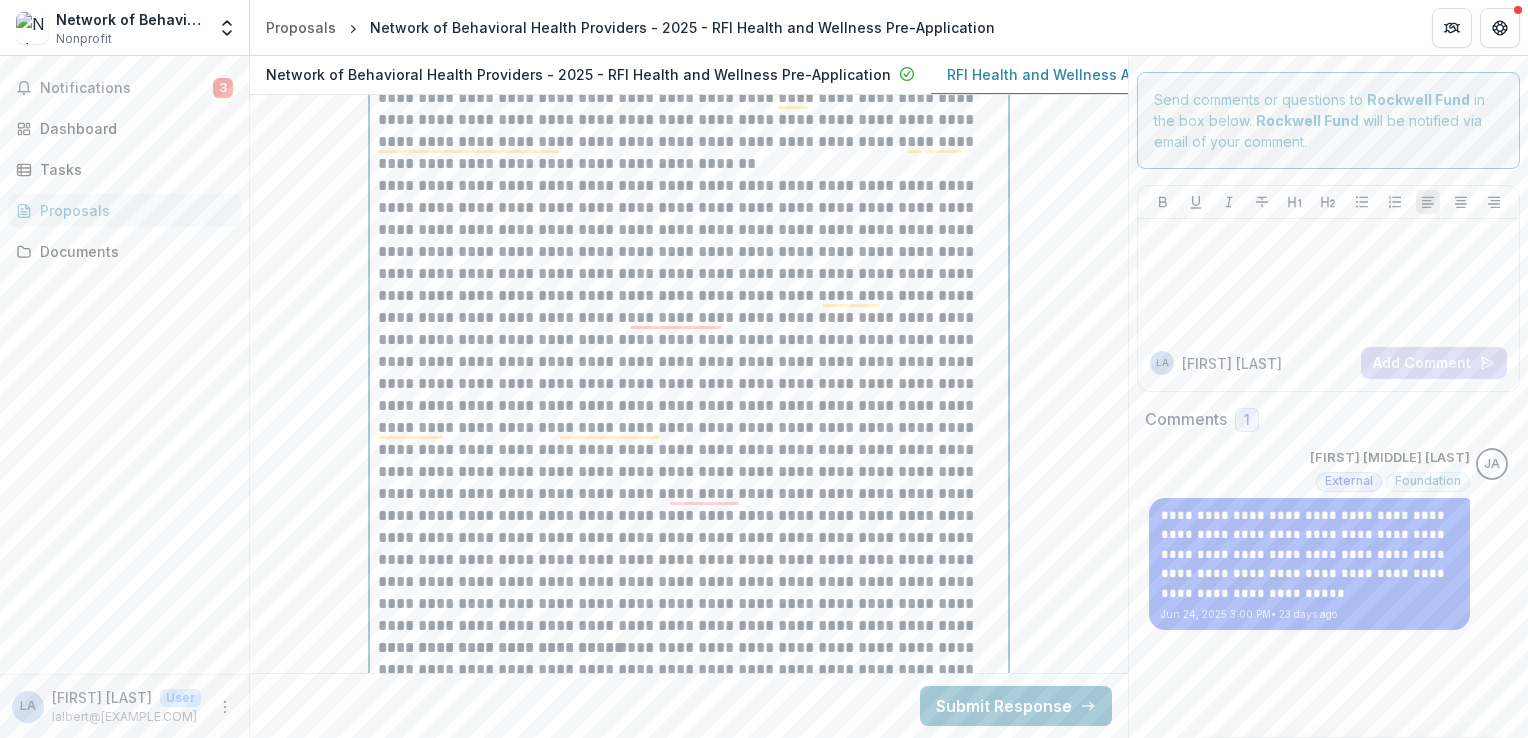 click at bounding box center (689, -1) 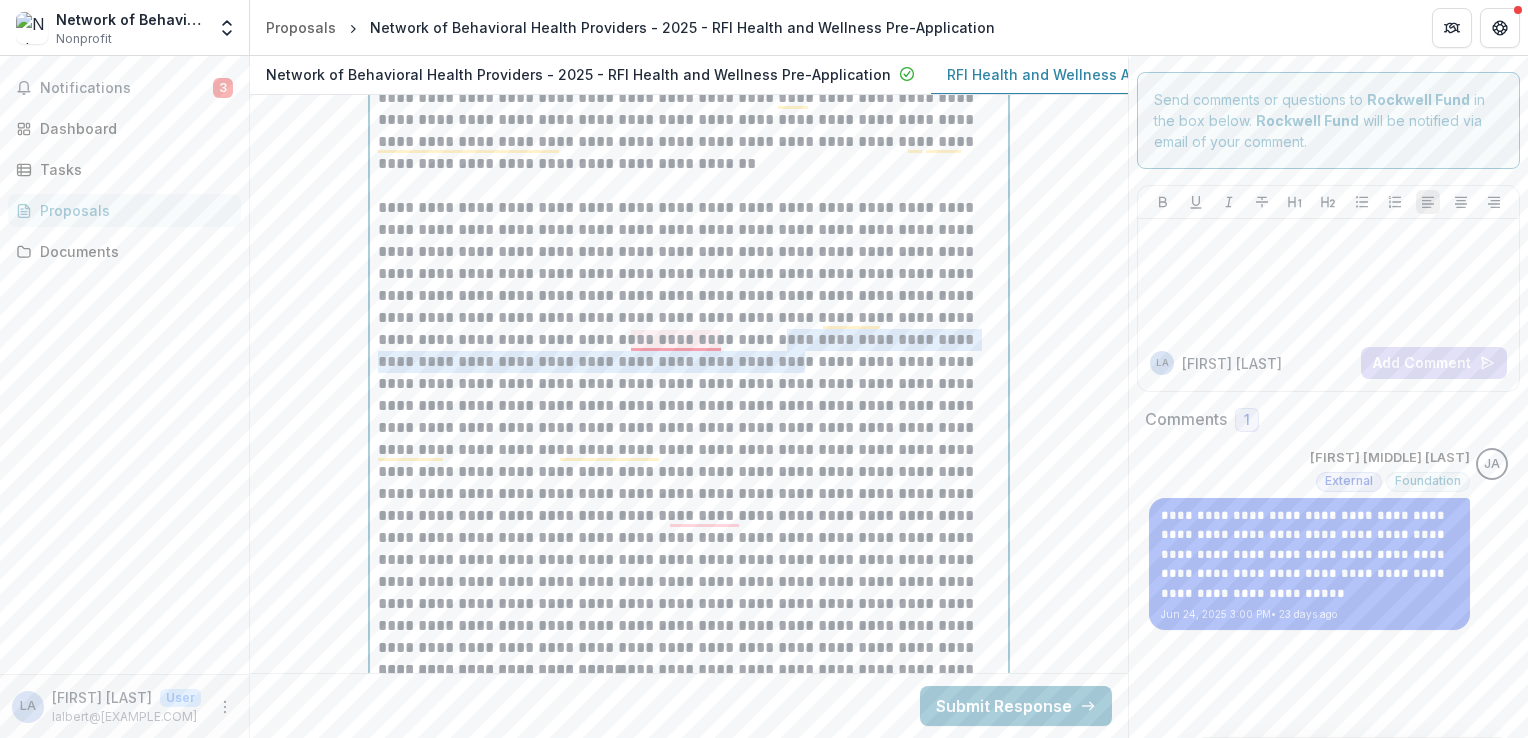 drag, startPoint x: 658, startPoint y: 369, endPoint x: 659, endPoint y: 359, distance: 10.049875 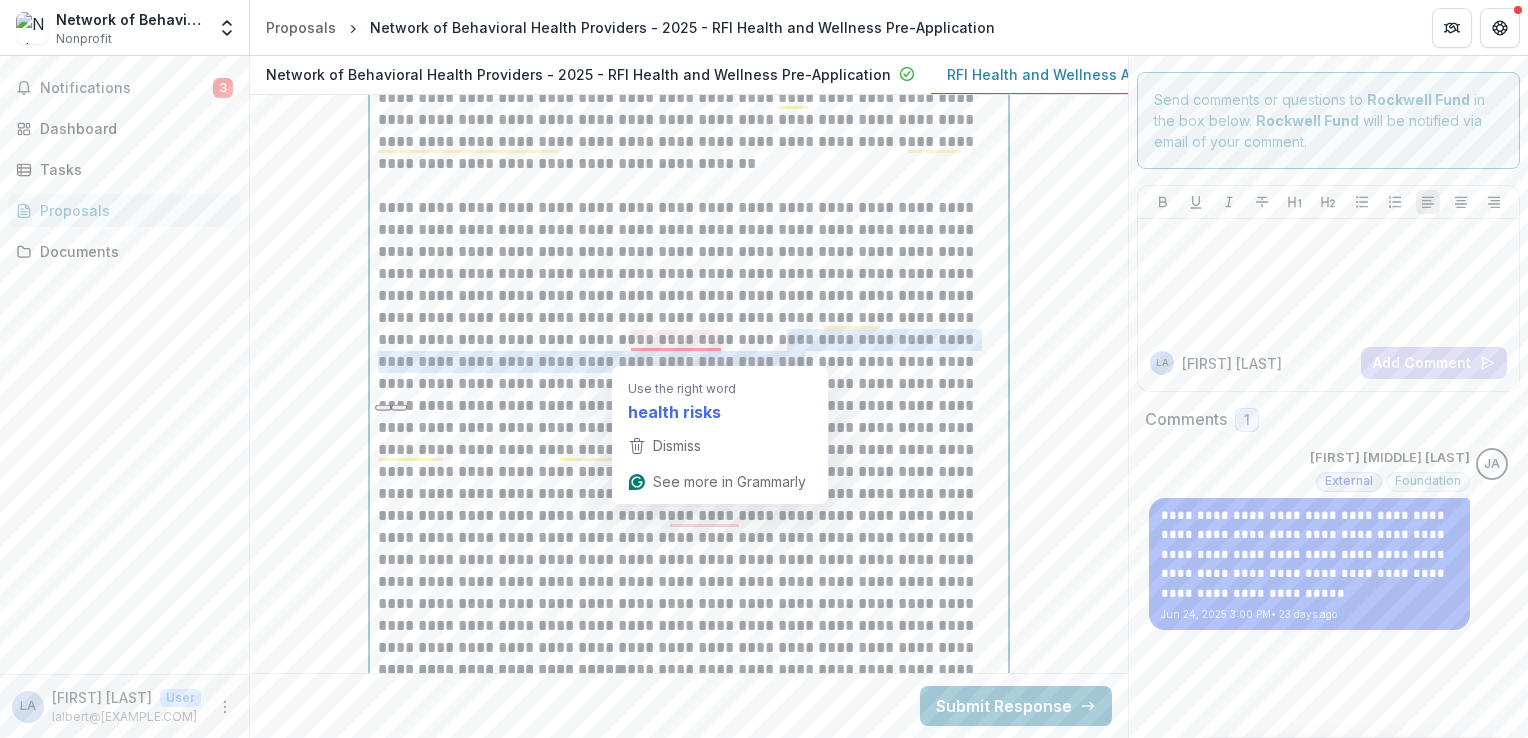 click at bounding box center [689, 428] 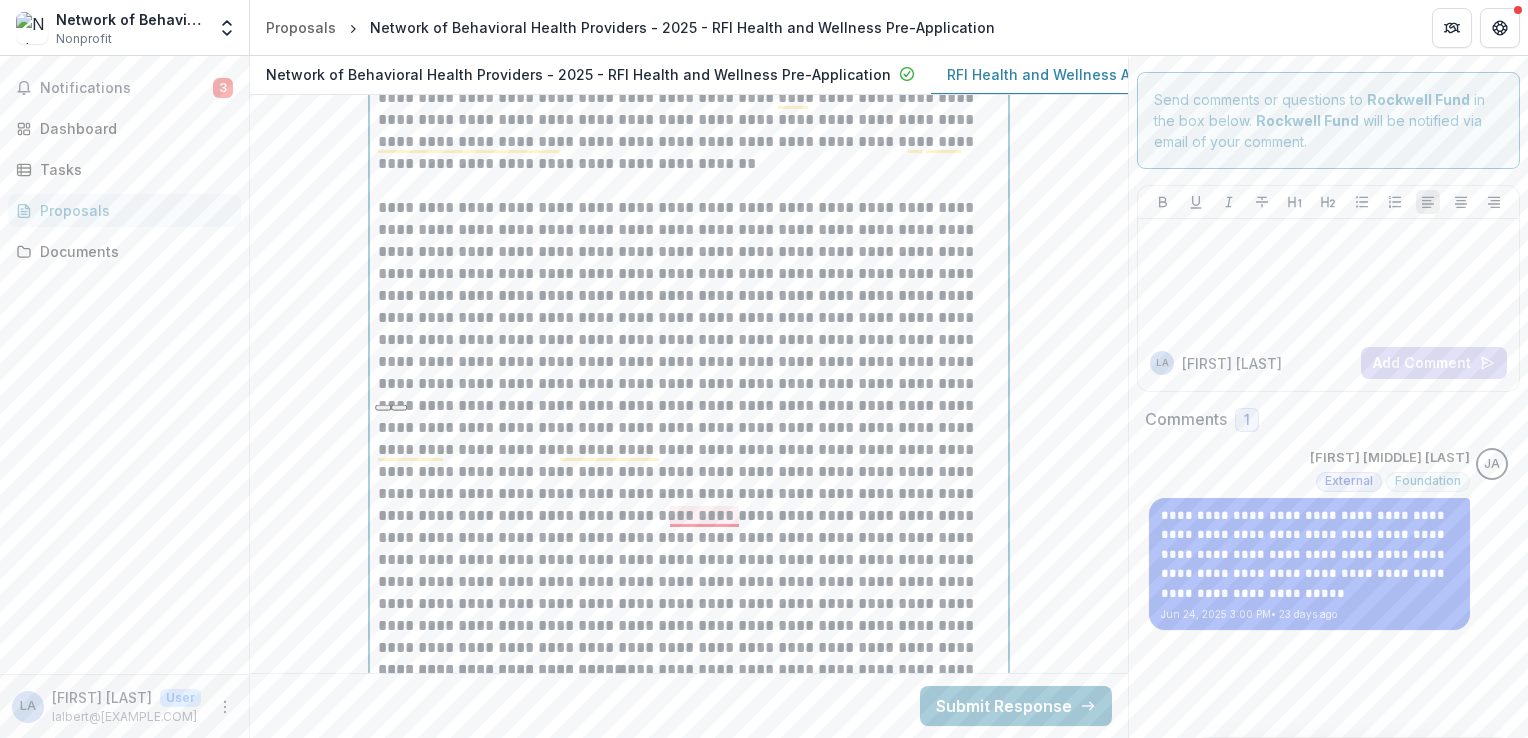 click at bounding box center [689, 428] 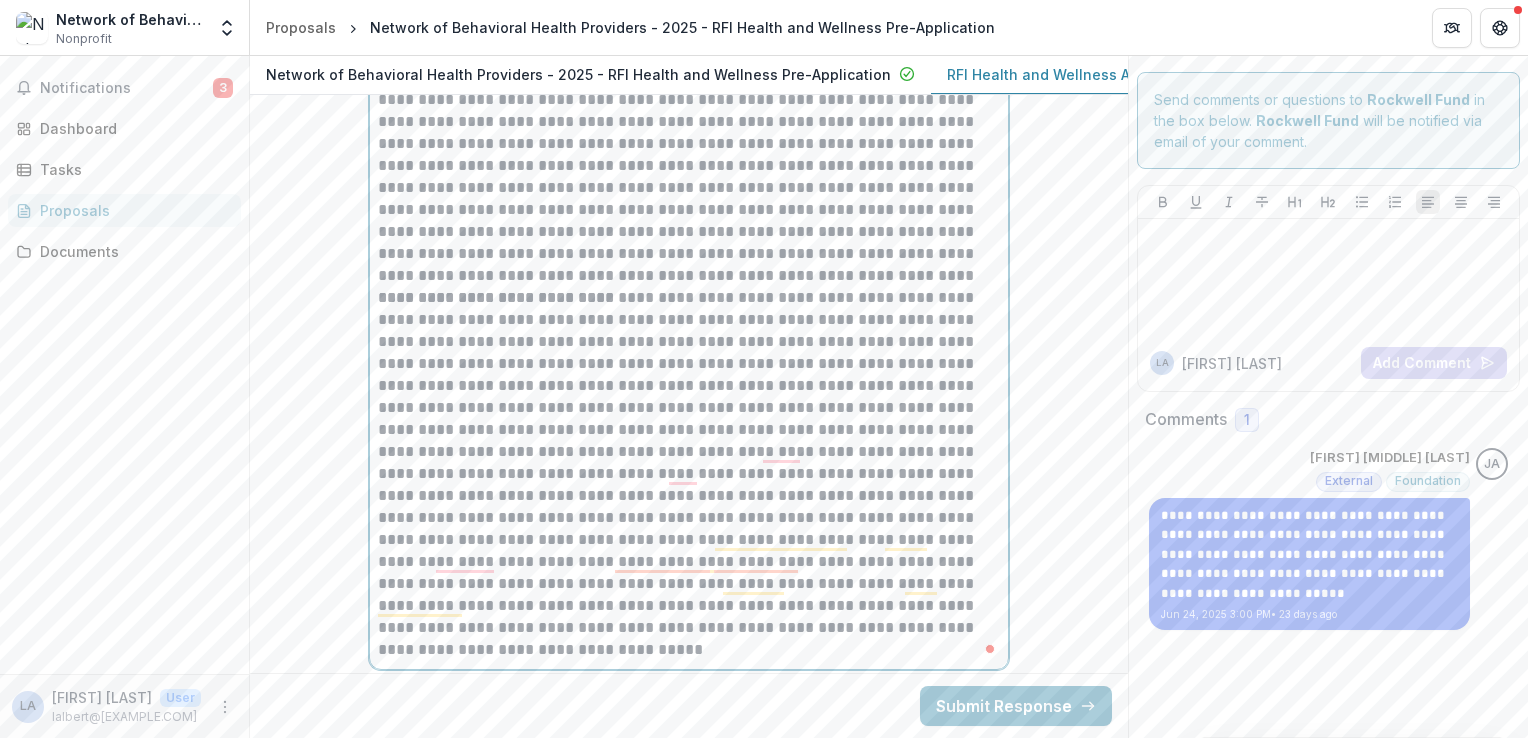 scroll, scrollTop: 6124, scrollLeft: 0, axis: vertical 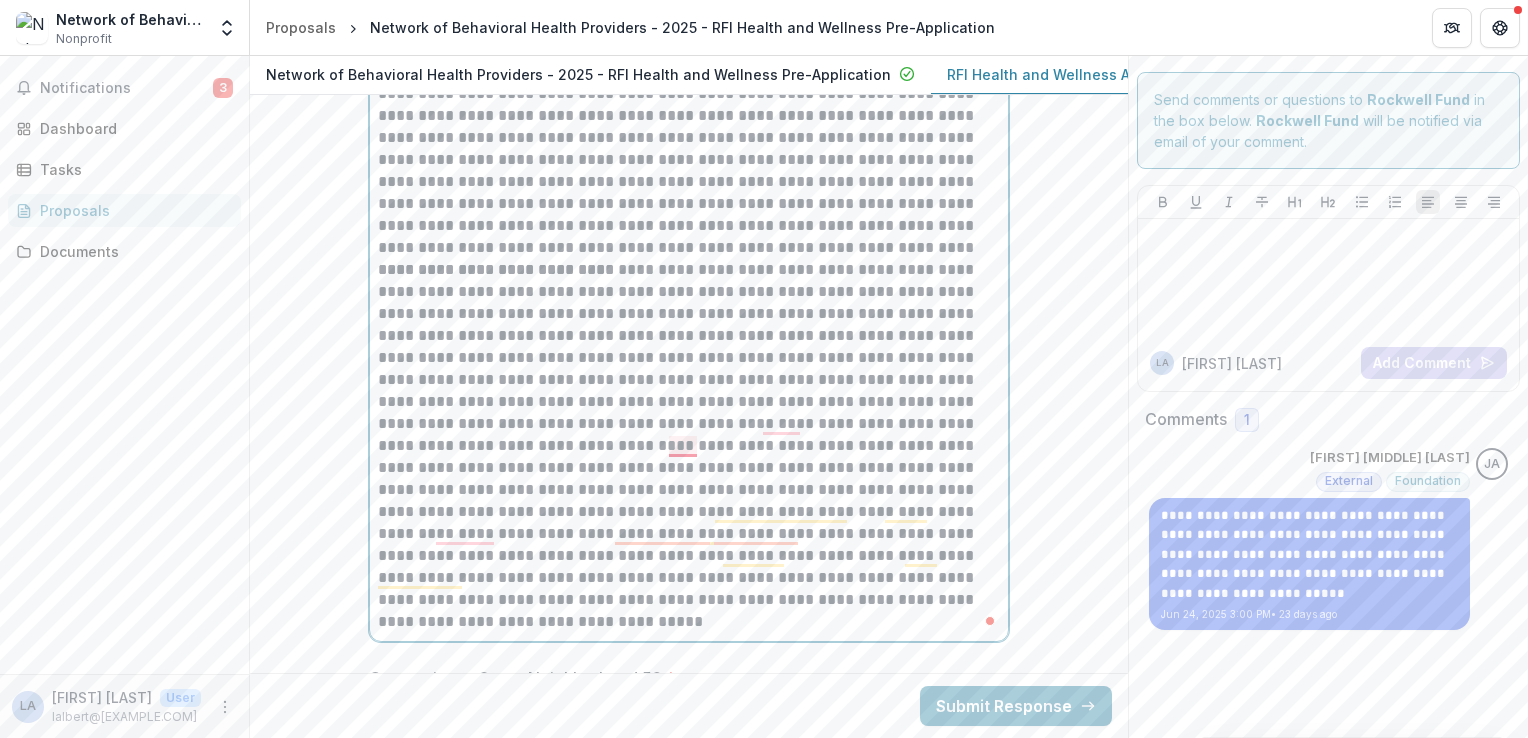 click at bounding box center [689, 446] 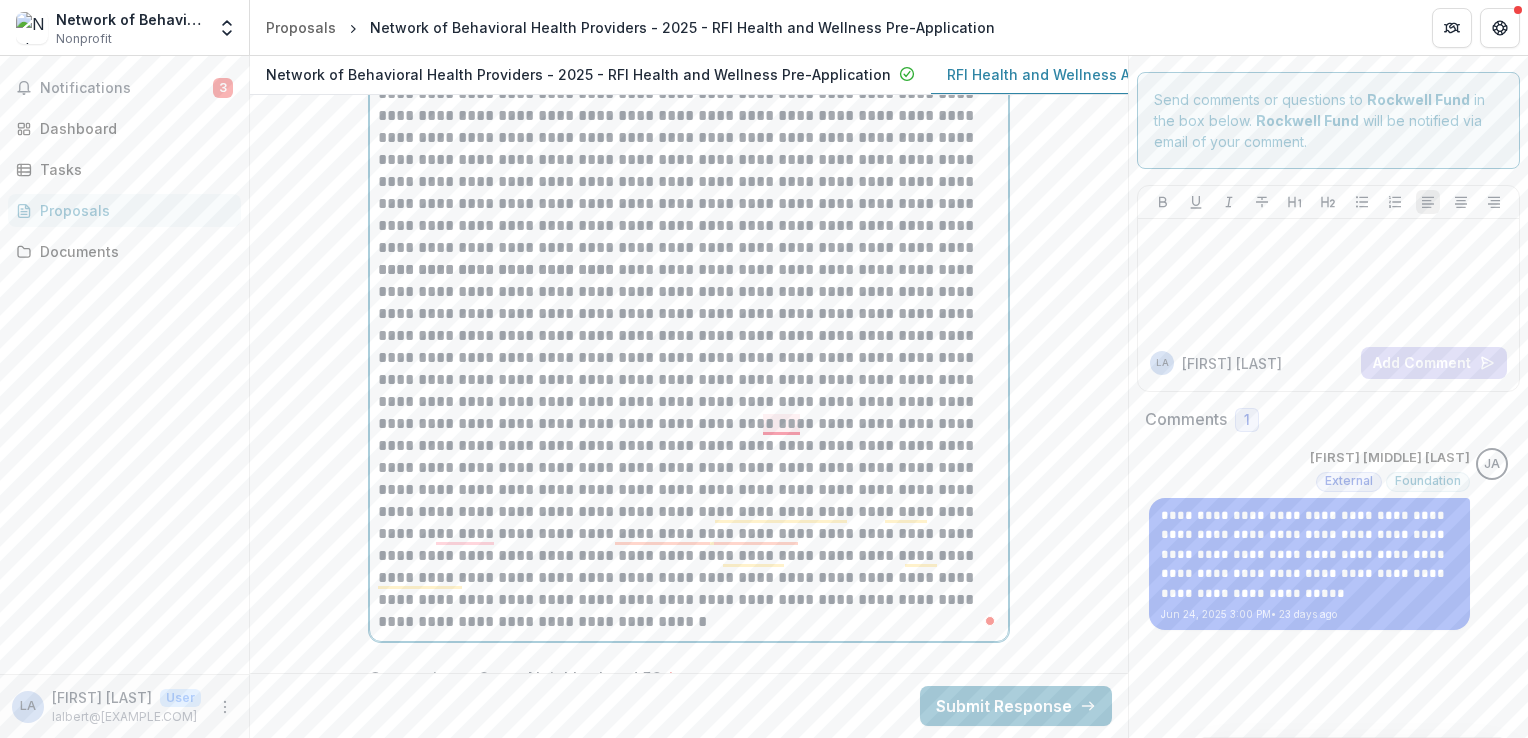 click at bounding box center [689, 446] 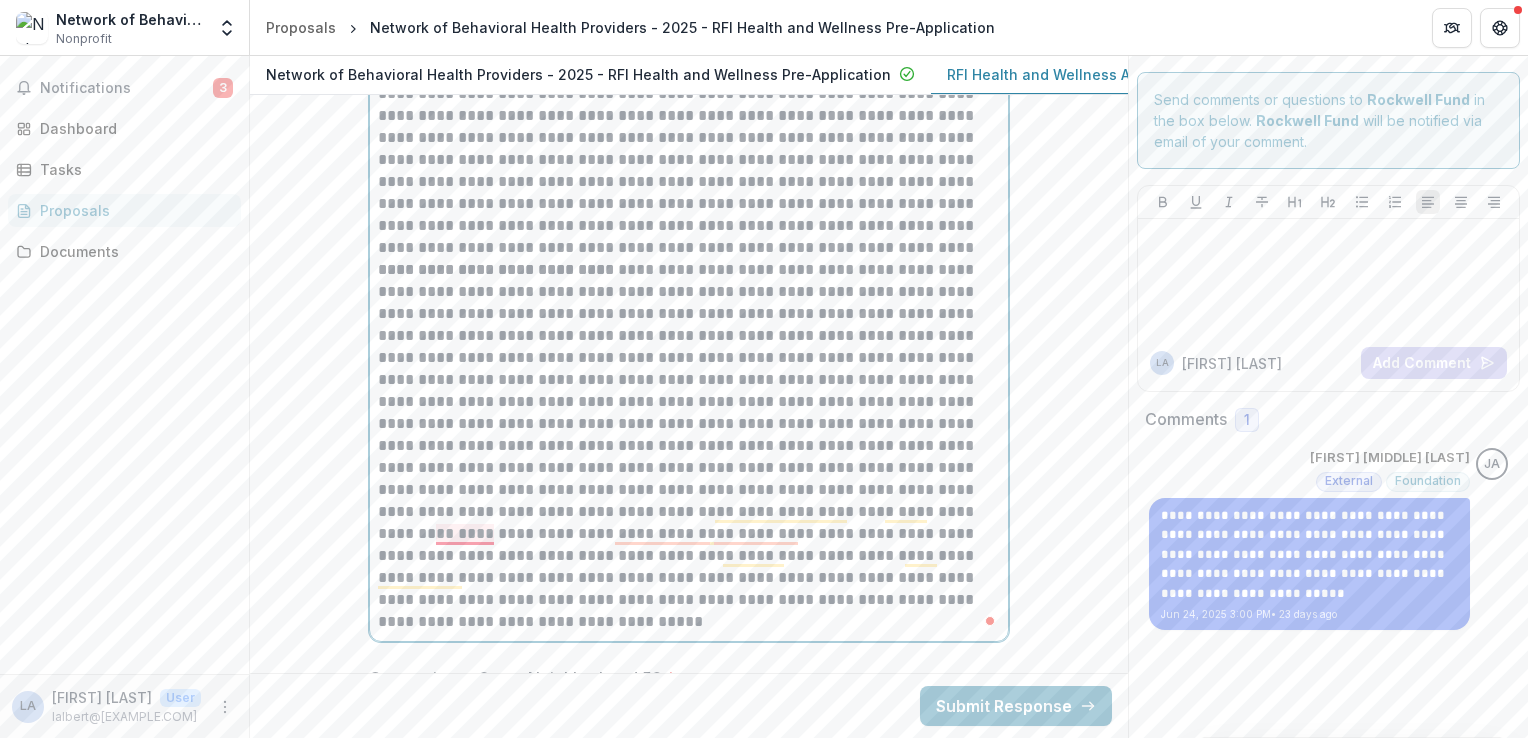 click at bounding box center (689, 446) 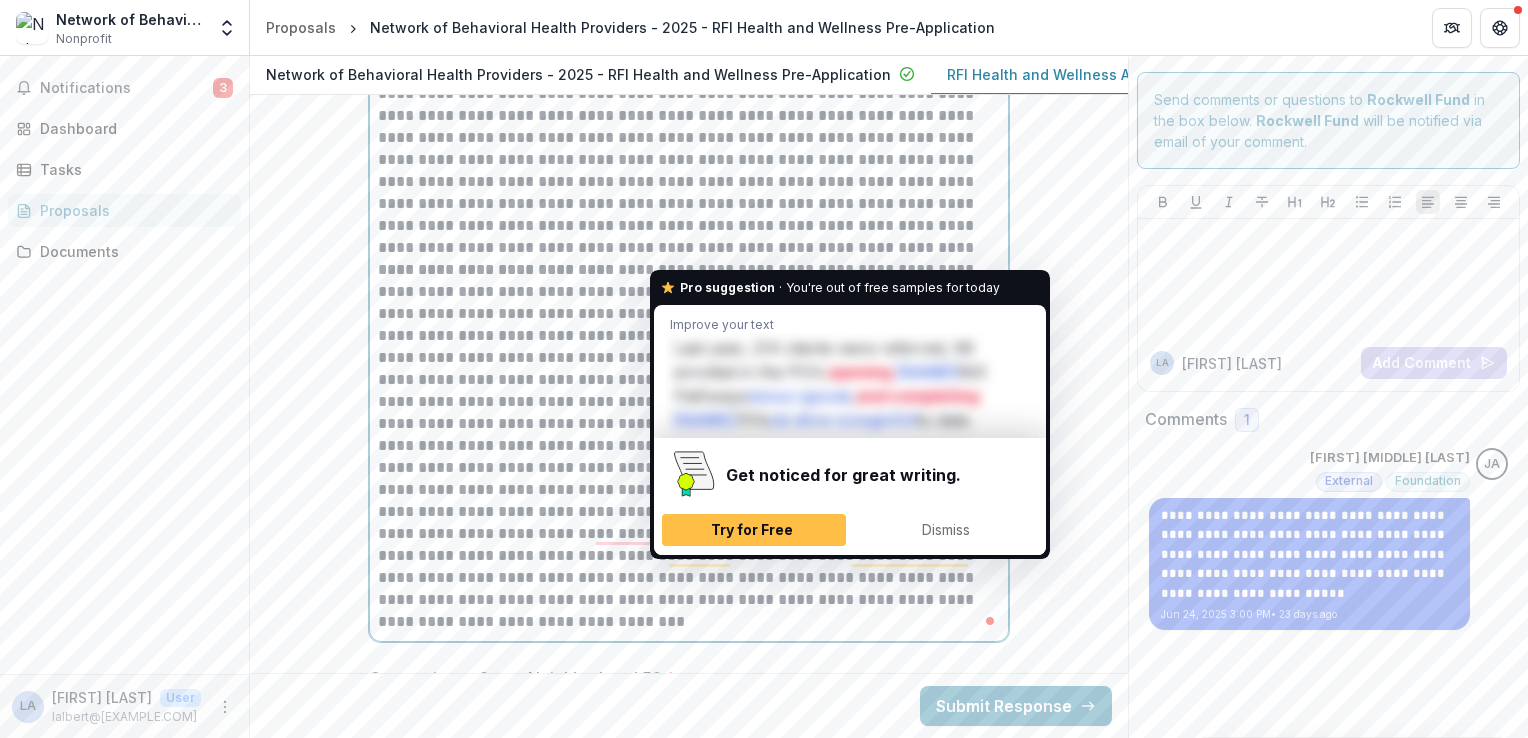 click at bounding box center (689, 446) 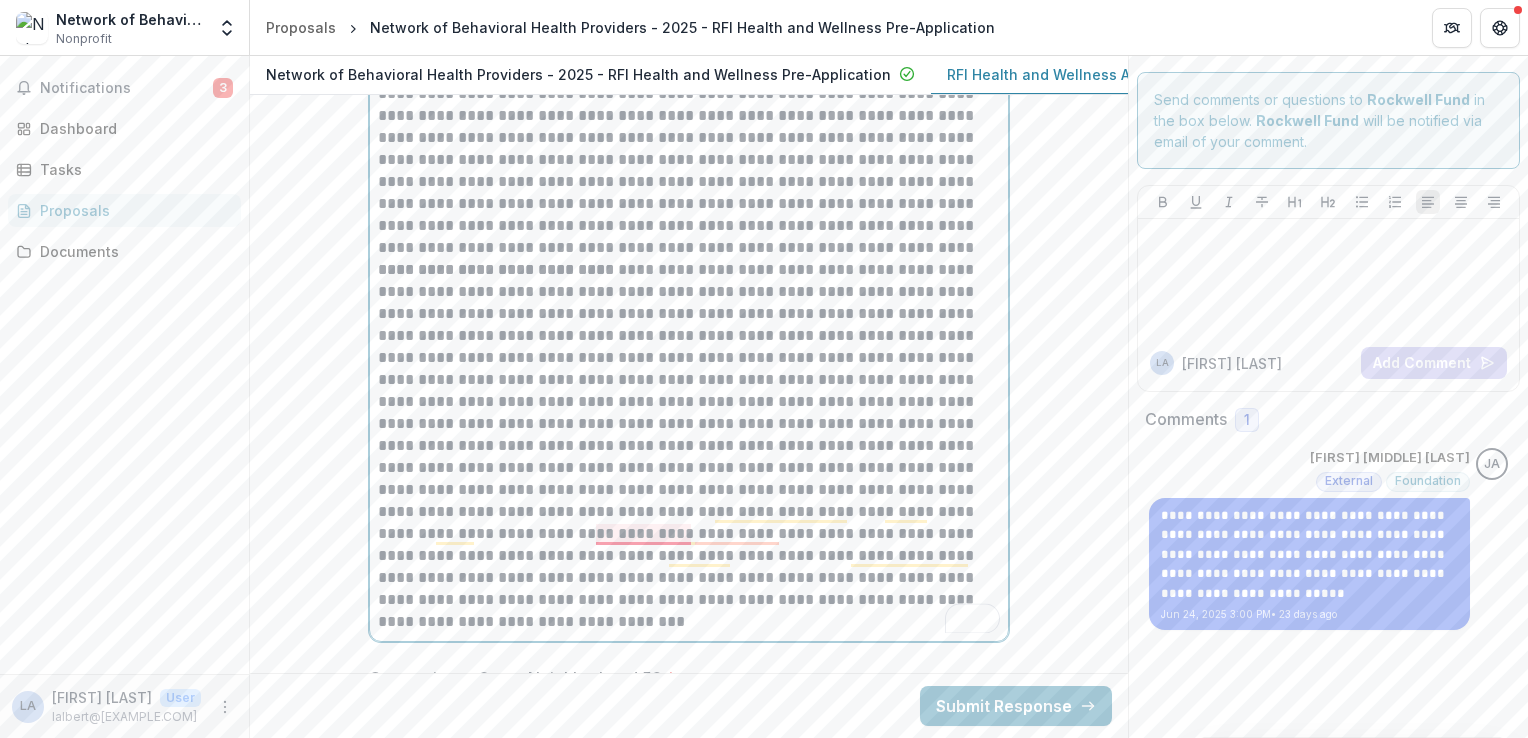 click at bounding box center (689, 446) 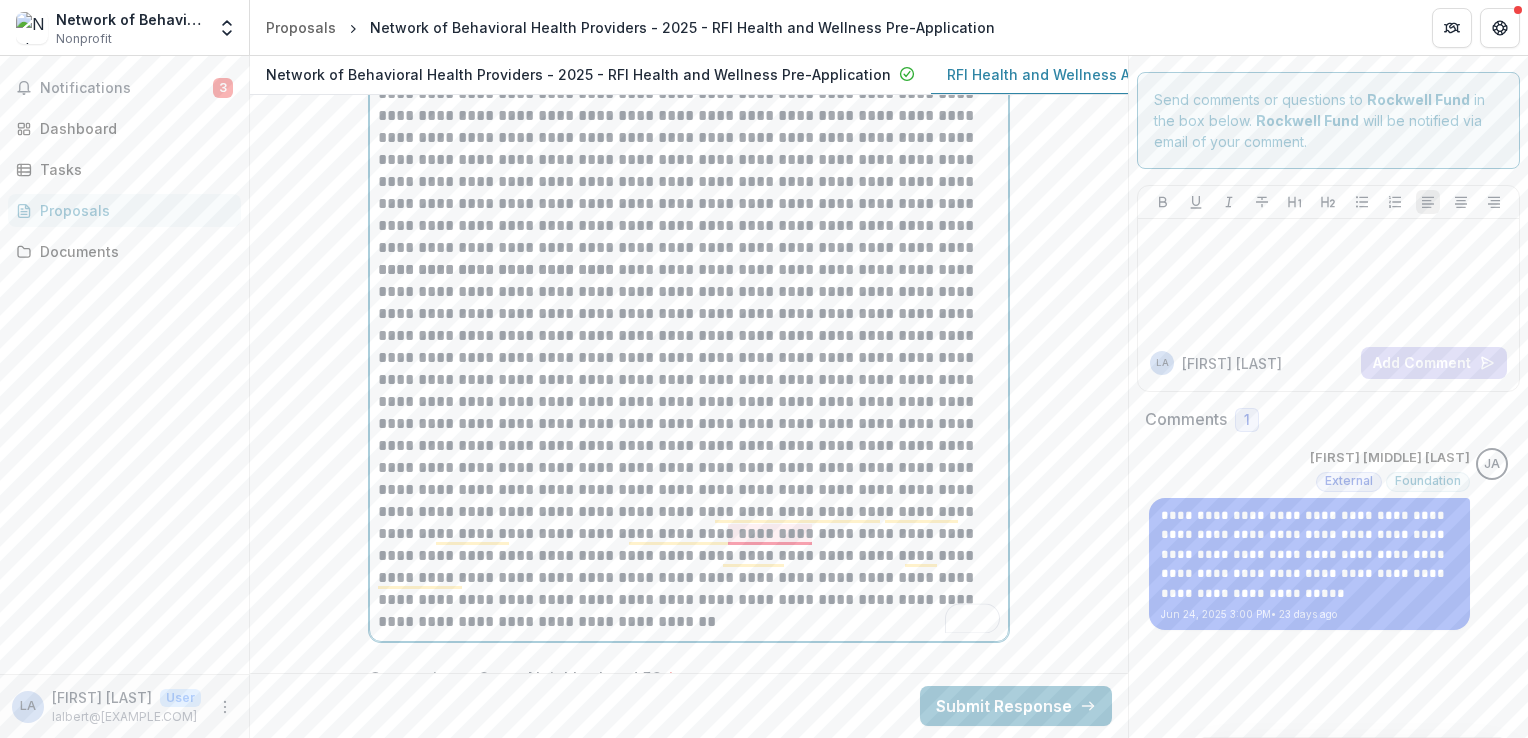 click at bounding box center [689, 446] 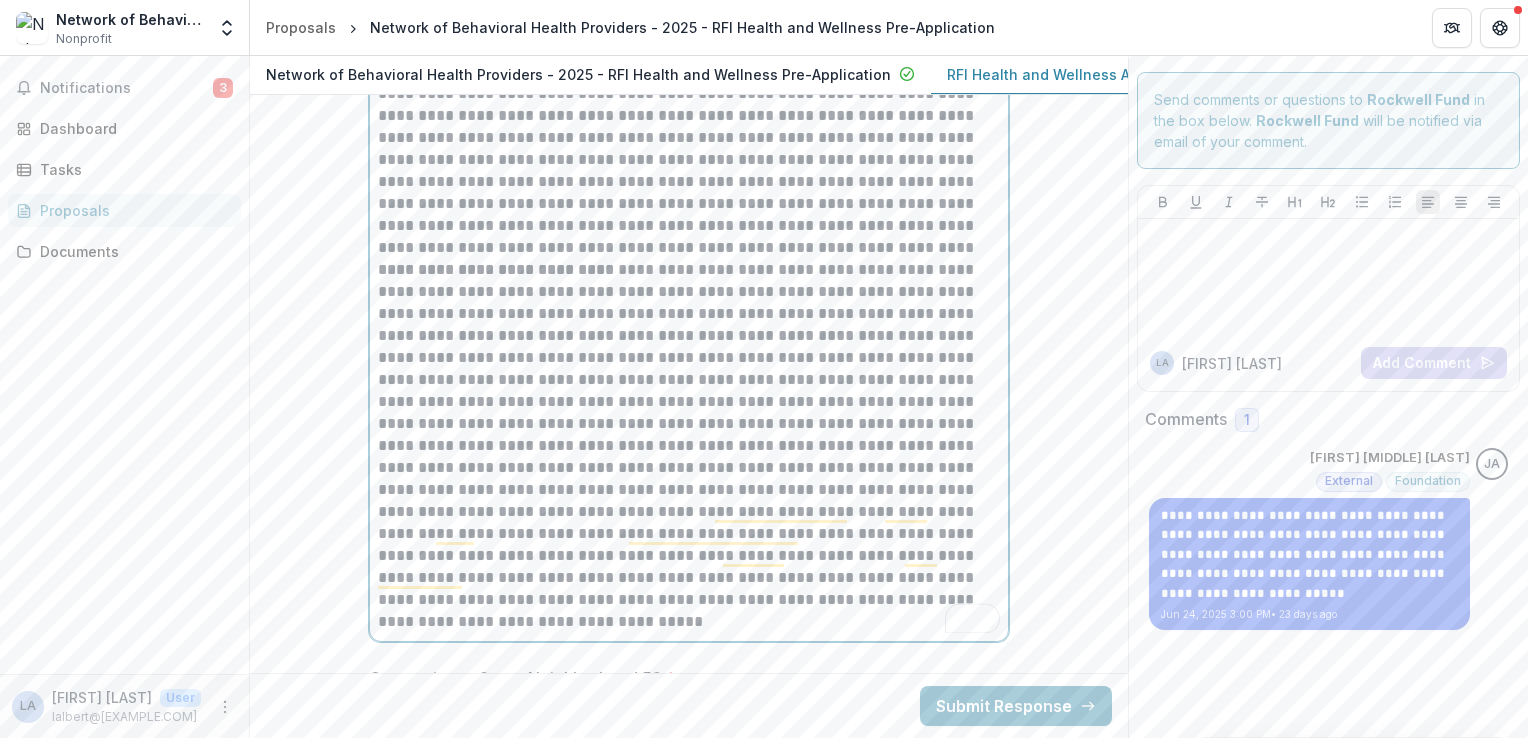 click at bounding box center [689, 446] 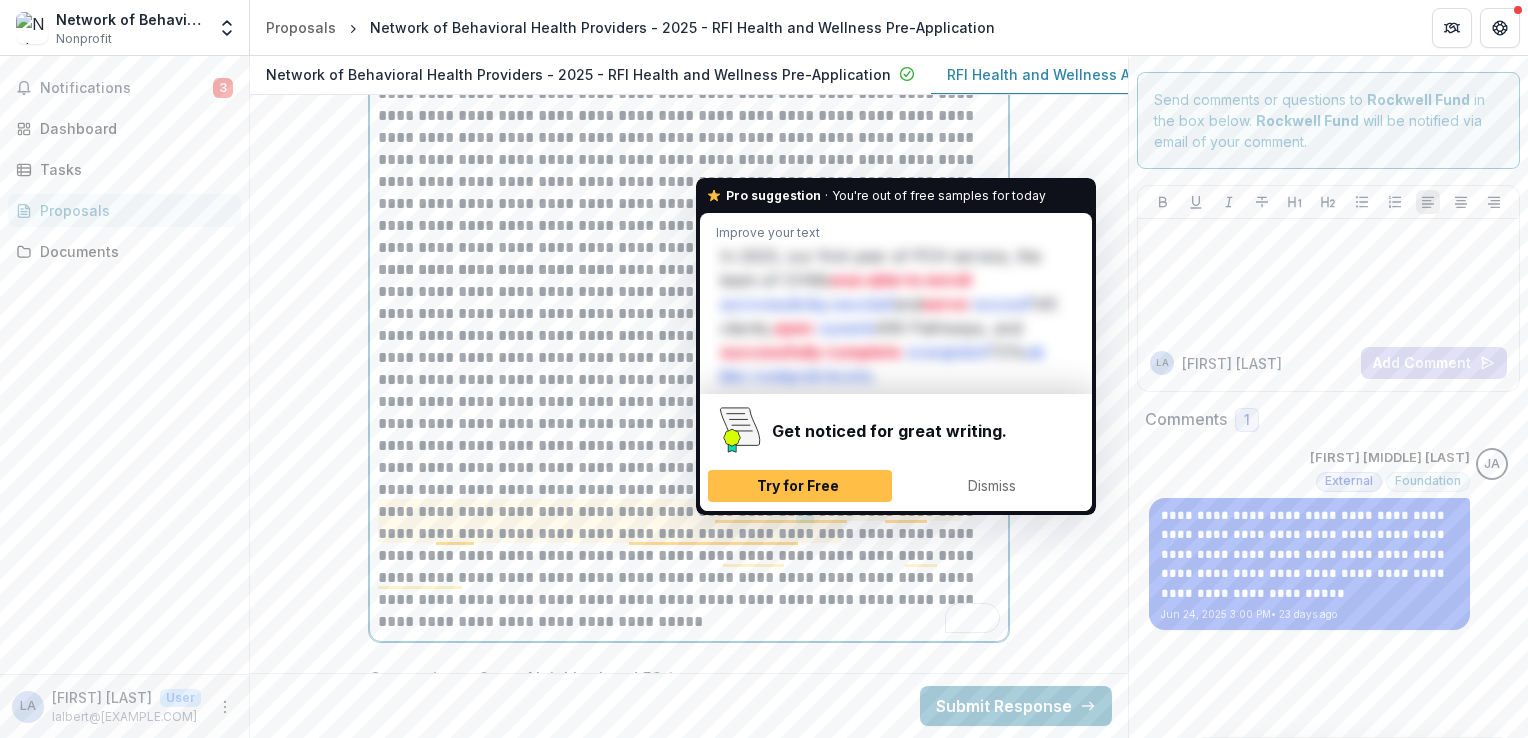drag, startPoint x: 740, startPoint y: 529, endPoint x: 724, endPoint y: 527, distance: 16.124516 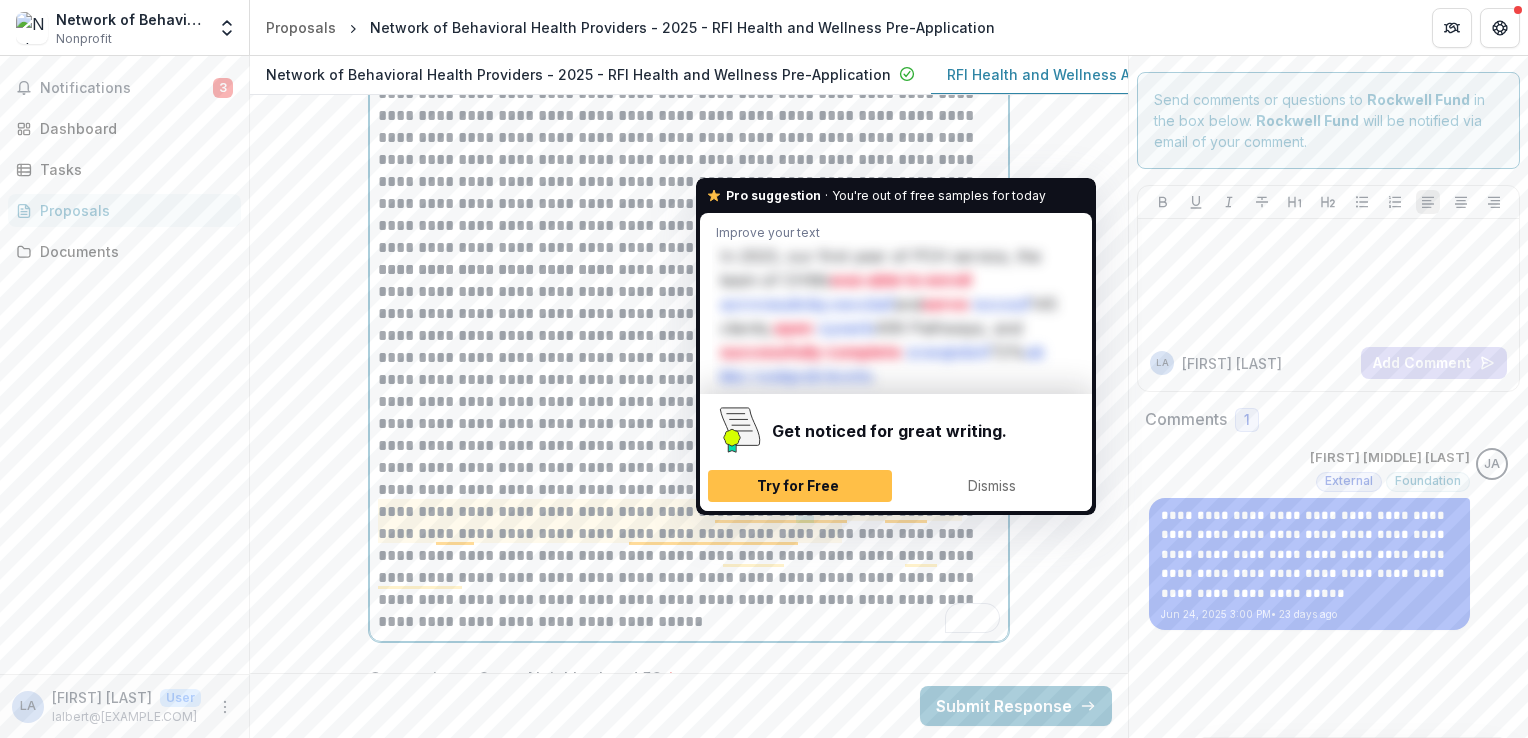 click at bounding box center (689, 446) 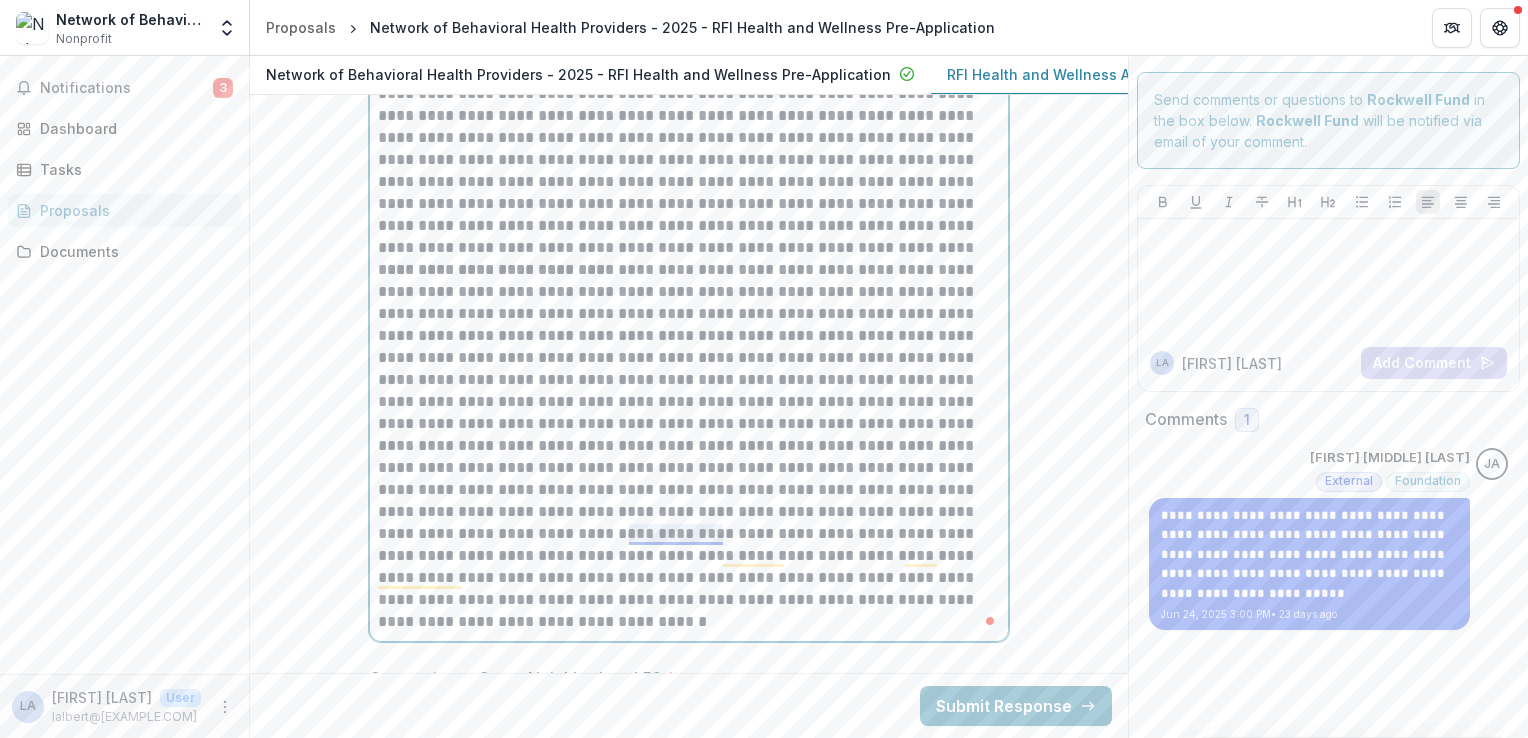 click at bounding box center (689, 446) 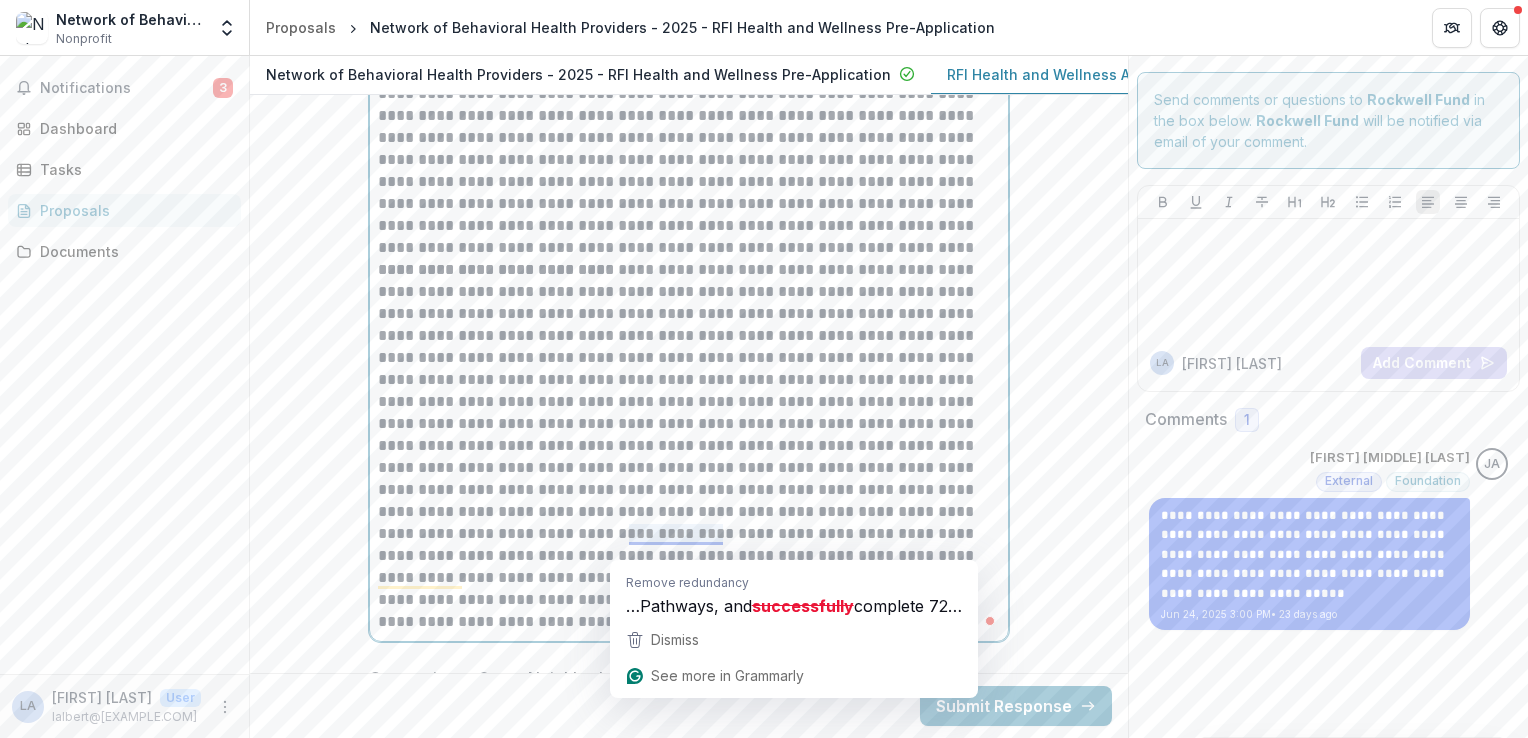 click at bounding box center [689, 446] 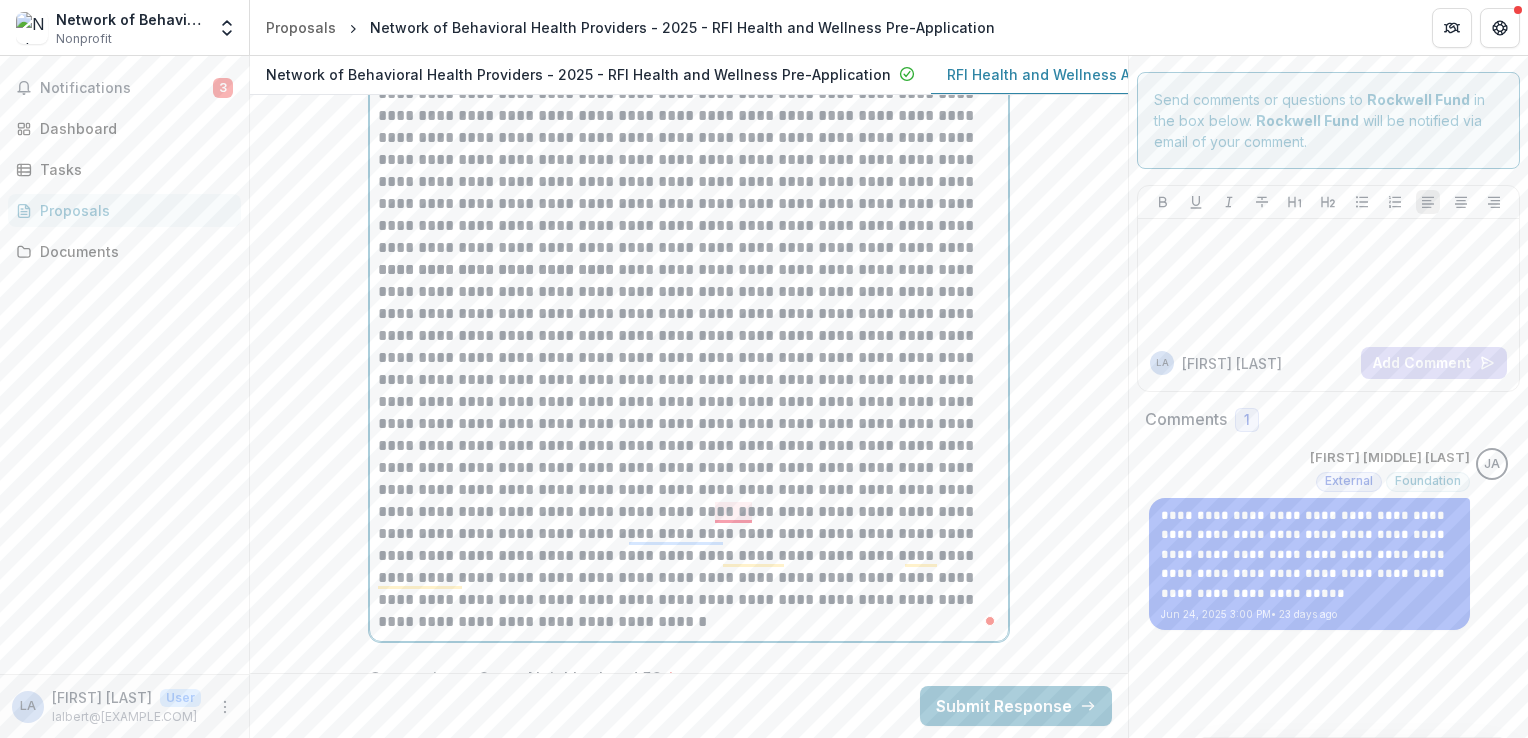 click at bounding box center [689, 446] 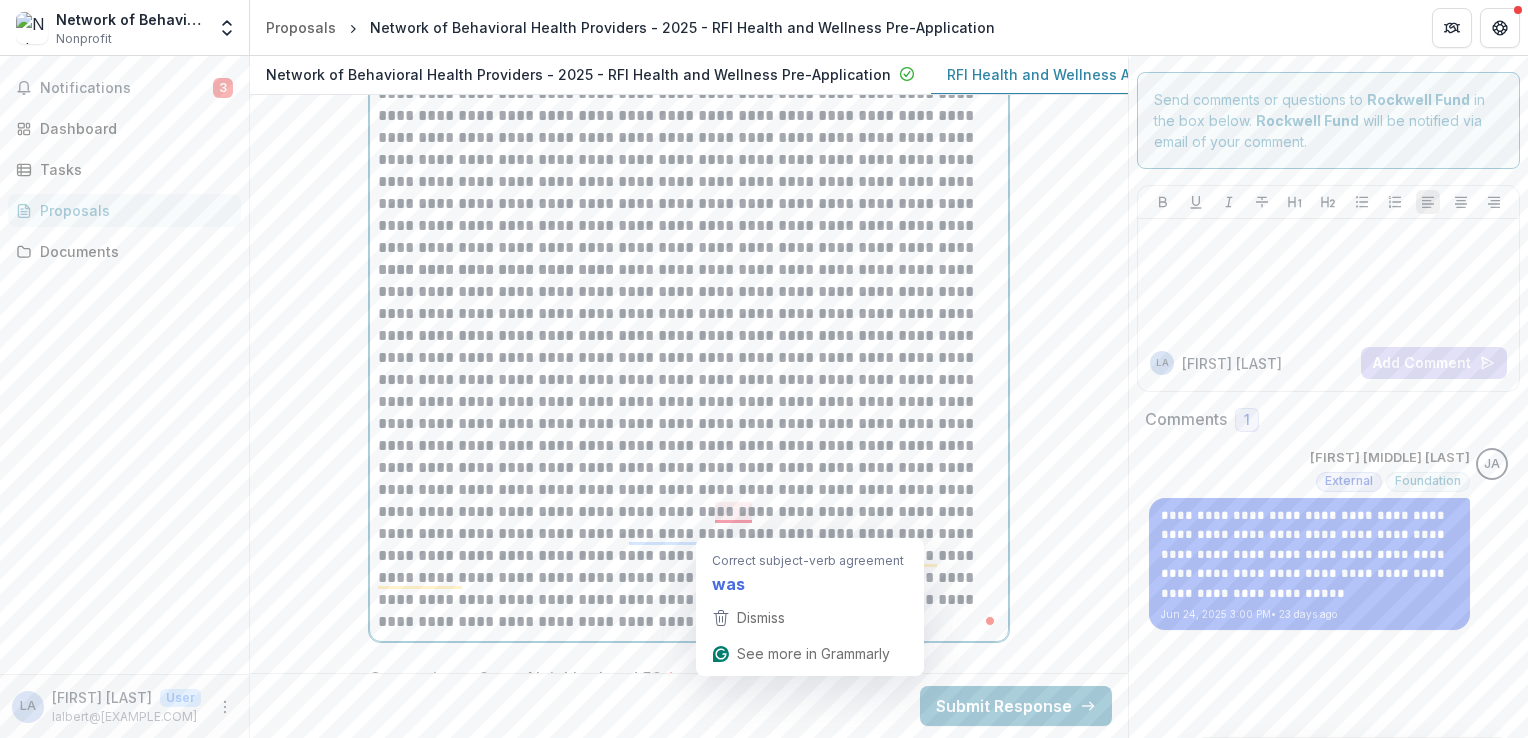 click at bounding box center (689, 446) 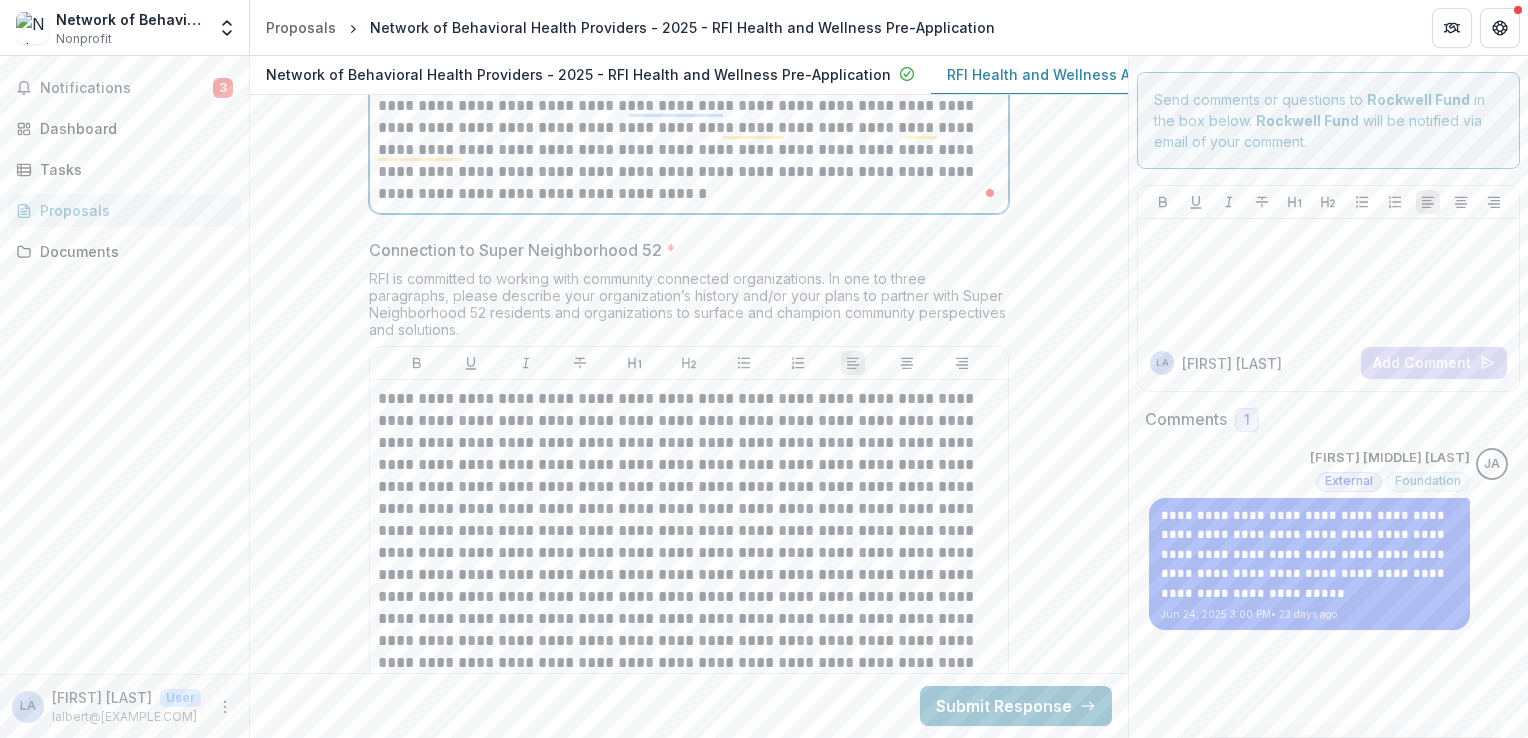scroll, scrollTop: 6657, scrollLeft: 0, axis: vertical 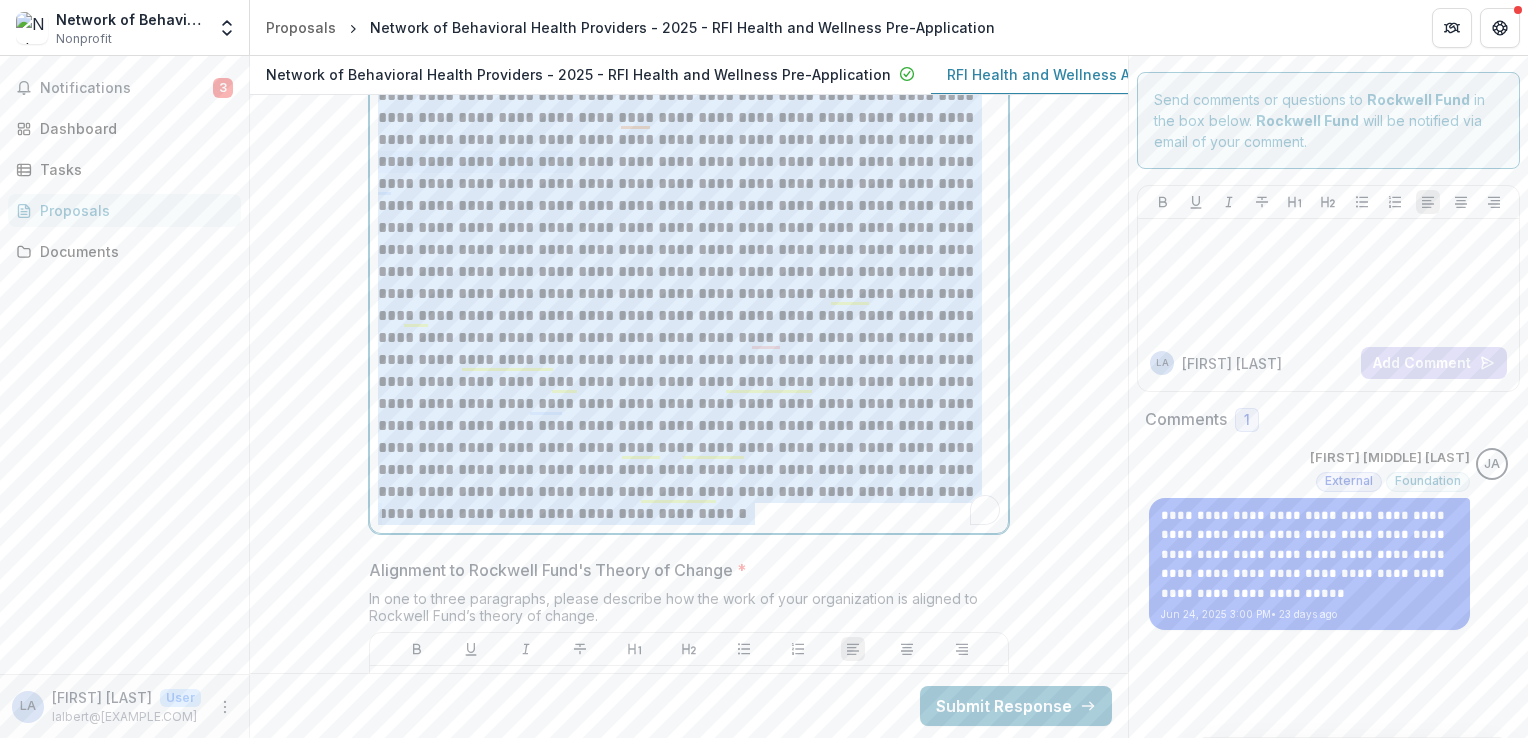 drag, startPoint x: 377, startPoint y: 305, endPoint x: 881, endPoint y: 516, distance: 546.3854 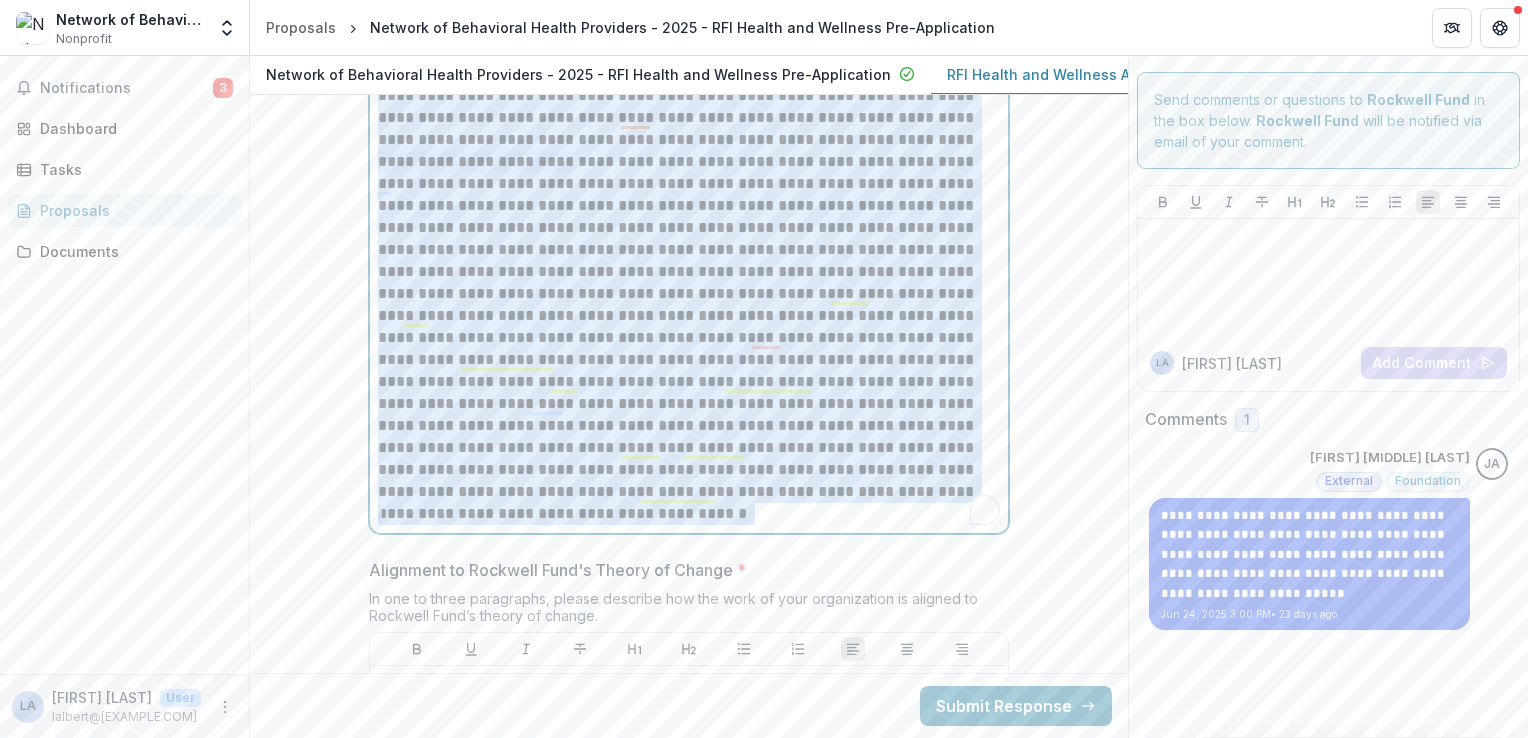 click at bounding box center [689, -102] 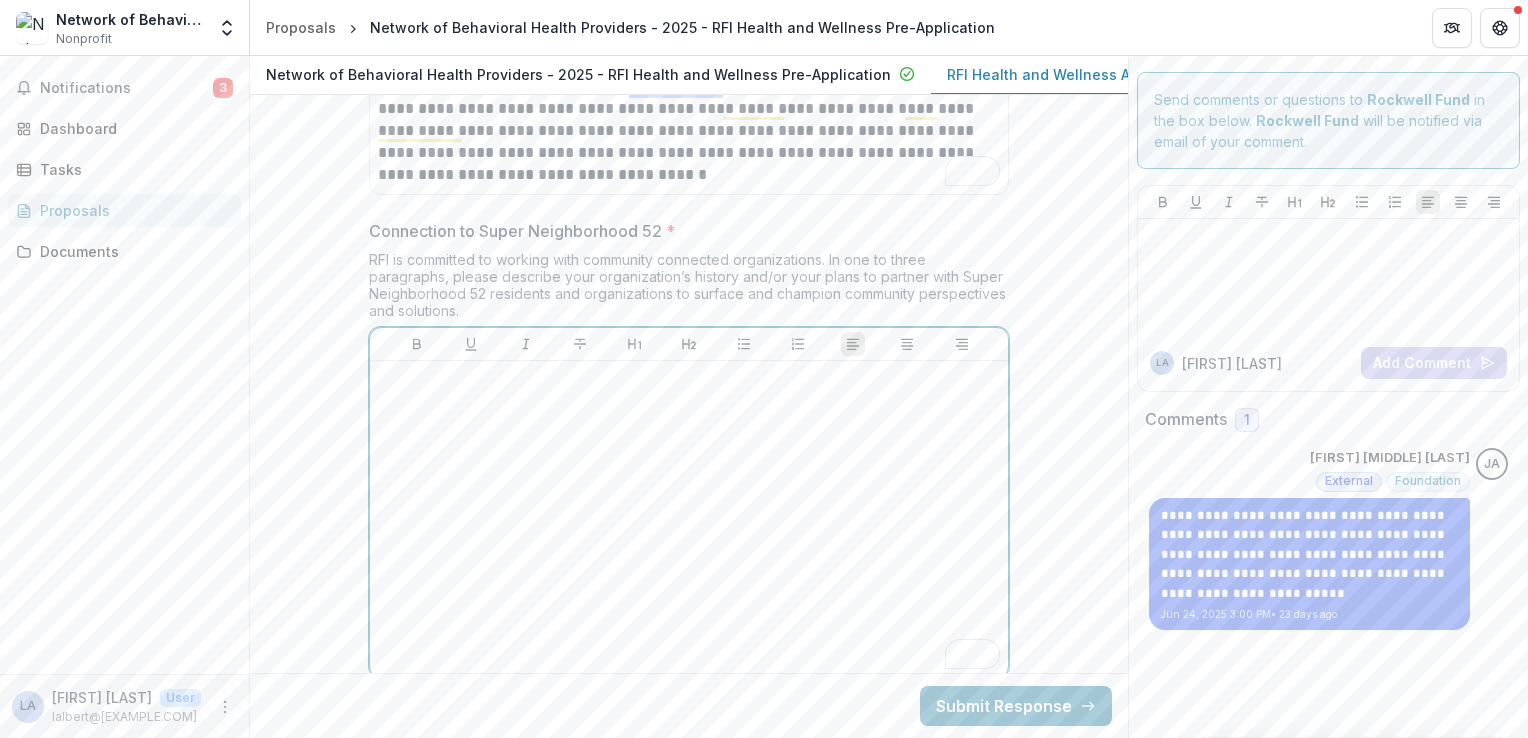 scroll, scrollTop: 6625, scrollLeft: 0, axis: vertical 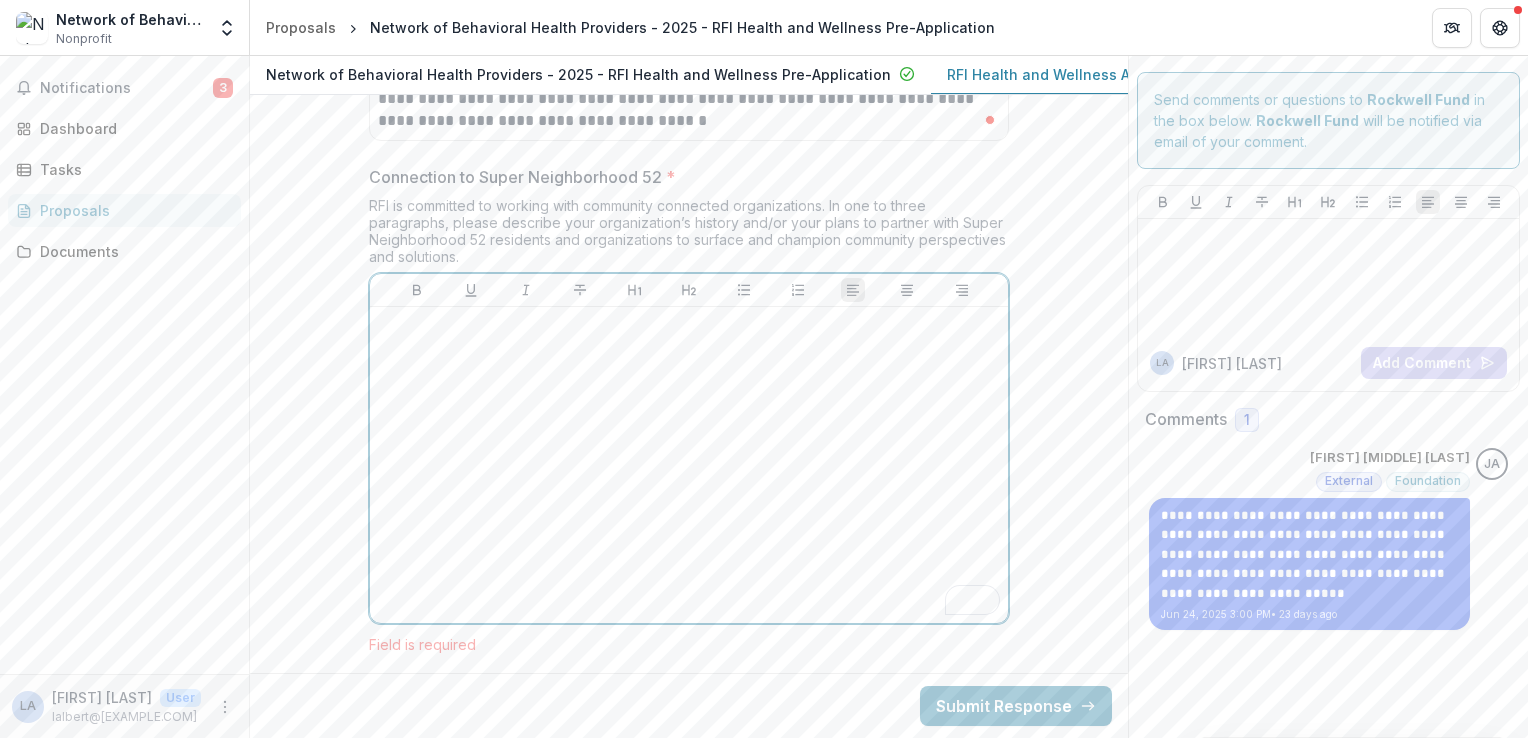 click at bounding box center (689, 326) 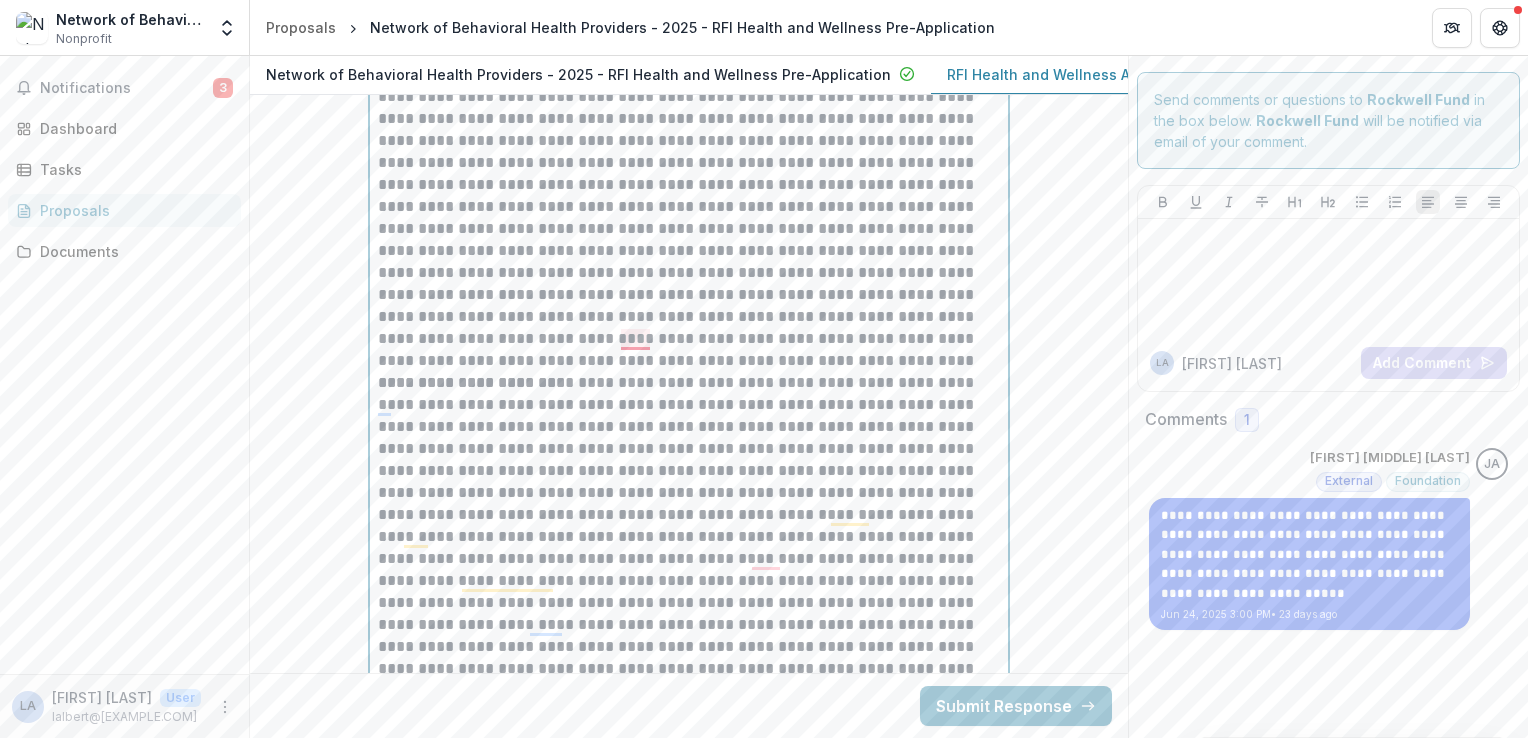 click at bounding box center (689, 163) 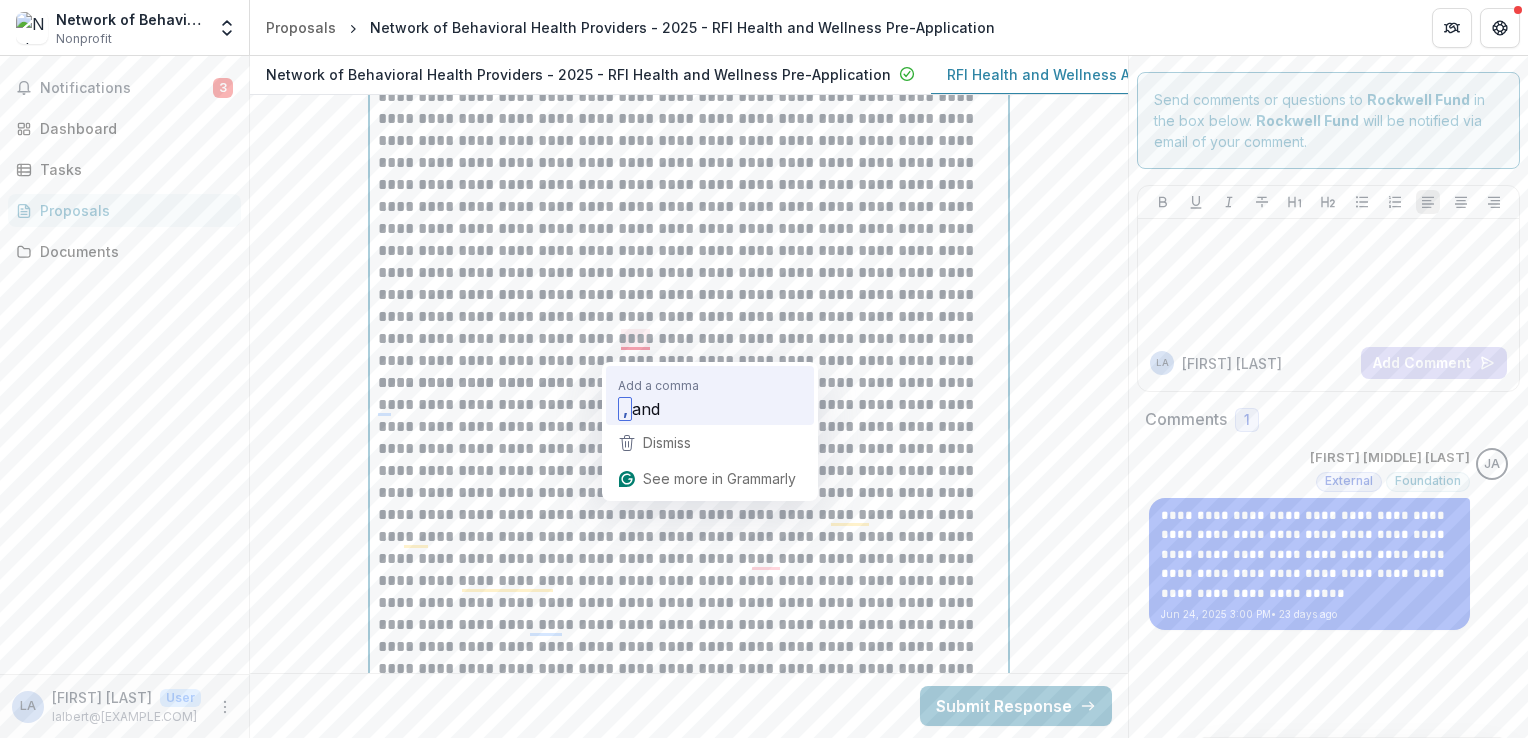 type 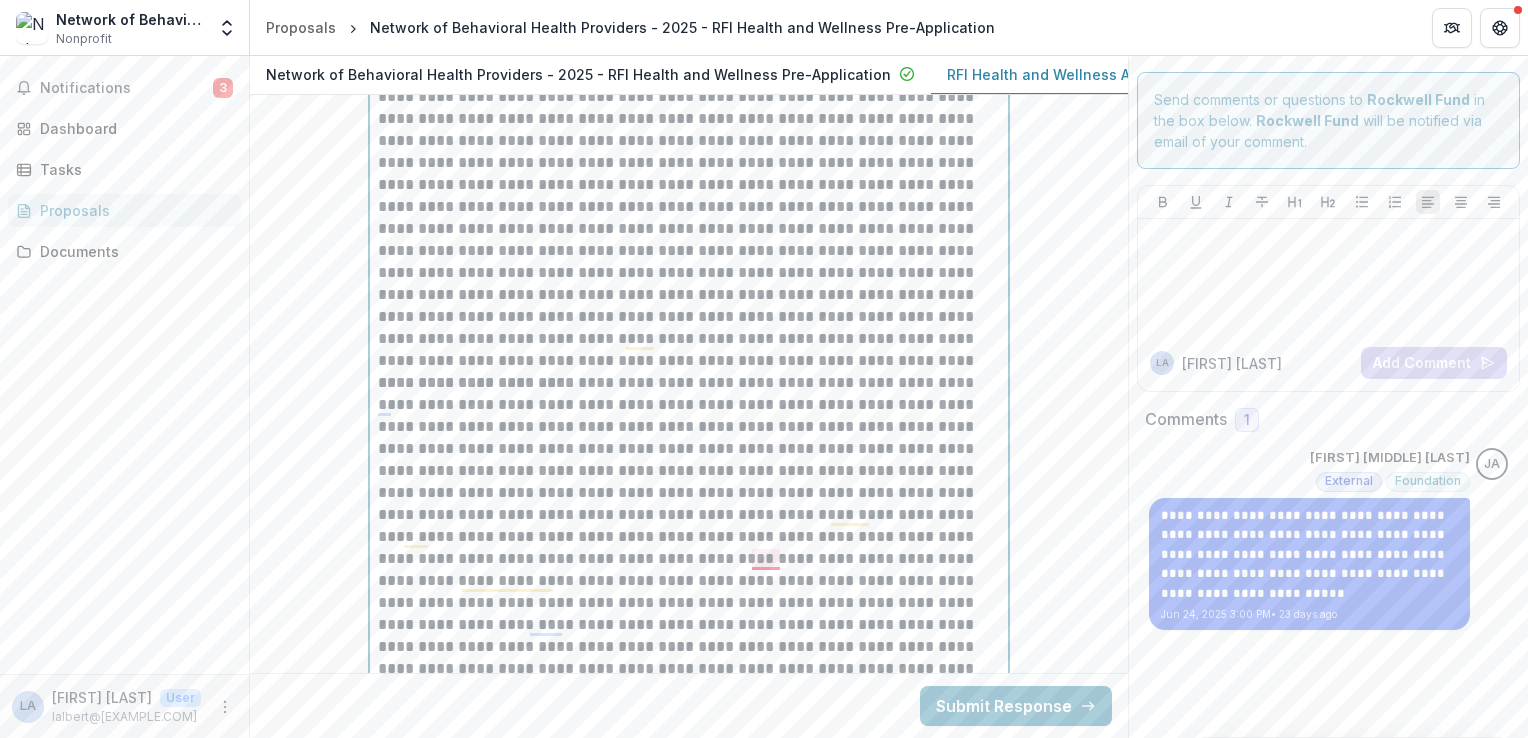 click at bounding box center (689, 548) 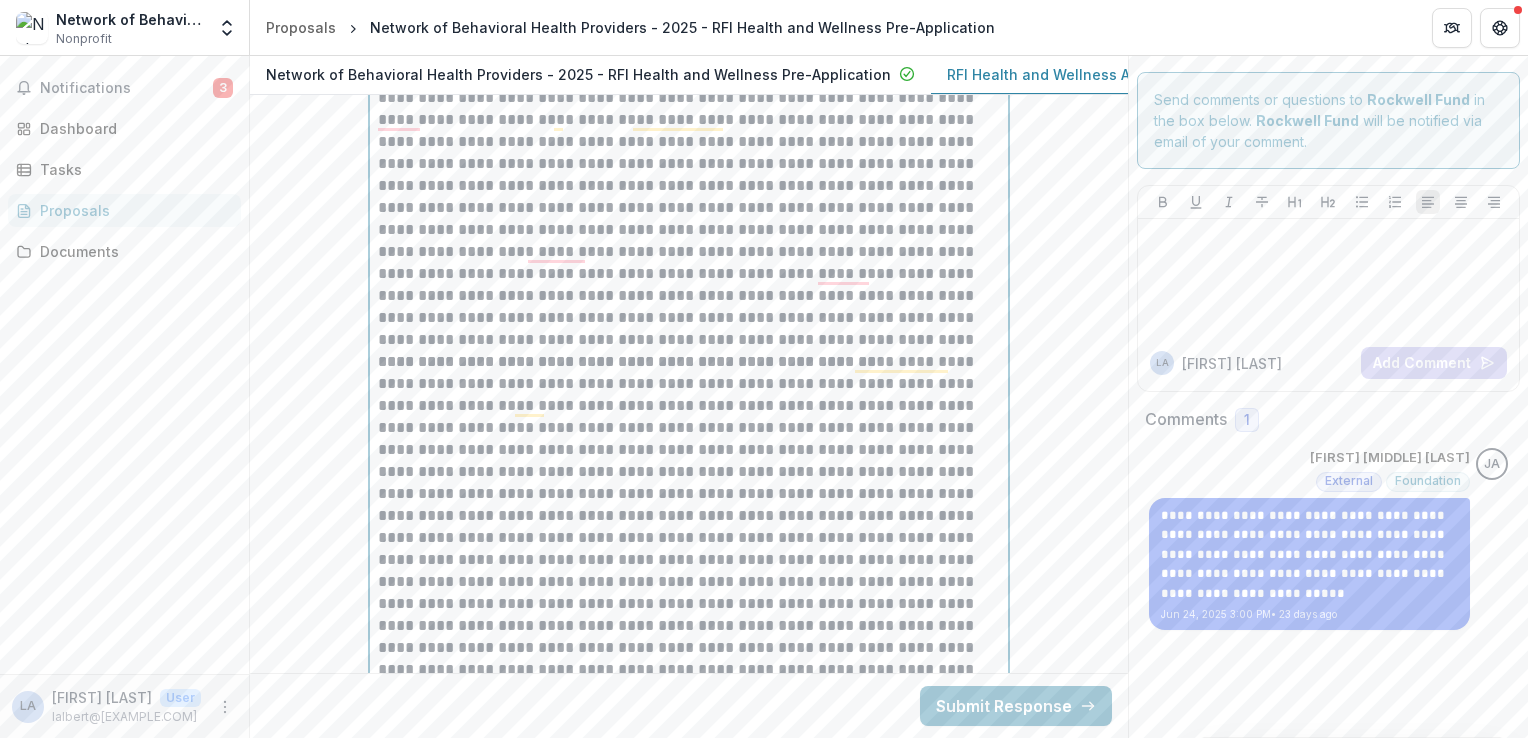 scroll, scrollTop: 7180, scrollLeft: 0, axis: vertical 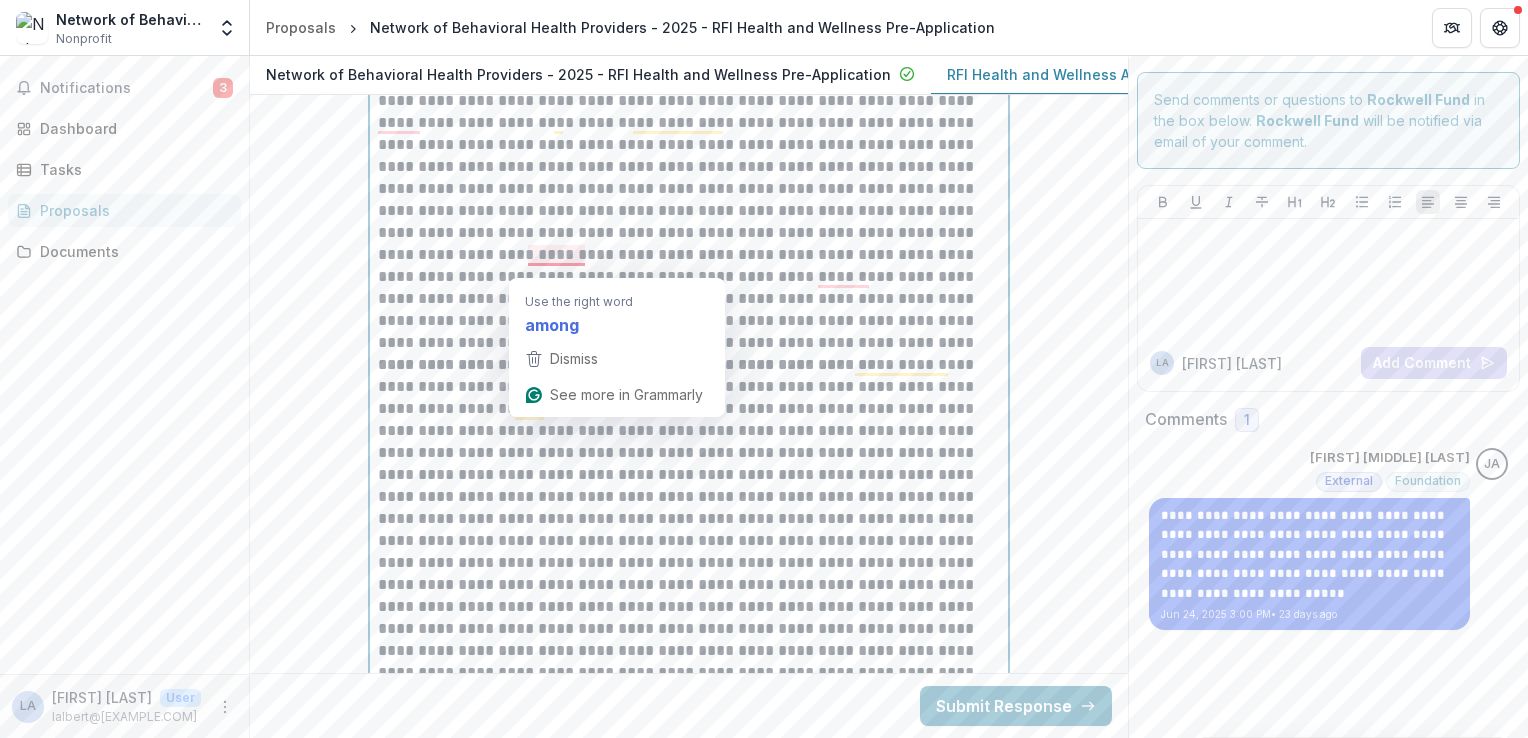 click at bounding box center [689, 57] 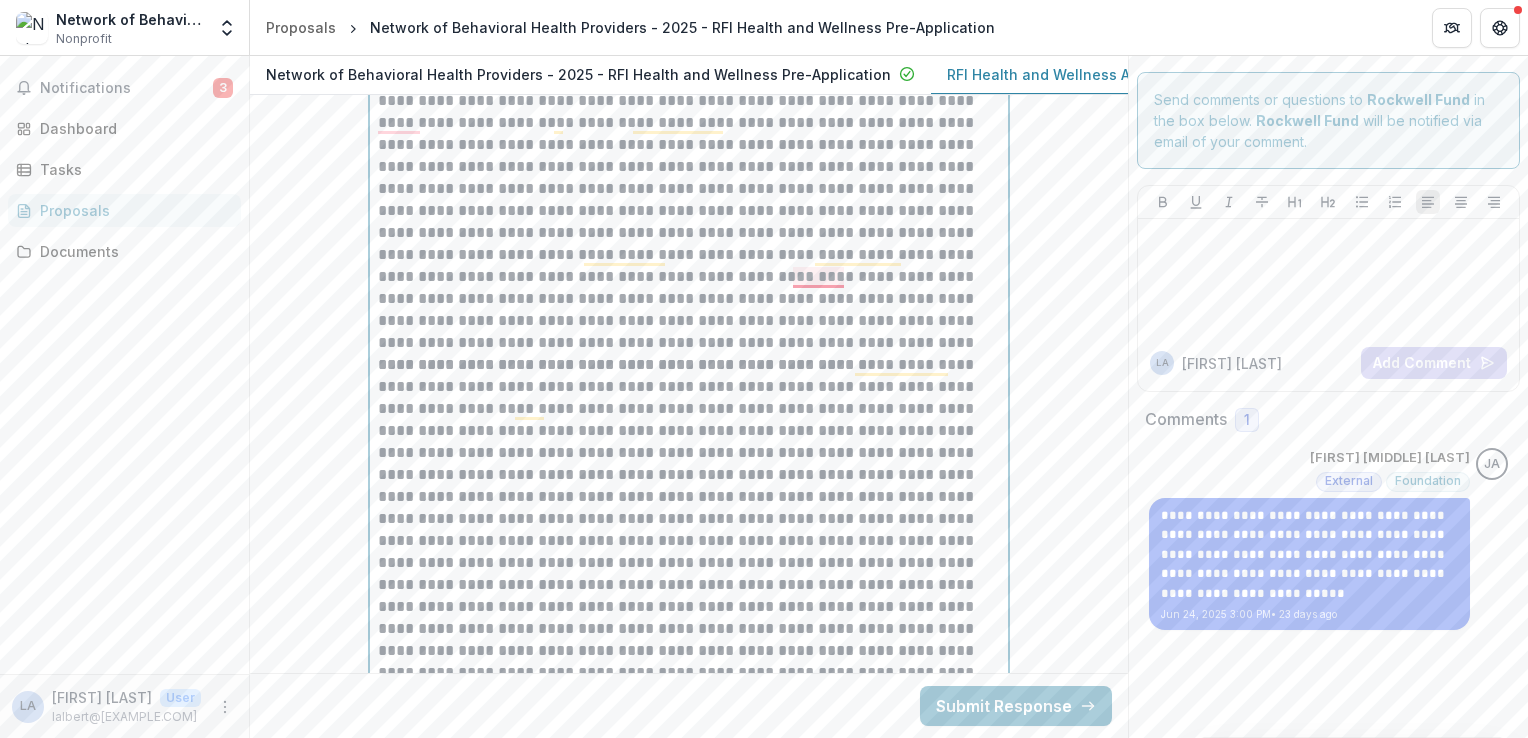 click at bounding box center [689, 57] 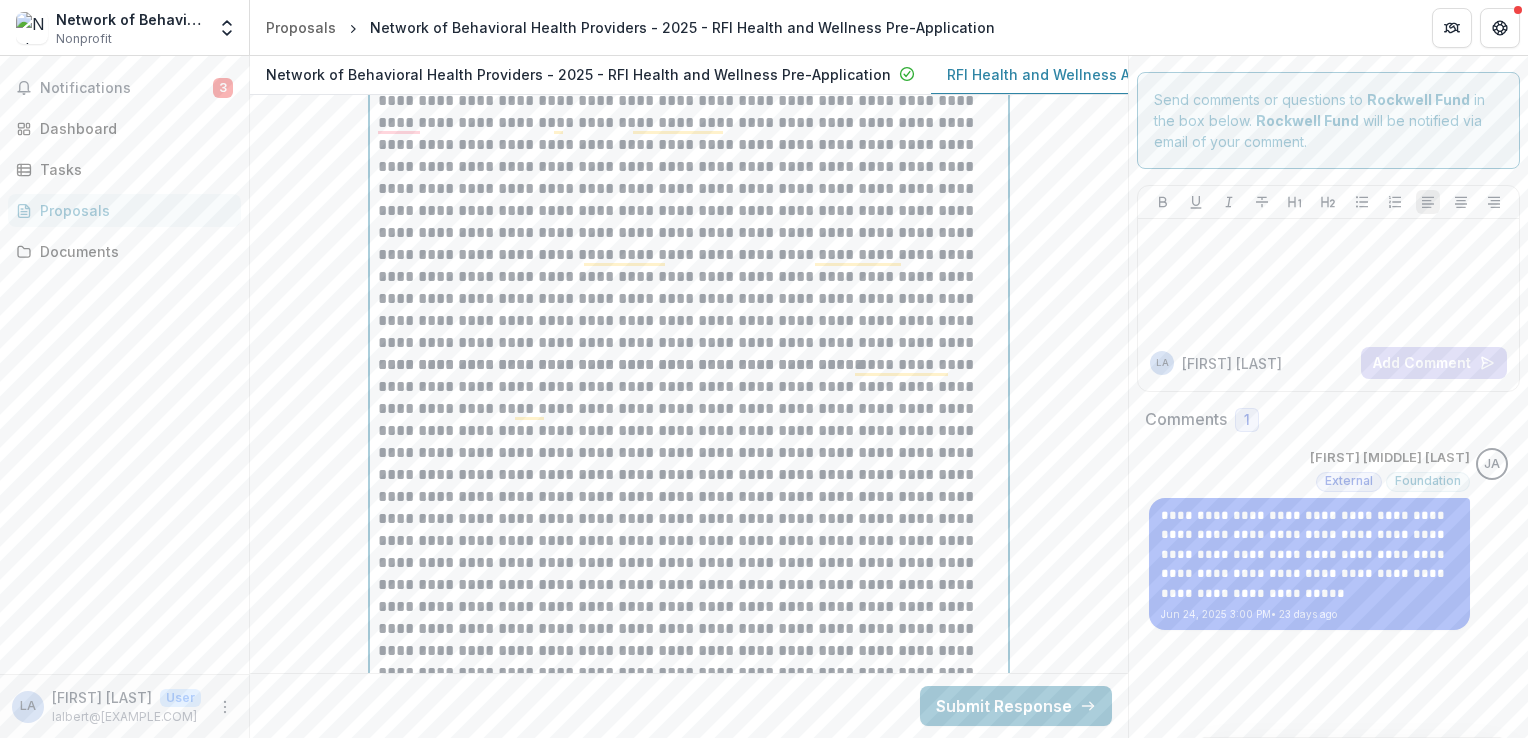 scroll, scrollTop: 6780, scrollLeft: 0, axis: vertical 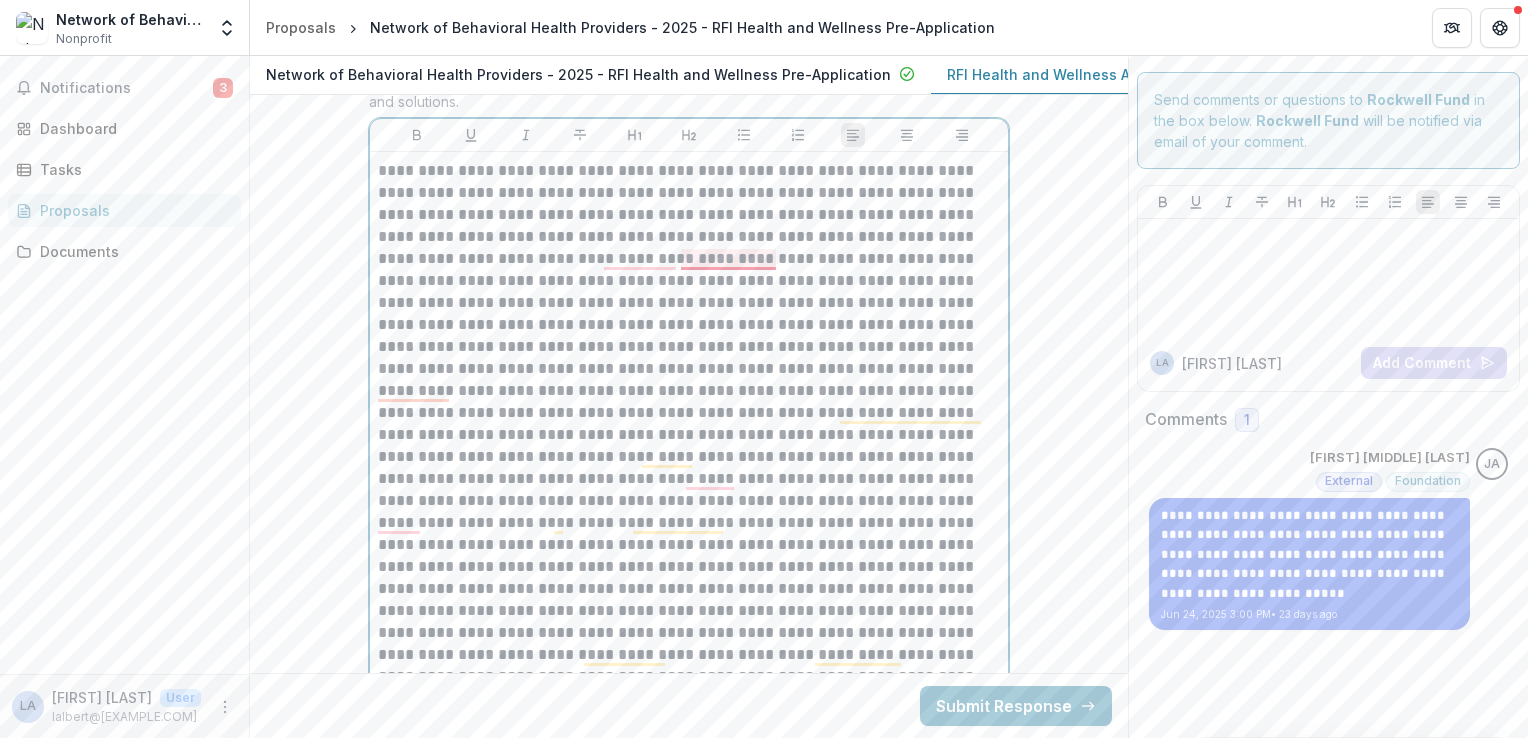 click at bounding box center (689, 457) 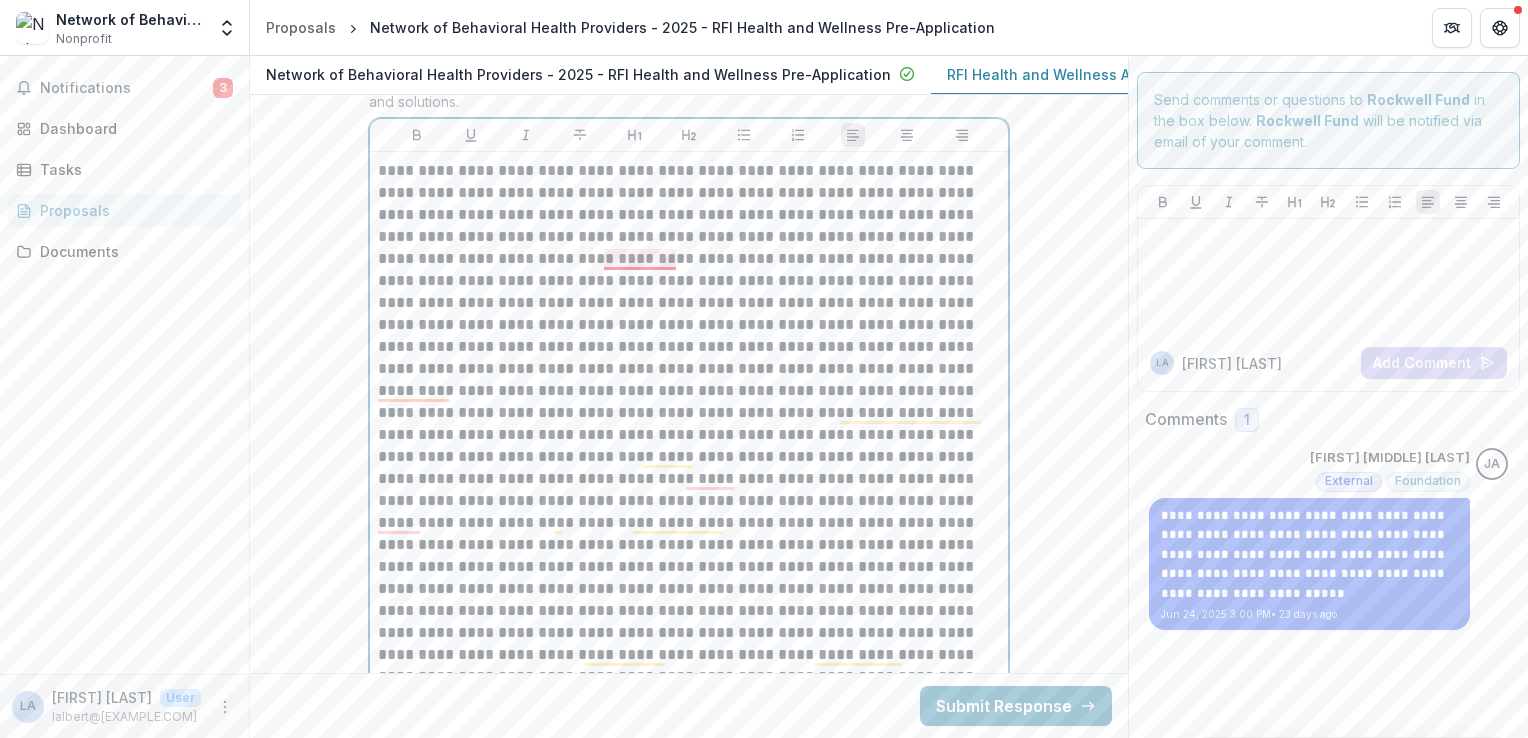 click at bounding box center [689, 457] 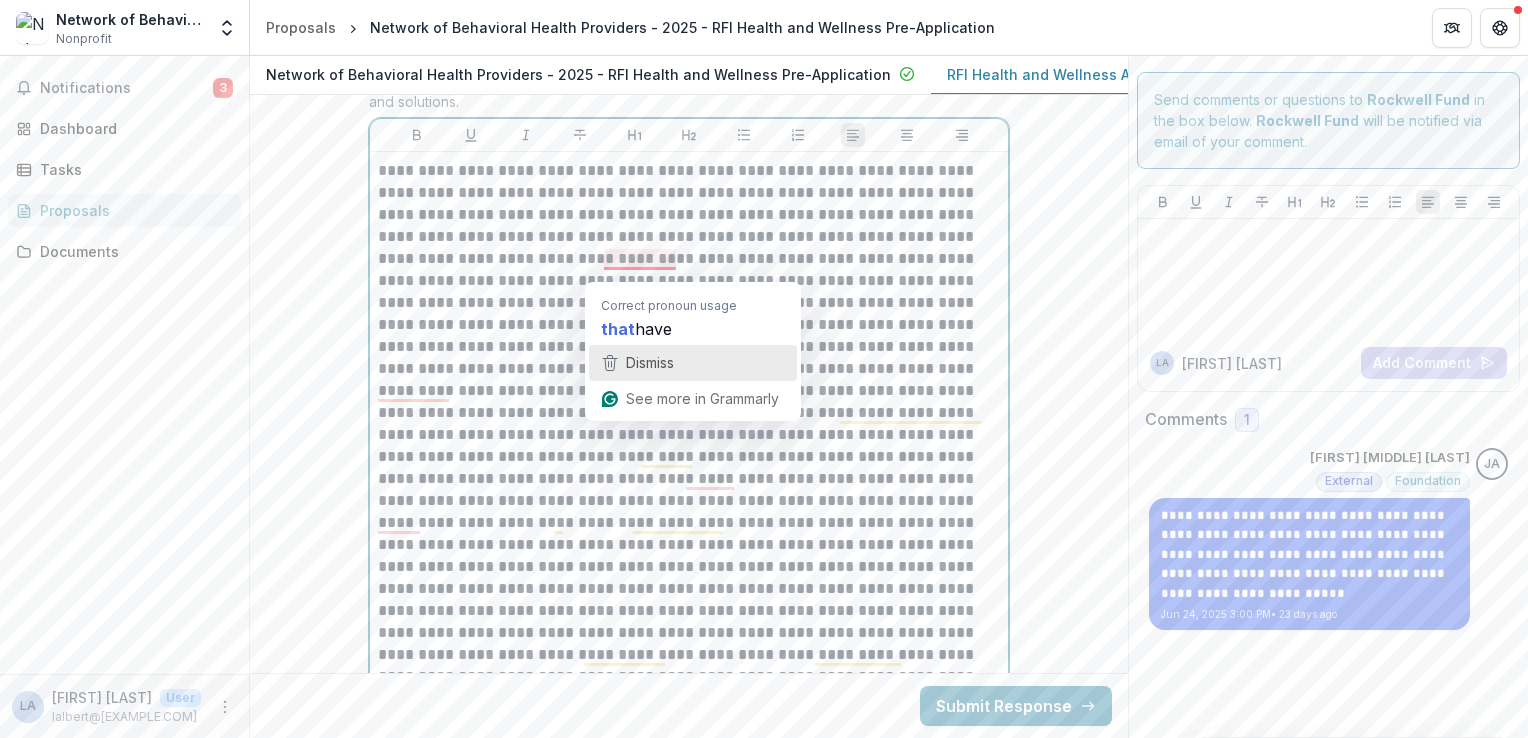 click on "Dismiss" at bounding box center [693, 363] 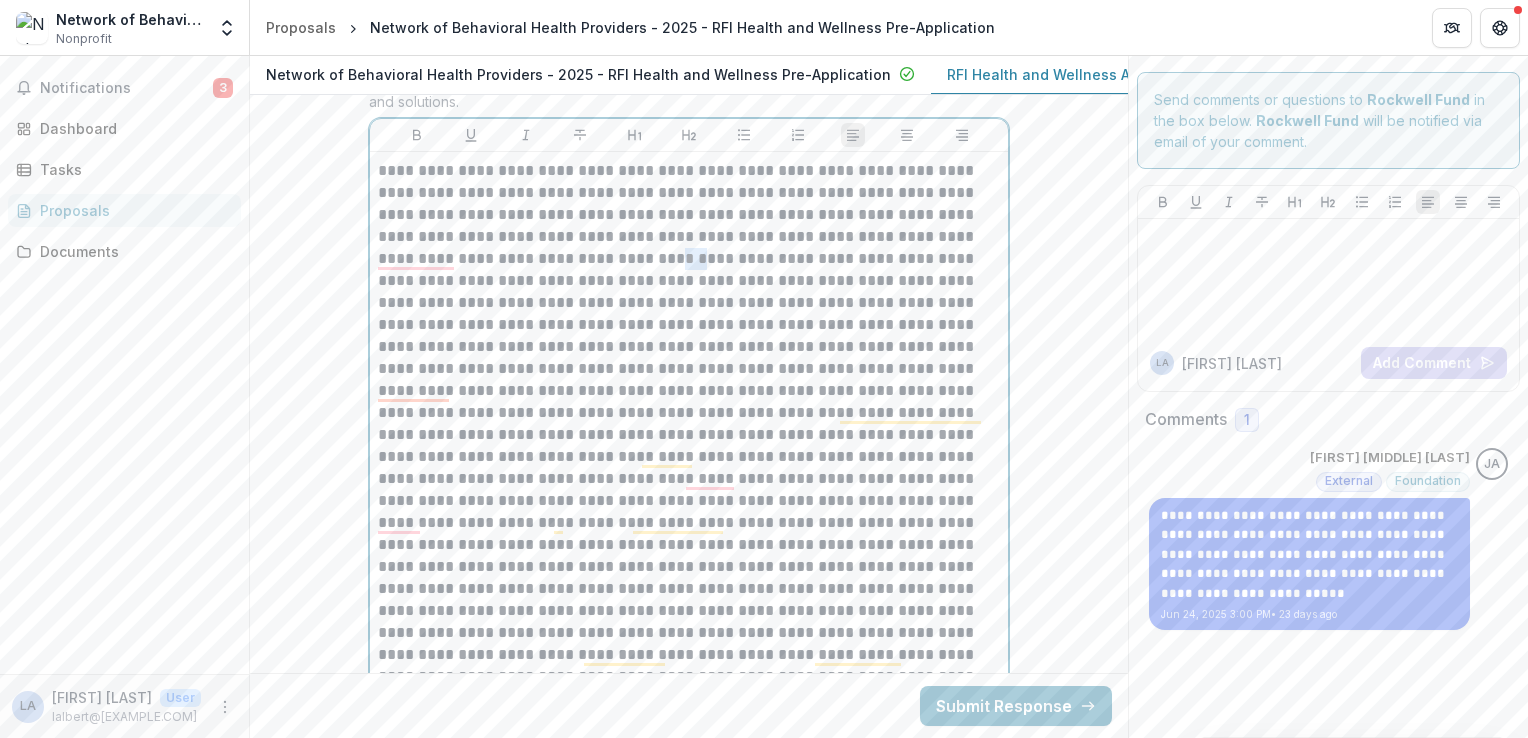 drag, startPoint x: 628, startPoint y: 270, endPoint x: 600, endPoint y: 268, distance: 28.071337 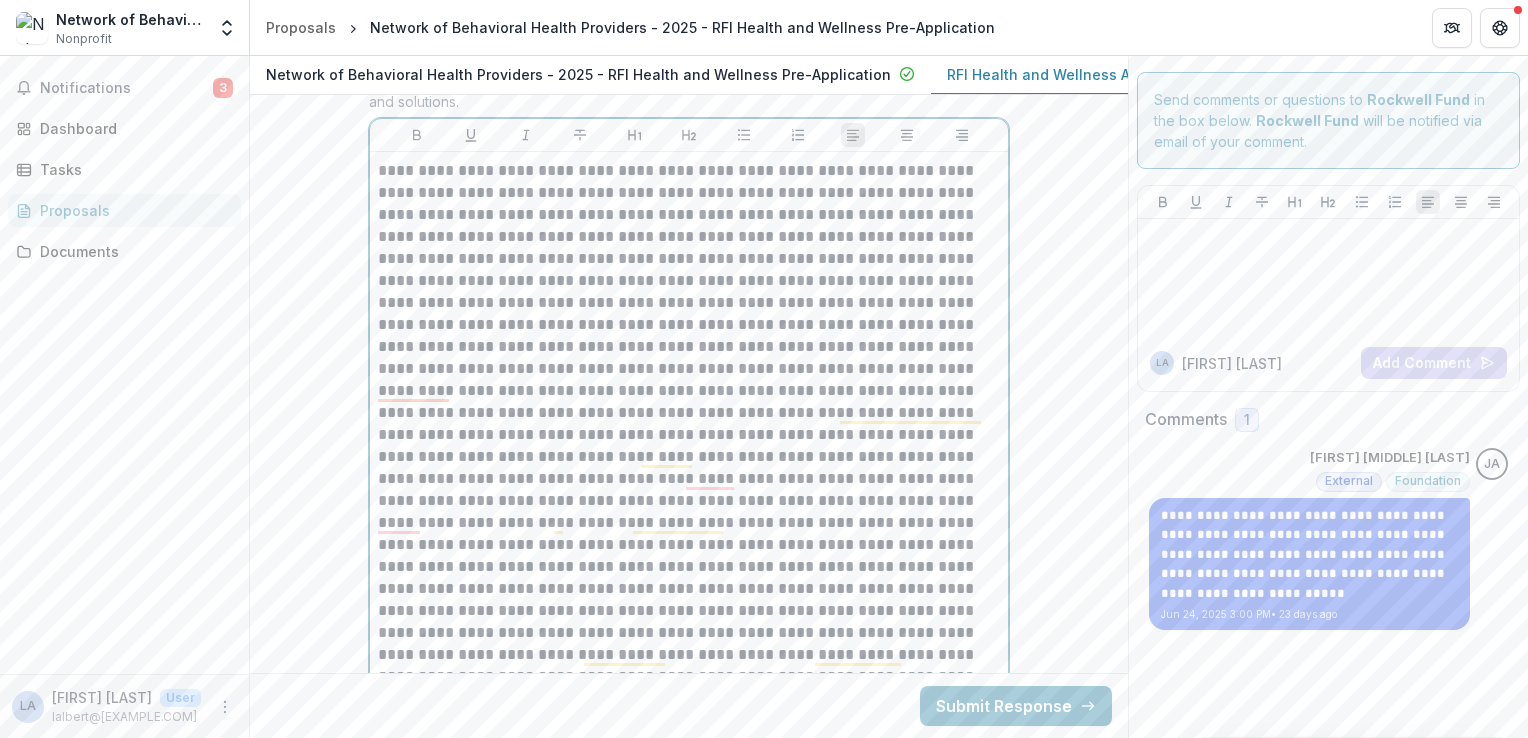 click at bounding box center (689, 457) 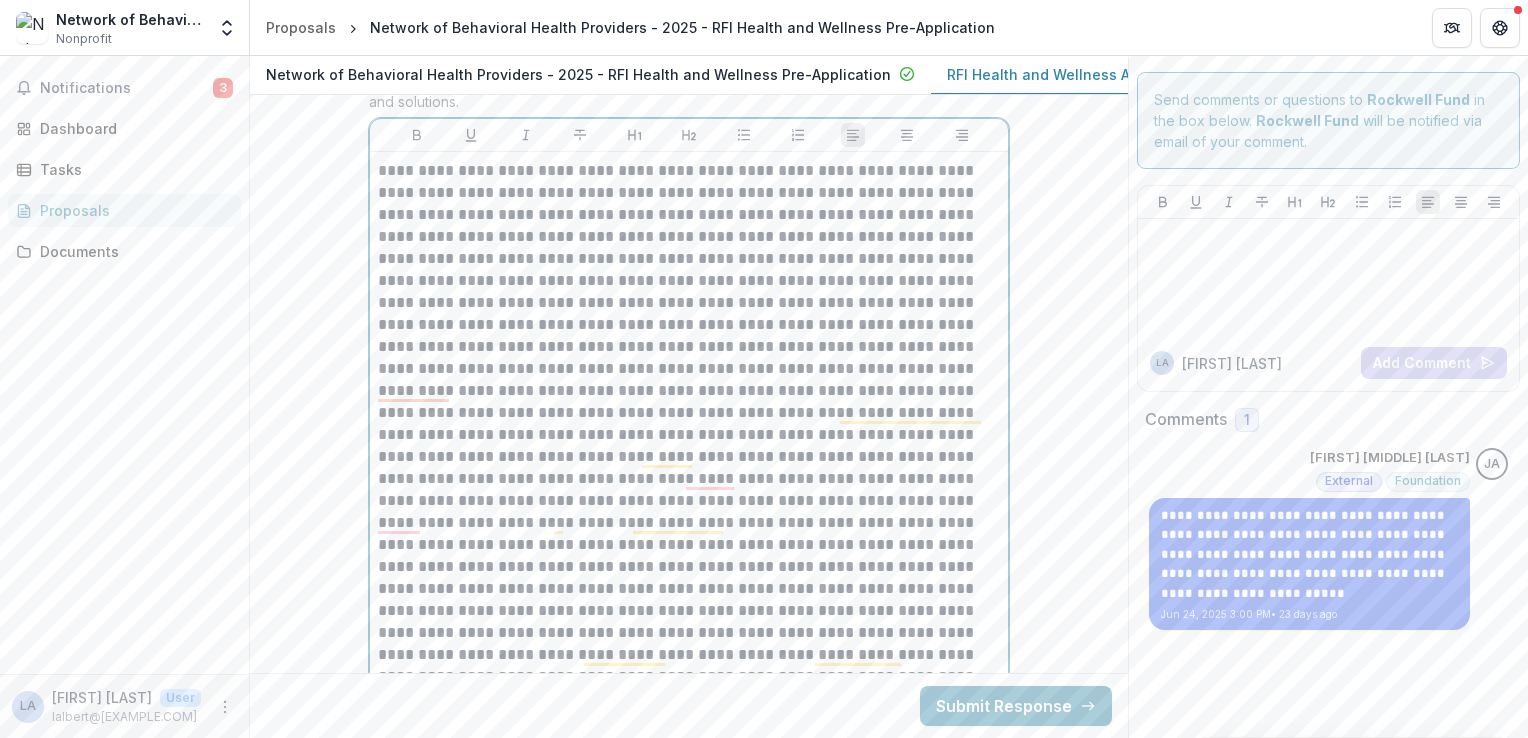 click at bounding box center (689, 457) 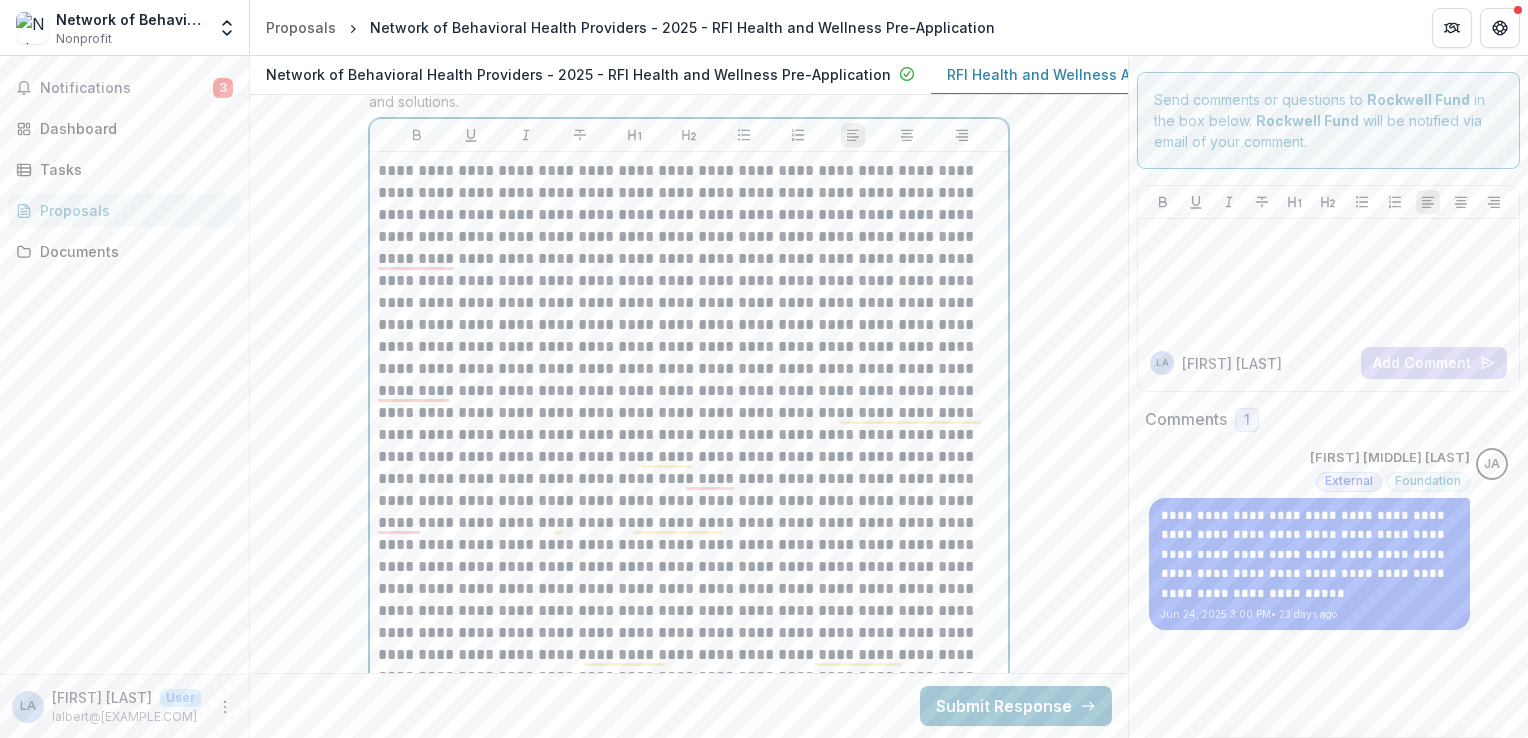 click at bounding box center (689, 457) 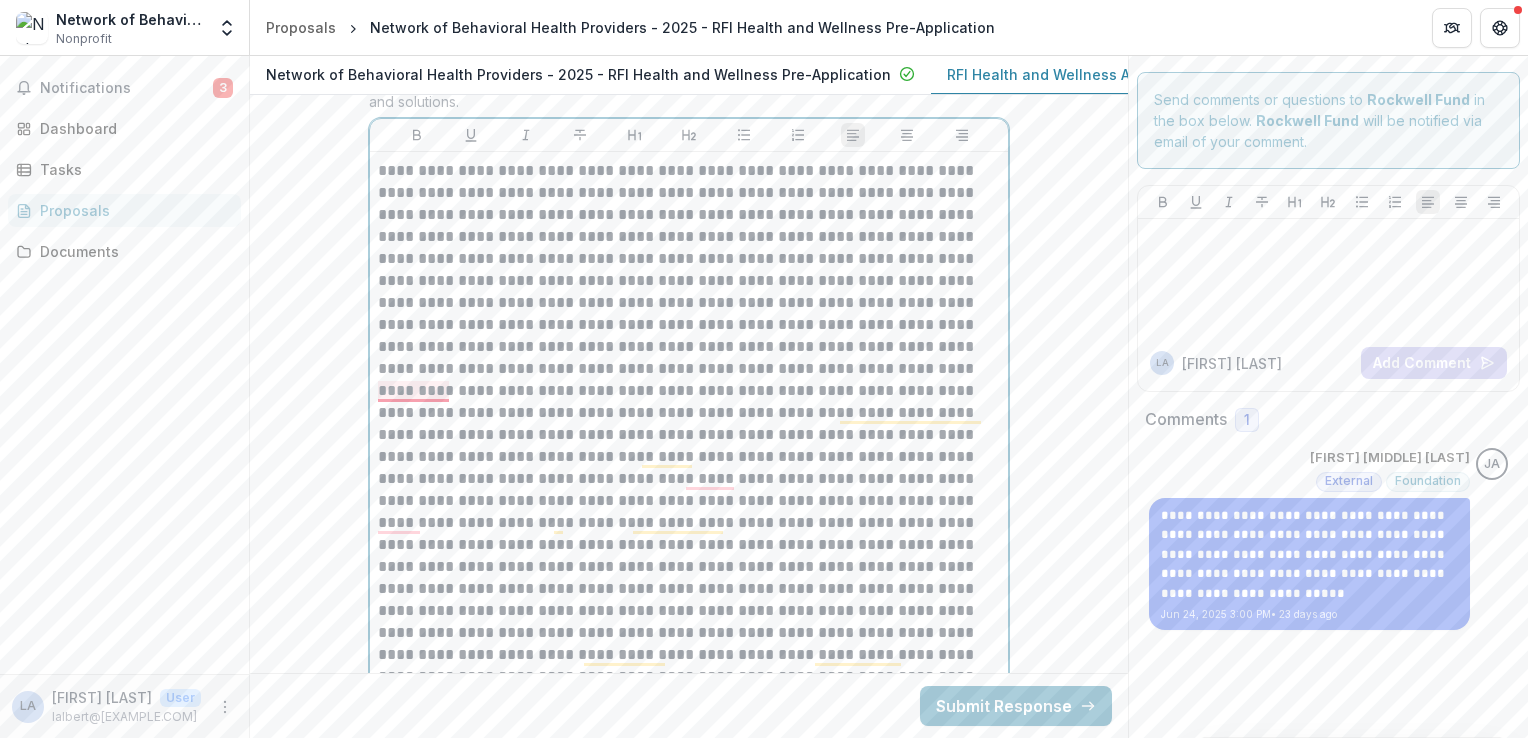 click at bounding box center [689, 457] 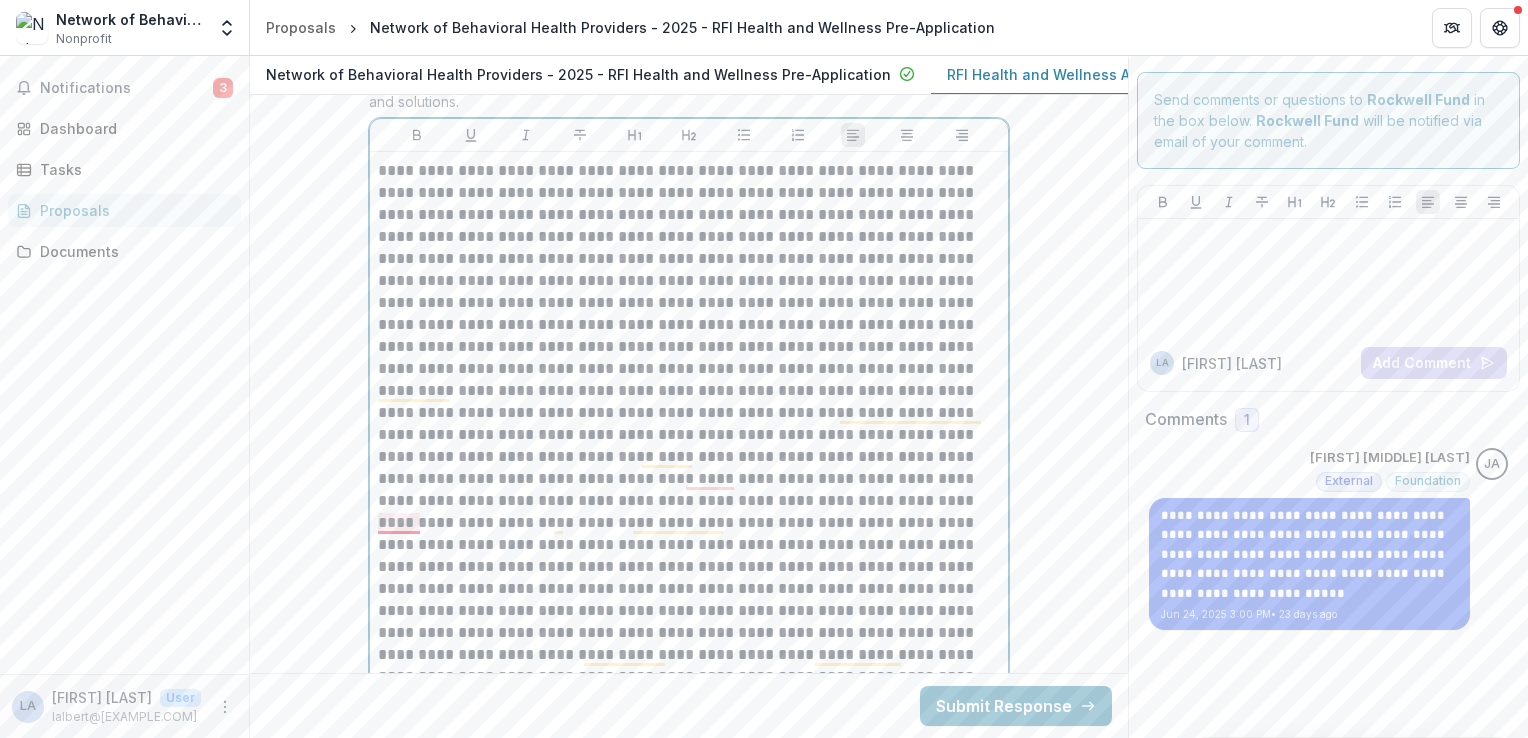 click at bounding box center [689, 457] 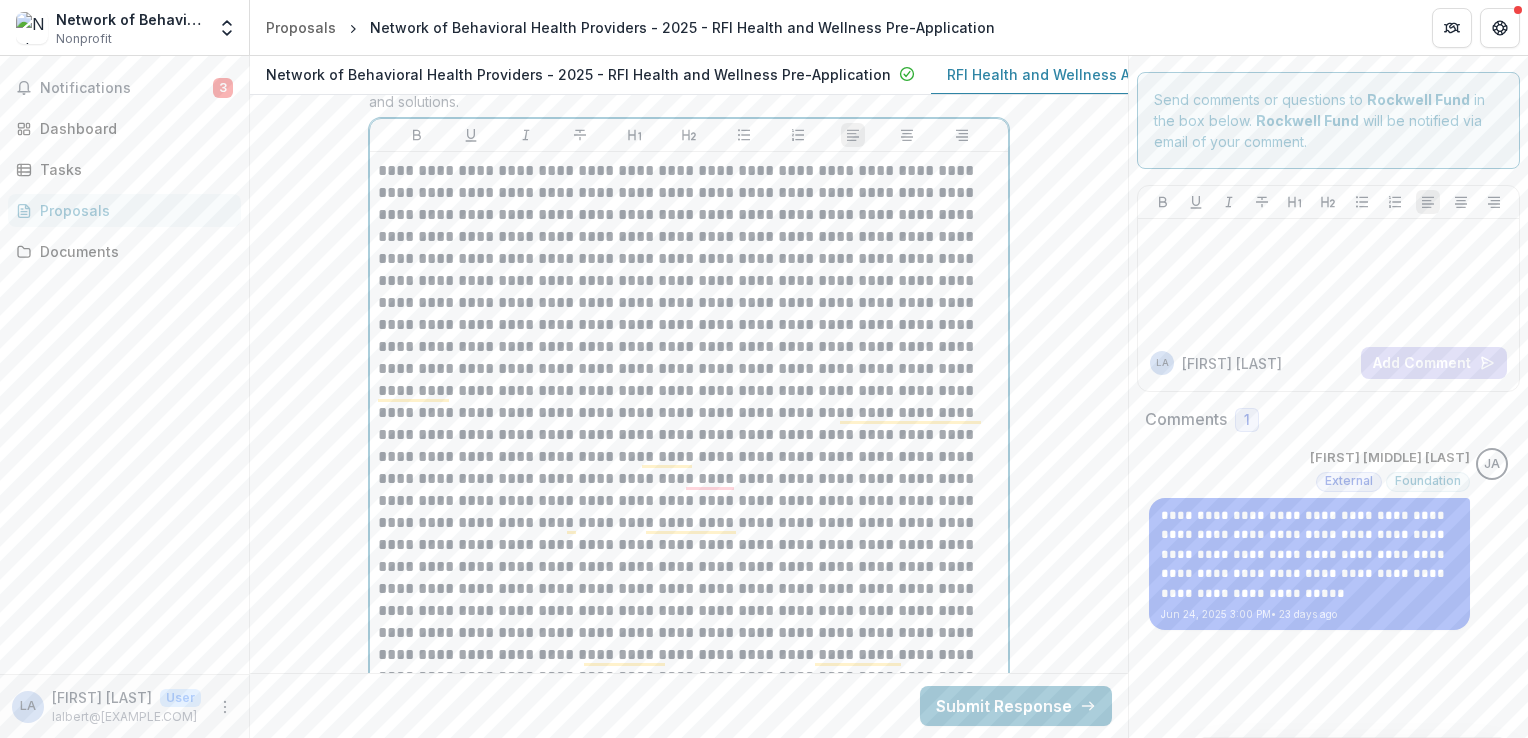 click at bounding box center [689, 457] 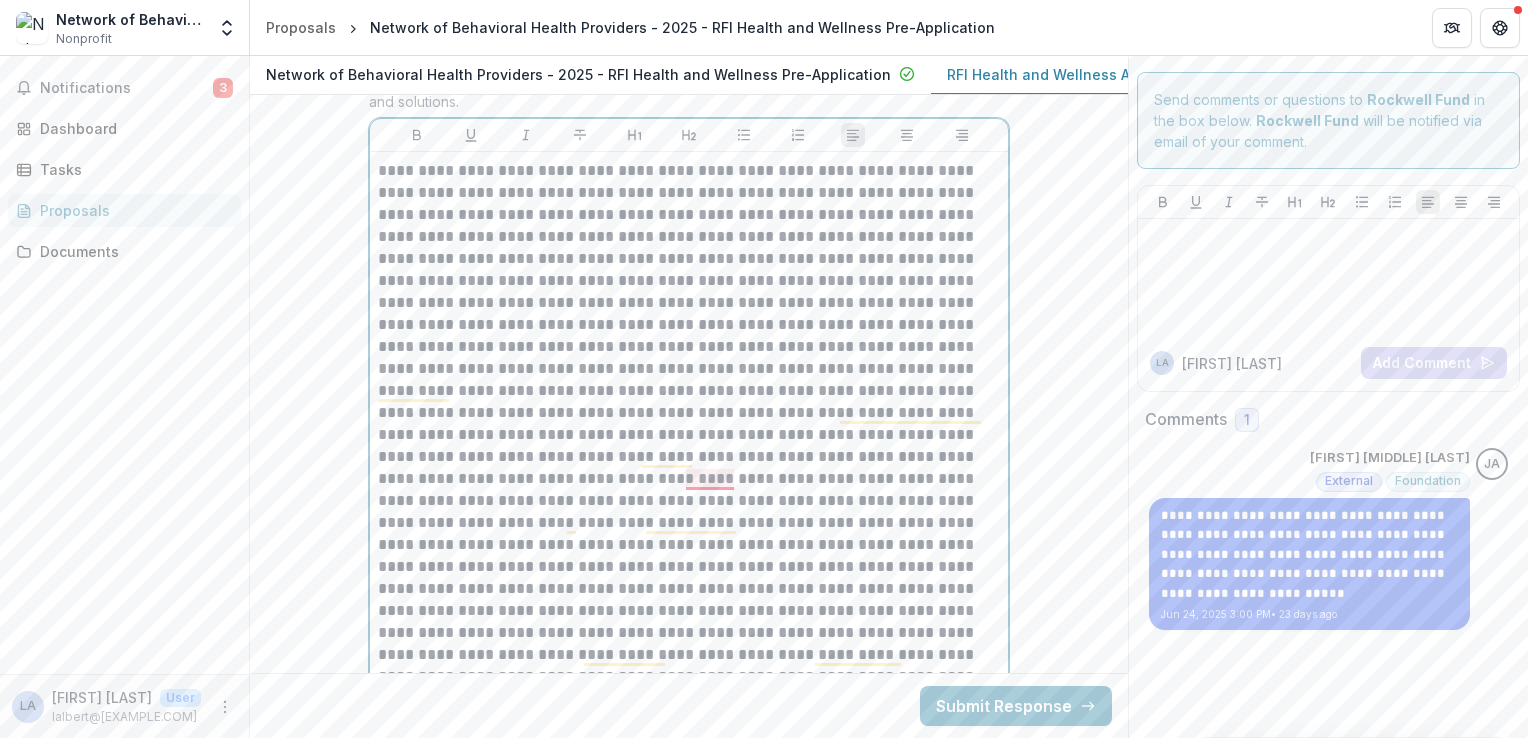 click at bounding box center [689, 457] 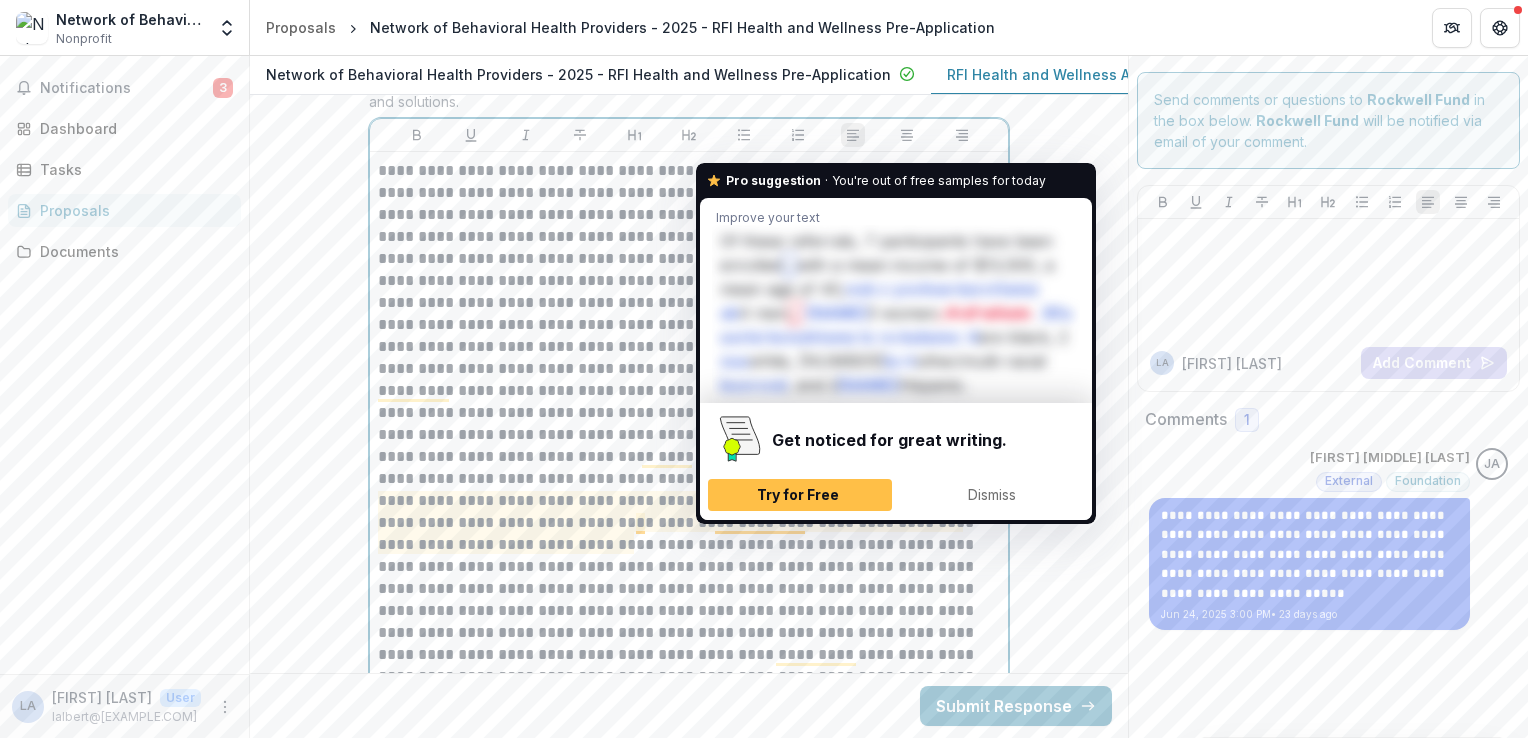 click at bounding box center (689, 468) 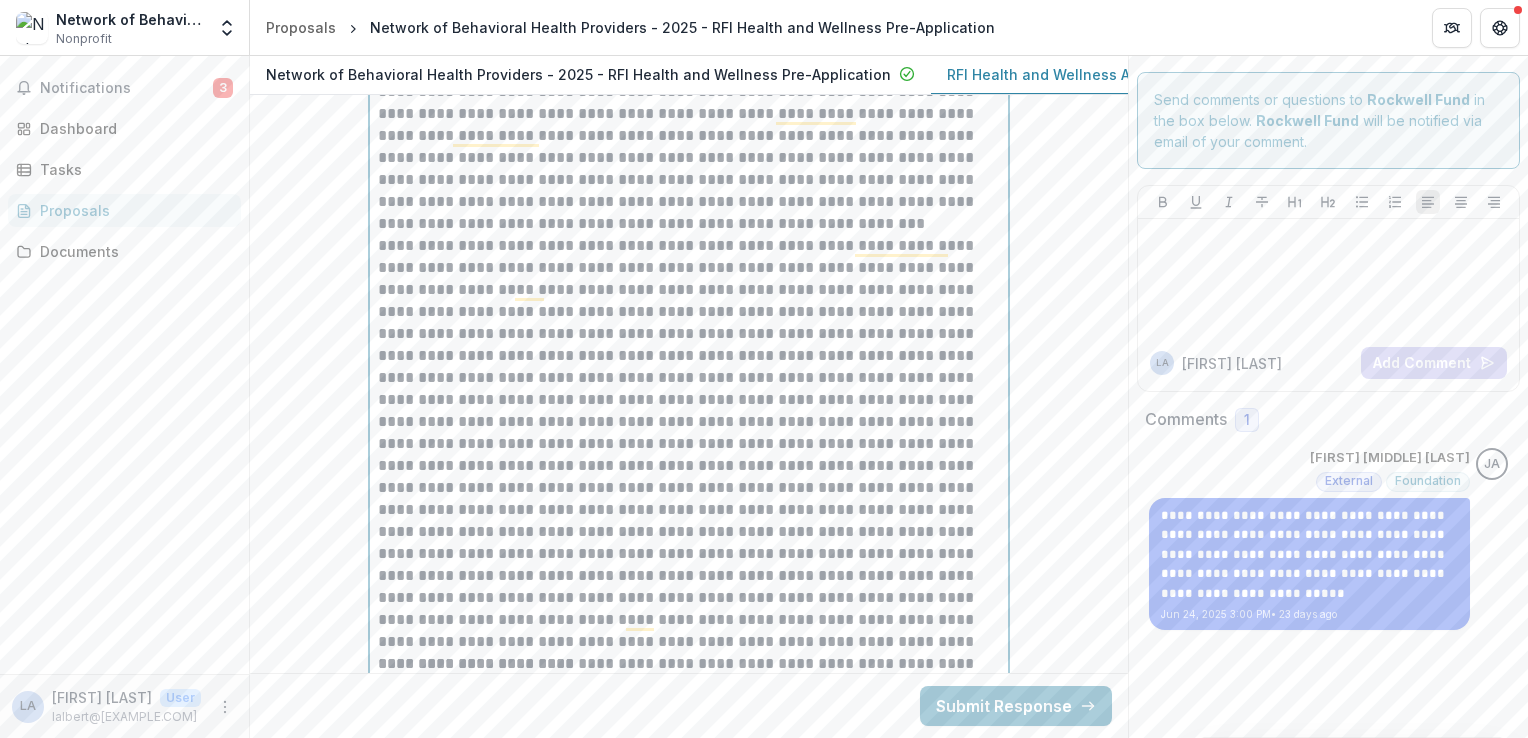 scroll, scrollTop: 7313, scrollLeft: 0, axis: vertical 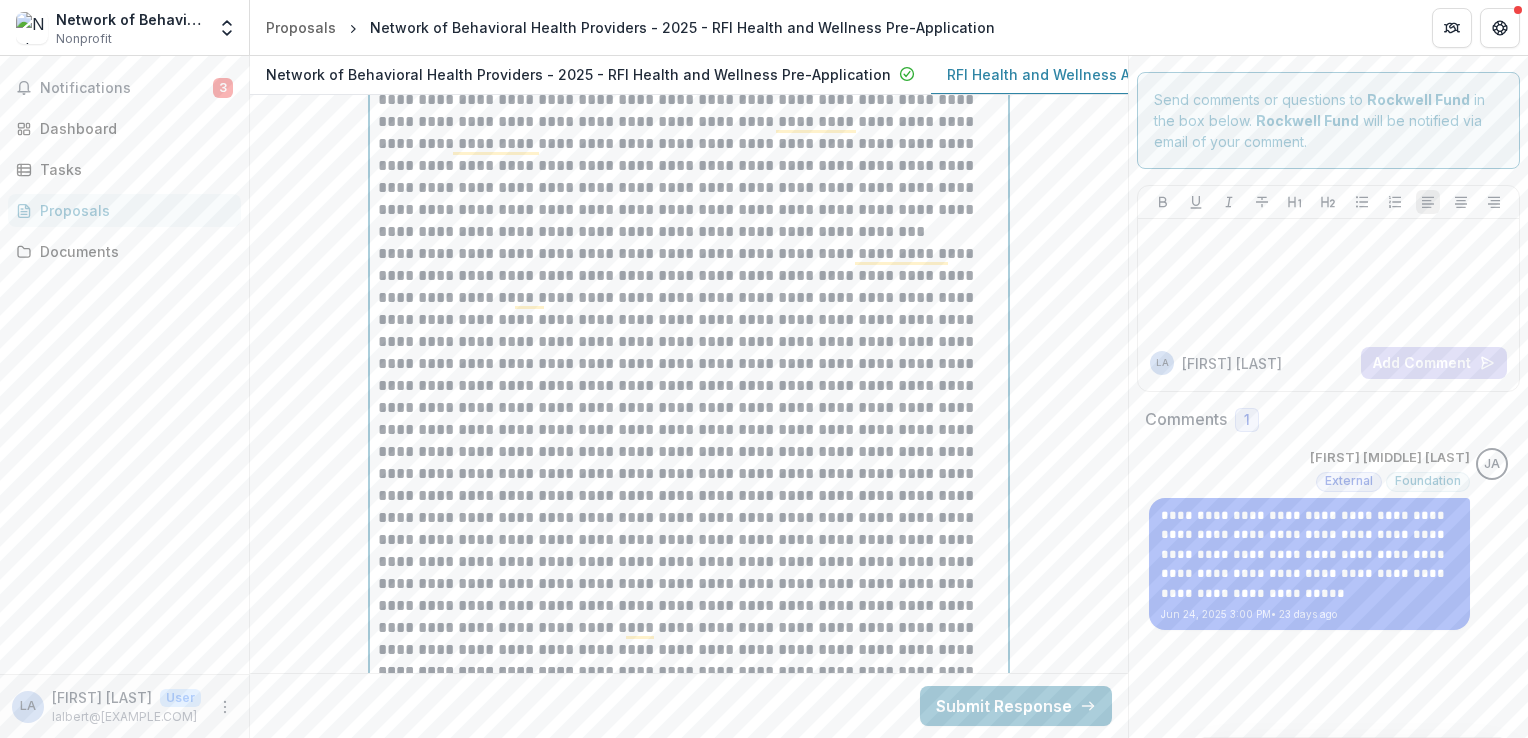 click at bounding box center [689, -65] 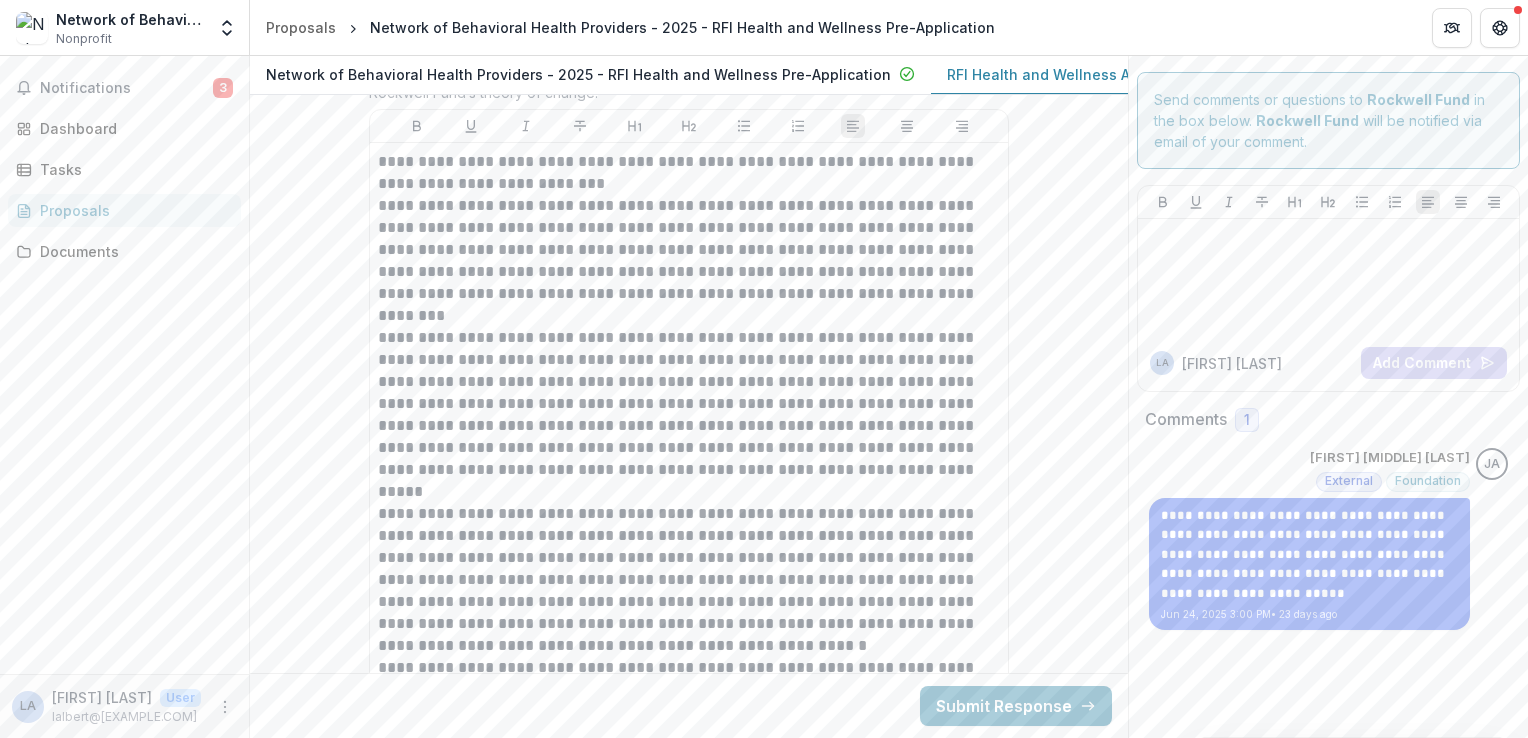 scroll, scrollTop: 8380, scrollLeft: 0, axis: vertical 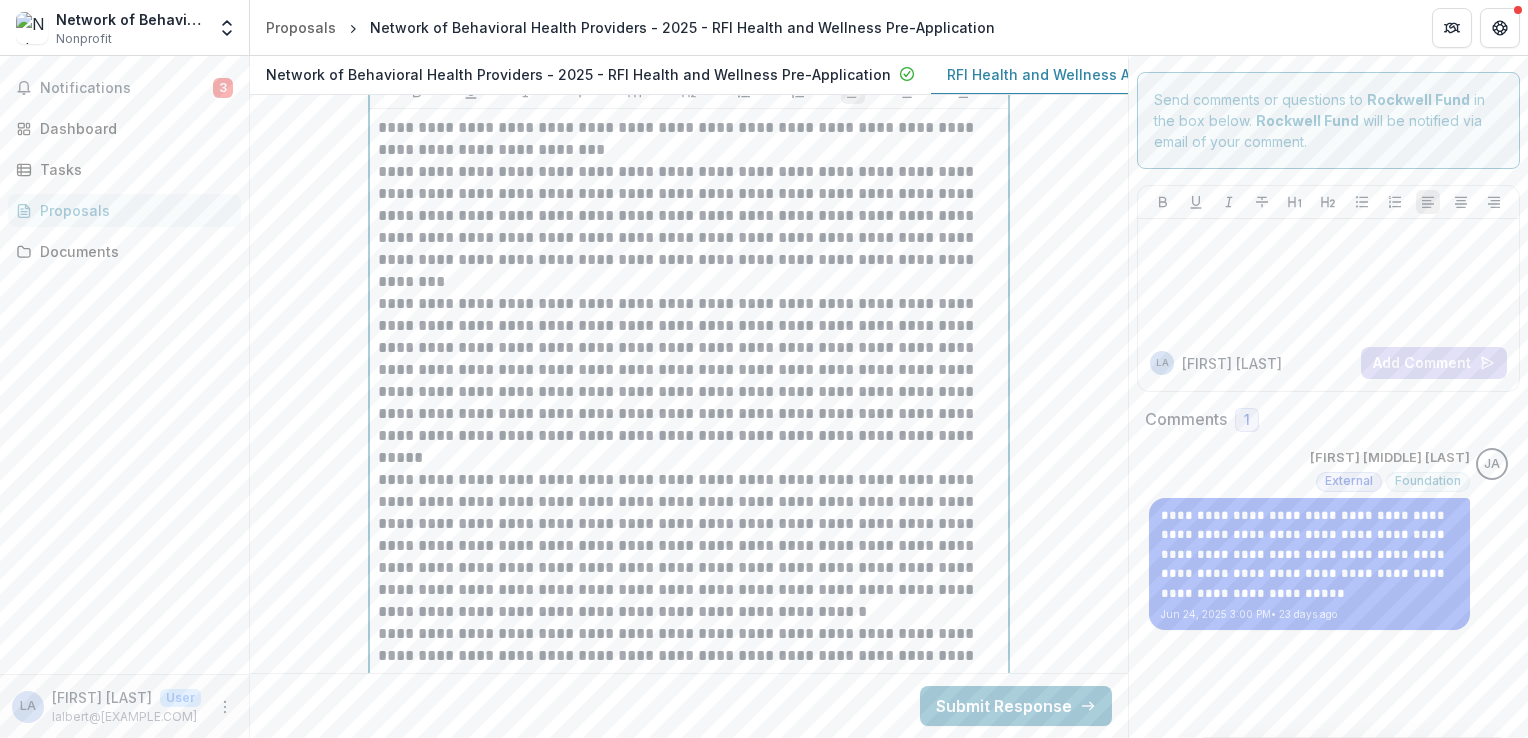 drag, startPoint x: 386, startPoint y: 140, endPoint x: 376, endPoint y: 134, distance: 11.661903 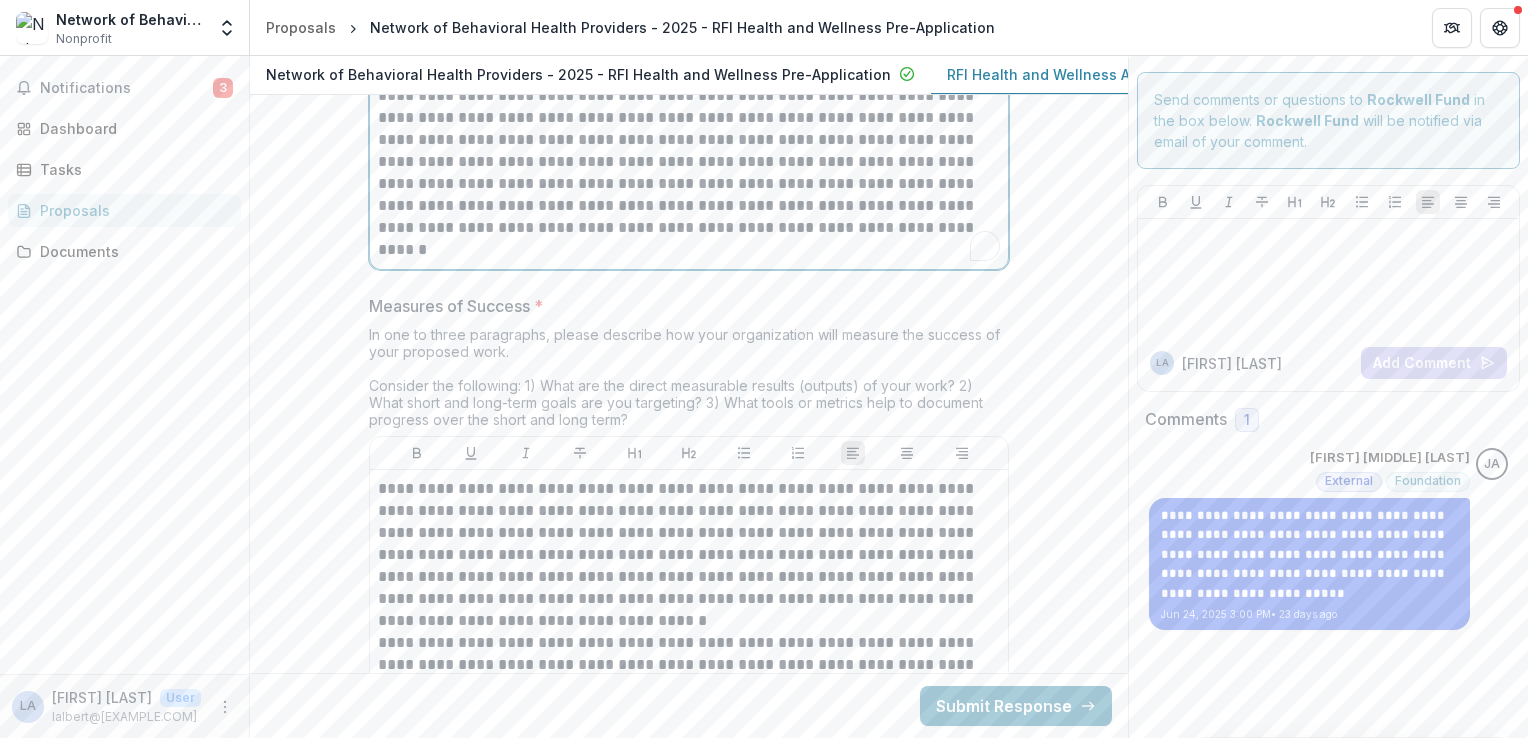 scroll, scrollTop: 9322, scrollLeft: 0, axis: vertical 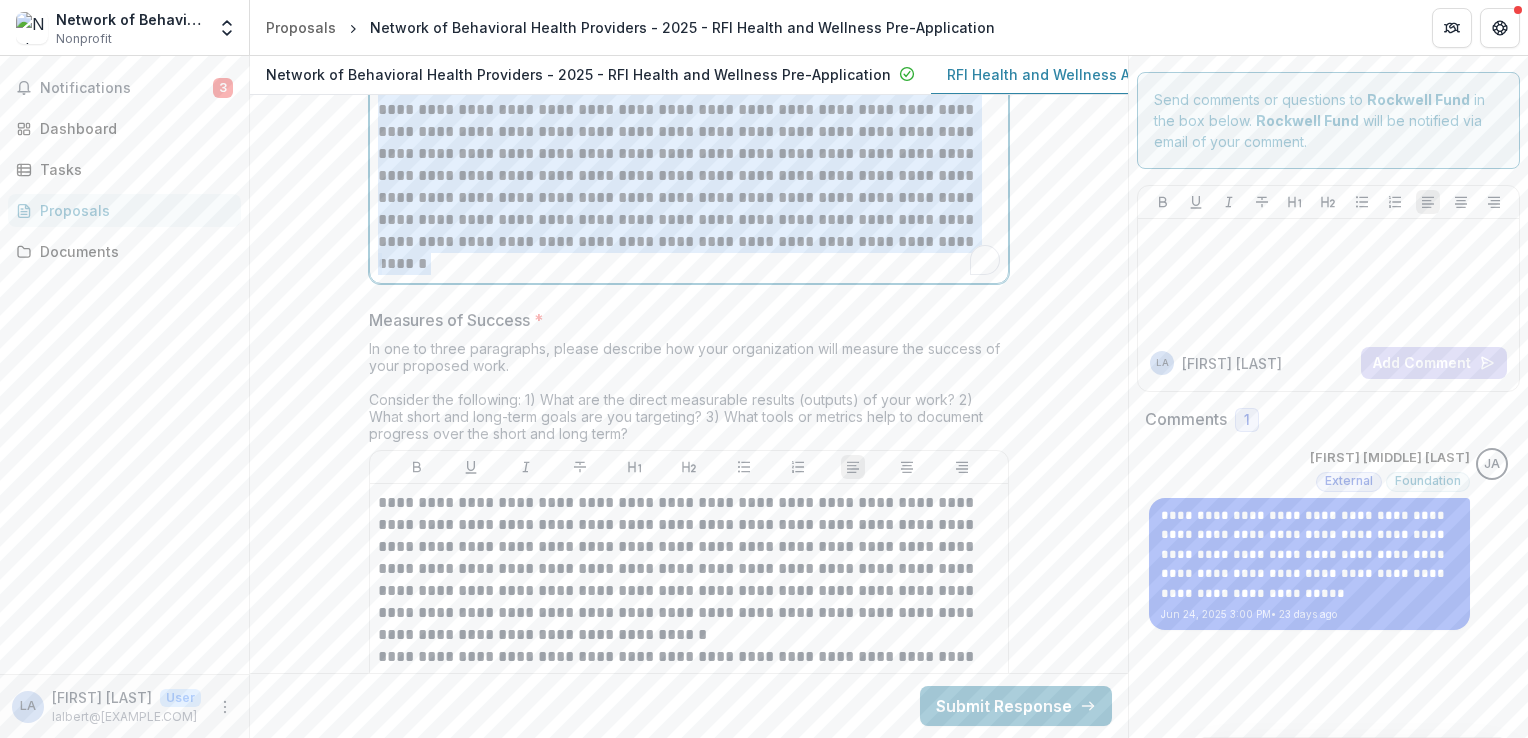 drag, startPoint x: 376, startPoint y: 134, endPoint x: 816, endPoint y: 283, distance: 464.54385 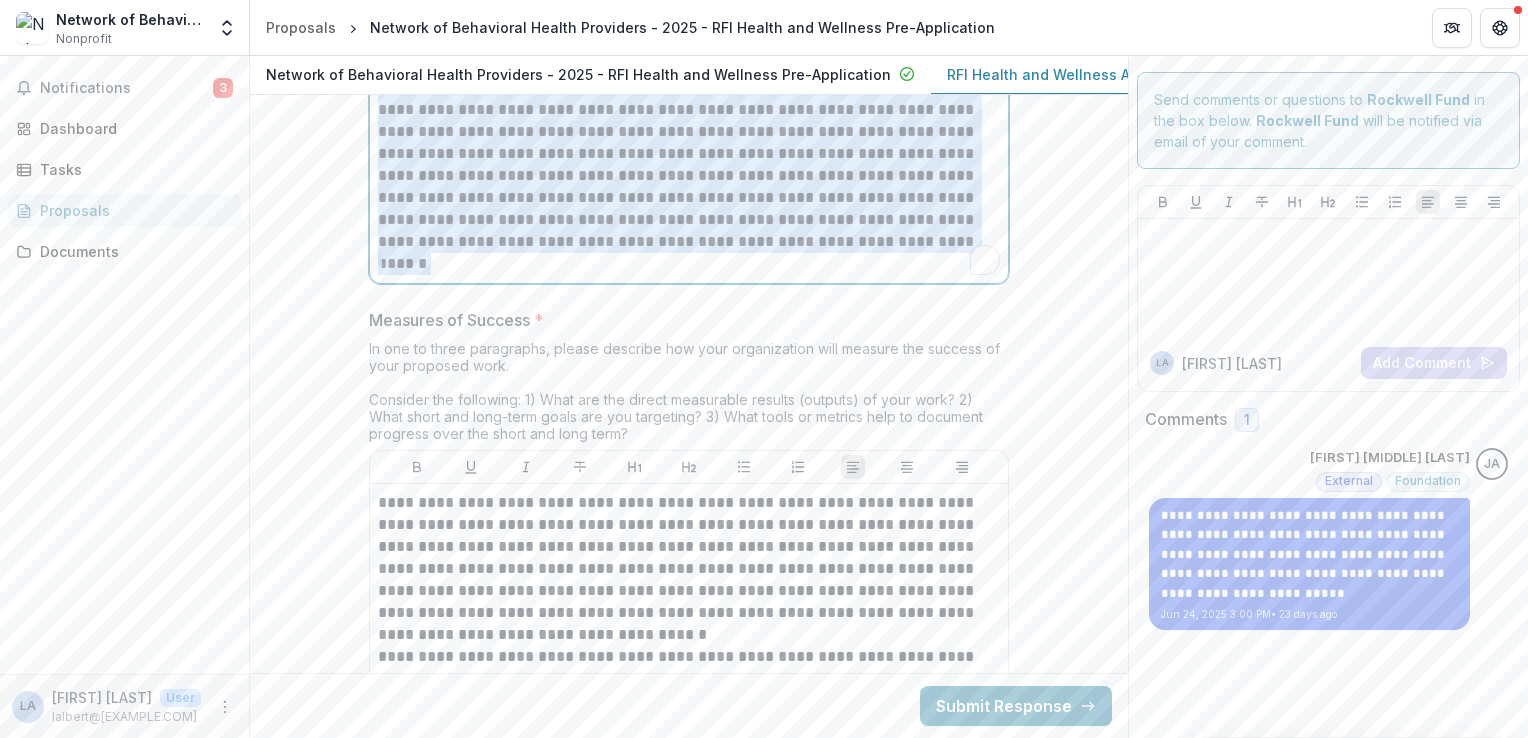 click on "**********" at bounding box center [689, -275] 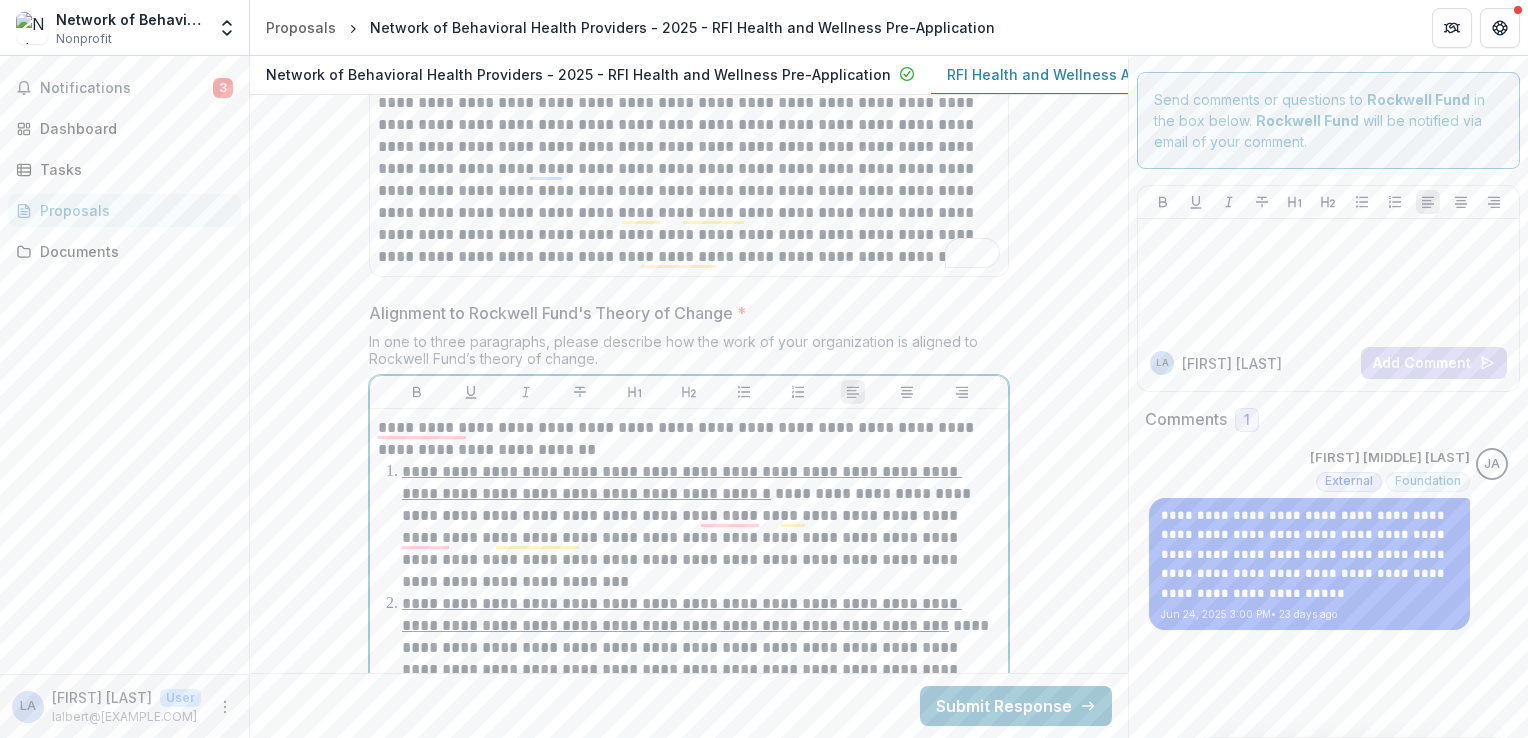 scroll, scrollTop: 7939, scrollLeft: 0, axis: vertical 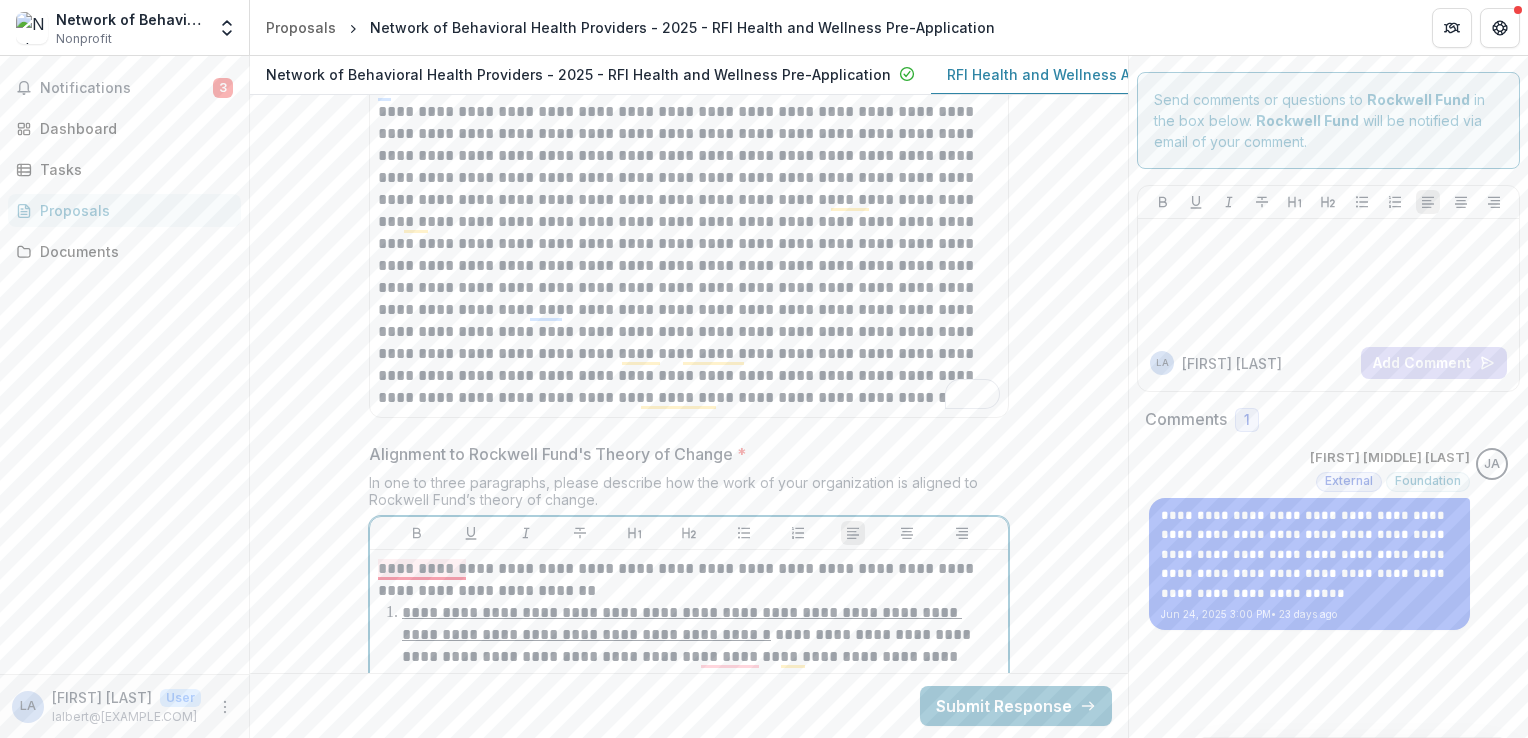 click on "**********" at bounding box center [689, 580] 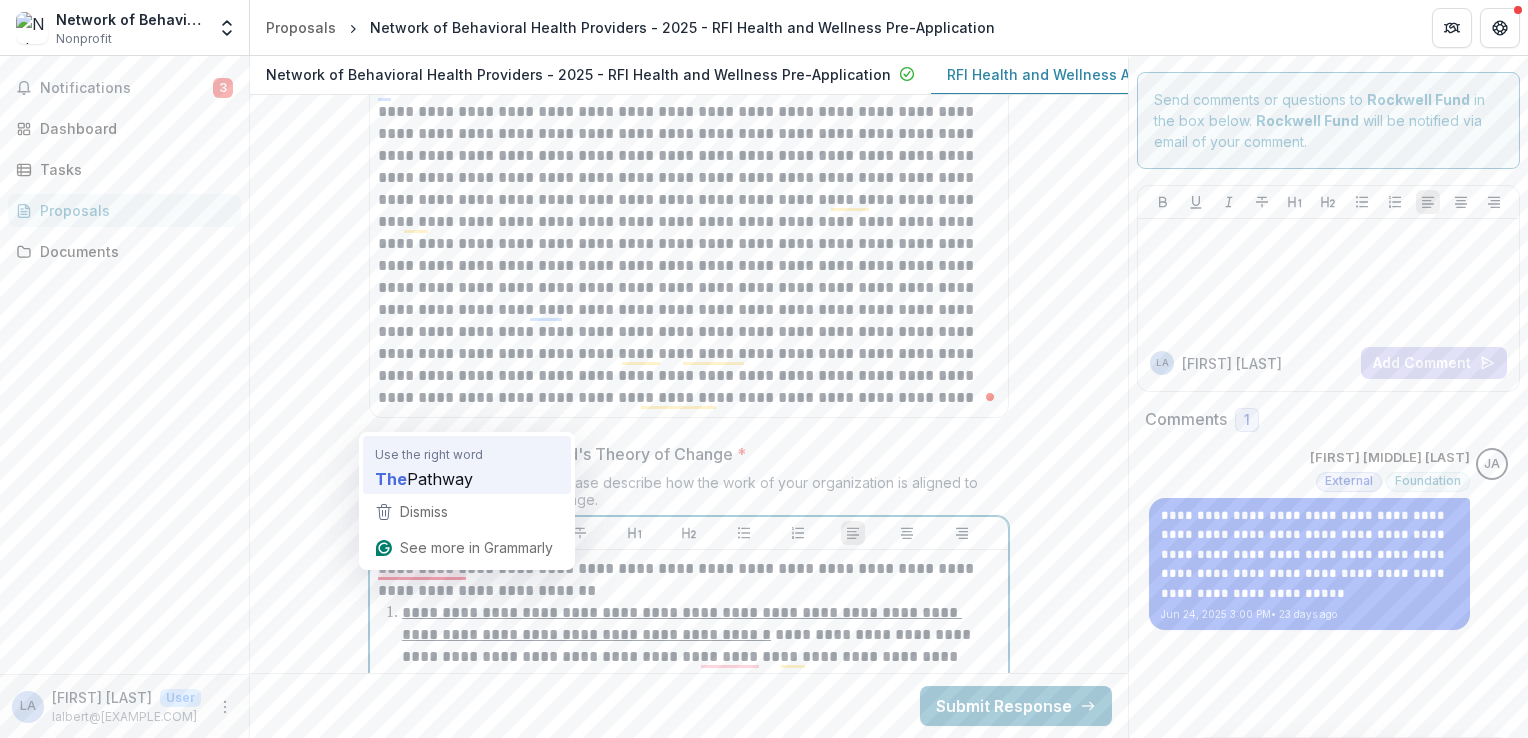 type 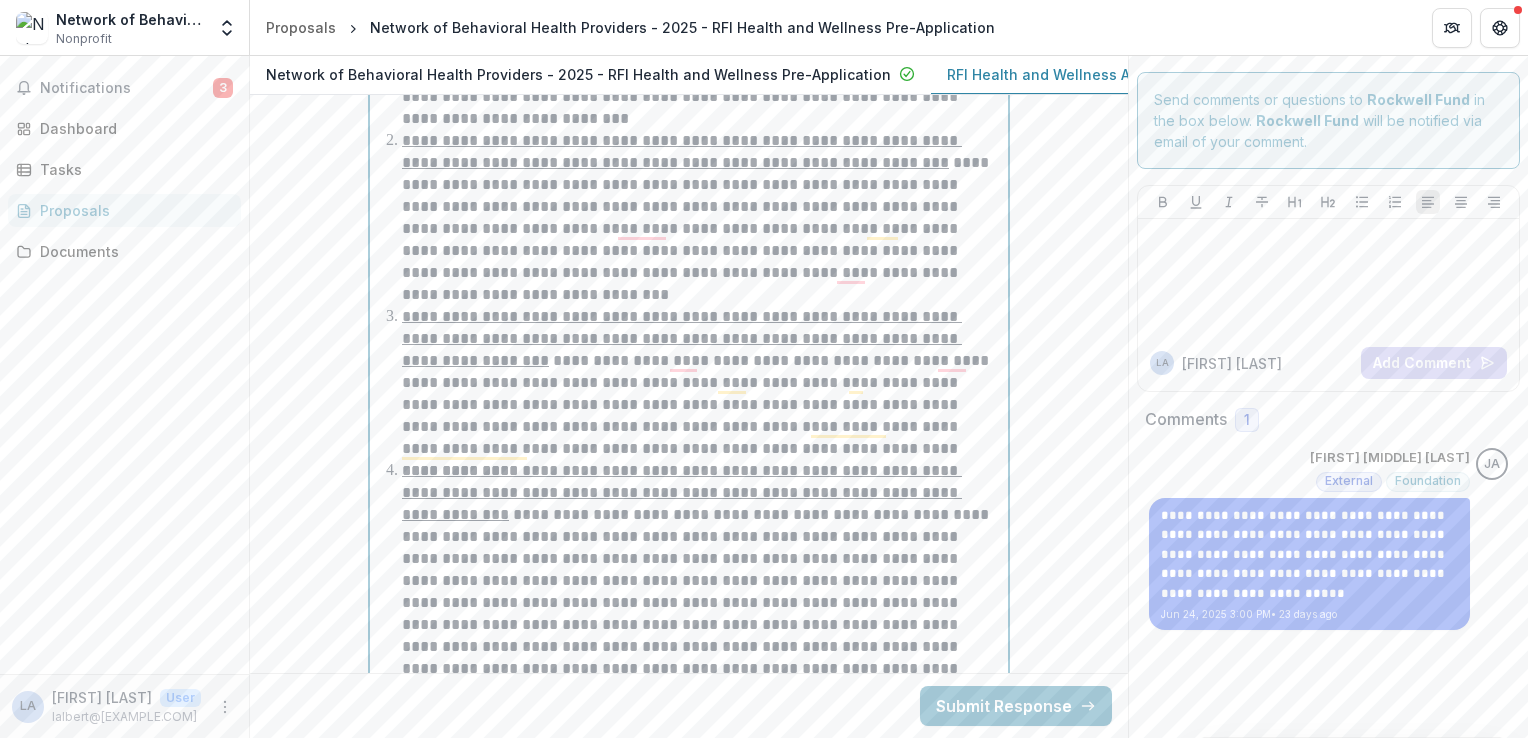 scroll, scrollTop: 8605, scrollLeft: 0, axis: vertical 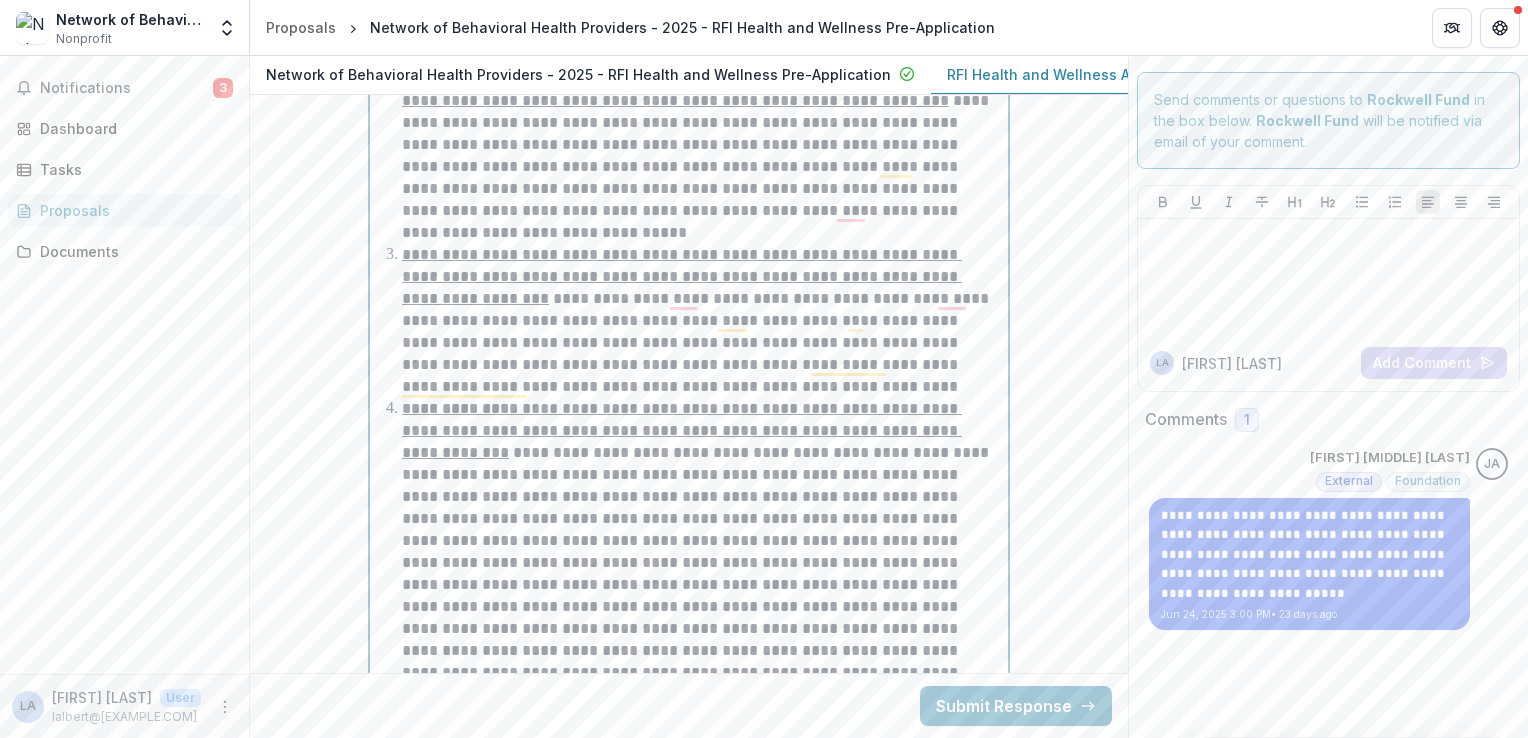 click on "**********" at bounding box center (701, 156) 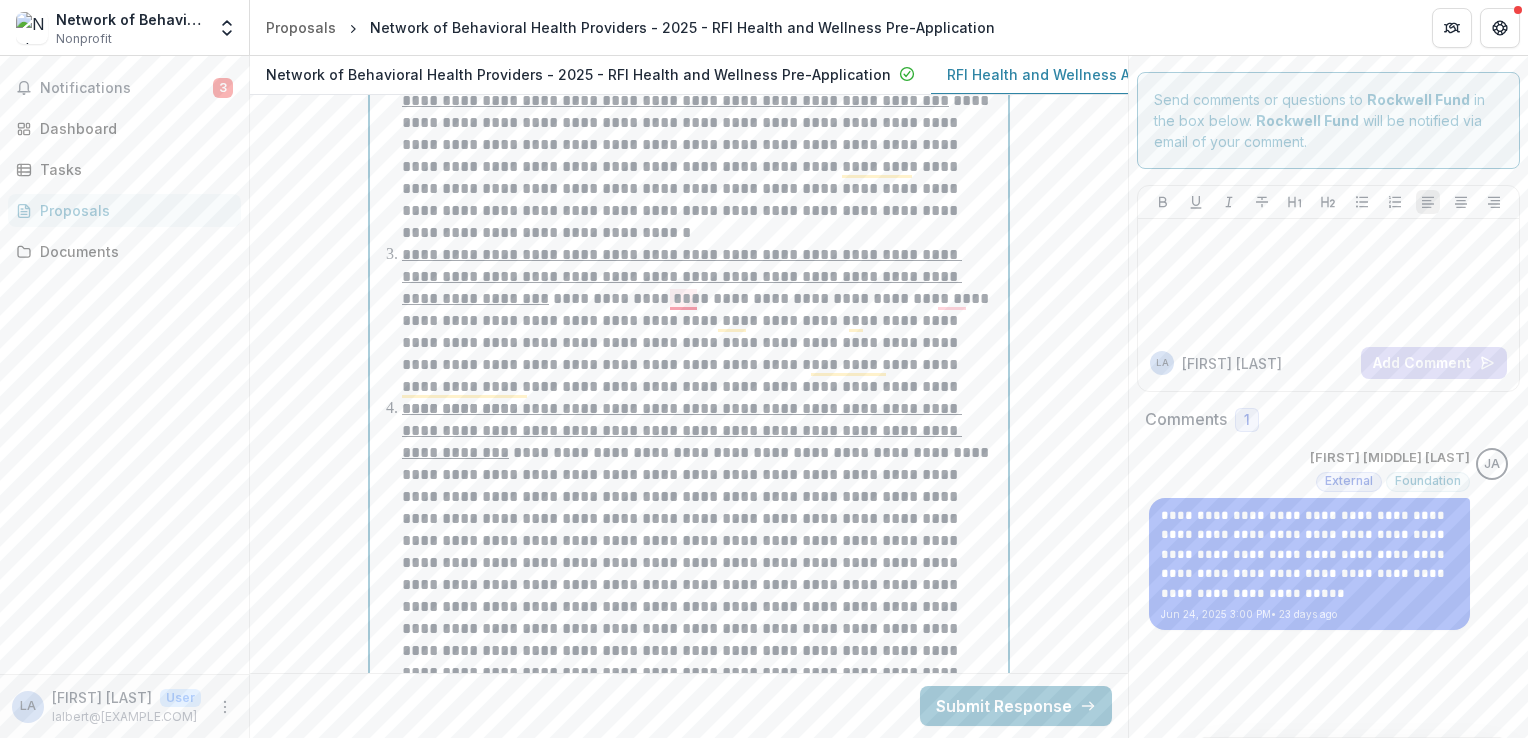 click on "**********" at bounding box center [701, 321] 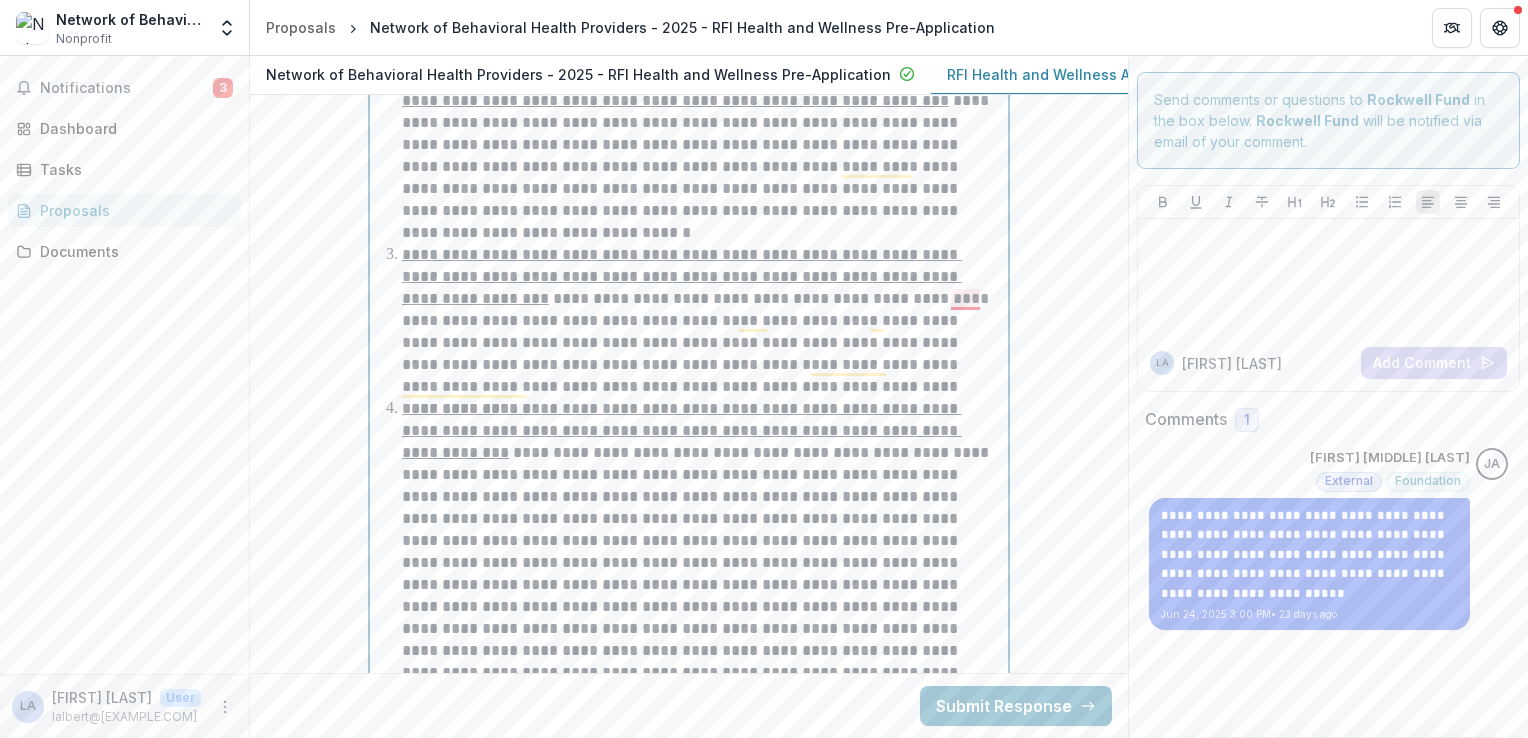 click on "**********" at bounding box center (701, 321) 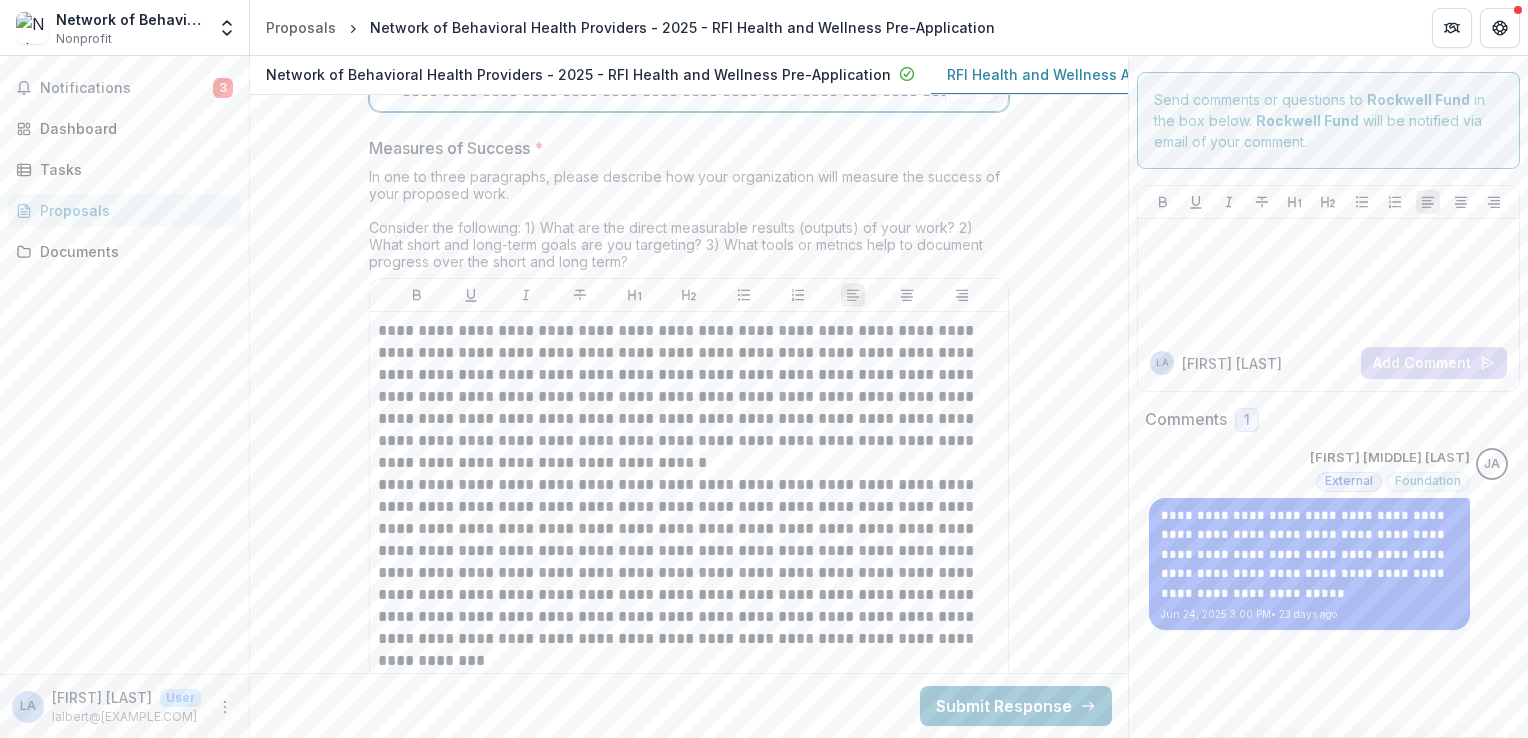 scroll, scrollTop: 9672, scrollLeft: 0, axis: vertical 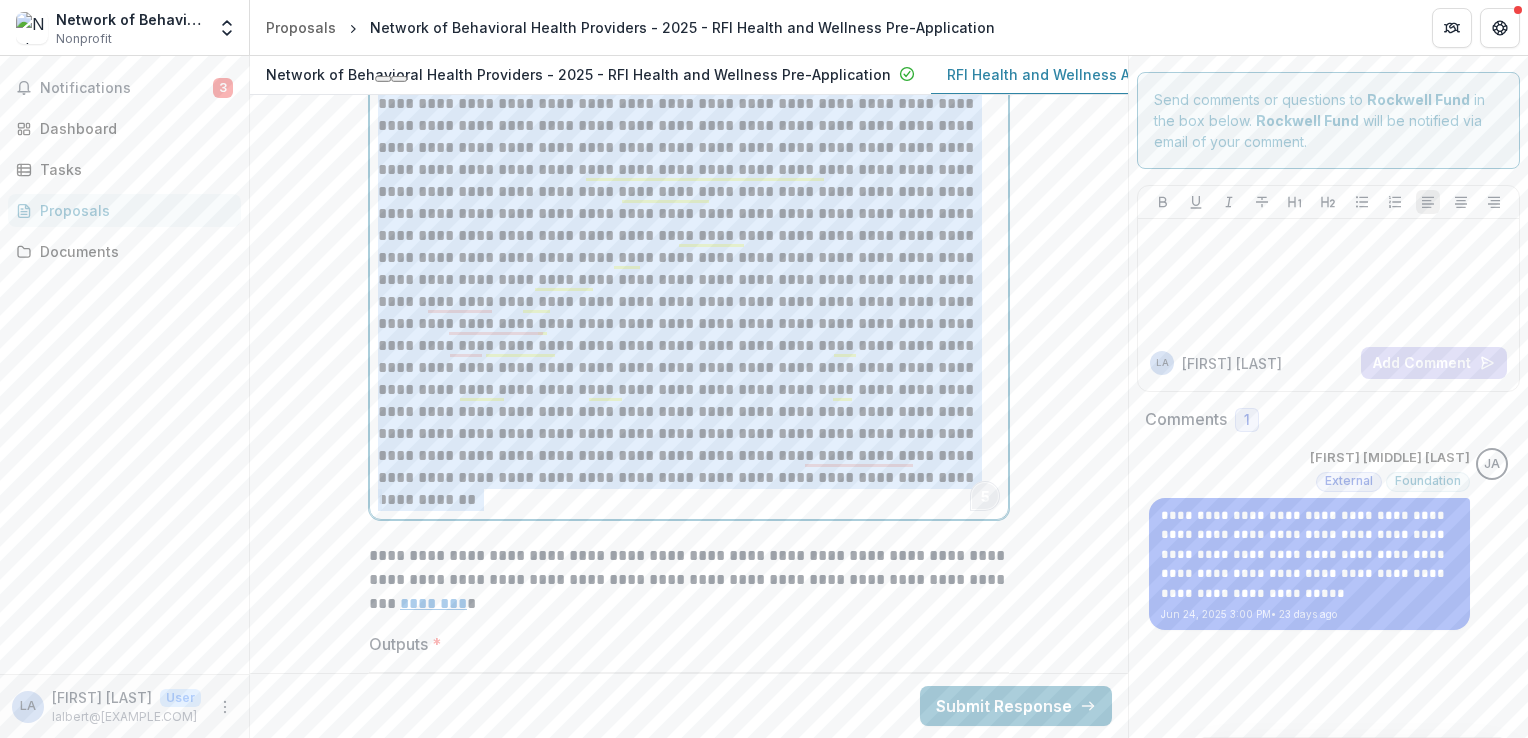 drag, startPoint x: 376, startPoint y: 153, endPoint x: 988, endPoint y: 508, distance: 707.50903 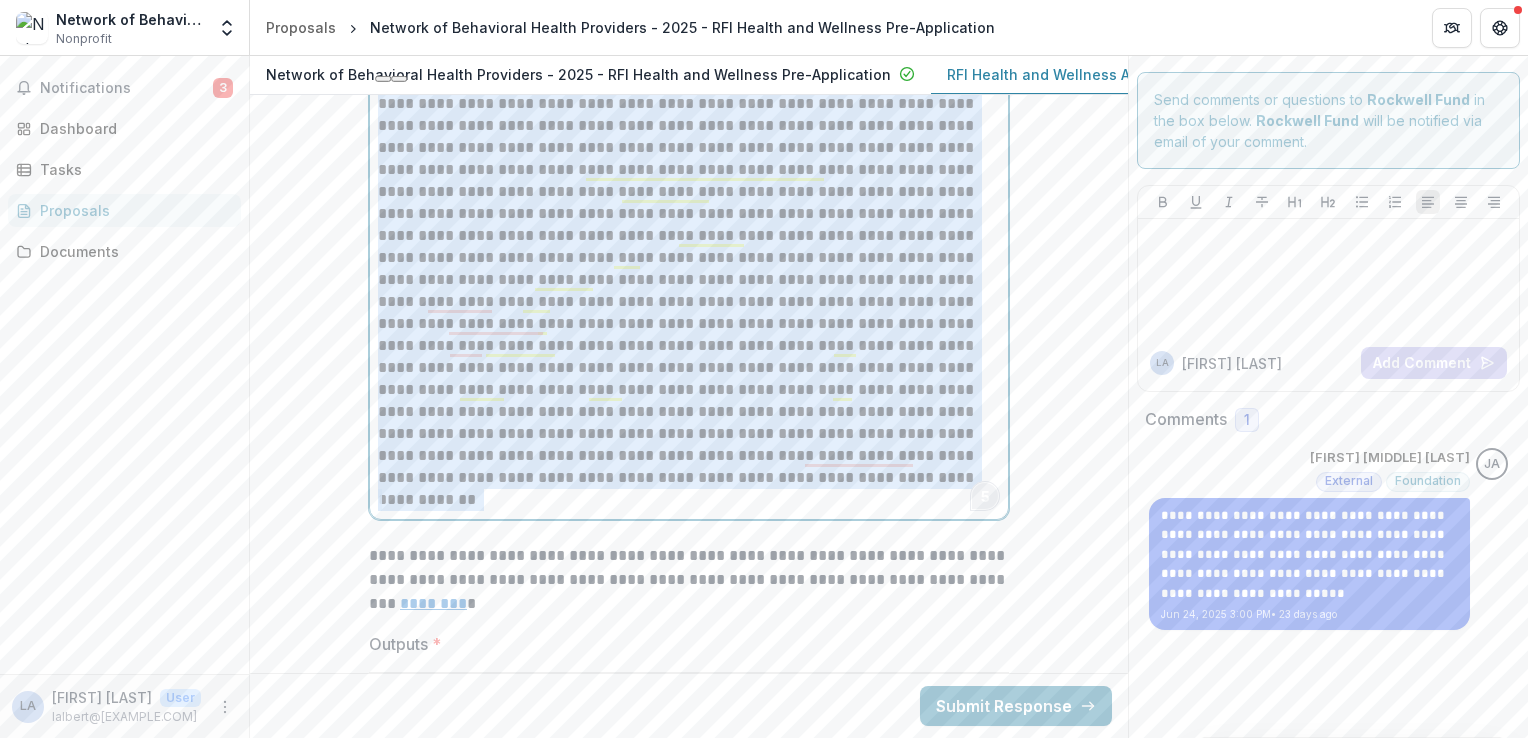 click on "**********" at bounding box center (689, 38) 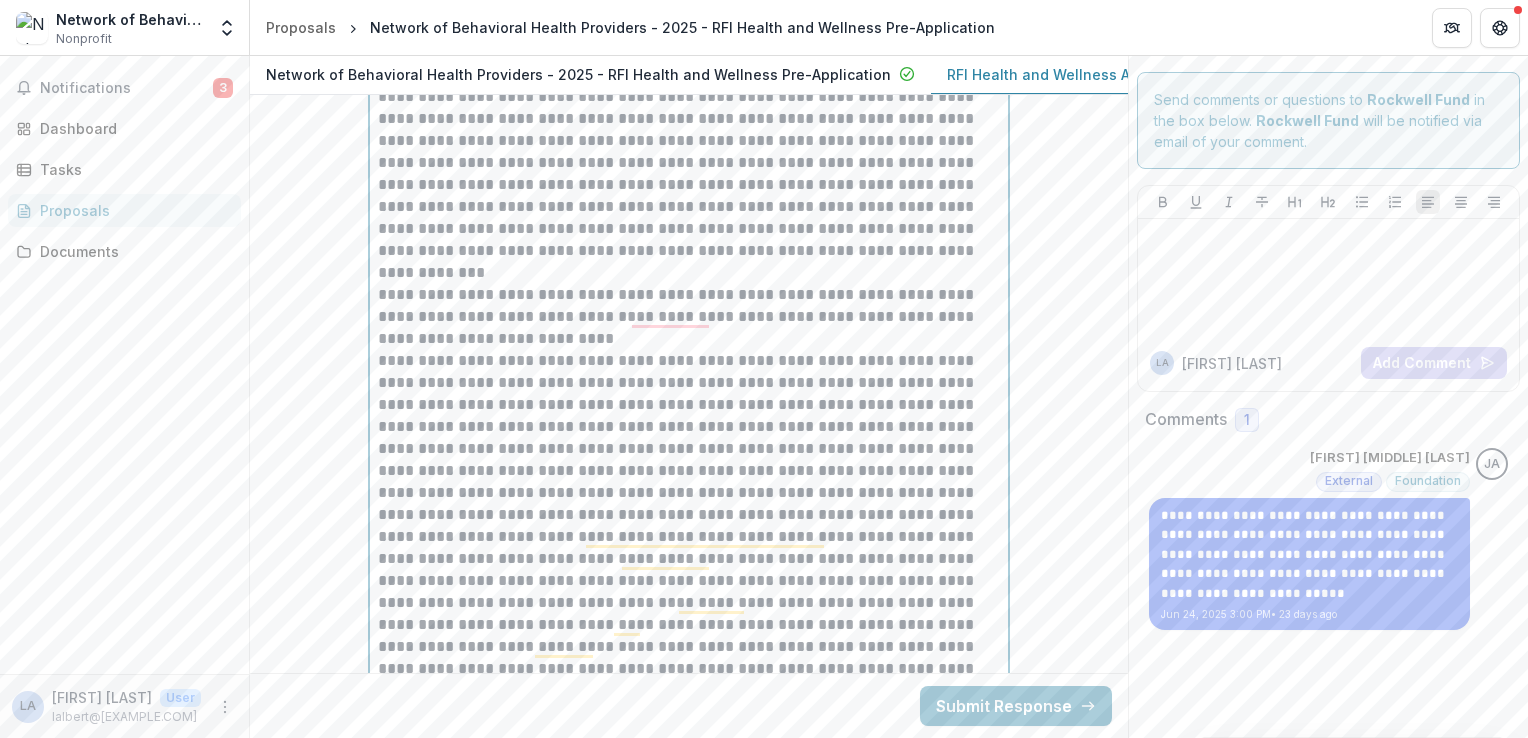 scroll, scrollTop: 9856, scrollLeft: 0, axis: vertical 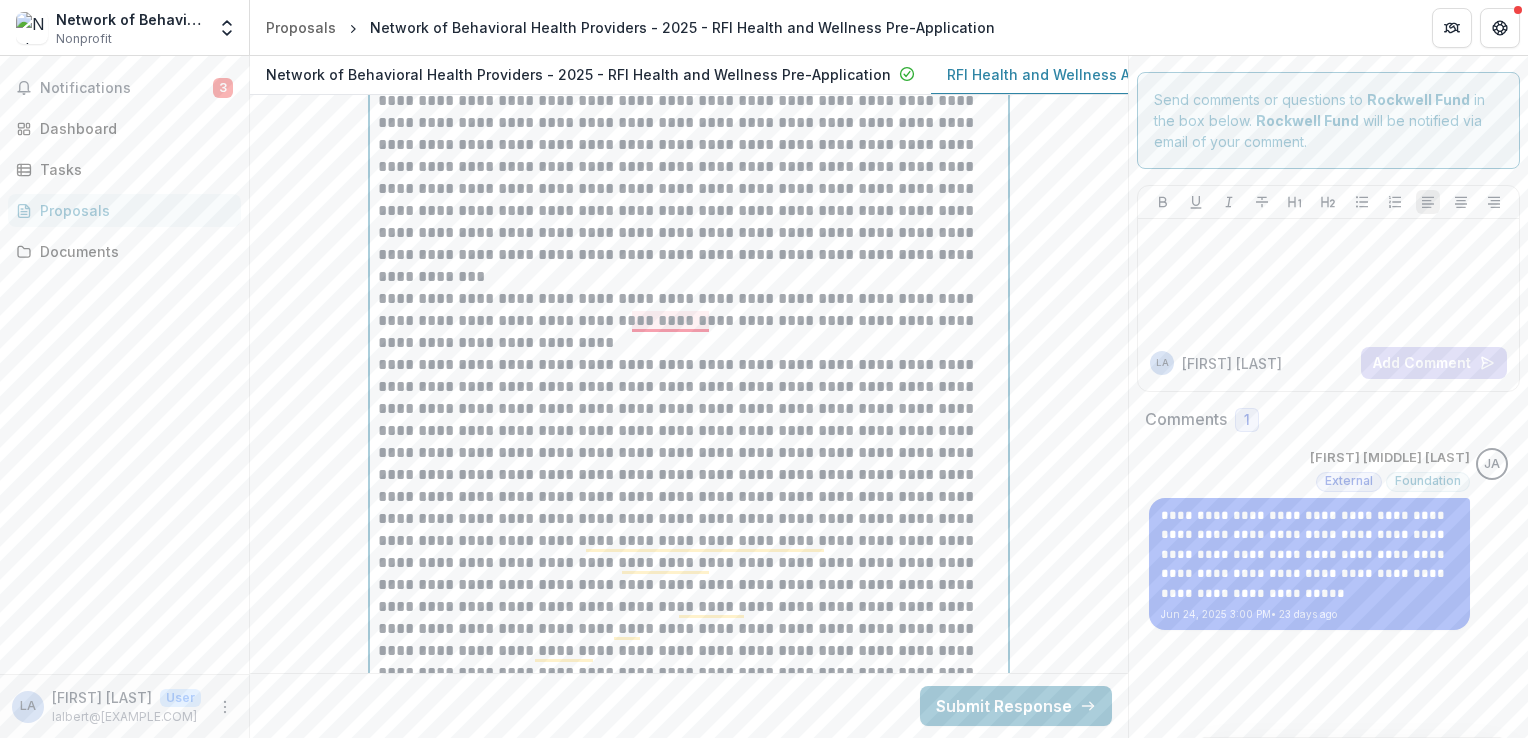 click on "**********" at bounding box center [689, 321] 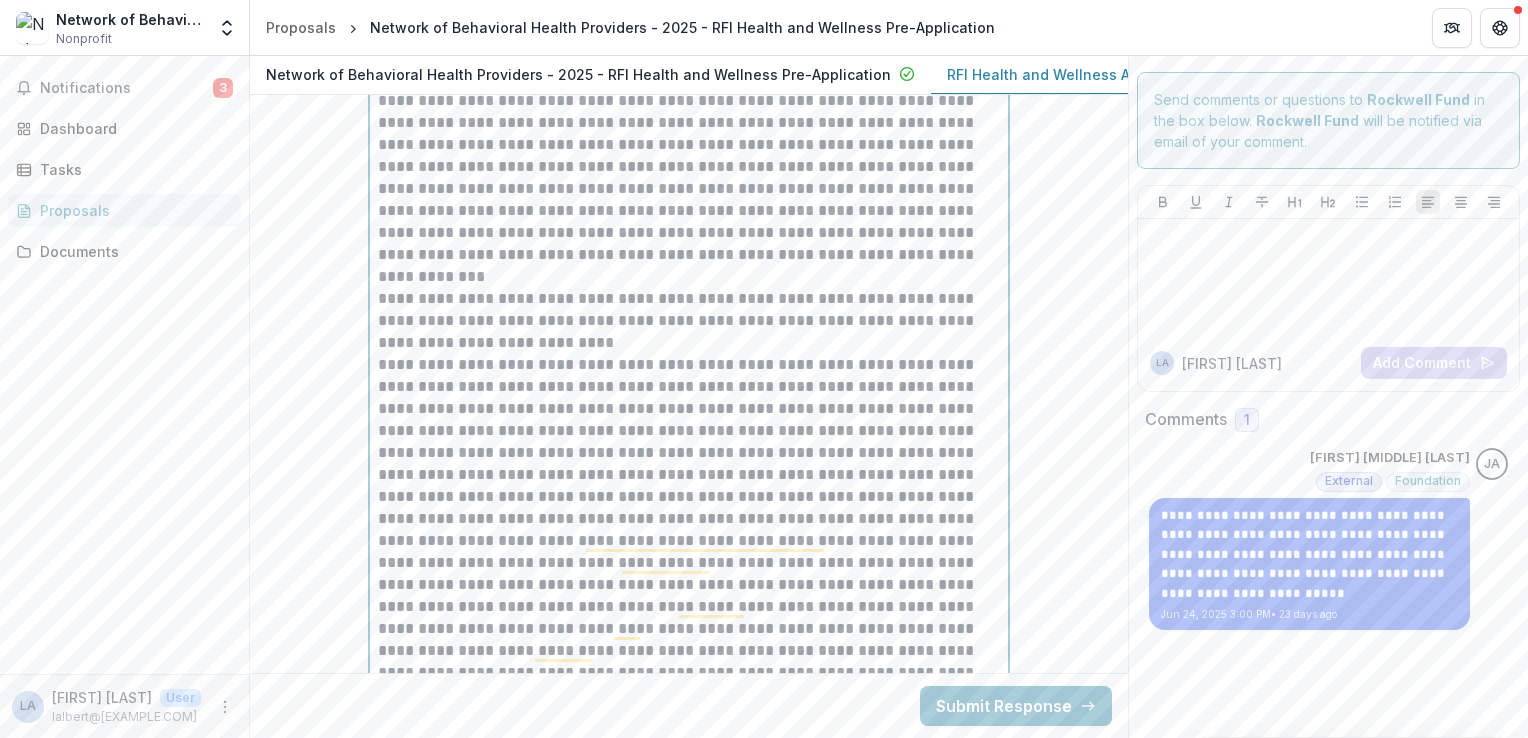 type 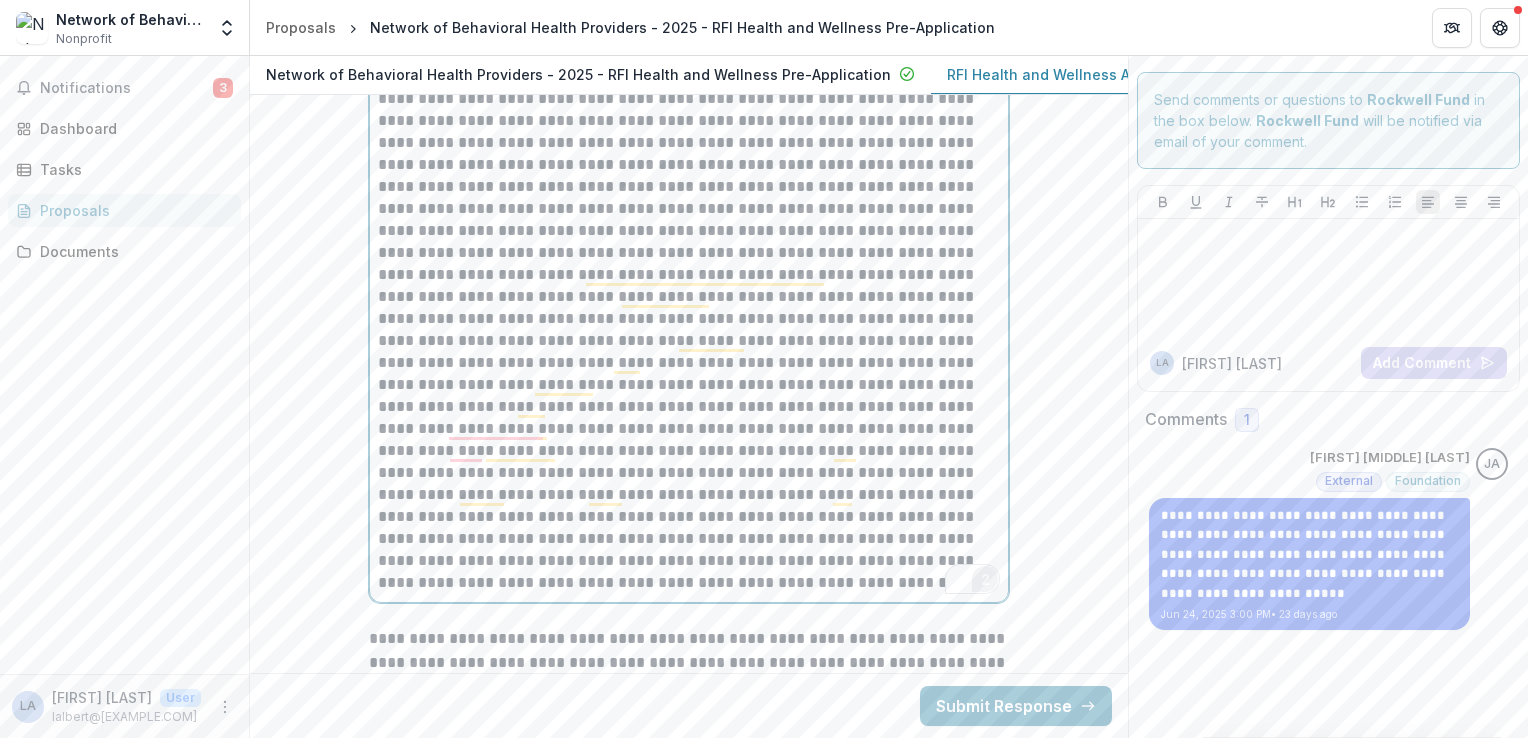 scroll, scrollTop: 10389, scrollLeft: 0, axis: vertical 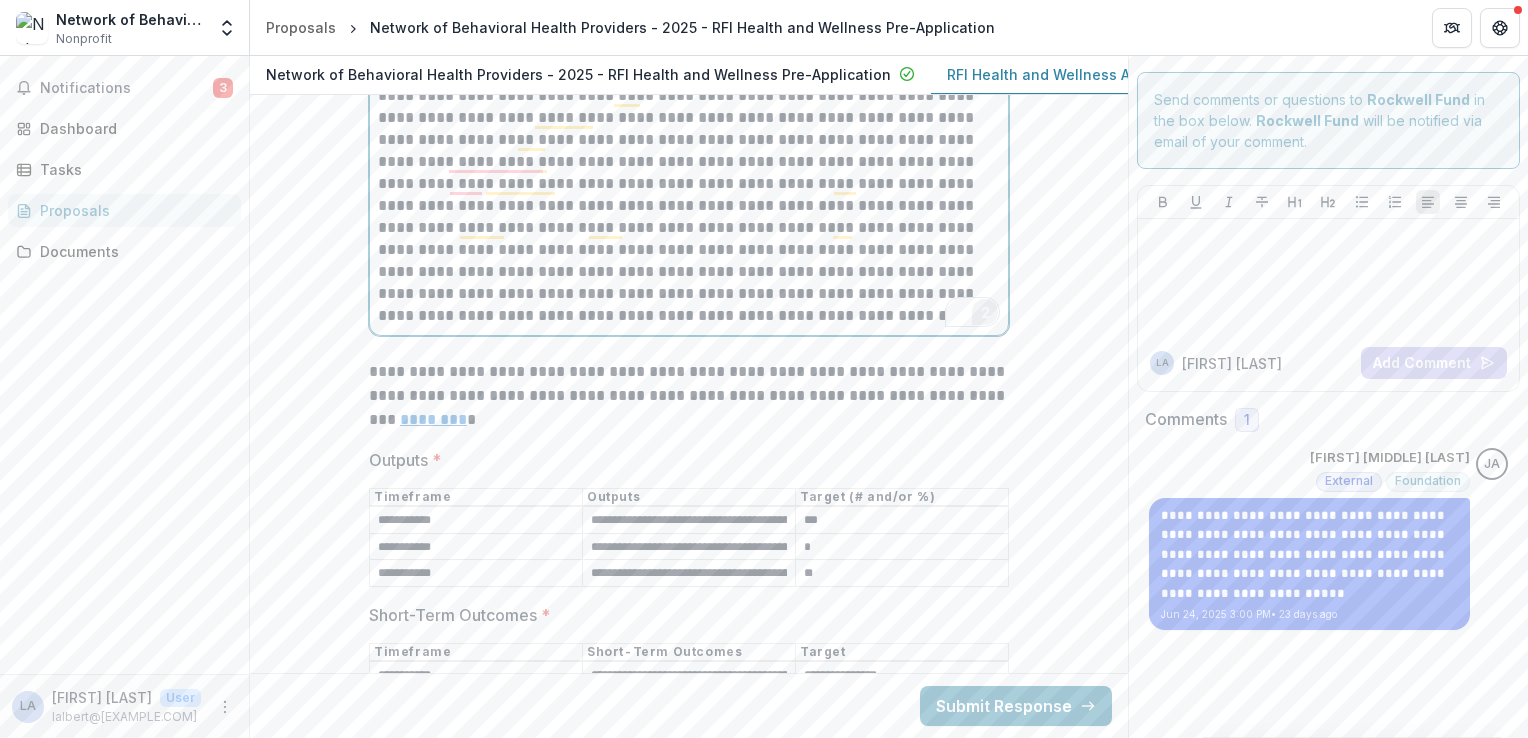 click at bounding box center [689, 74] 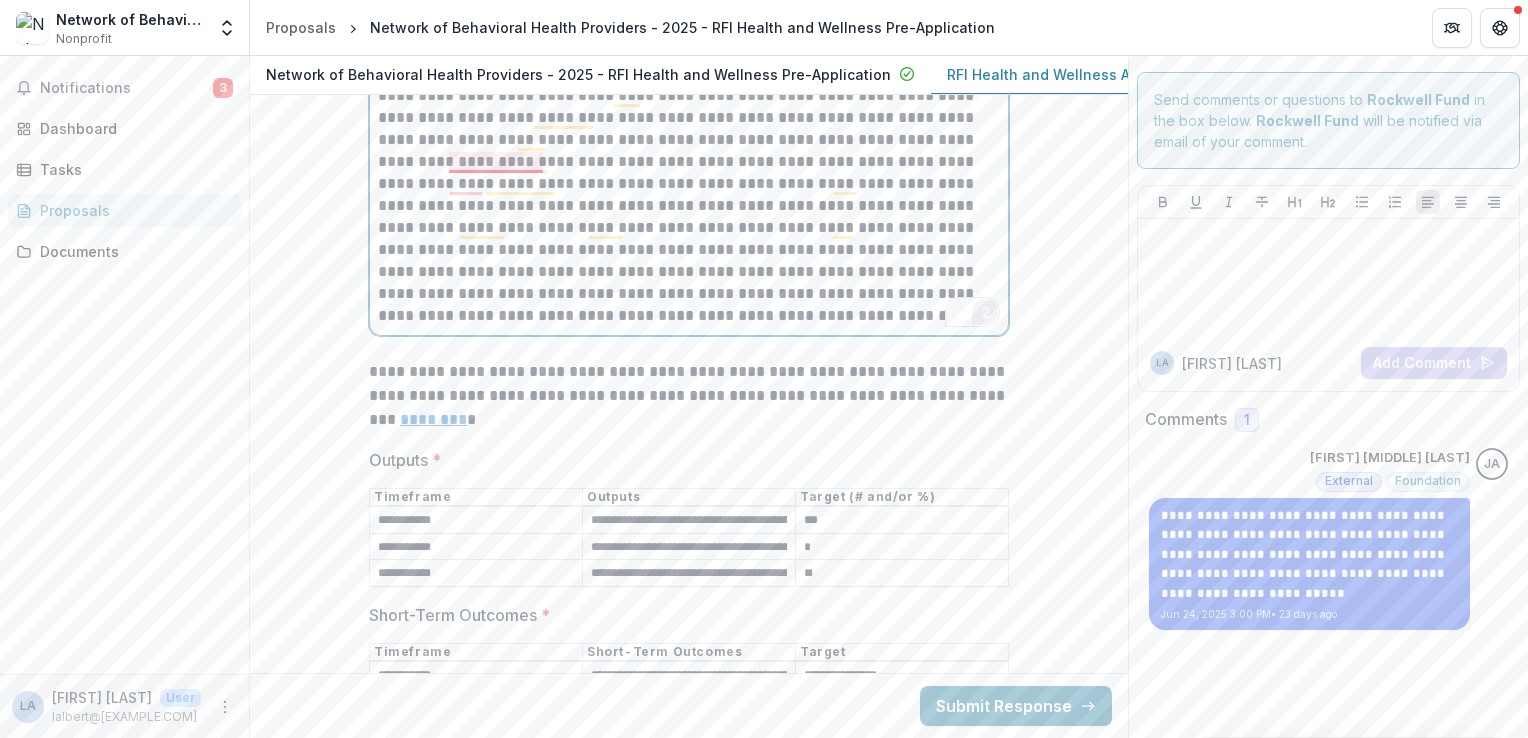 click at bounding box center (689, 74) 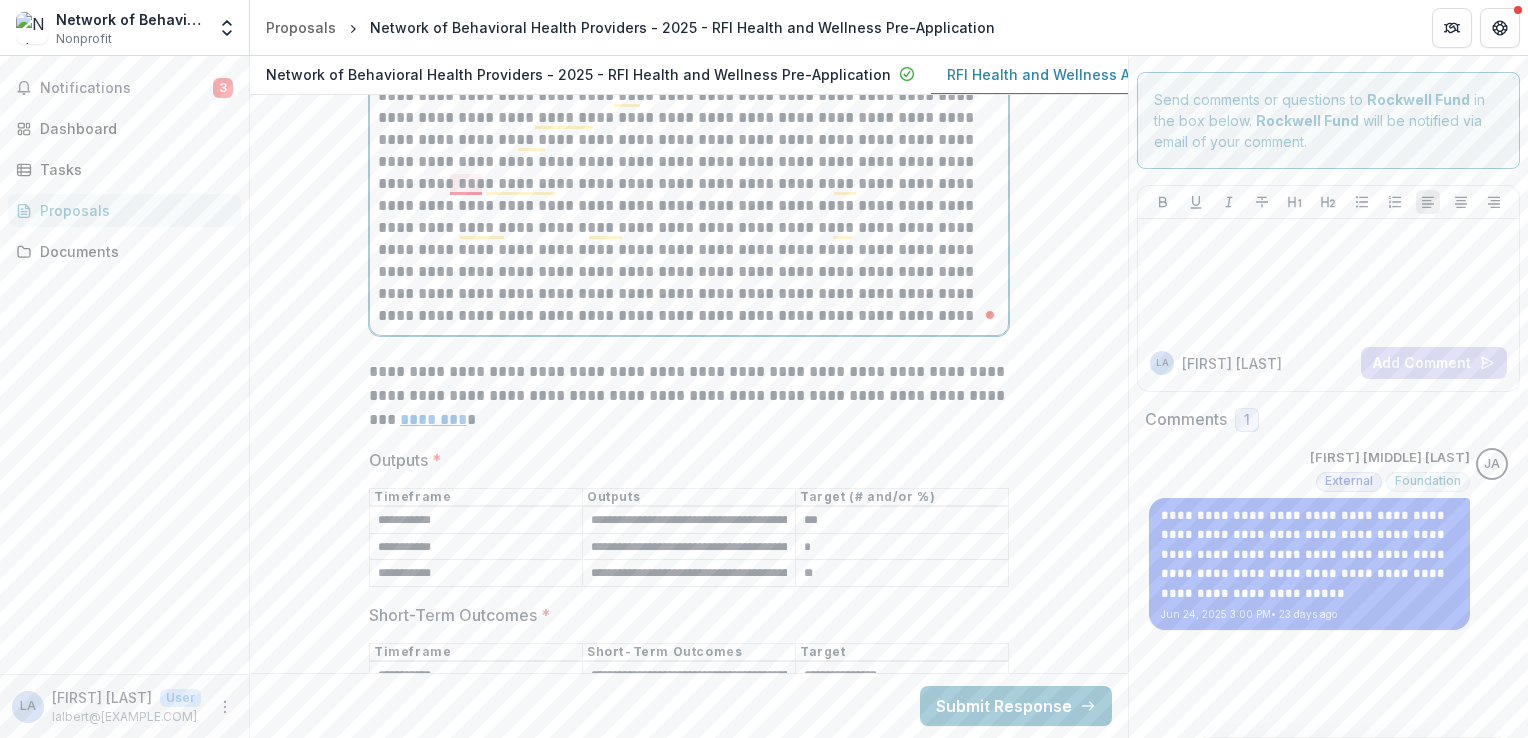click at bounding box center (689, 74) 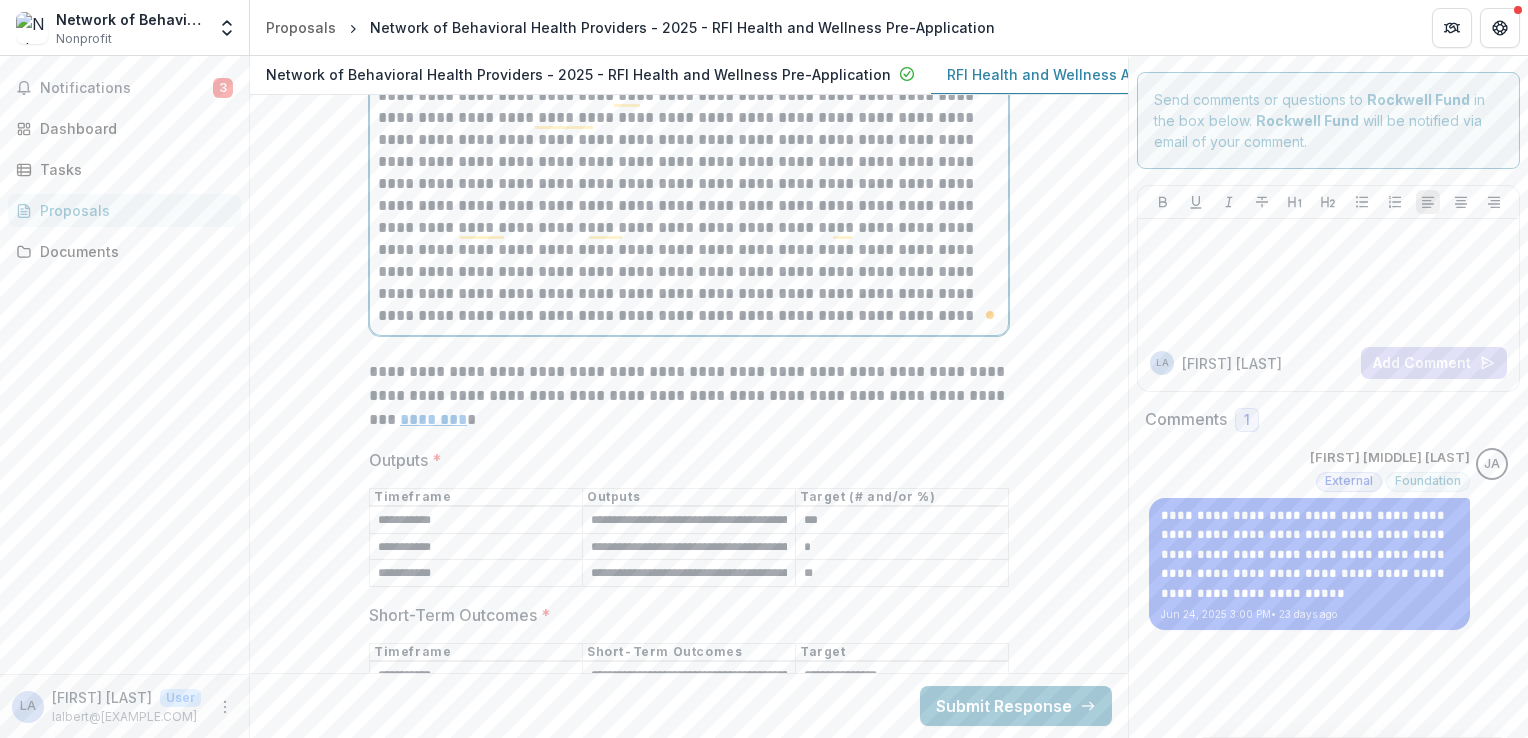 click at bounding box center [689, 74] 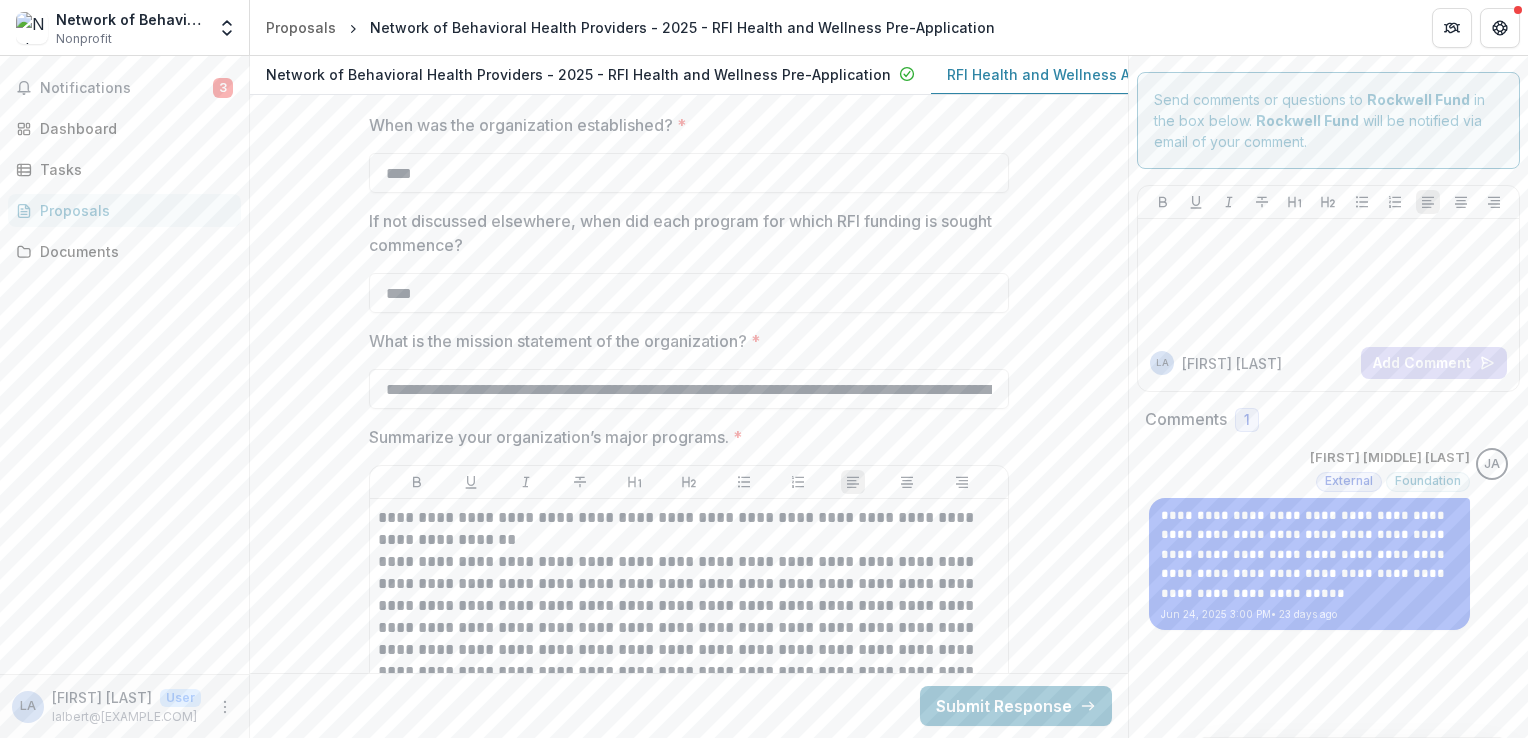 scroll, scrollTop: 11189, scrollLeft: 0, axis: vertical 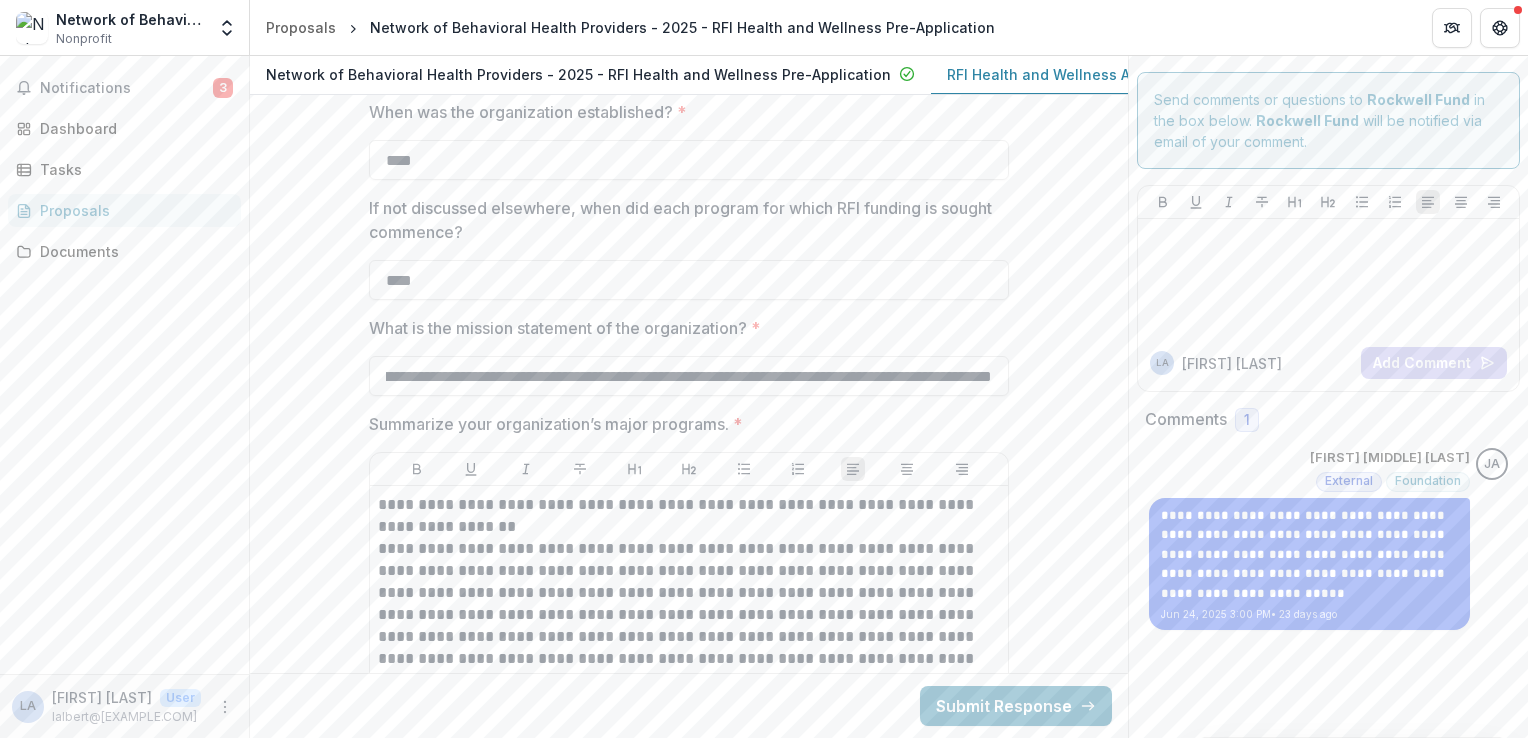 drag, startPoint x: 382, startPoint y: 370, endPoint x: 1208, endPoint y: 399, distance: 826.5089 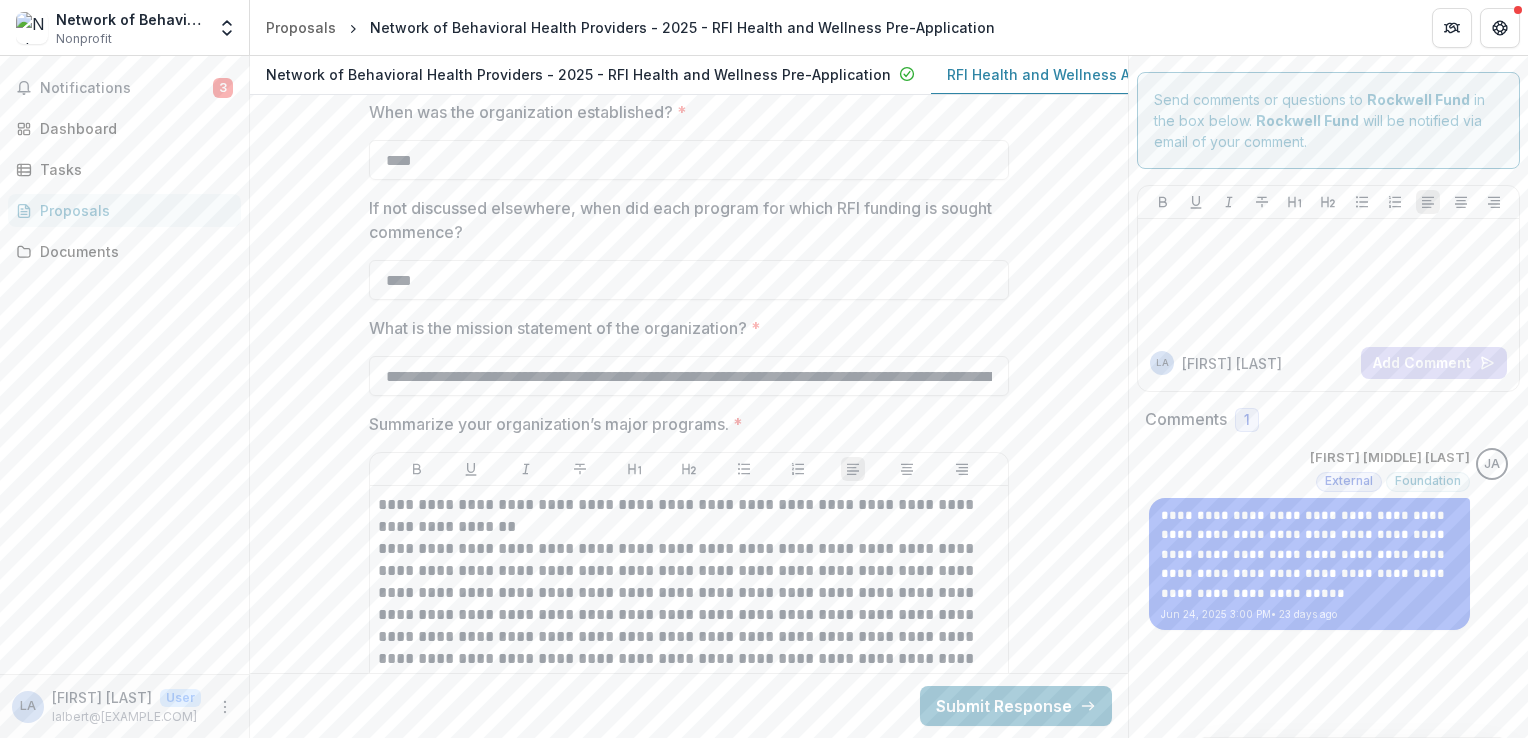 scroll, scrollTop: 11456, scrollLeft: 0, axis: vertical 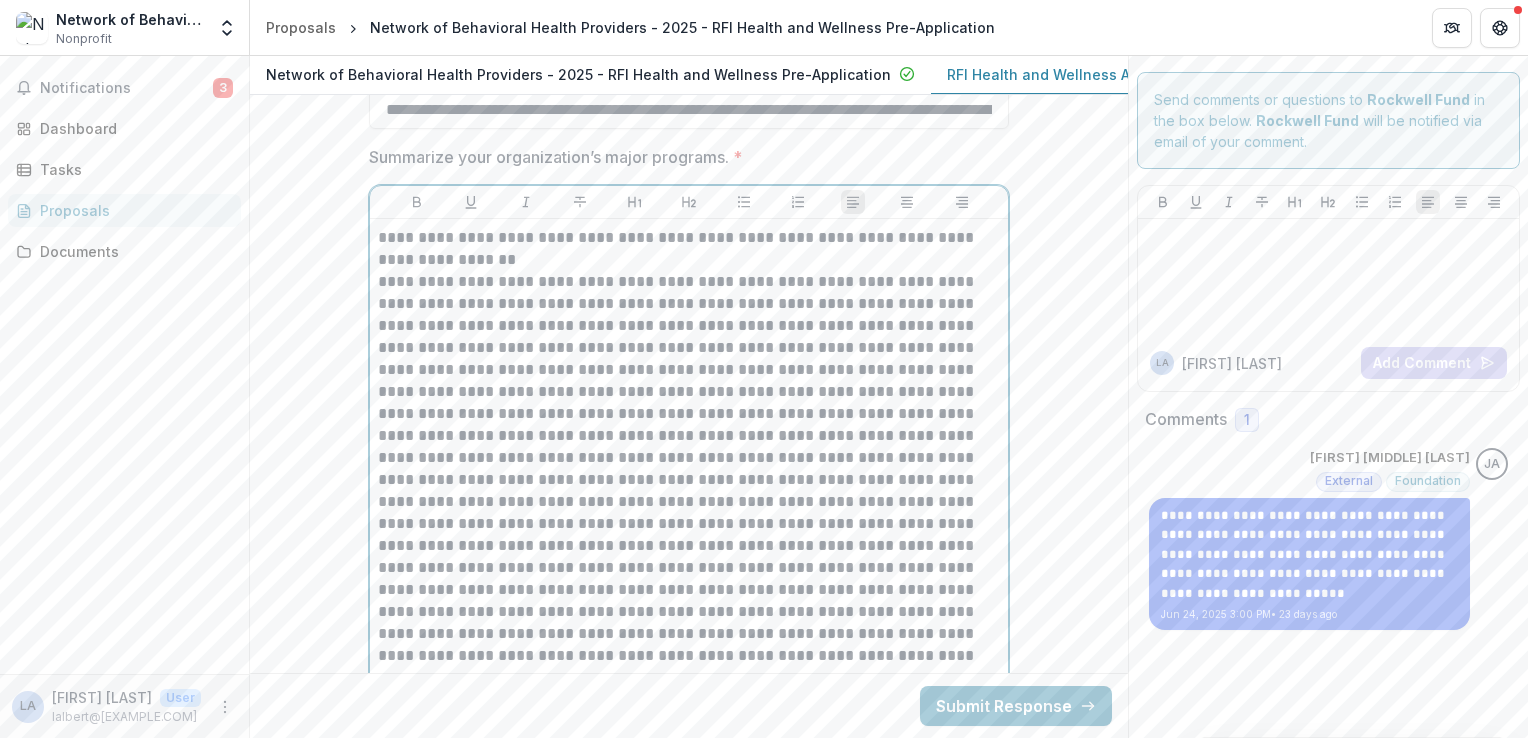click at bounding box center (689, 480) 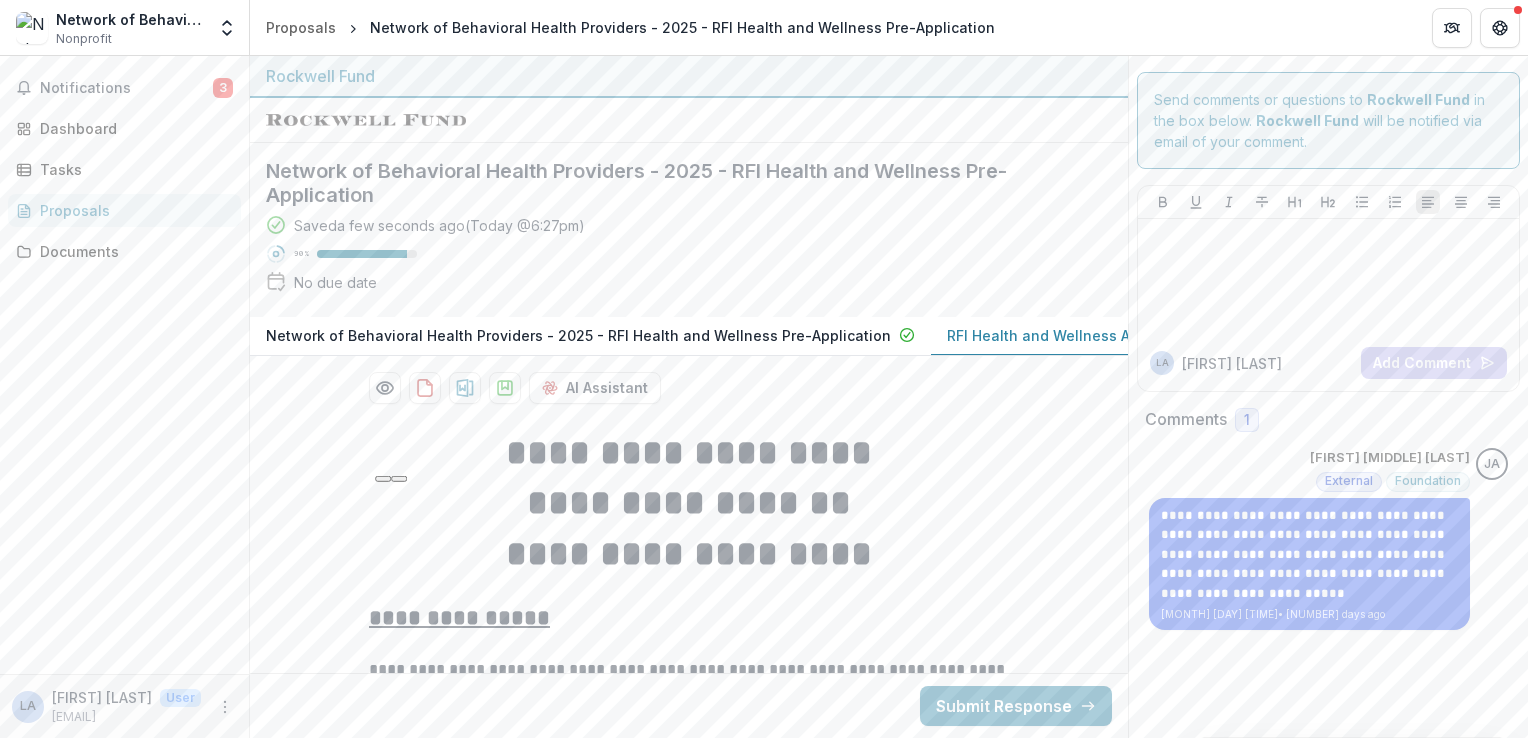 scroll, scrollTop: 0, scrollLeft: 0, axis: both 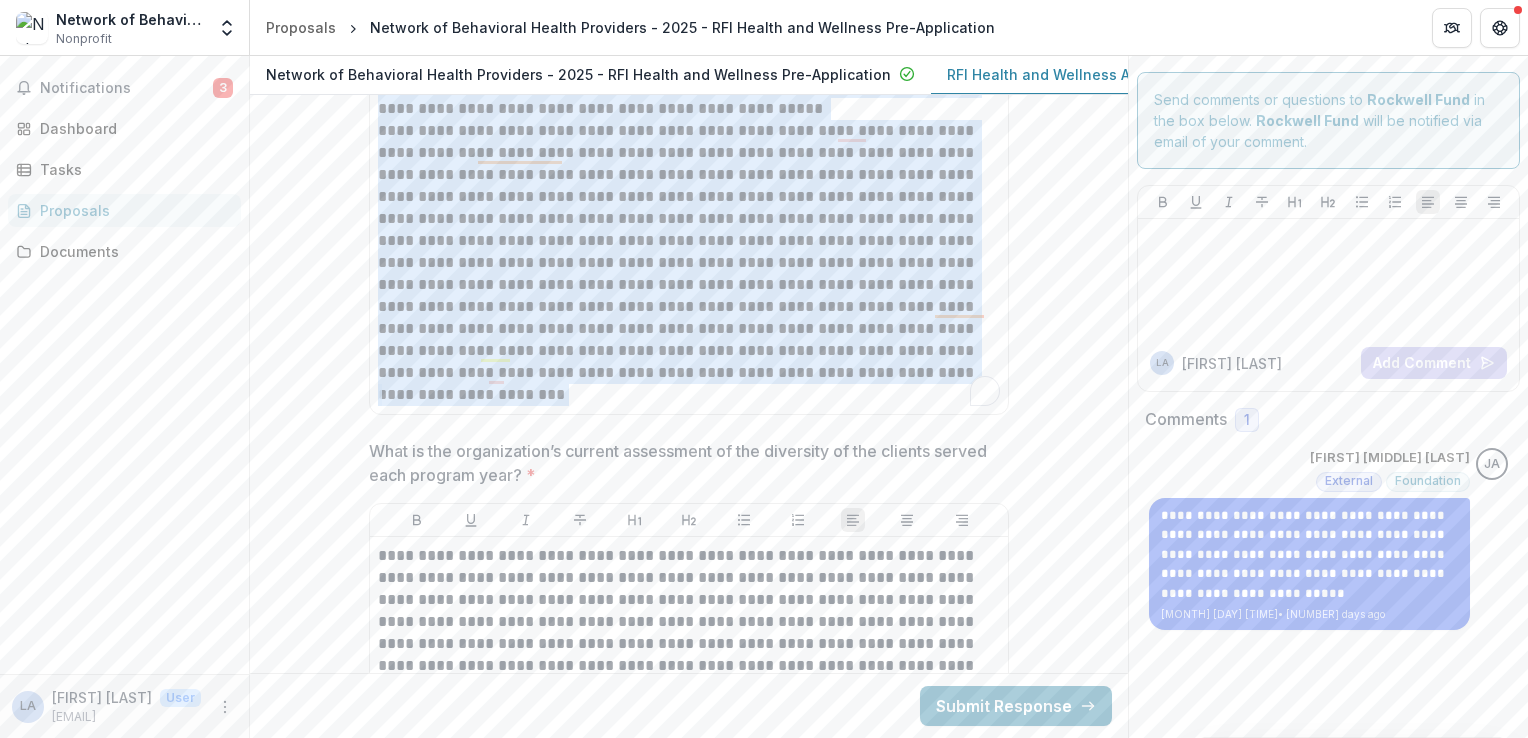 click on "**********" at bounding box center (689, -3389) 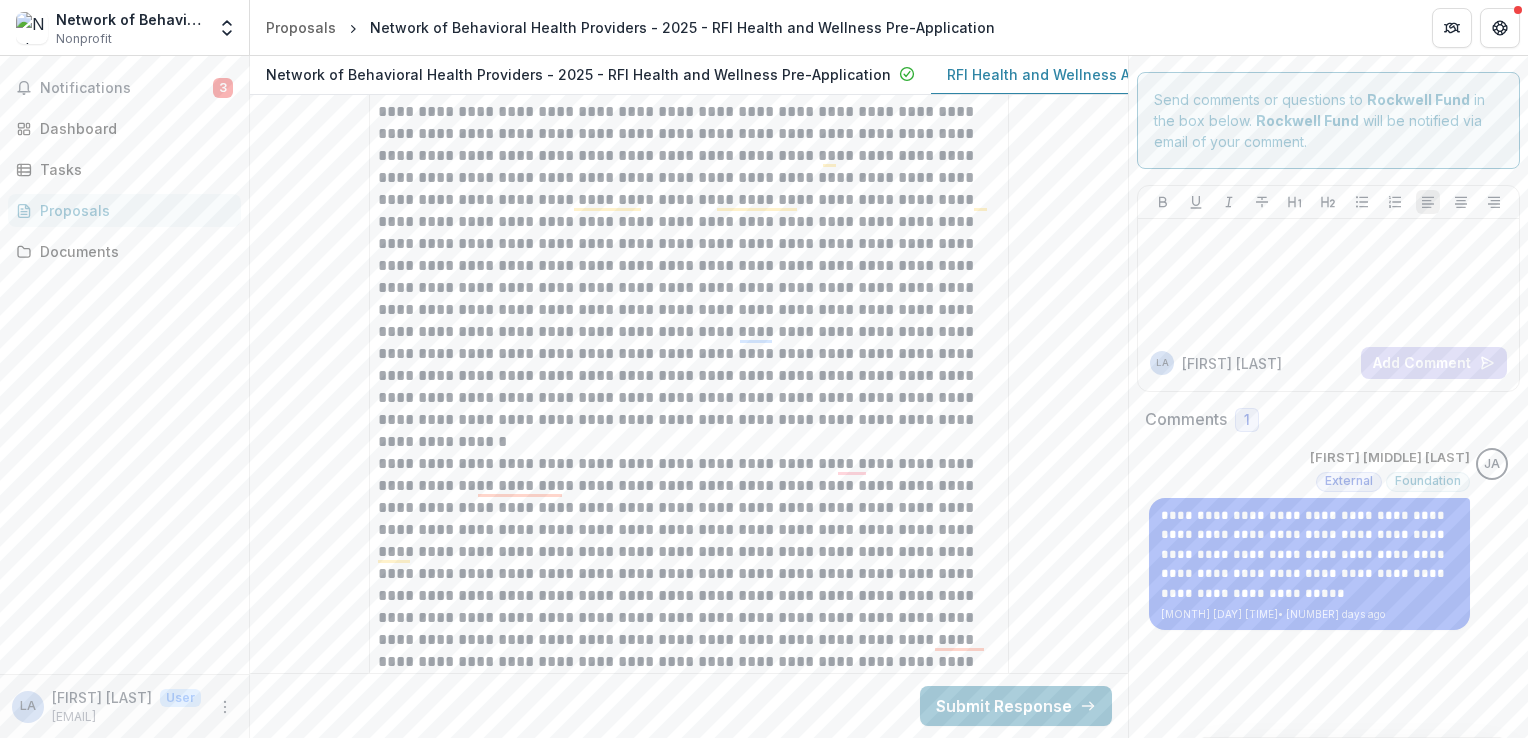 scroll, scrollTop: 13011, scrollLeft: 0, axis: vertical 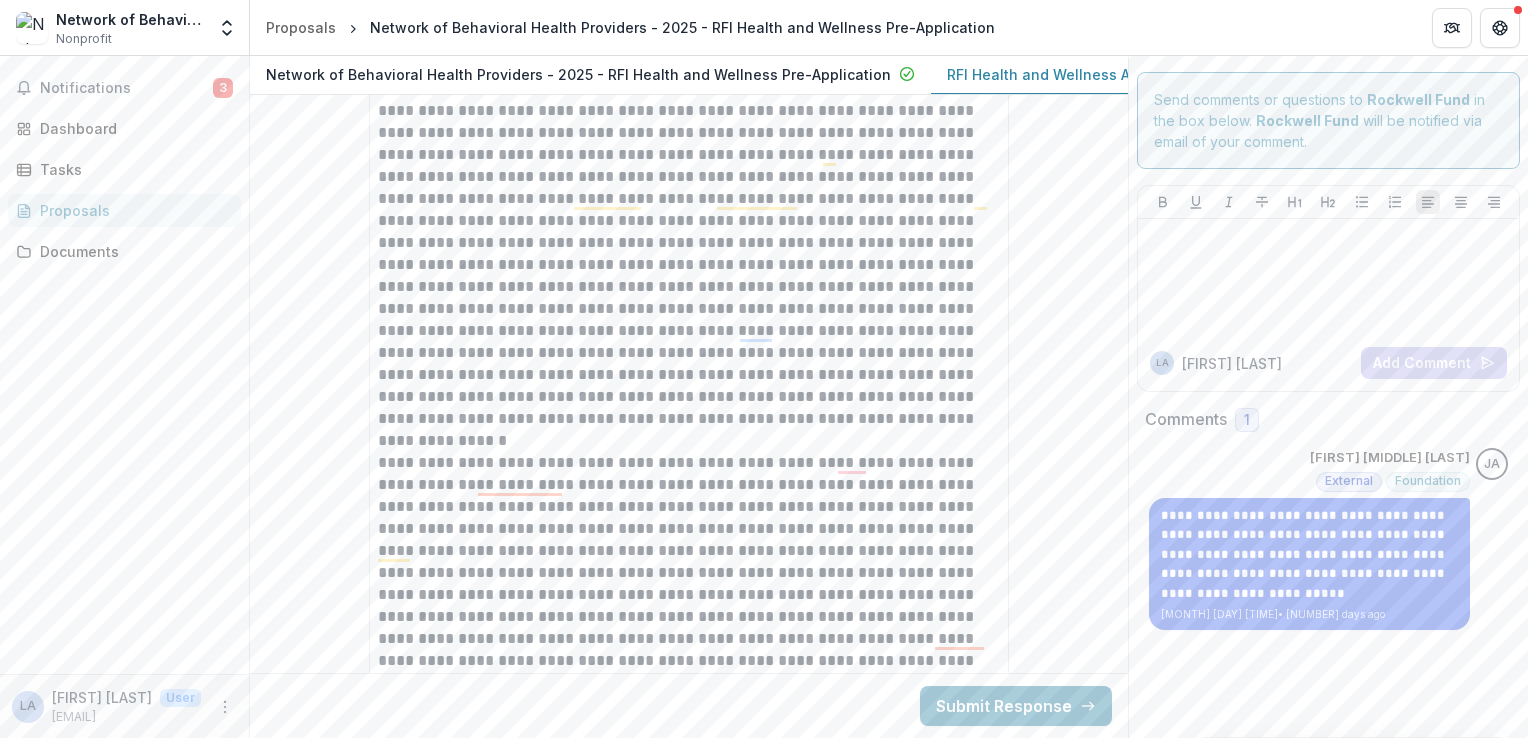 click at bounding box center [689, 639] 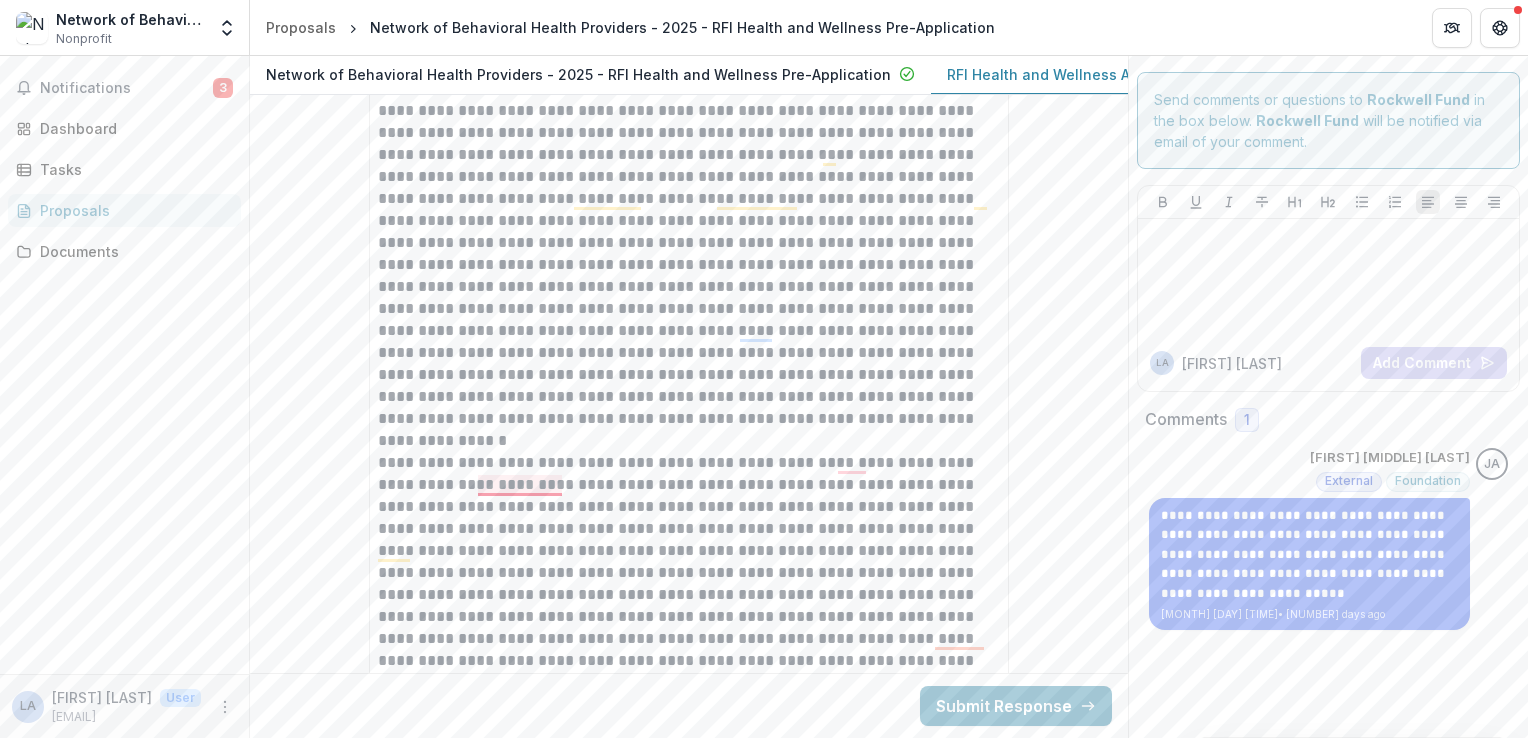 click at bounding box center (689, 639) 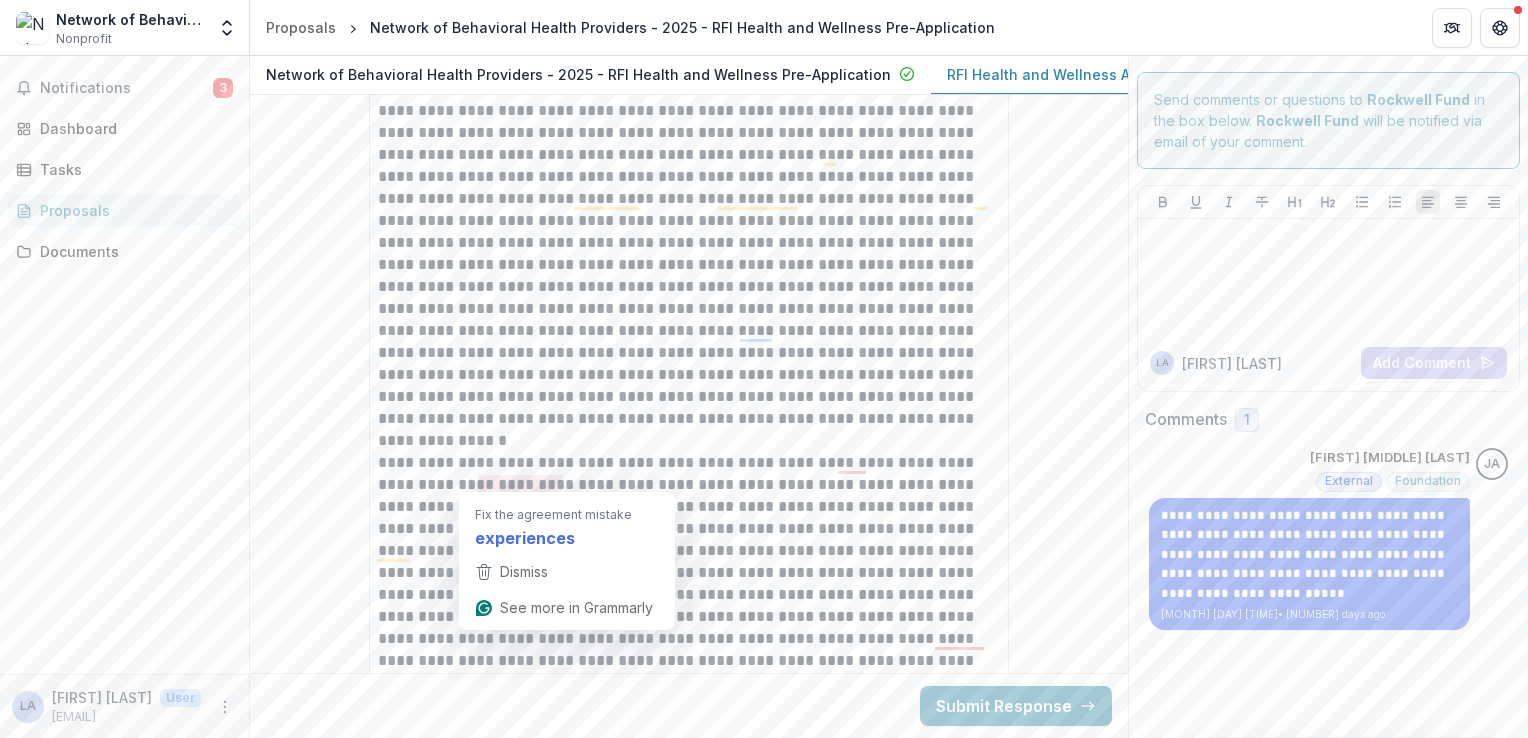 click at bounding box center (689, 441) 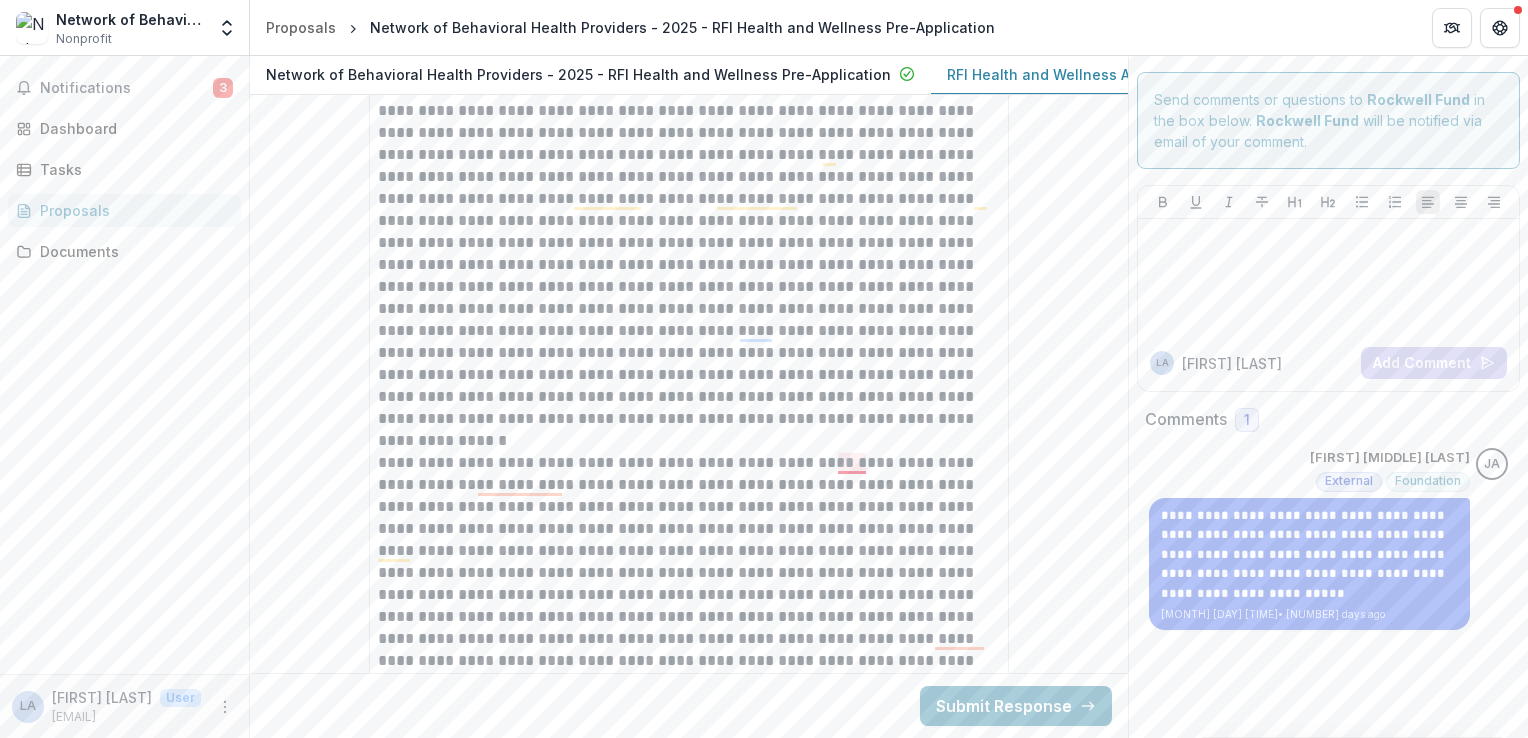 click at bounding box center [689, 639] 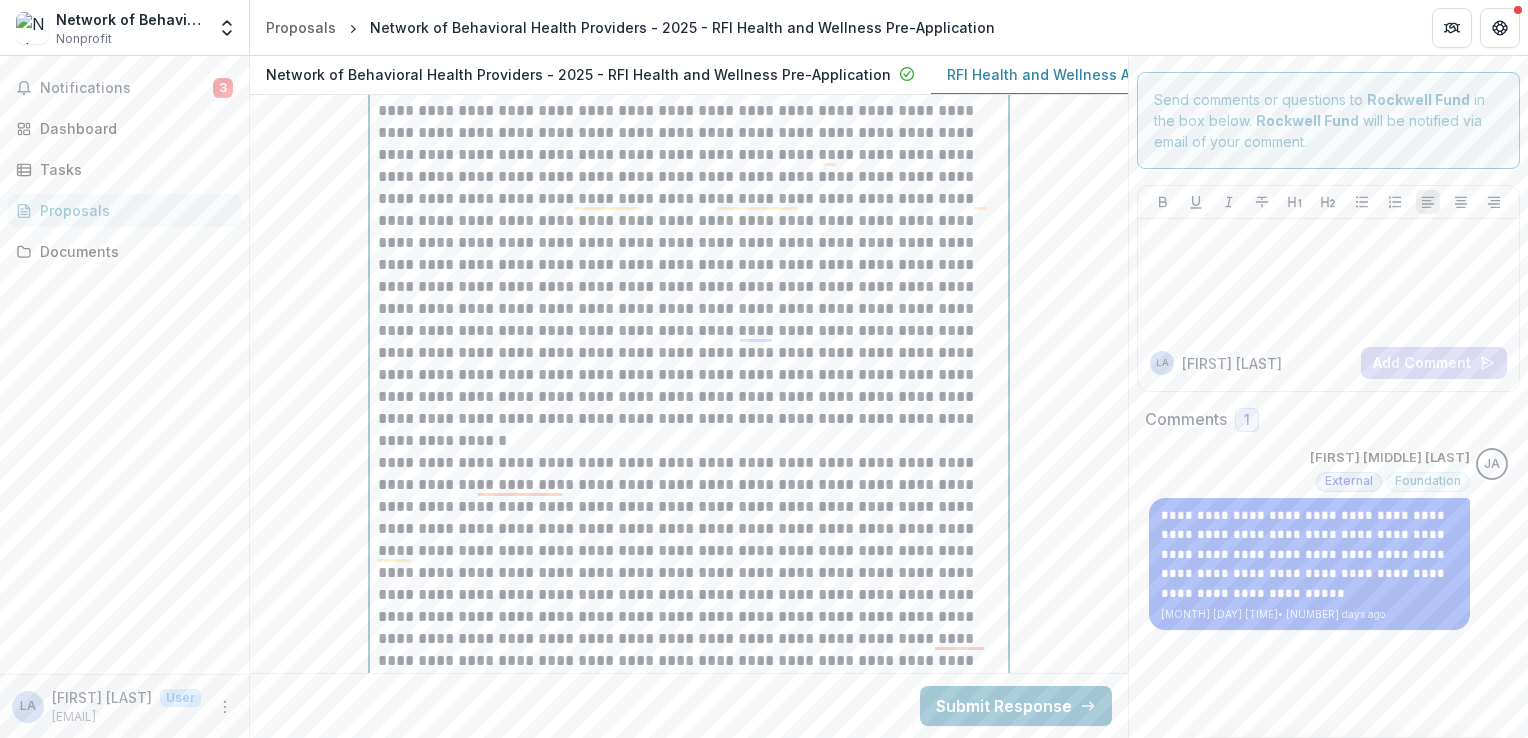 type 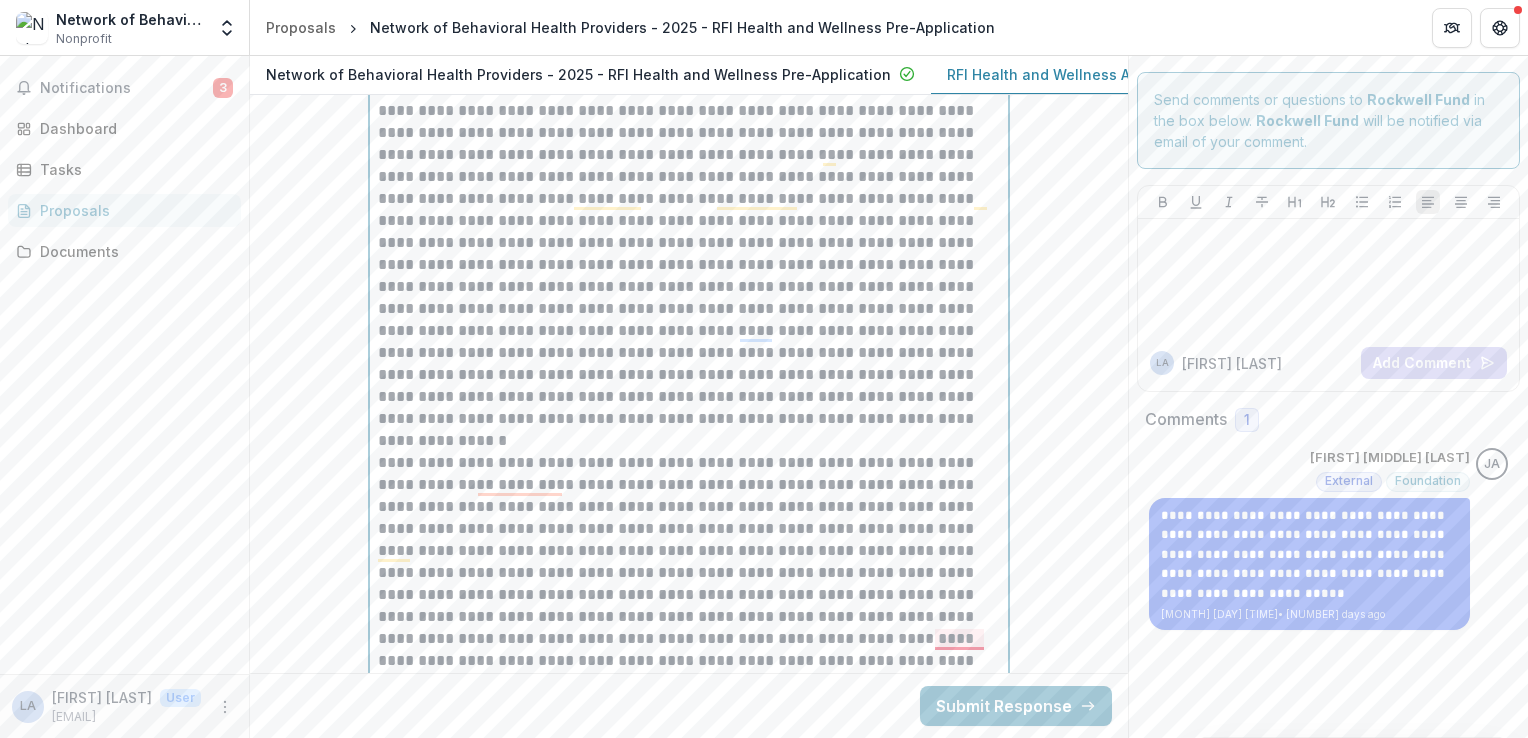 click at bounding box center (689, 639) 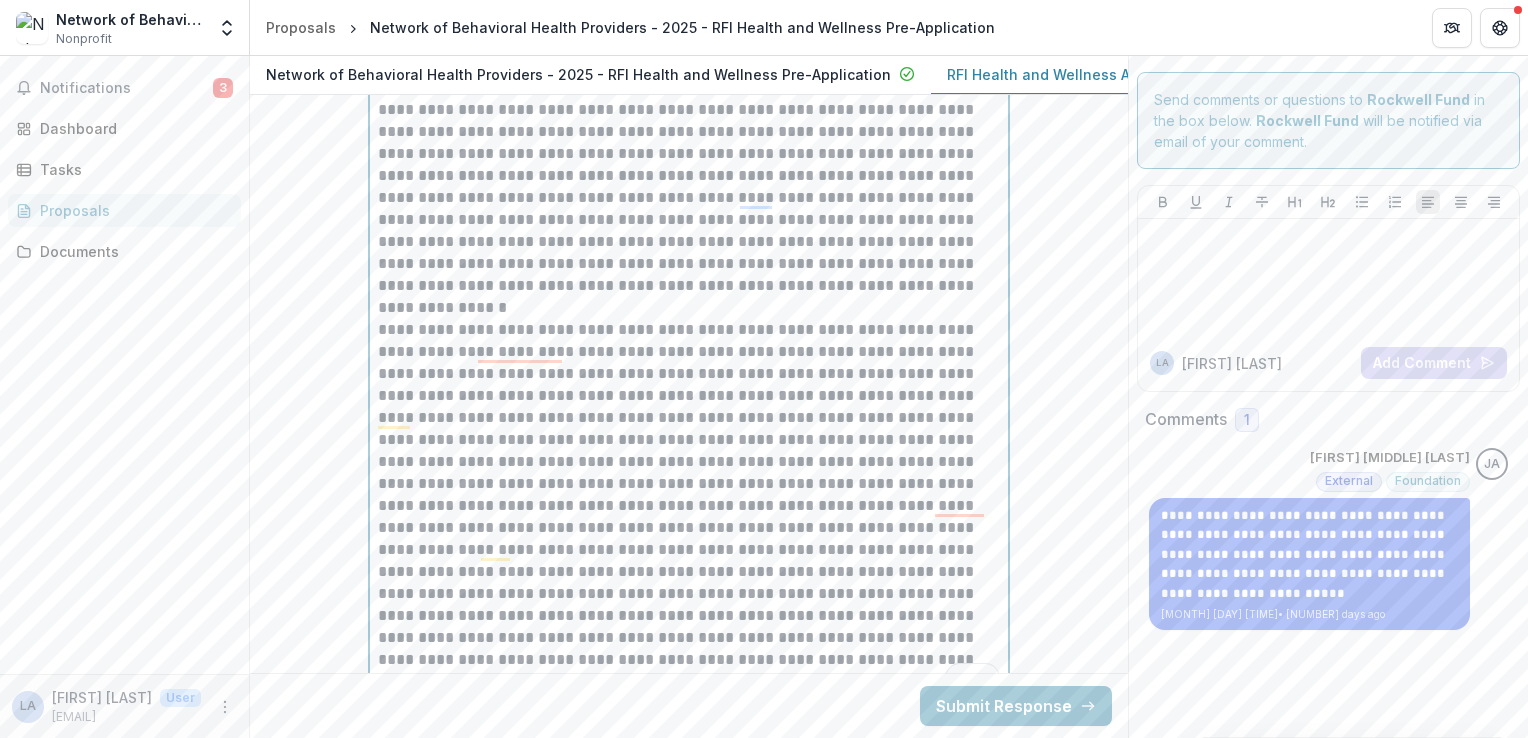 scroll, scrollTop: 13411, scrollLeft: 0, axis: vertical 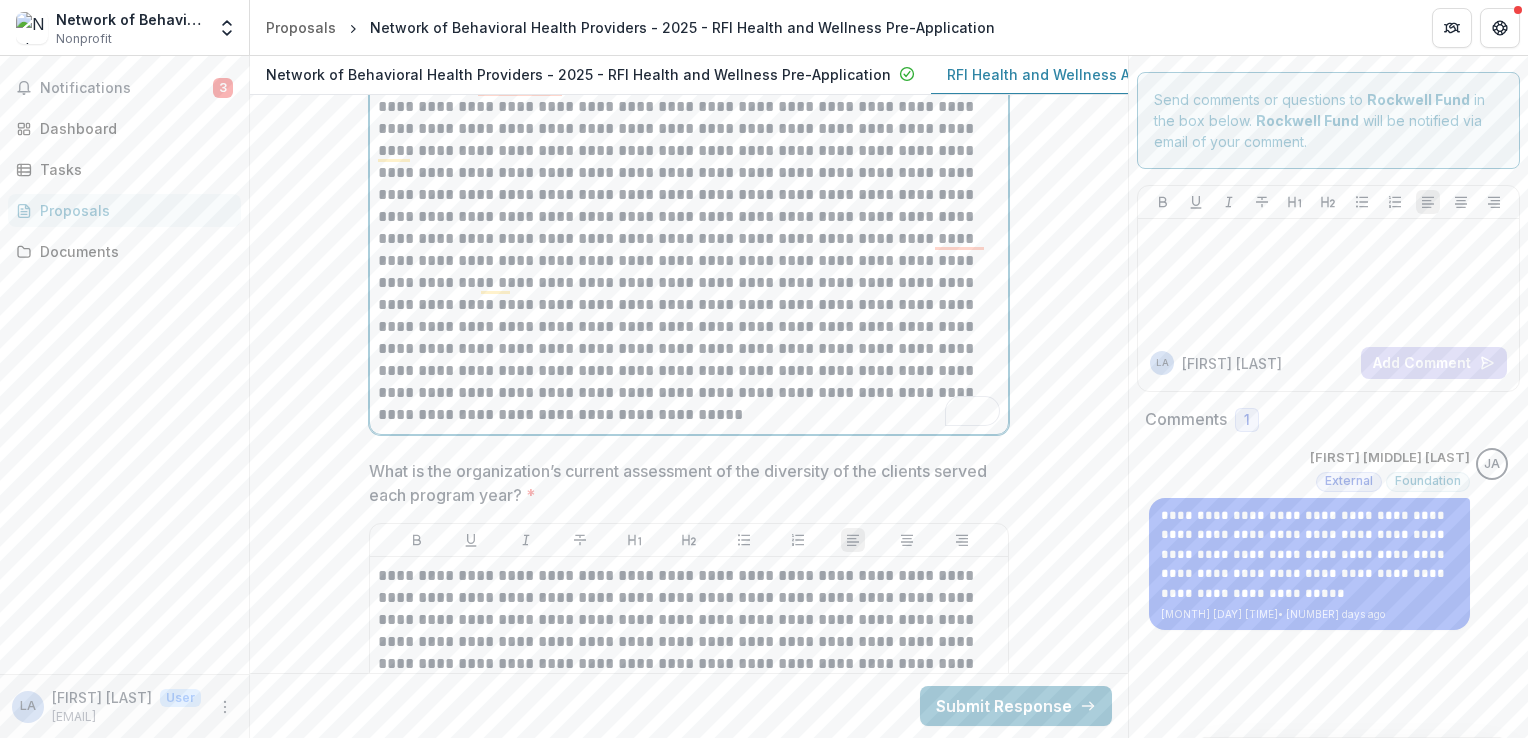 click at bounding box center (689, 239) 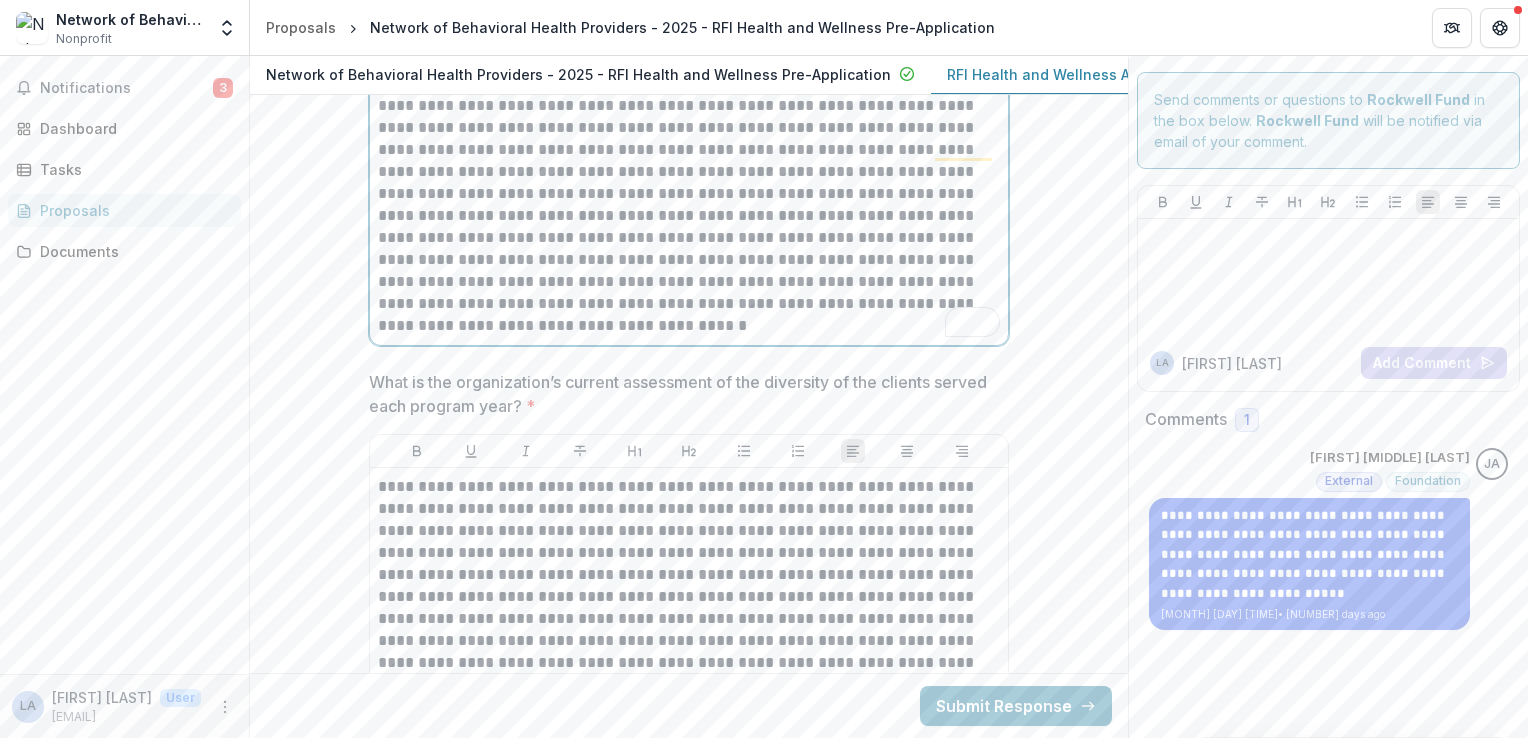 scroll, scrollTop: 13677, scrollLeft: 0, axis: vertical 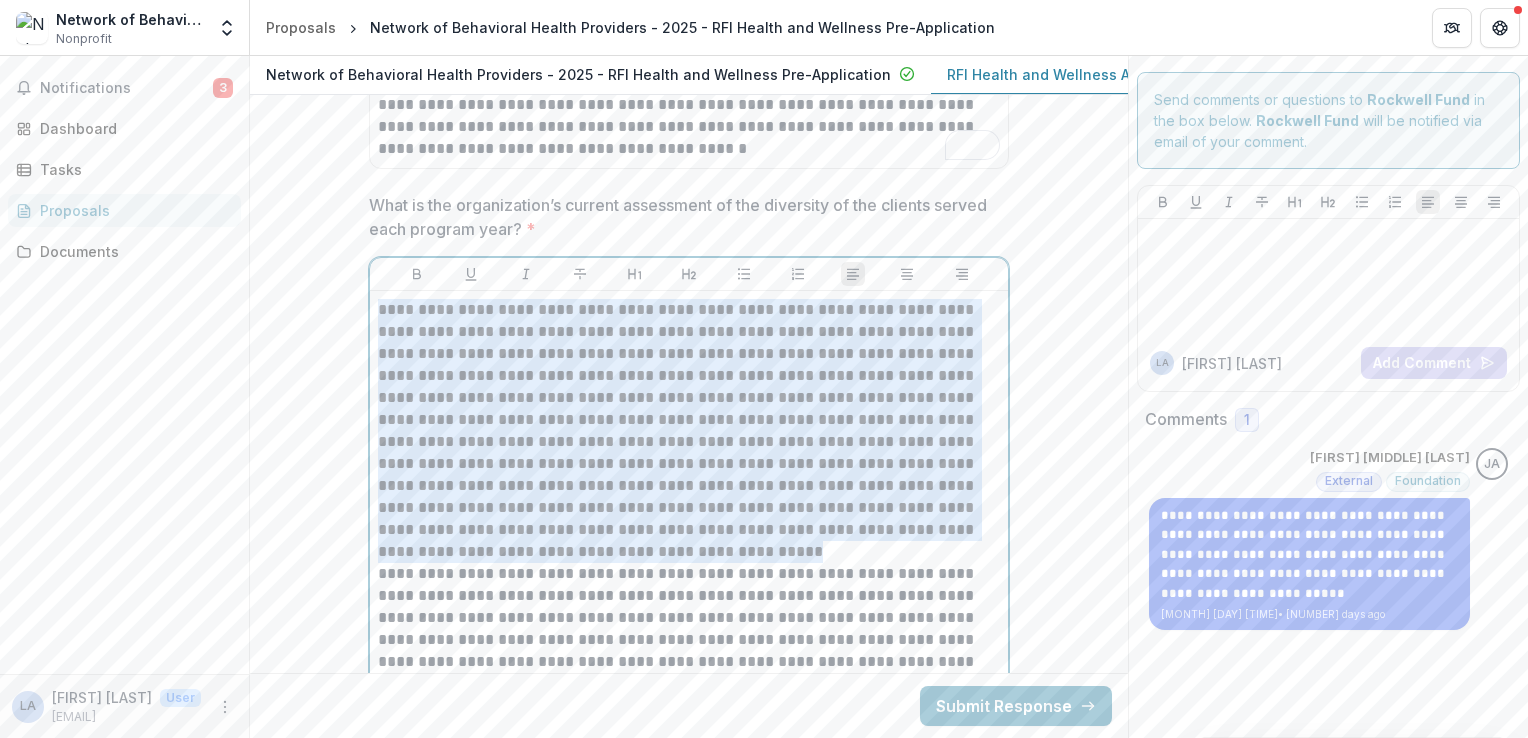 drag, startPoint x: 376, startPoint y: 306, endPoint x: 597, endPoint y: 546, distance: 326.25296 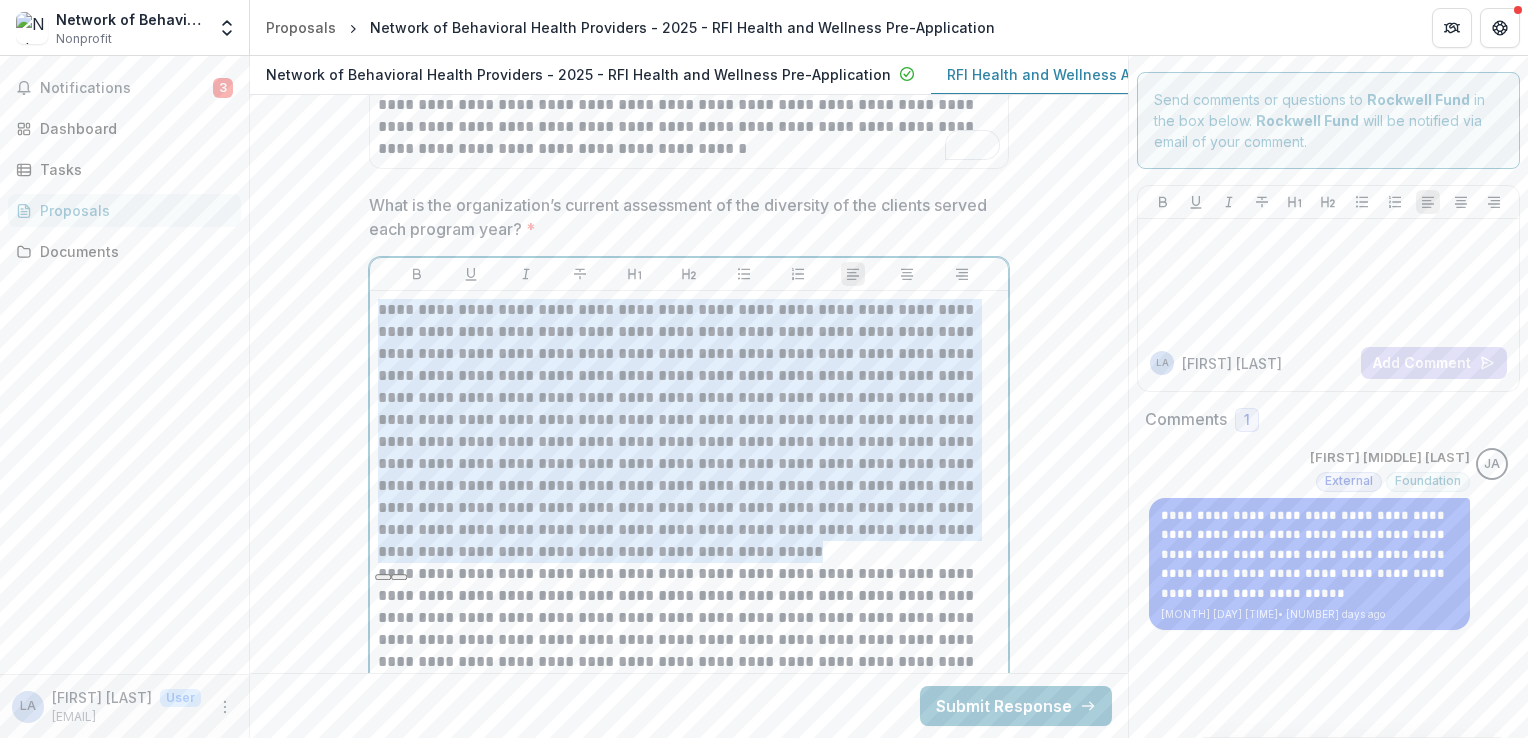 click on "**********" at bounding box center (689, 431) 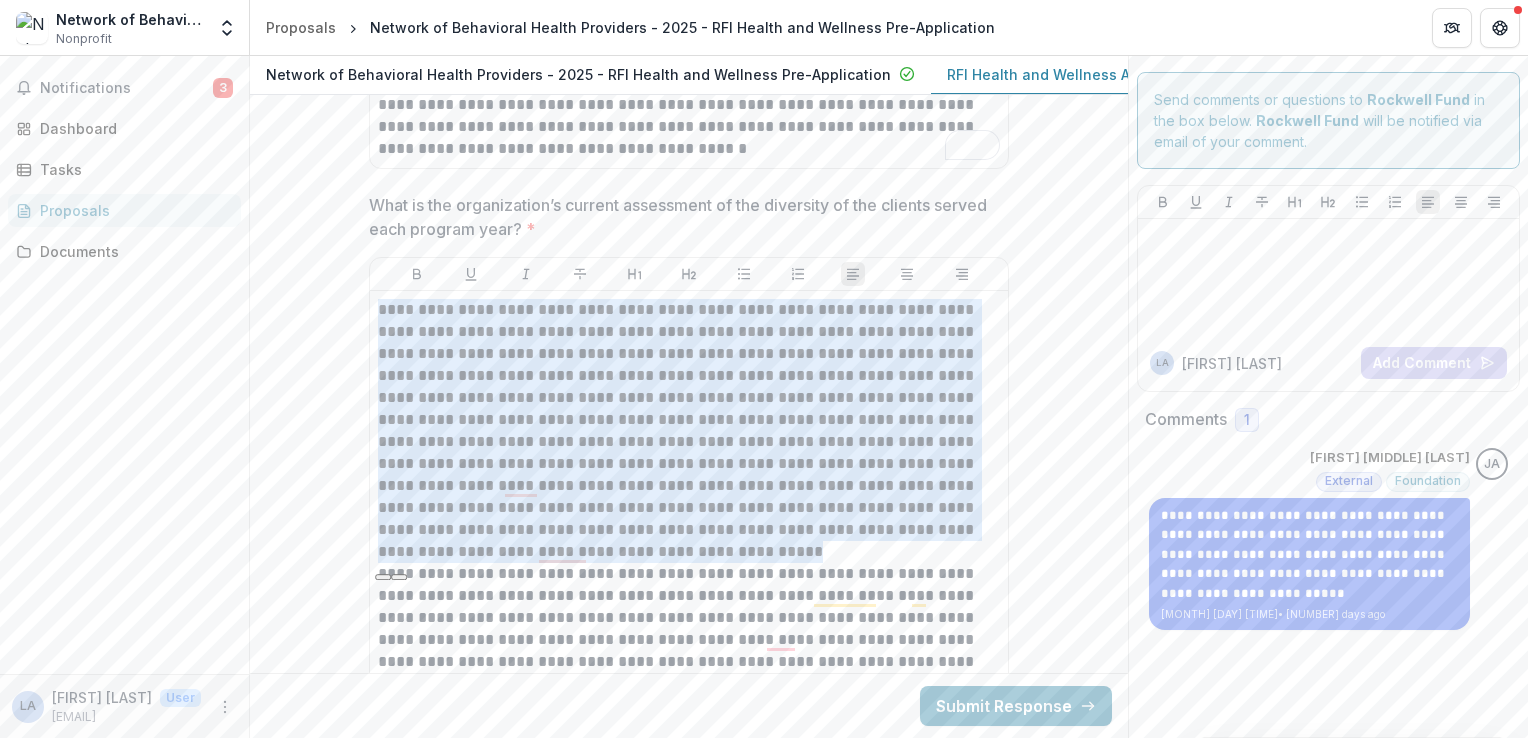 click on "**********" at bounding box center (689, 563) 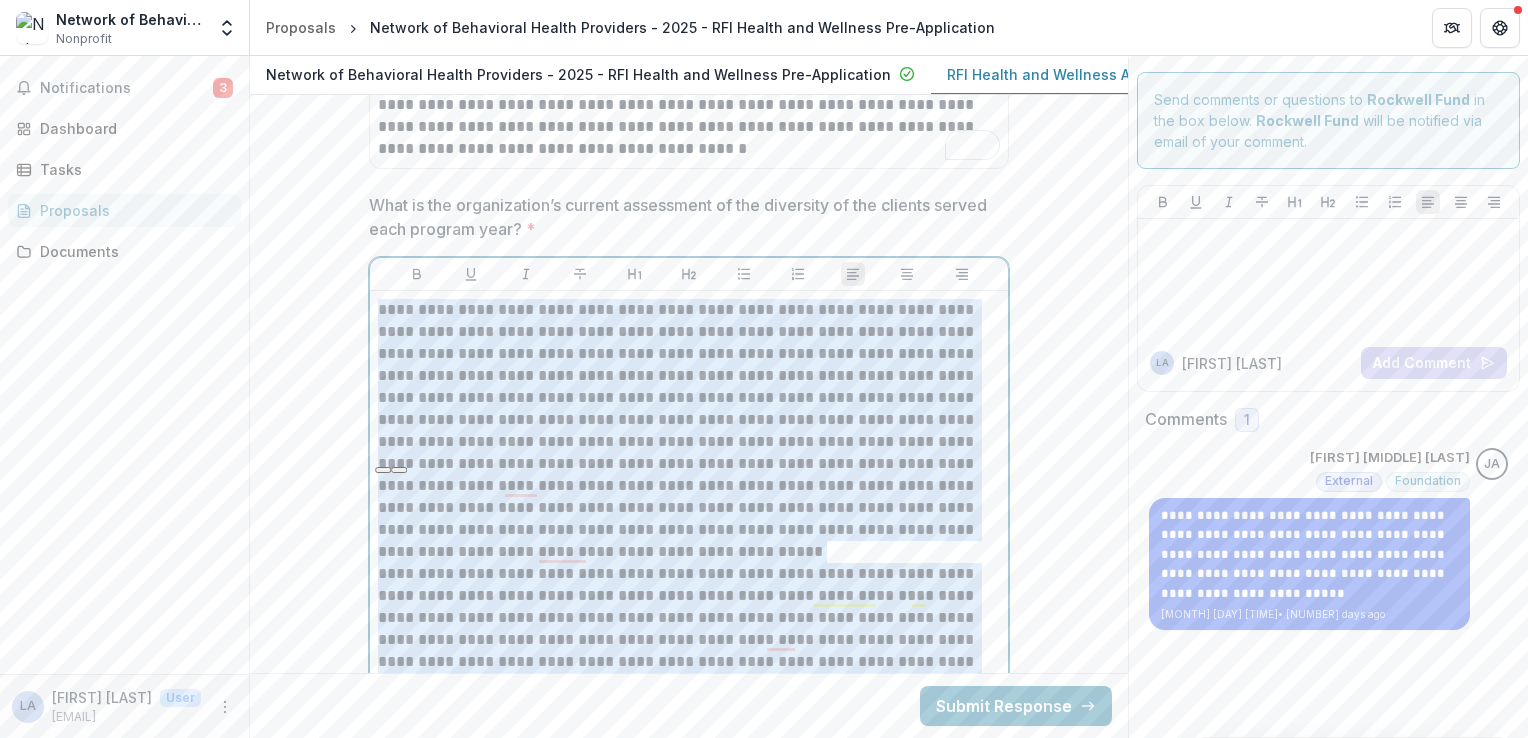 scroll, scrollTop: 13930, scrollLeft: 0, axis: vertical 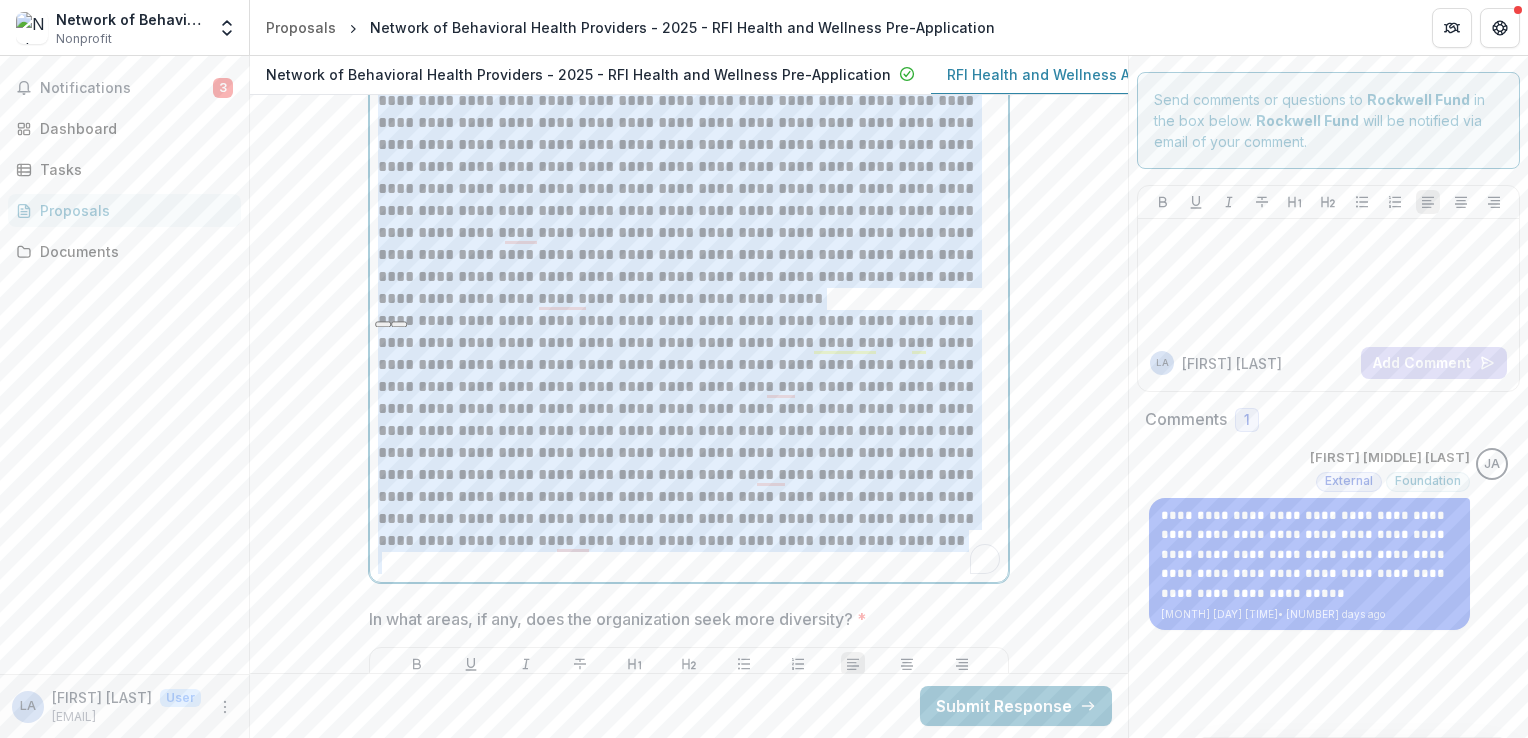 drag, startPoint x: 378, startPoint y: 304, endPoint x: 1012, endPoint y: 556, distance: 682.2463 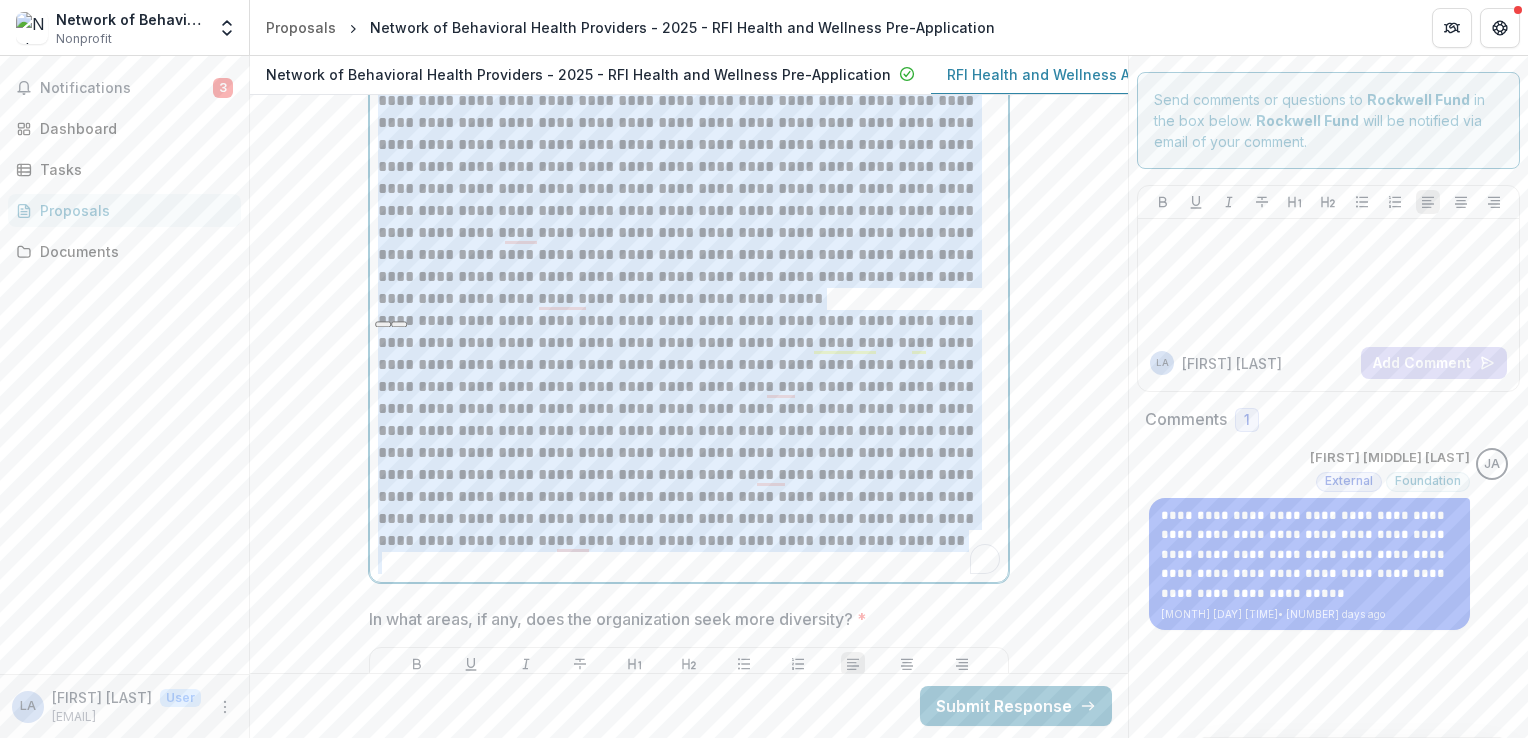 click on "**********" at bounding box center [689, -3965] 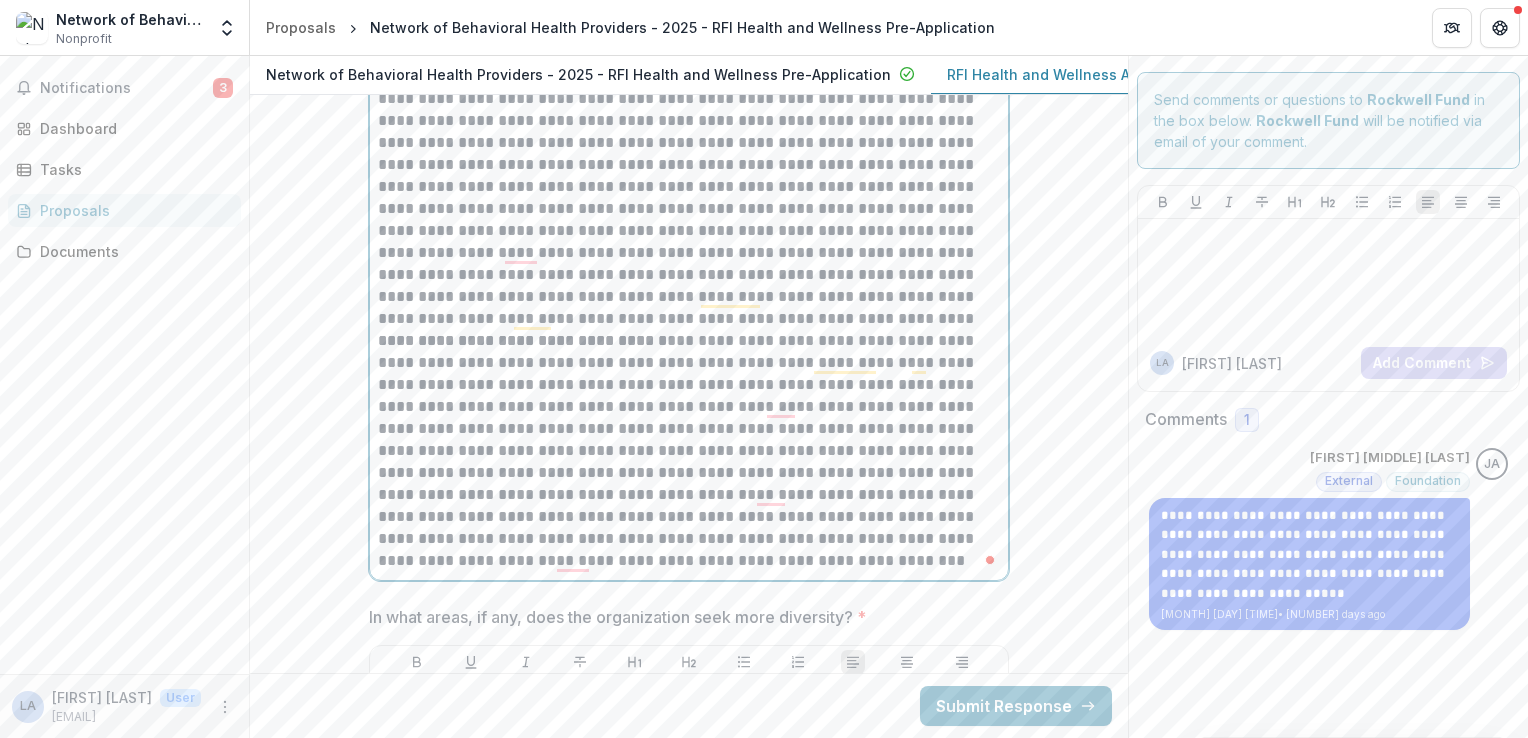scroll, scrollTop: 13777, scrollLeft: 0, axis: vertical 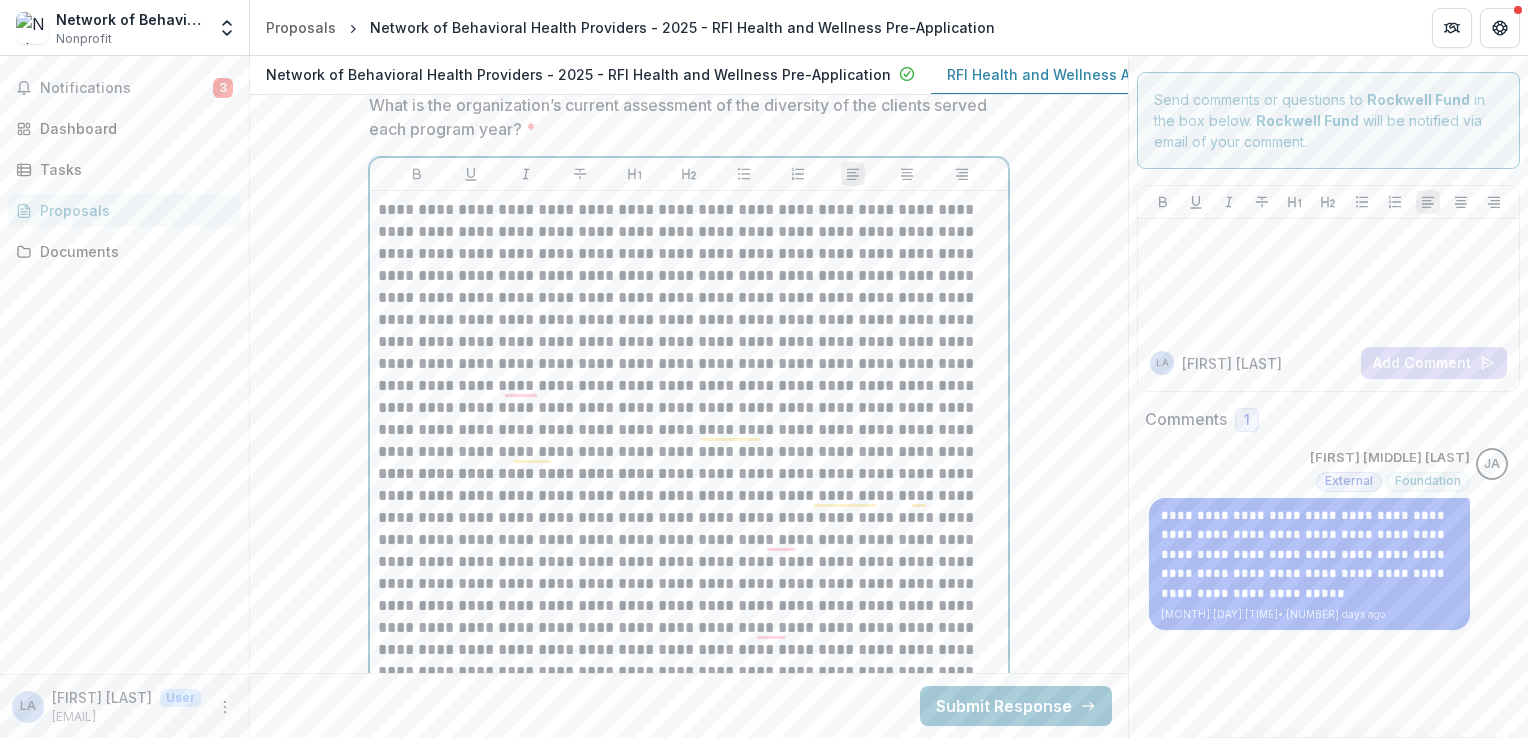 click on "**********" at bounding box center [689, 331] 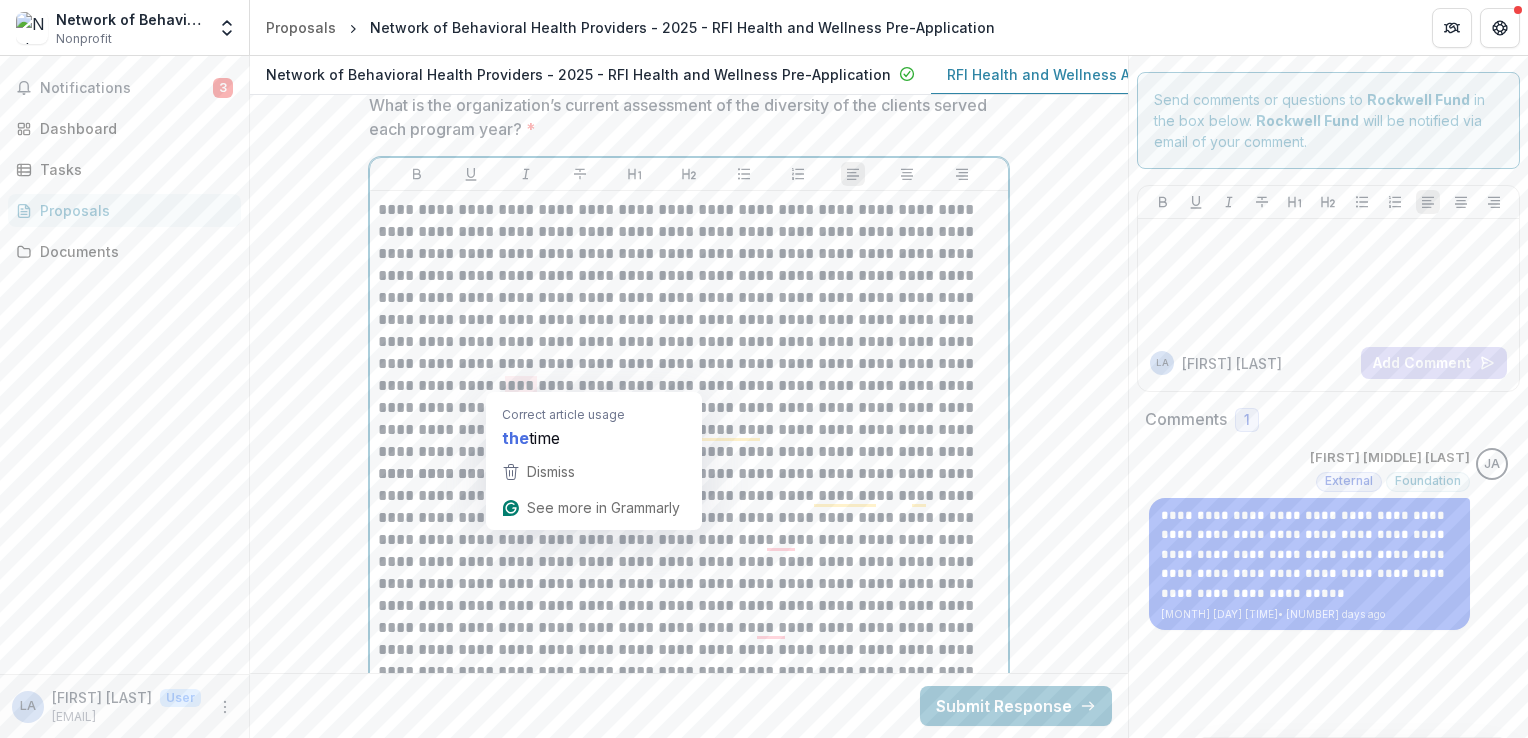 type 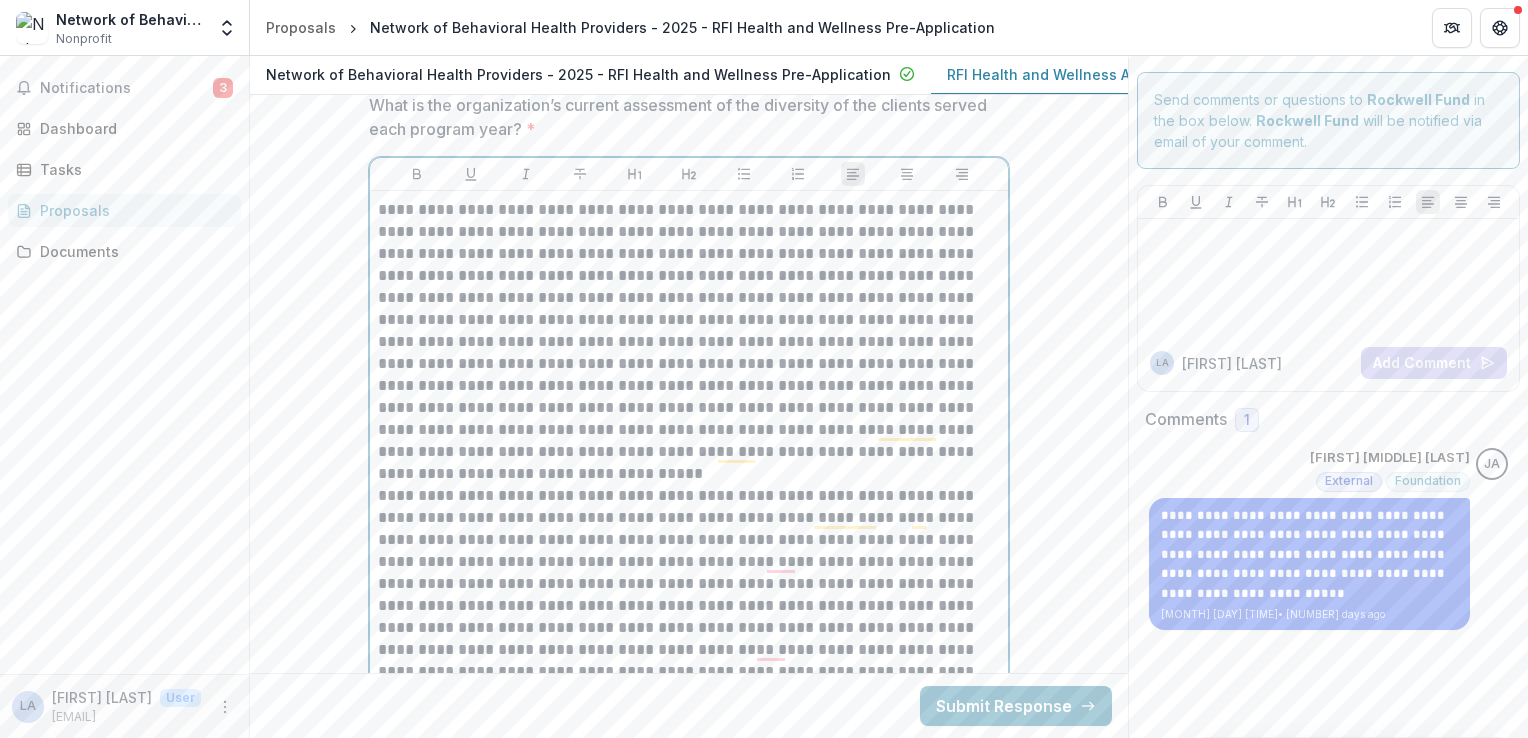 click on "**********" at bounding box center (689, 606) 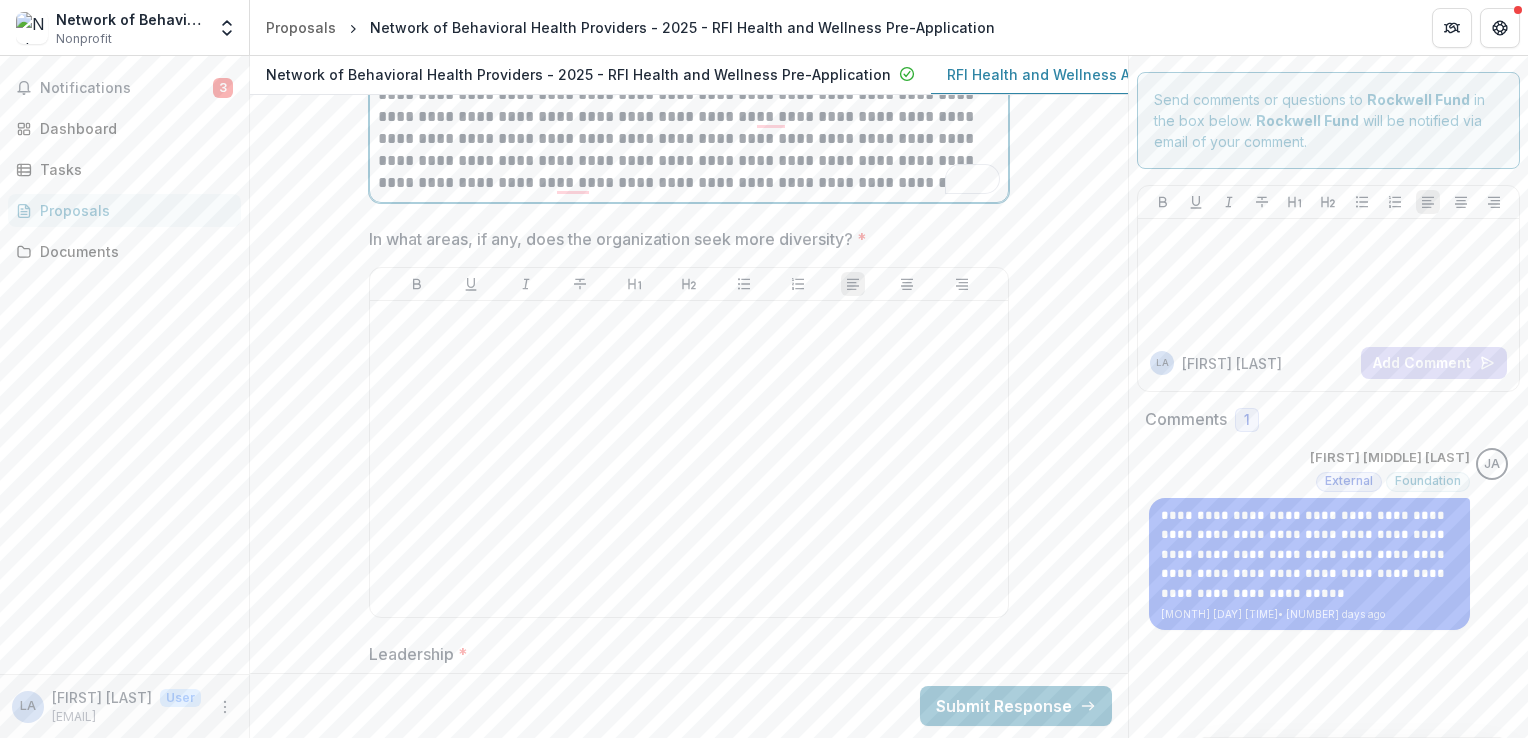 scroll, scrollTop: 14044, scrollLeft: 0, axis: vertical 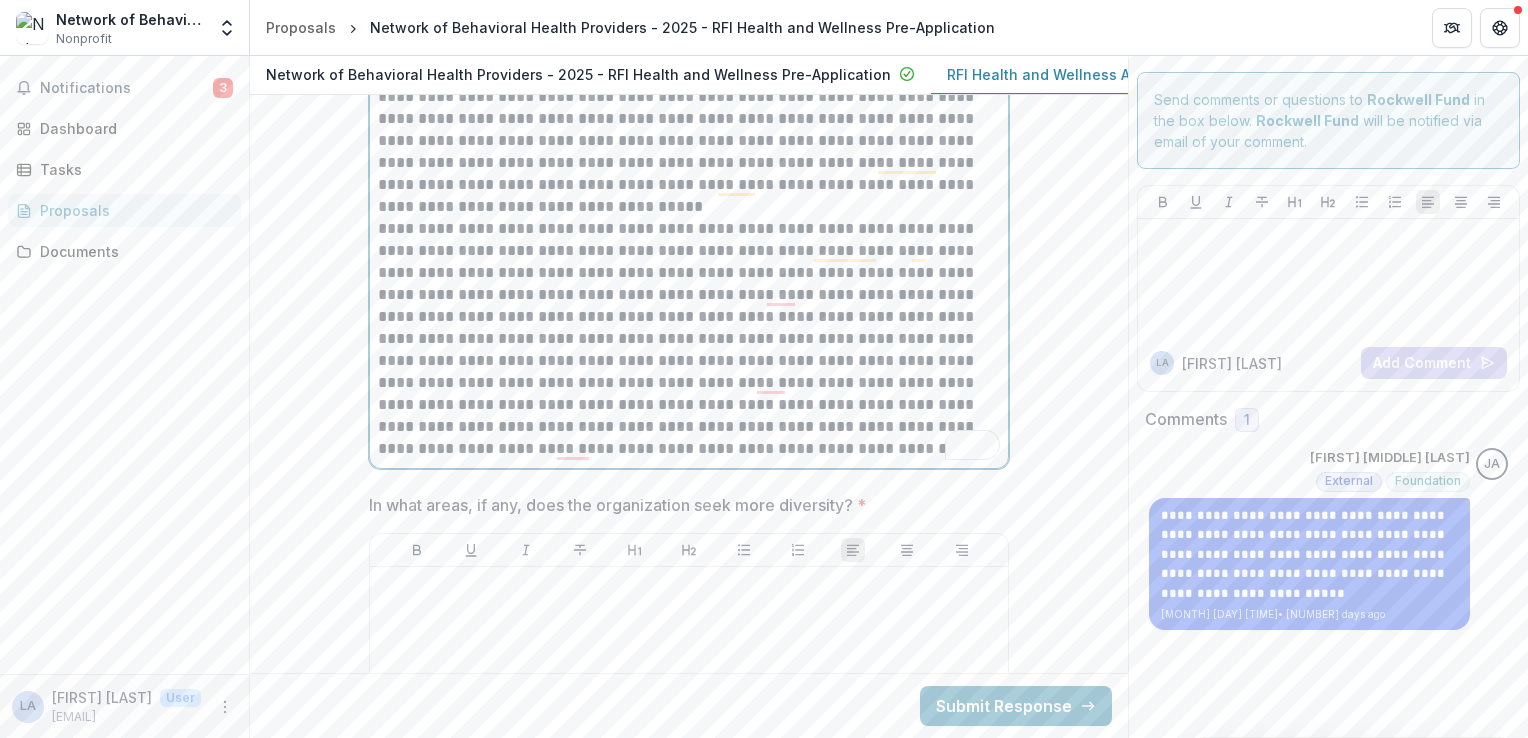click on "**********" at bounding box center (689, 339) 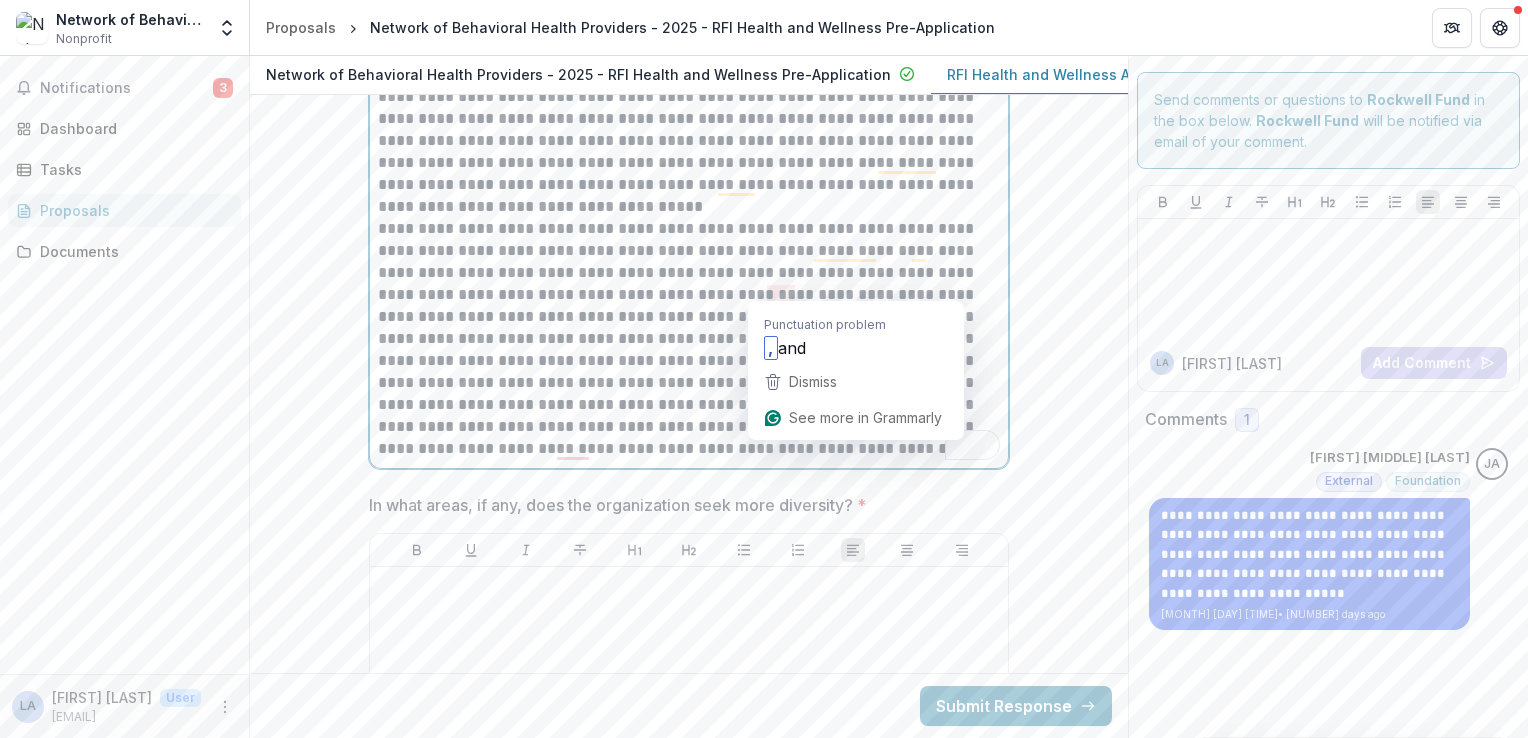 click on "**********" at bounding box center [689, 339] 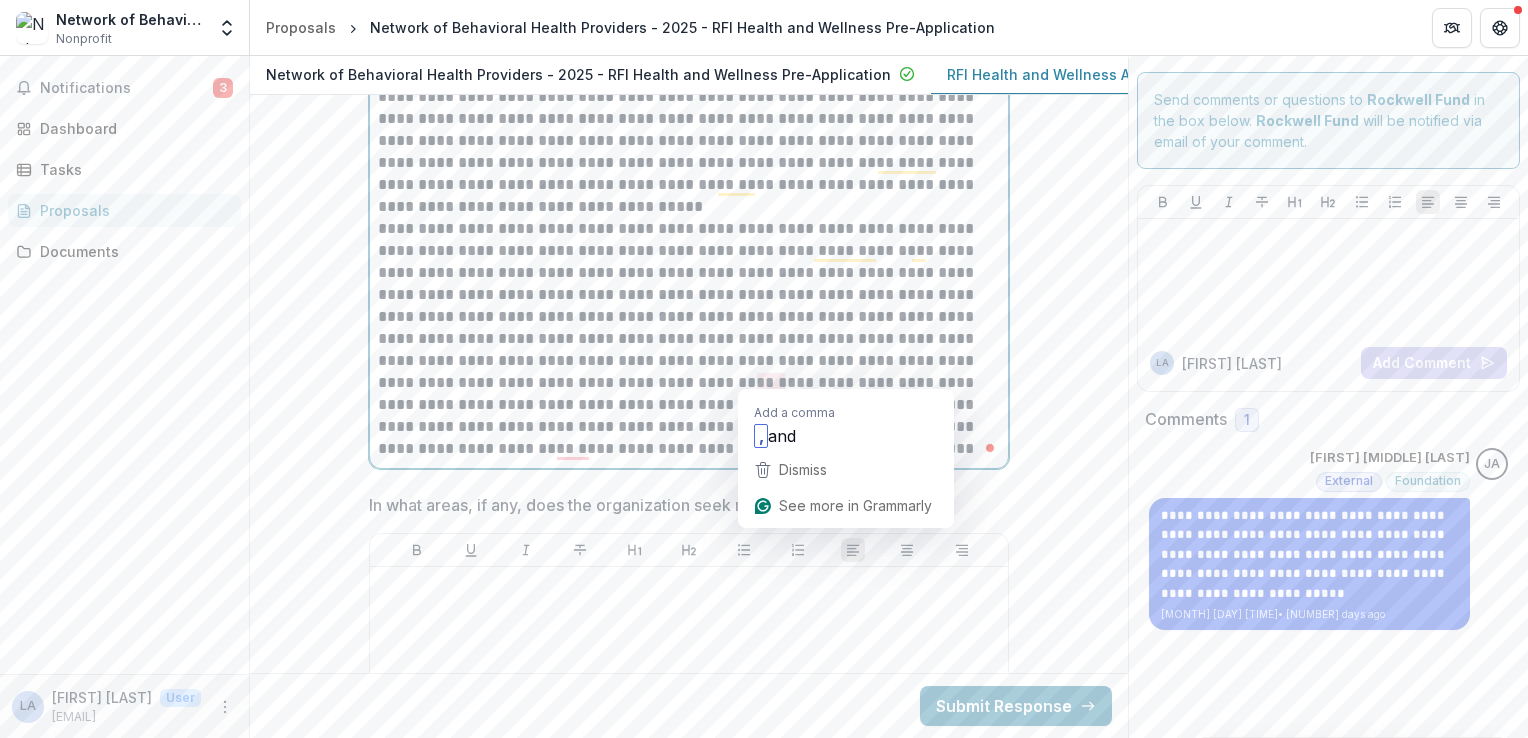 click on "**********" at bounding box center (689, 339) 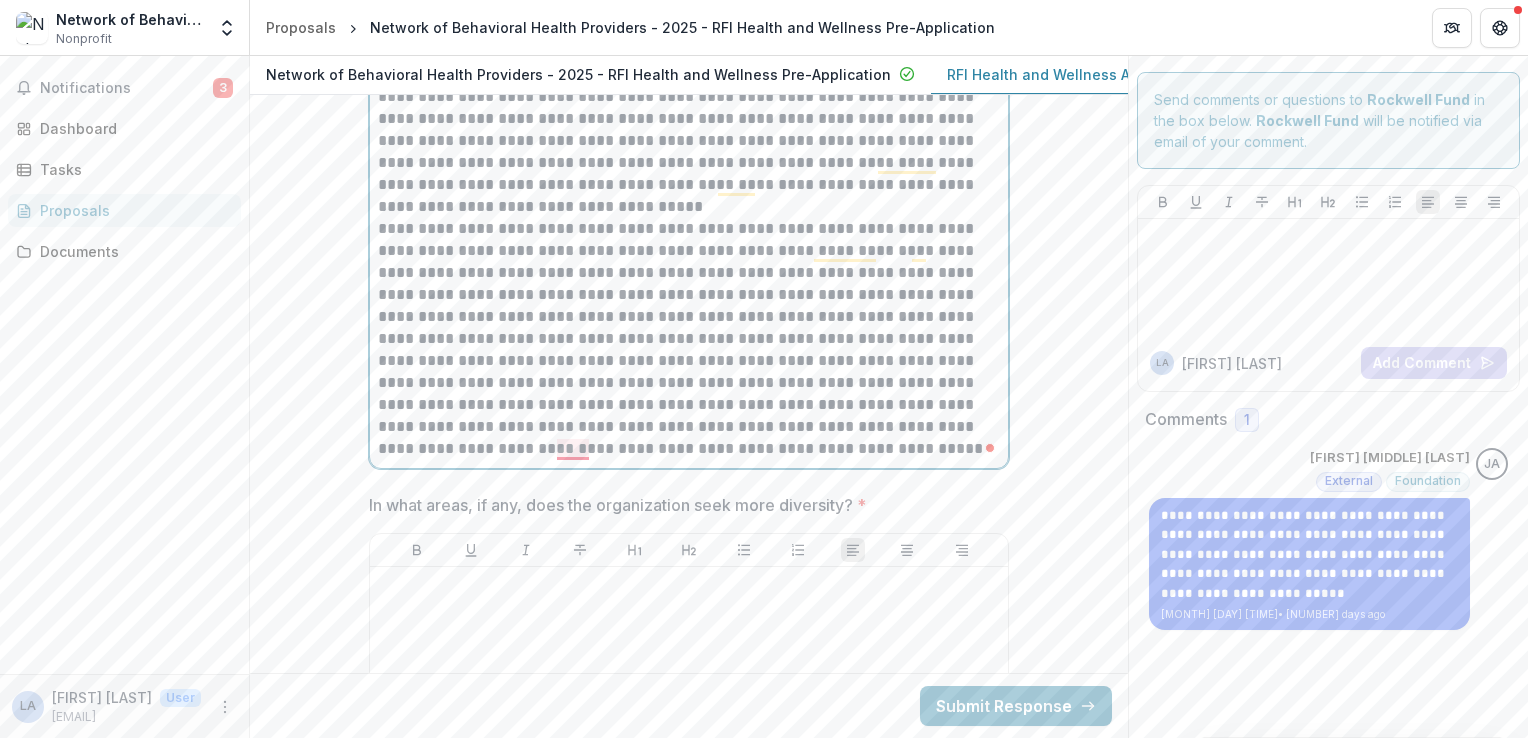 click on "**********" at bounding box center (689, 339) 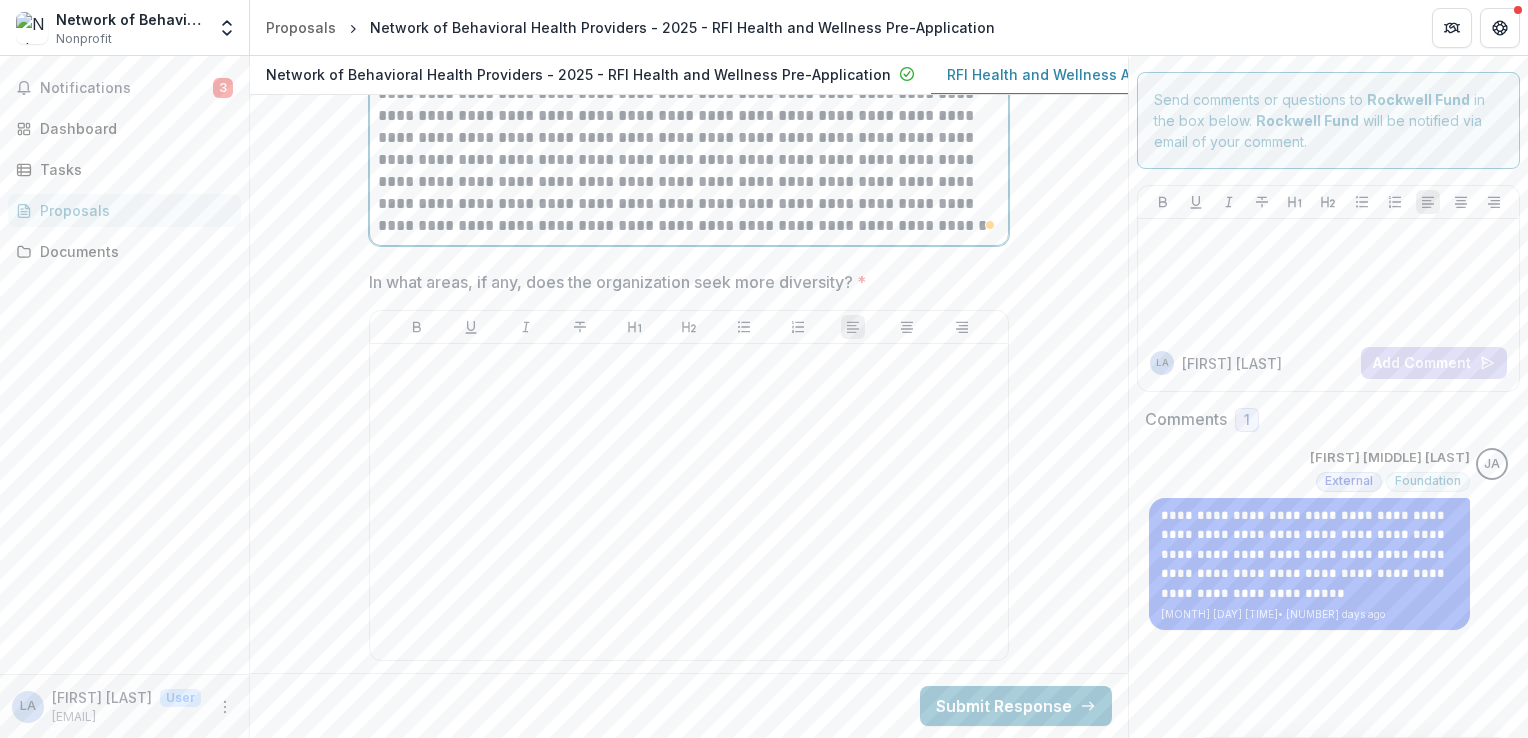 scroll, scrollTop: 14310, scrollLeft: 0, axis: vertical 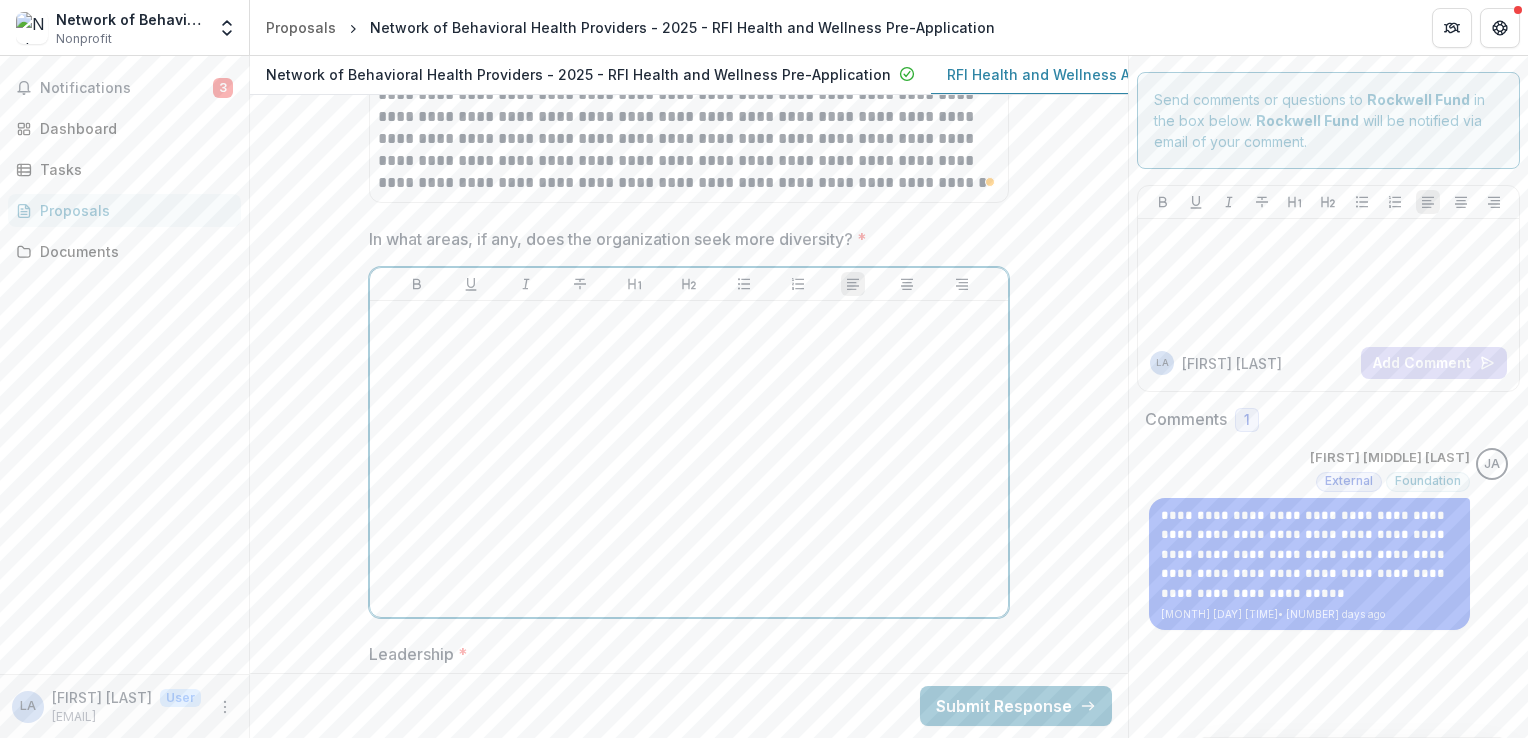 drag, startPoint x: 526, startPoint y: 381, endPoint x: 497, endPoint y: 371, distance: 30.675724 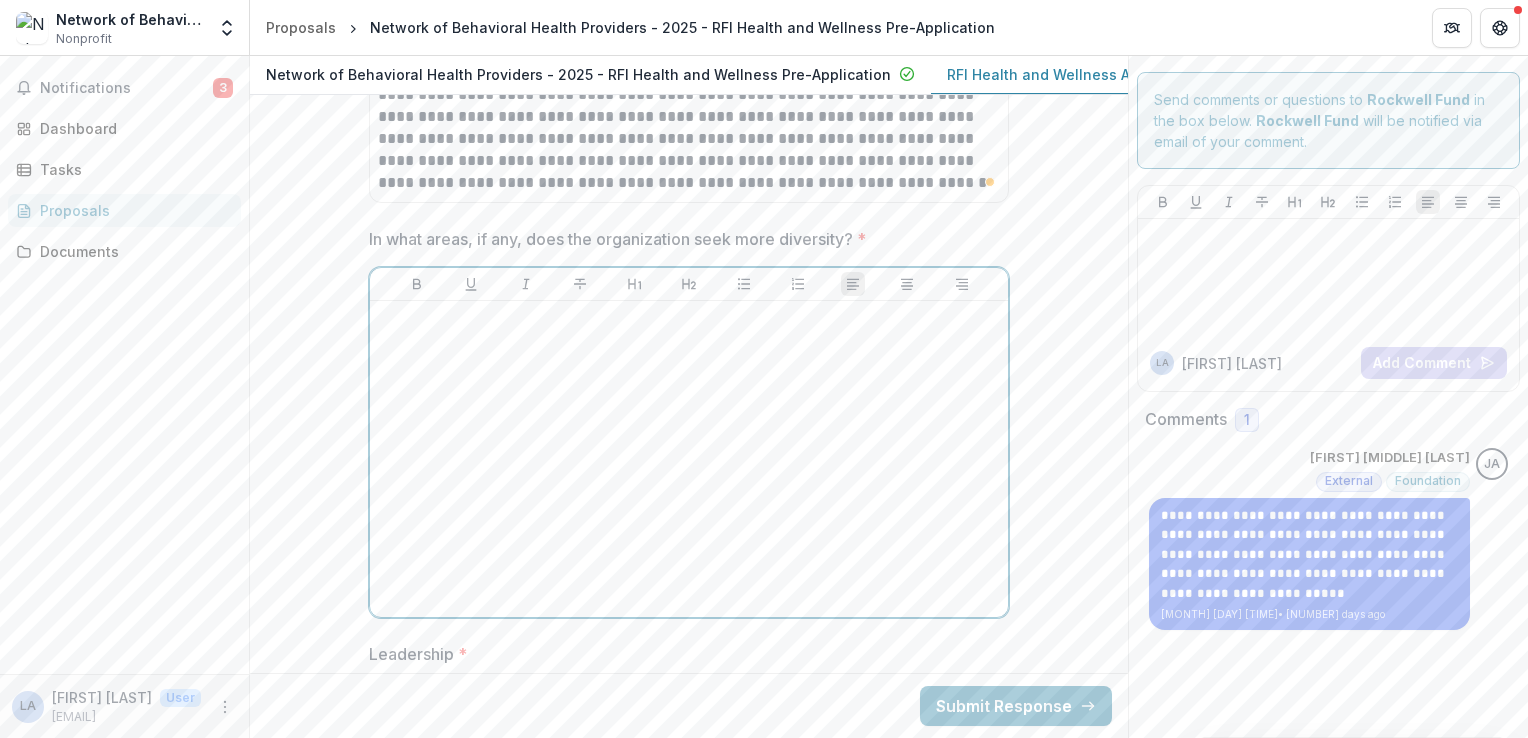 click at bounding box center [689, 459] 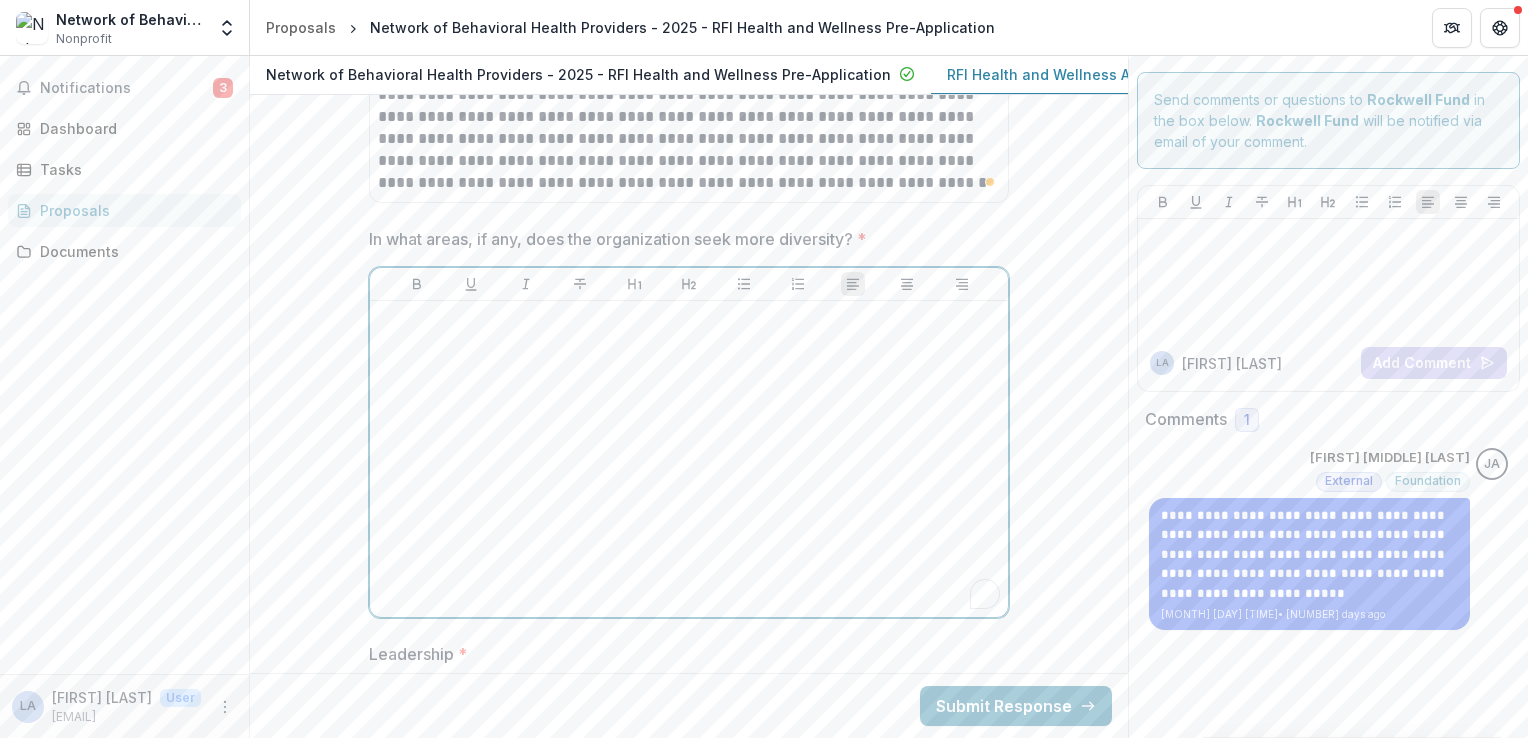 click at bounding box center (689, 459) 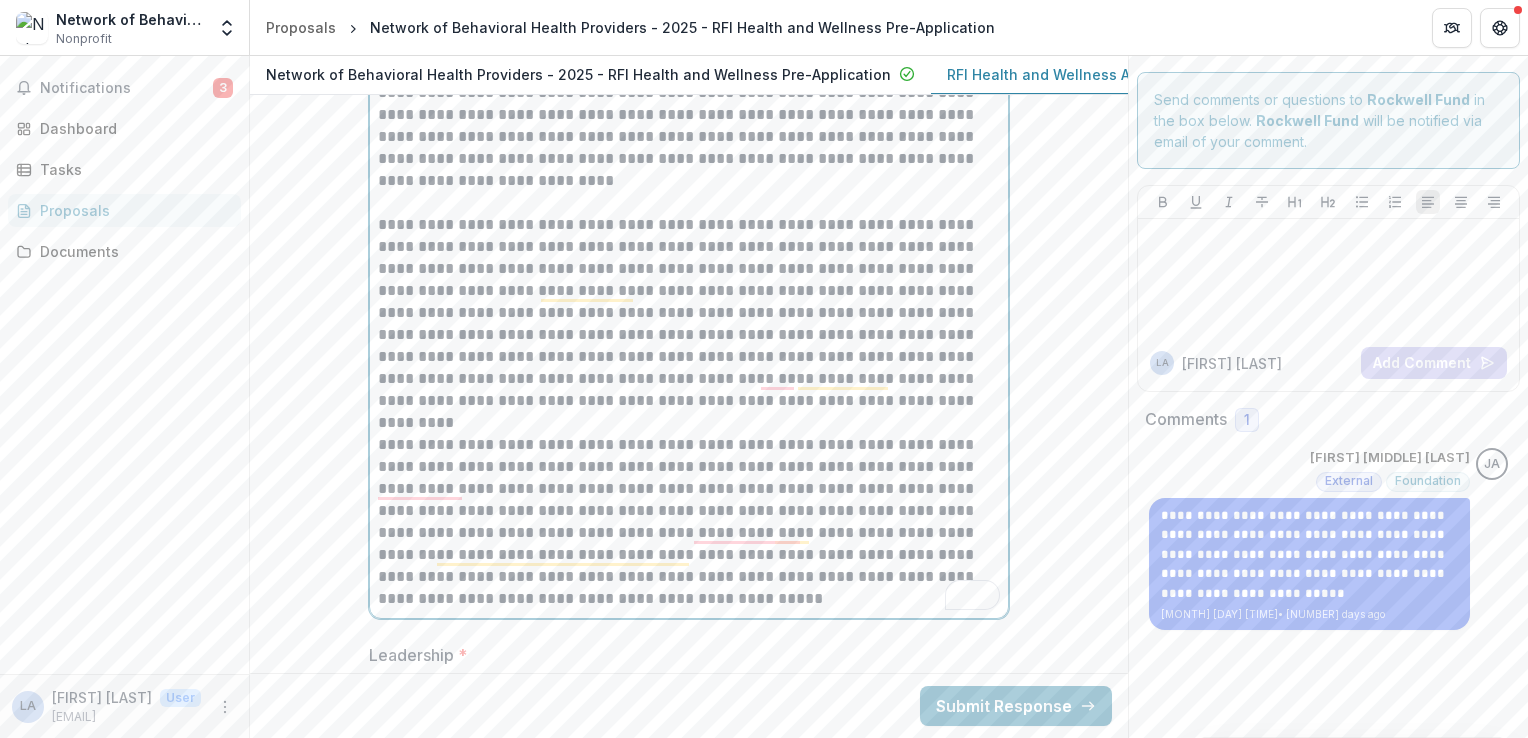 scroll, scrollTop: 14604, scrollLeft: 0, axis: vertical 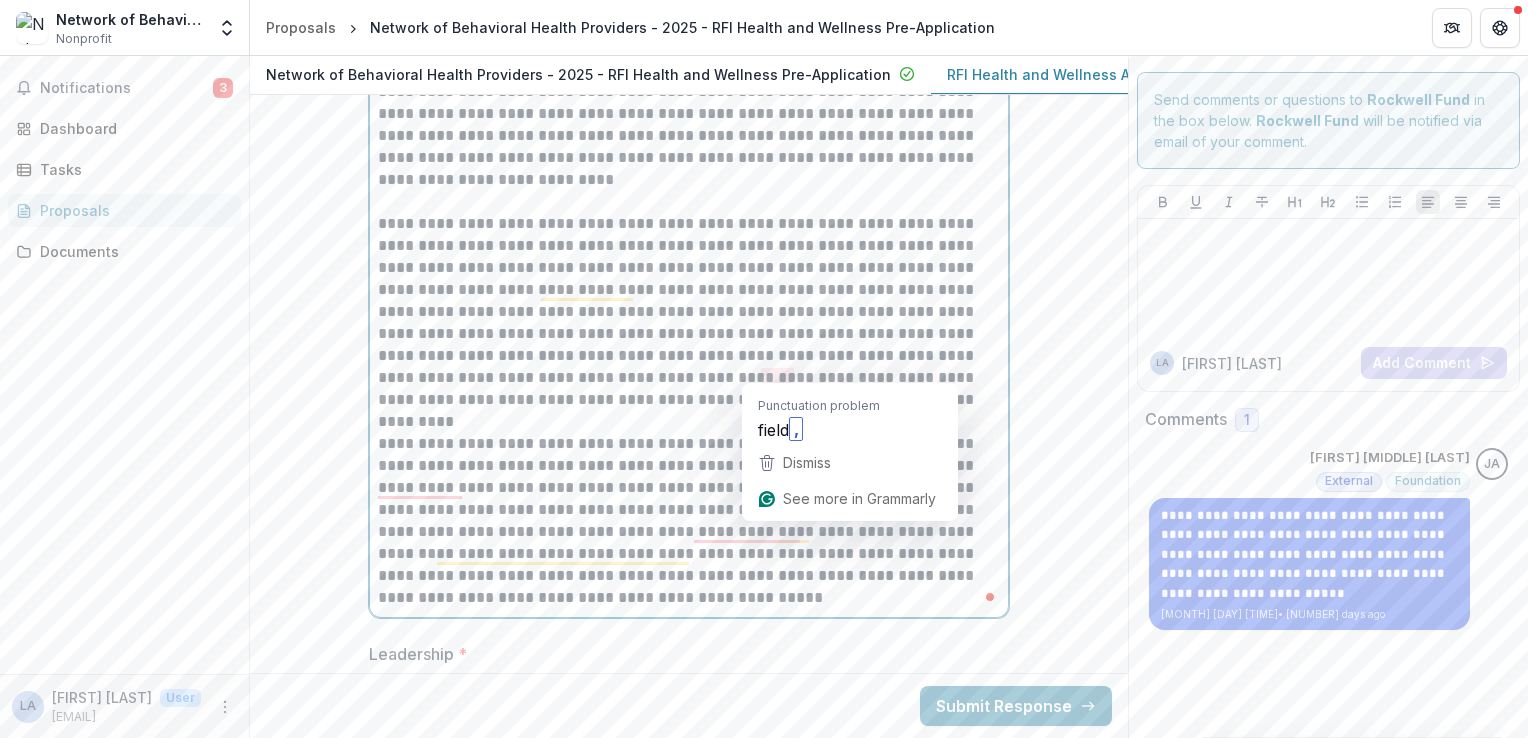 click on "**********" at bounding box center (689, 312) 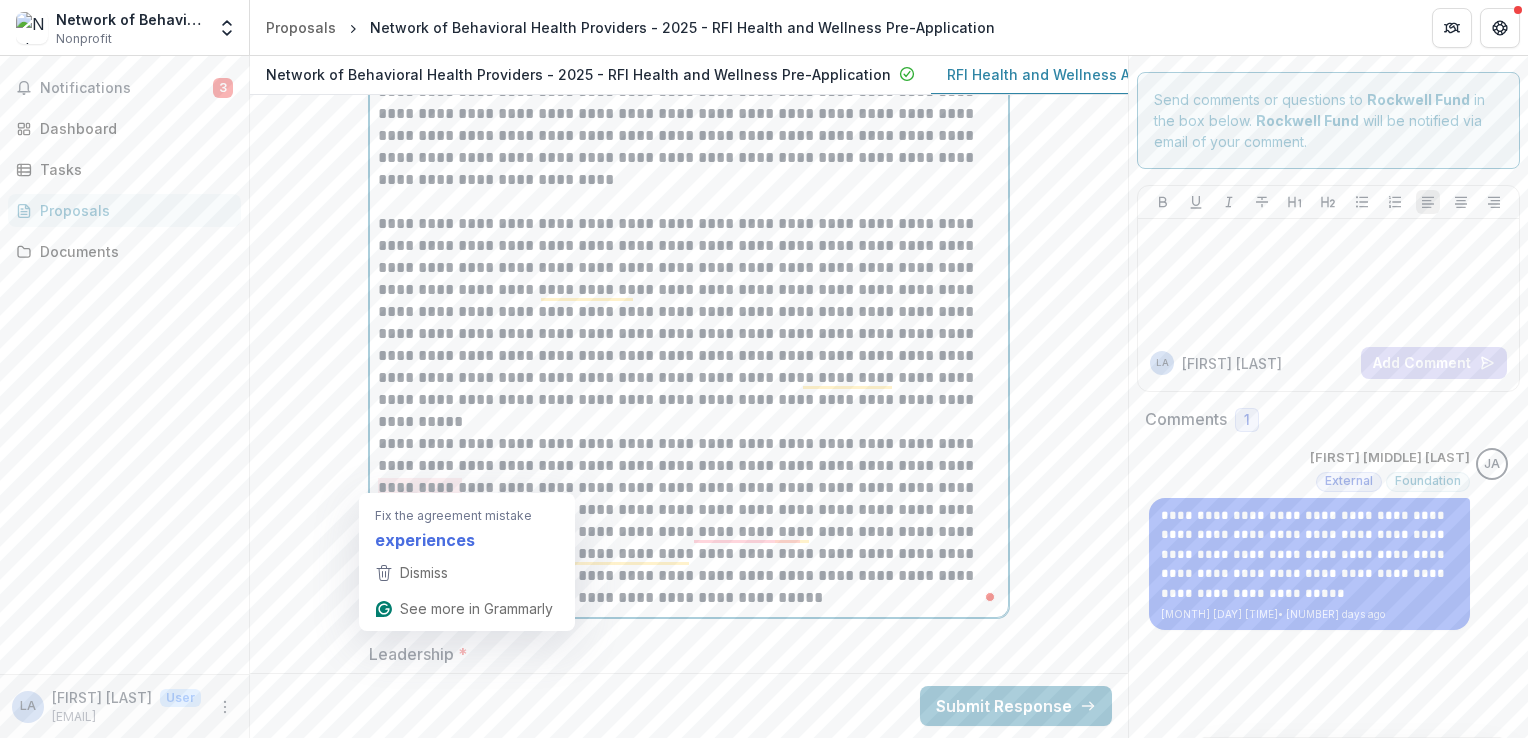 click on "**********" at bounding box center (689, 521) 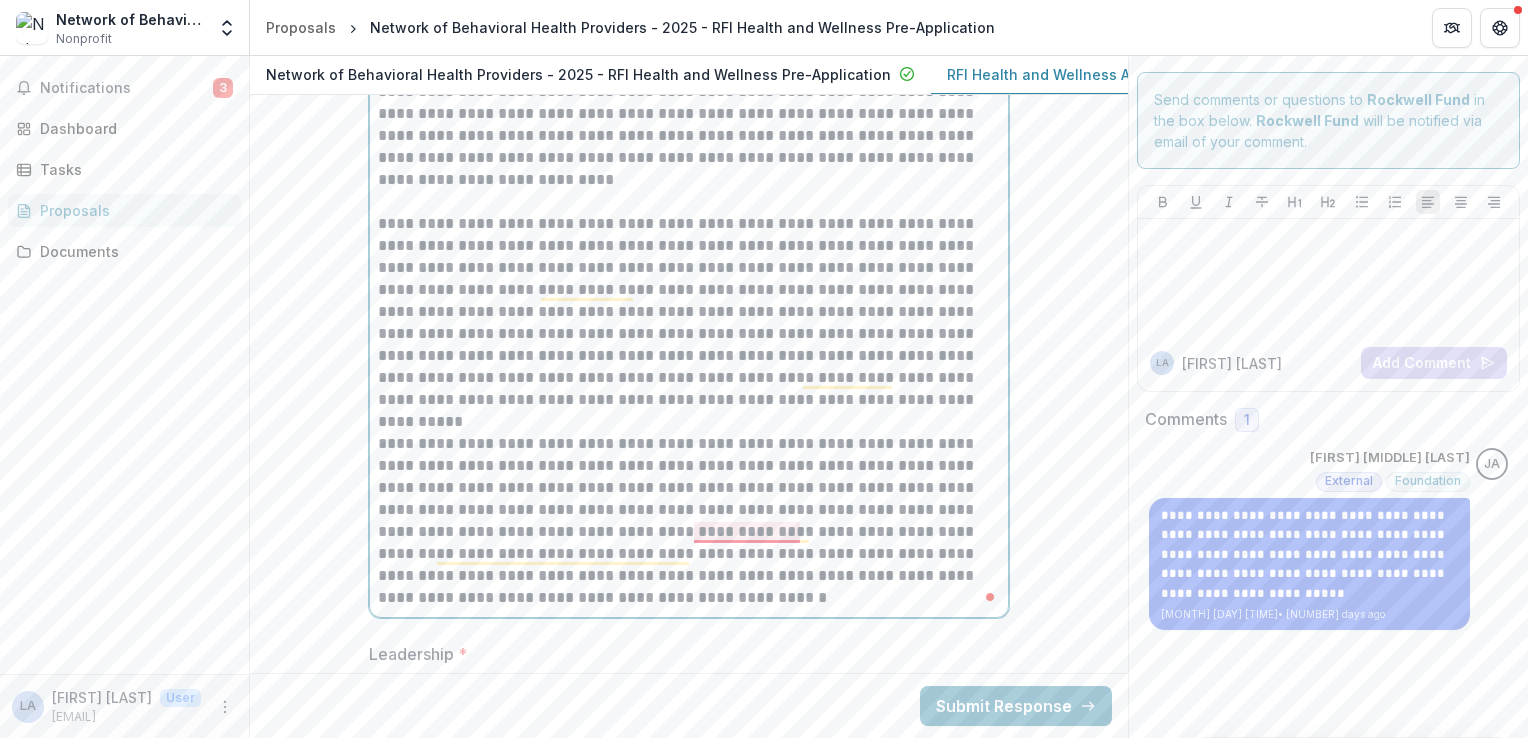 click on "**********" at bounding box center (689, 521) 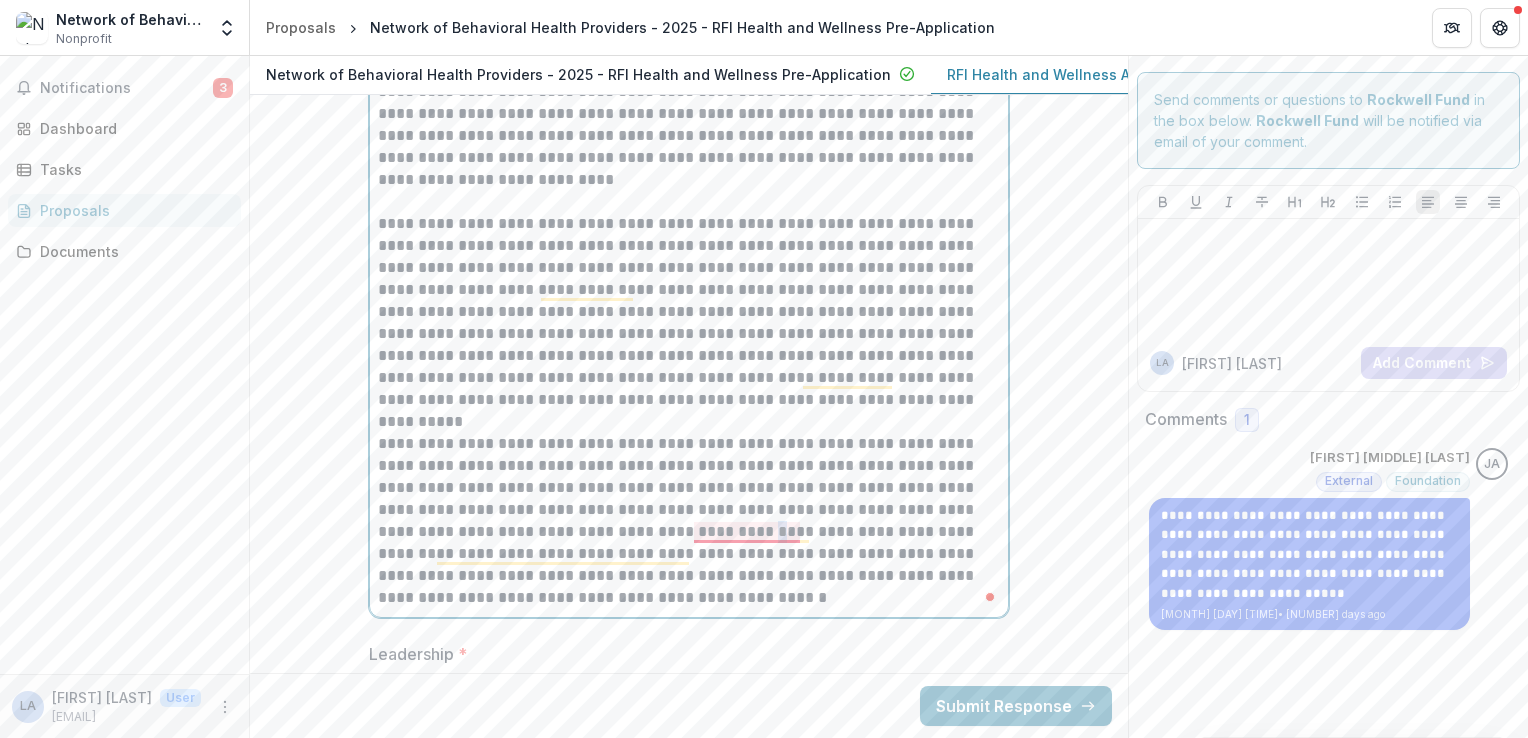 click on "**********" at bounding box center (689, 521) 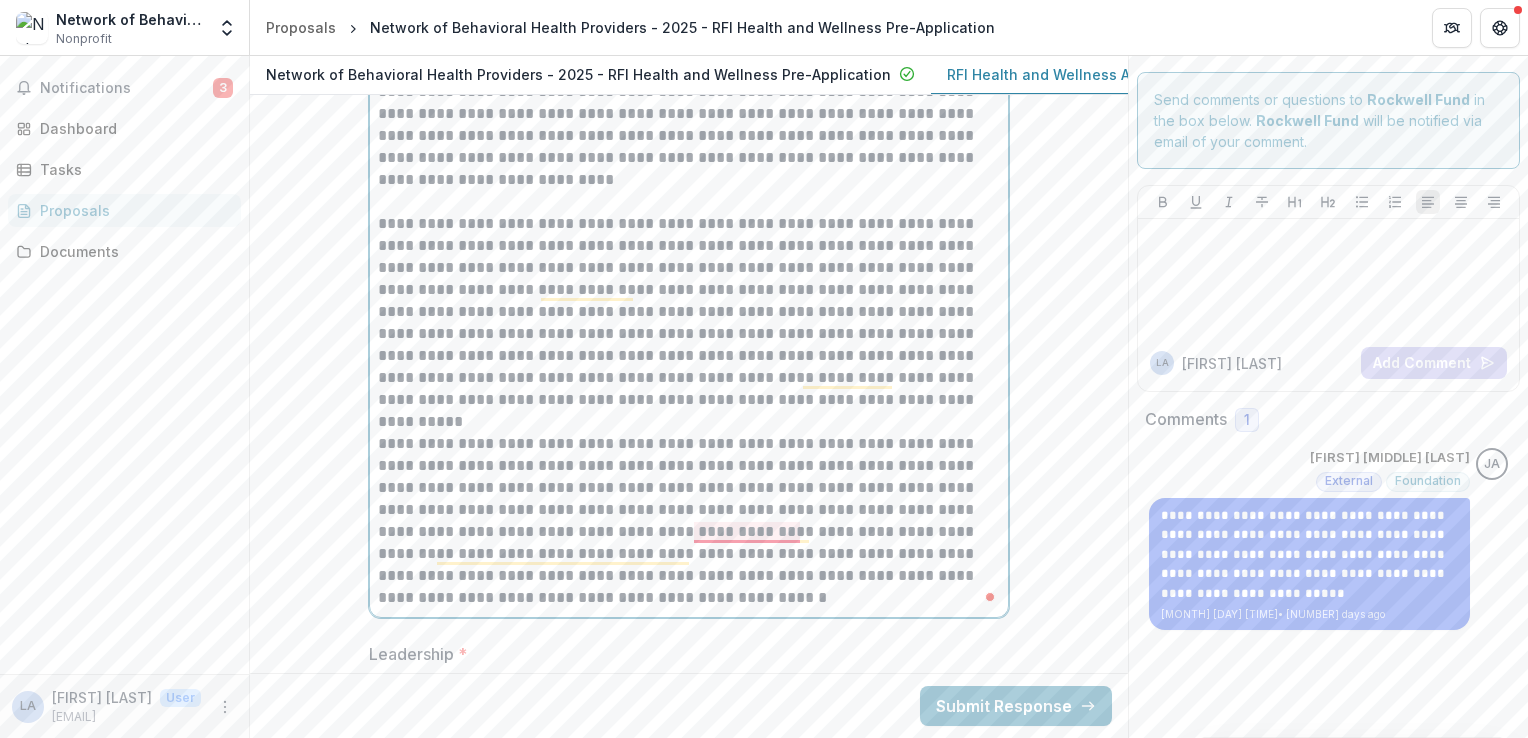 click on "**********" at bounding box center (689, 521) 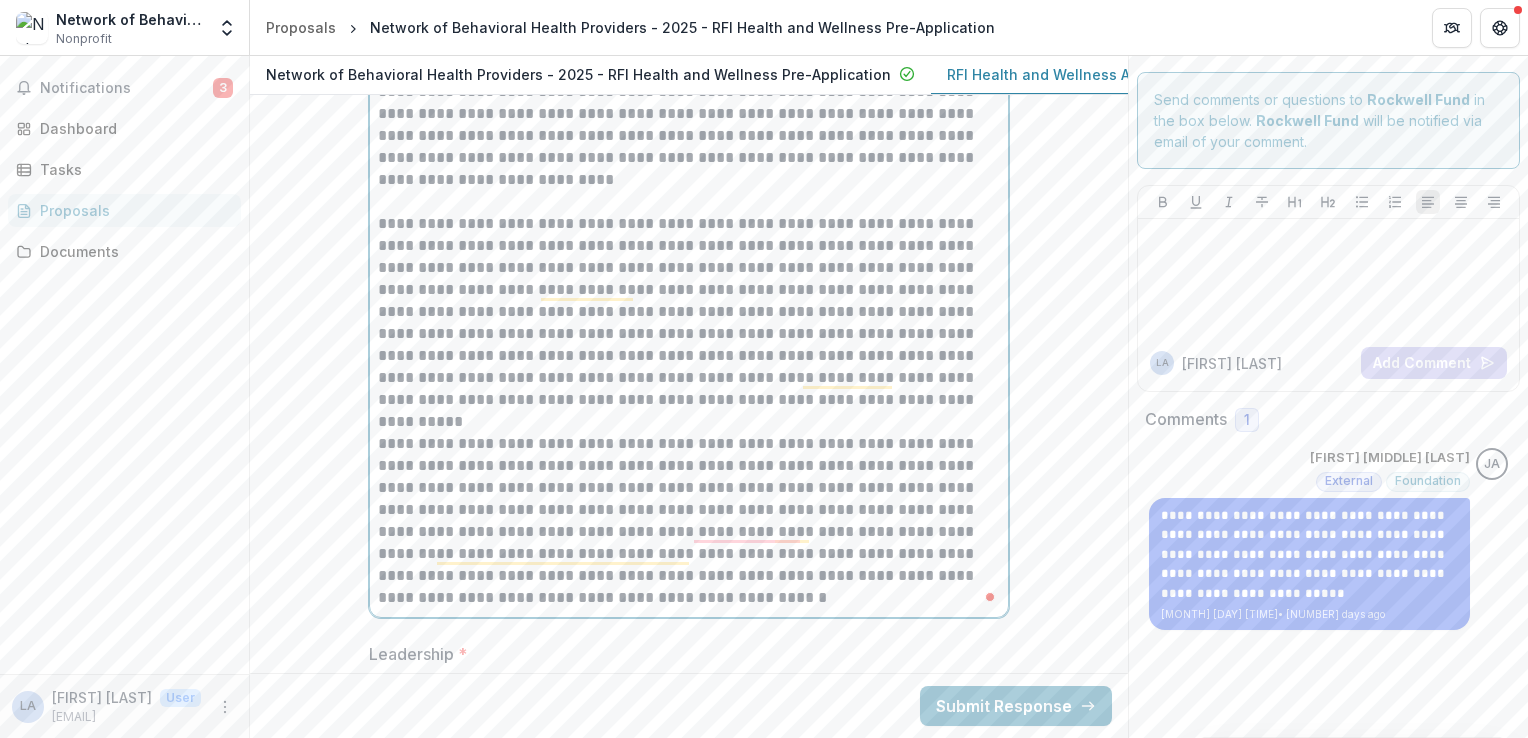 click on "**********" at bounding box center [689, 521] 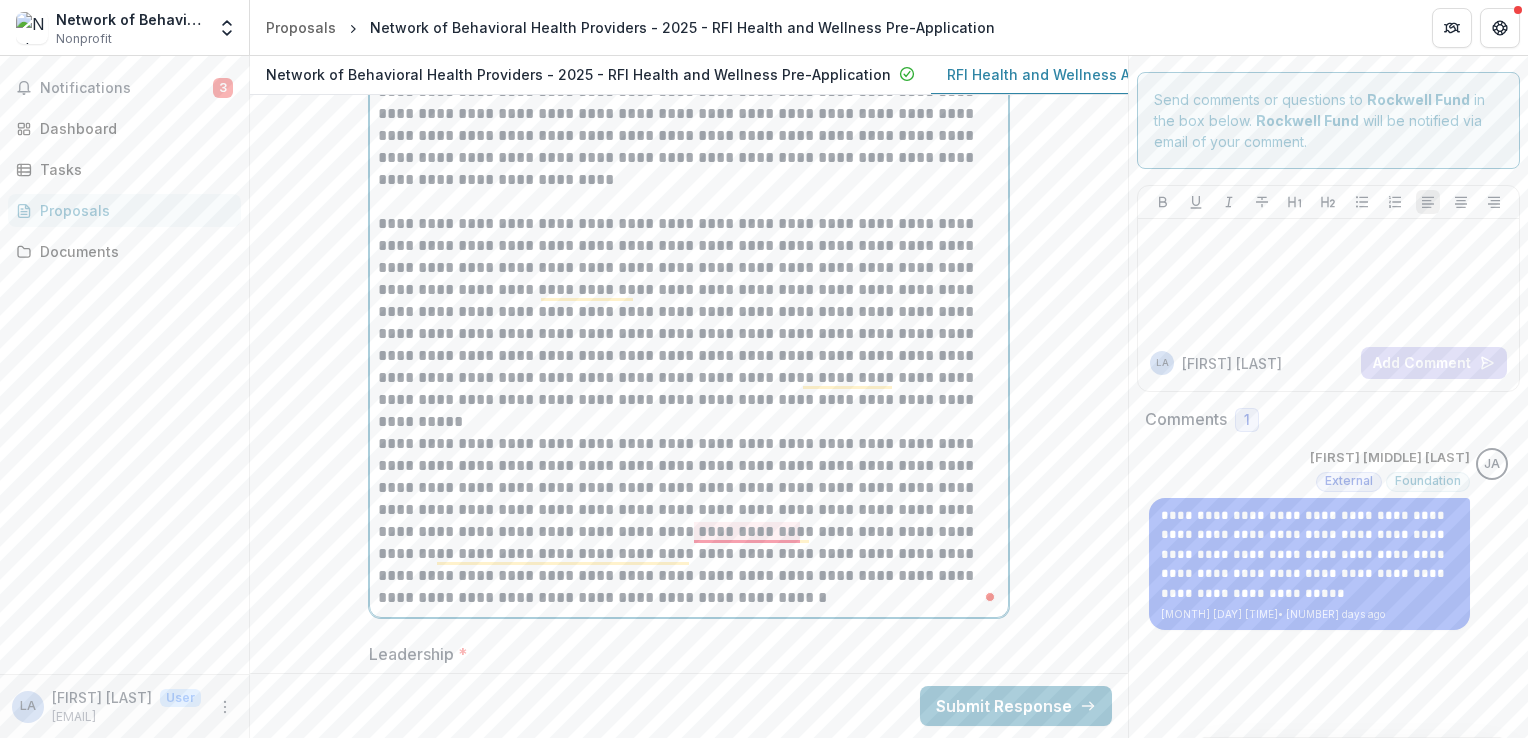 click on "**********" at bounding box center [689, 521] 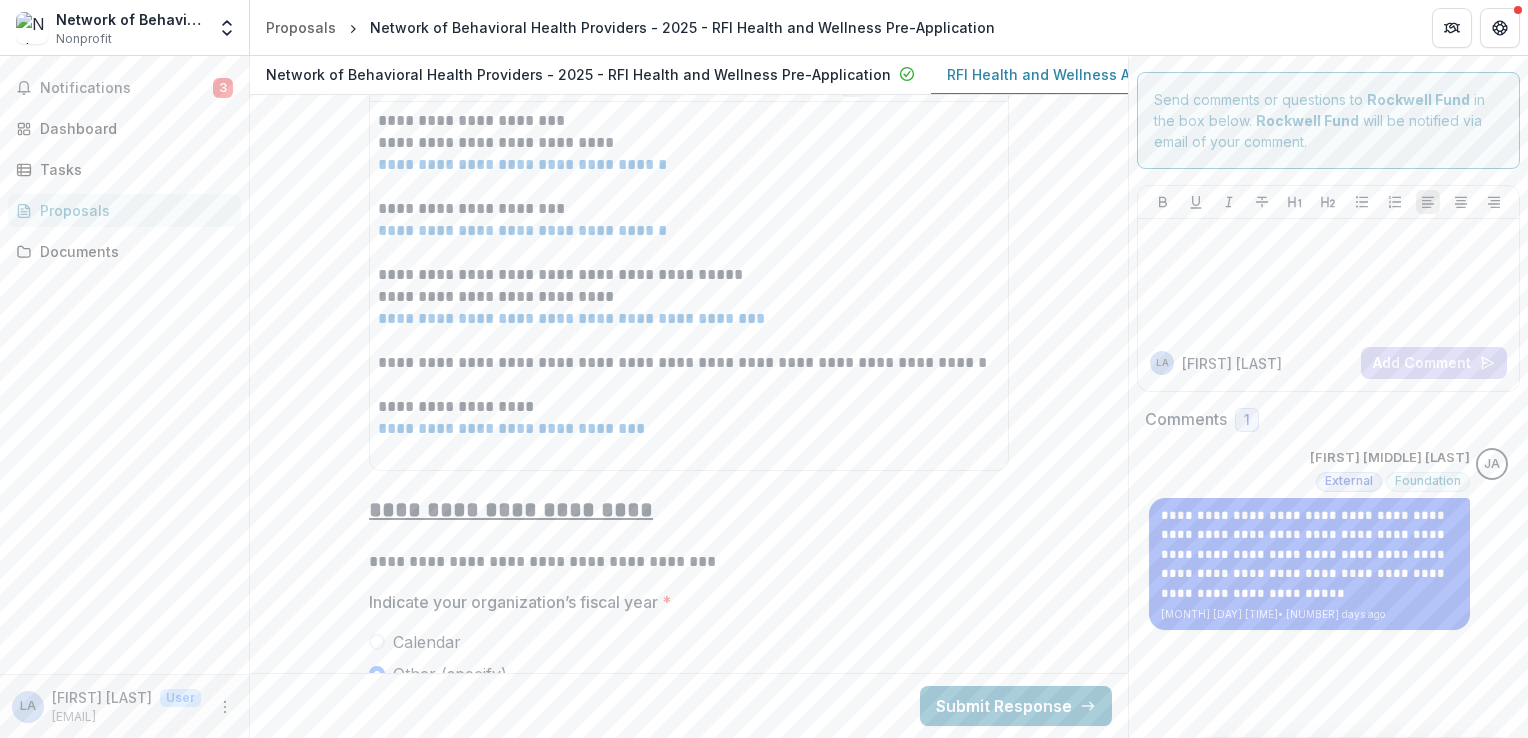 scroll, scrollTop: 15138, scrollLeft: 0, axis: vertical 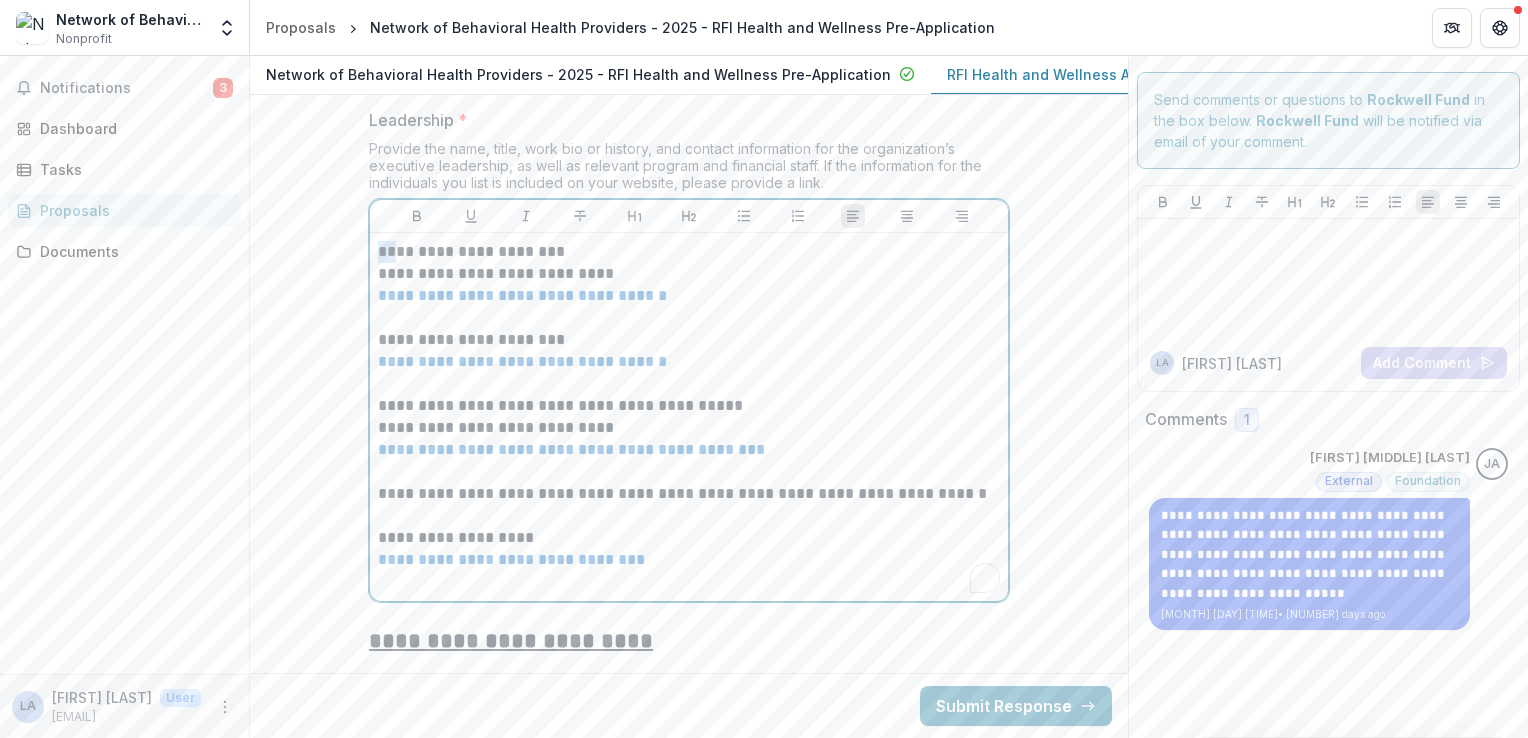 drag, startPoint x: 576, startPoint y: 242, endPoint x: 390, endPoint y: 243, distance: 186.00269 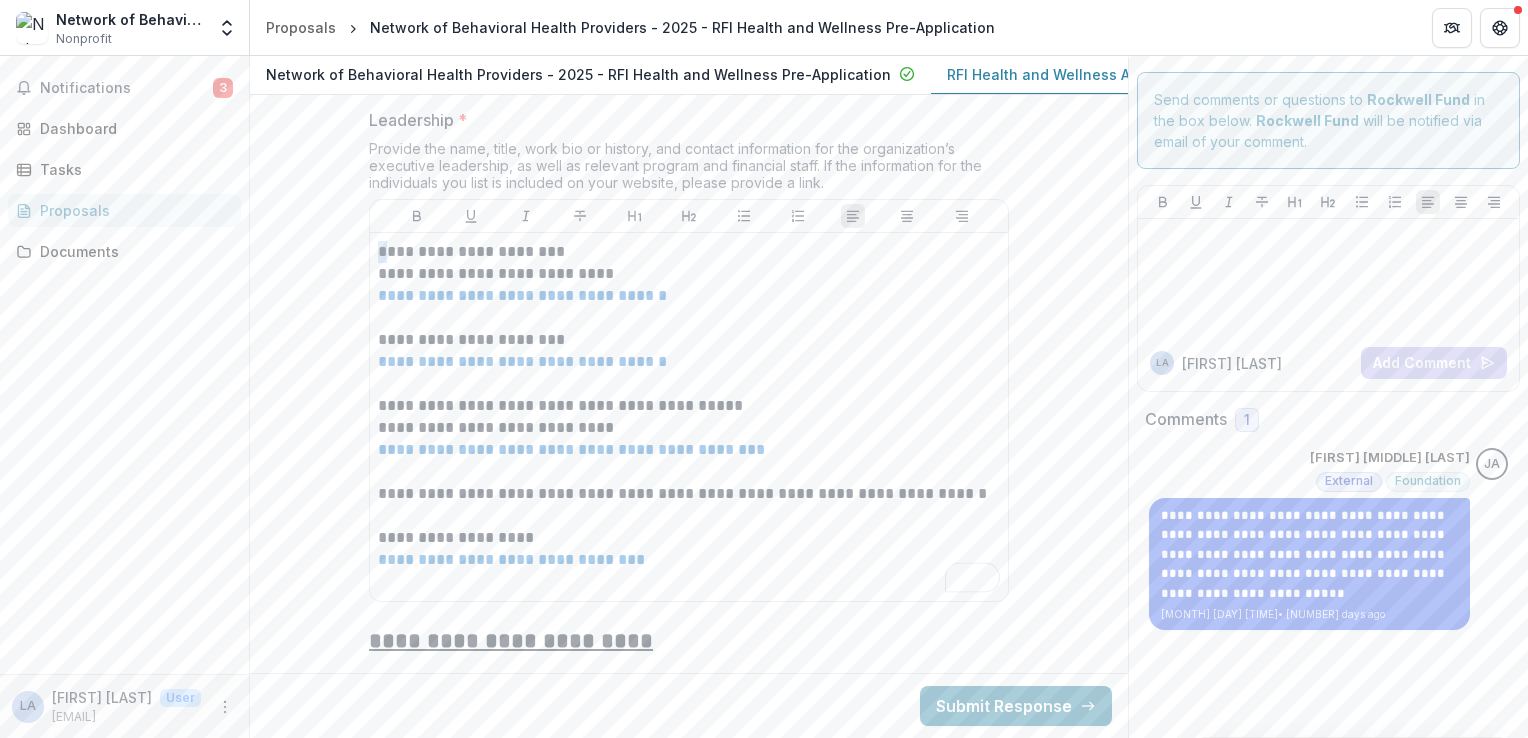 click on "**********" at bounding box center [689, 417] 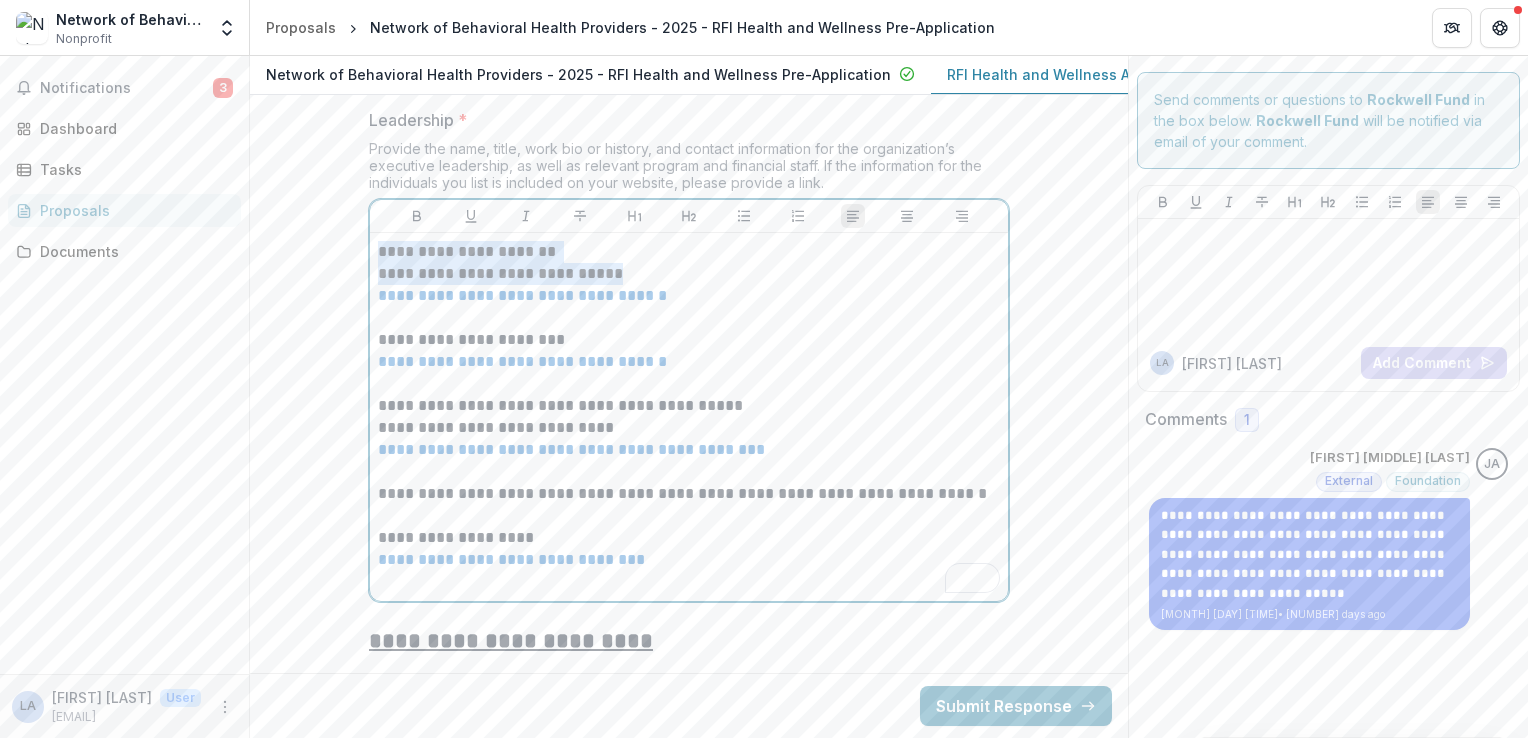 drag, startPoint x: 661, startPoint y: 260, endPoint x: 364, endPoint y: 239, distance: 297.7415 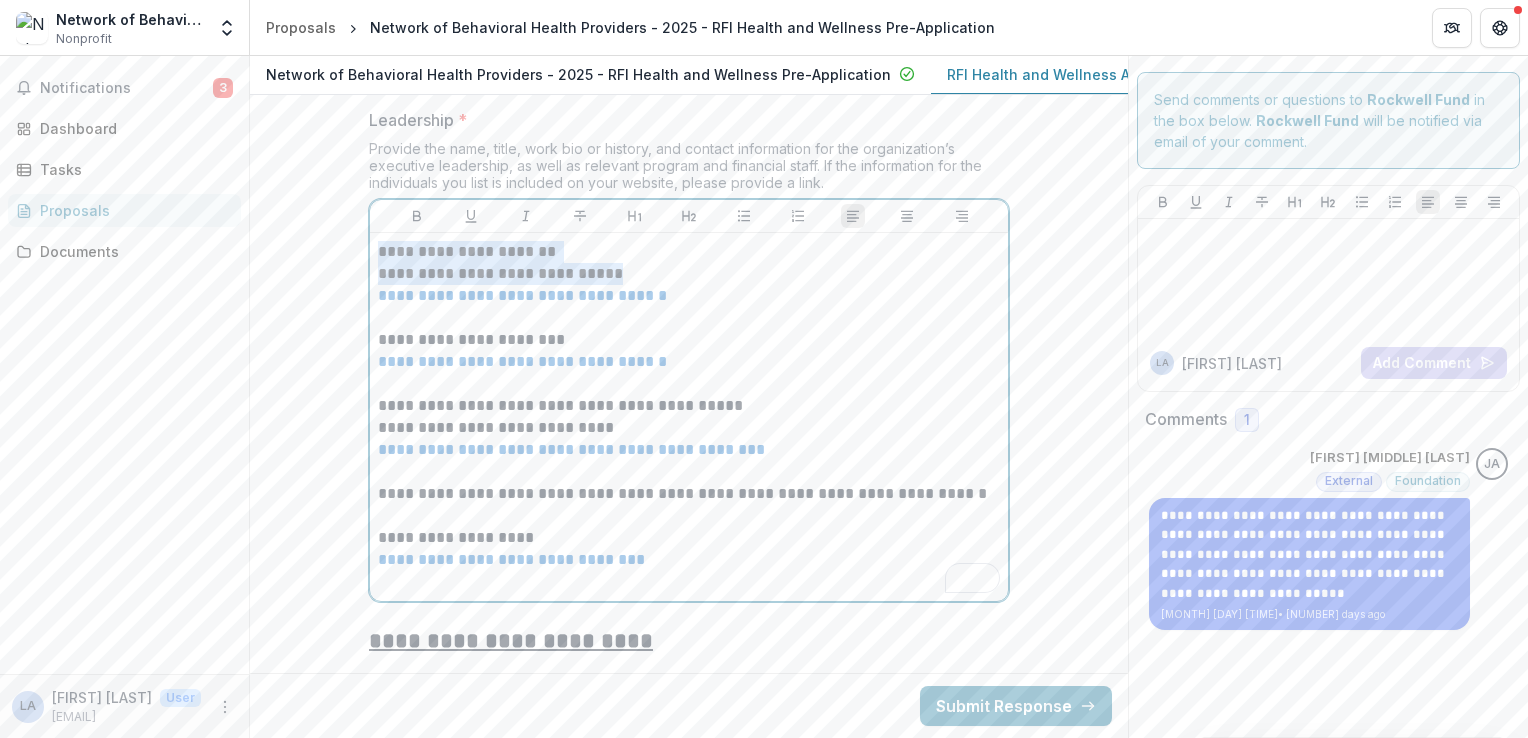 click on "**********" at bounding box center (689, -5026) 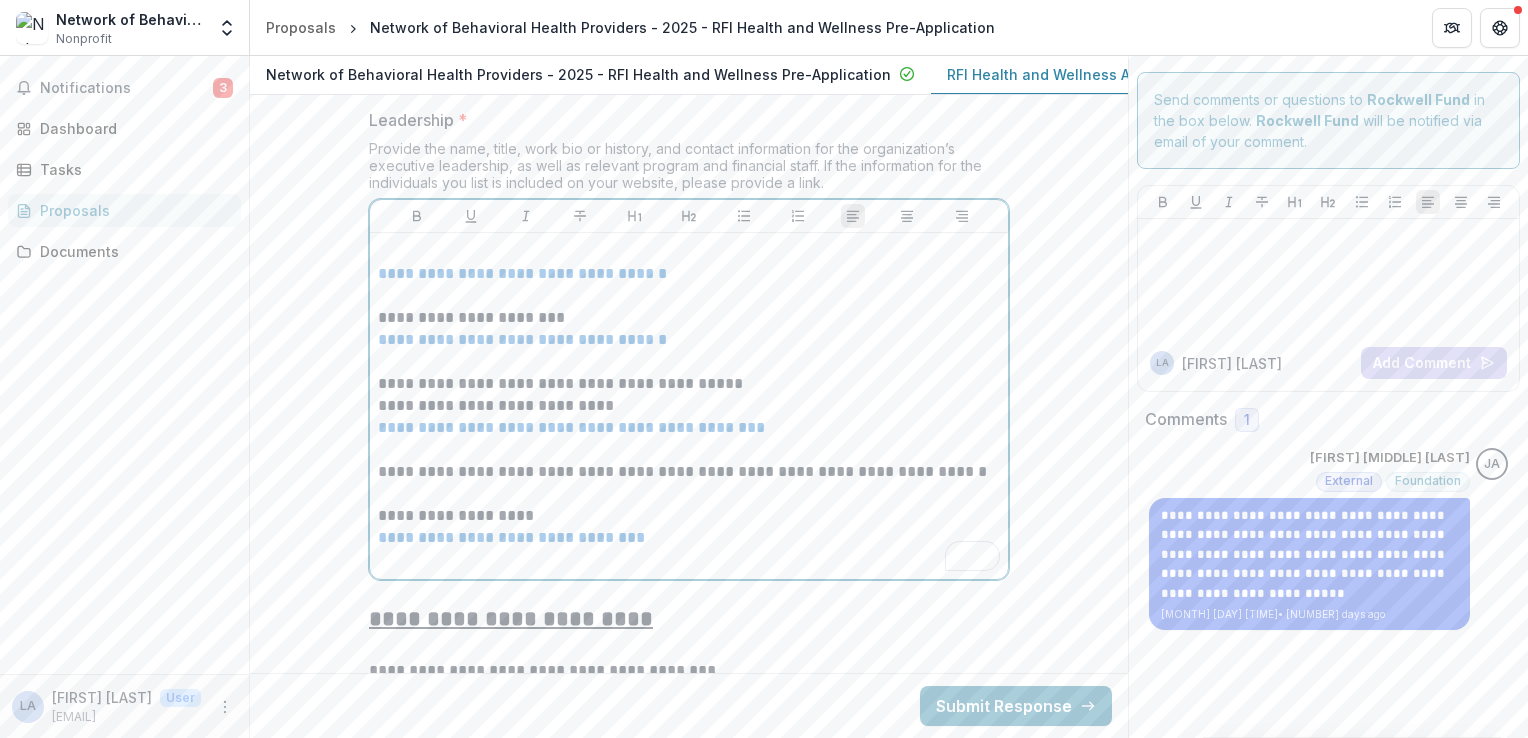 click at bounding box center (689, 252) 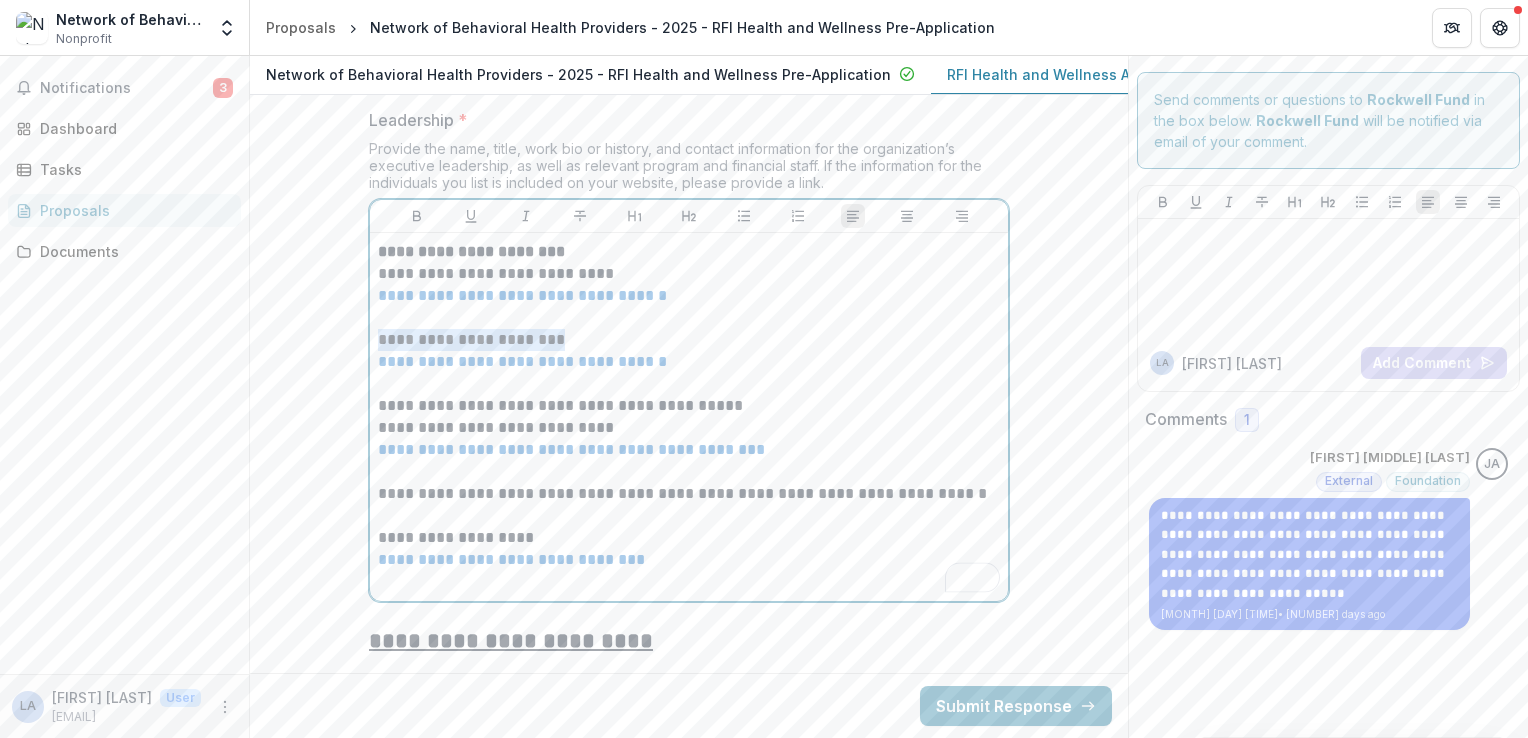 drag, startPoint x: 583, startPoint y: 323, endPoint x: 371, endPoint y: 332, distance: 212.19095 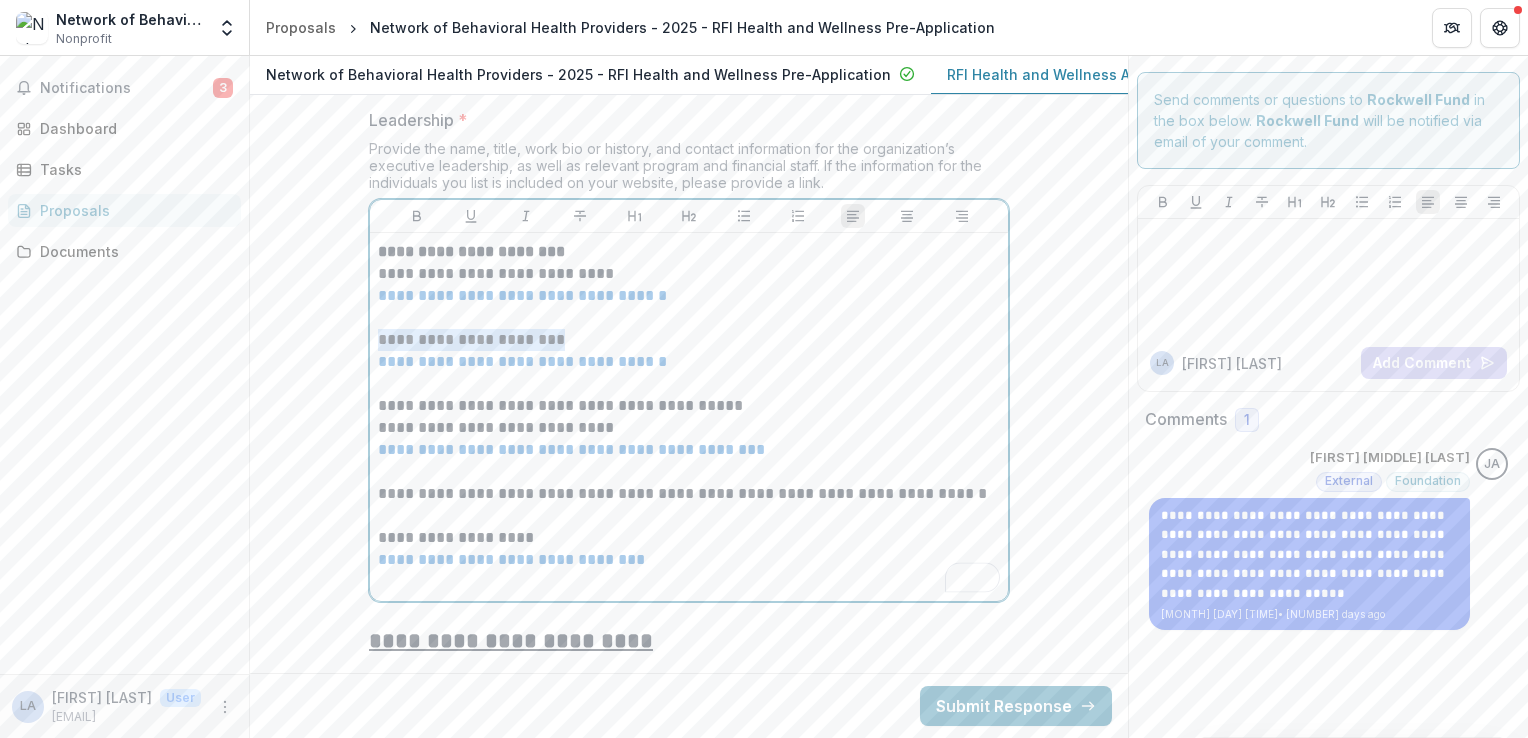 click on "**********" at bounding box center [689, 417] 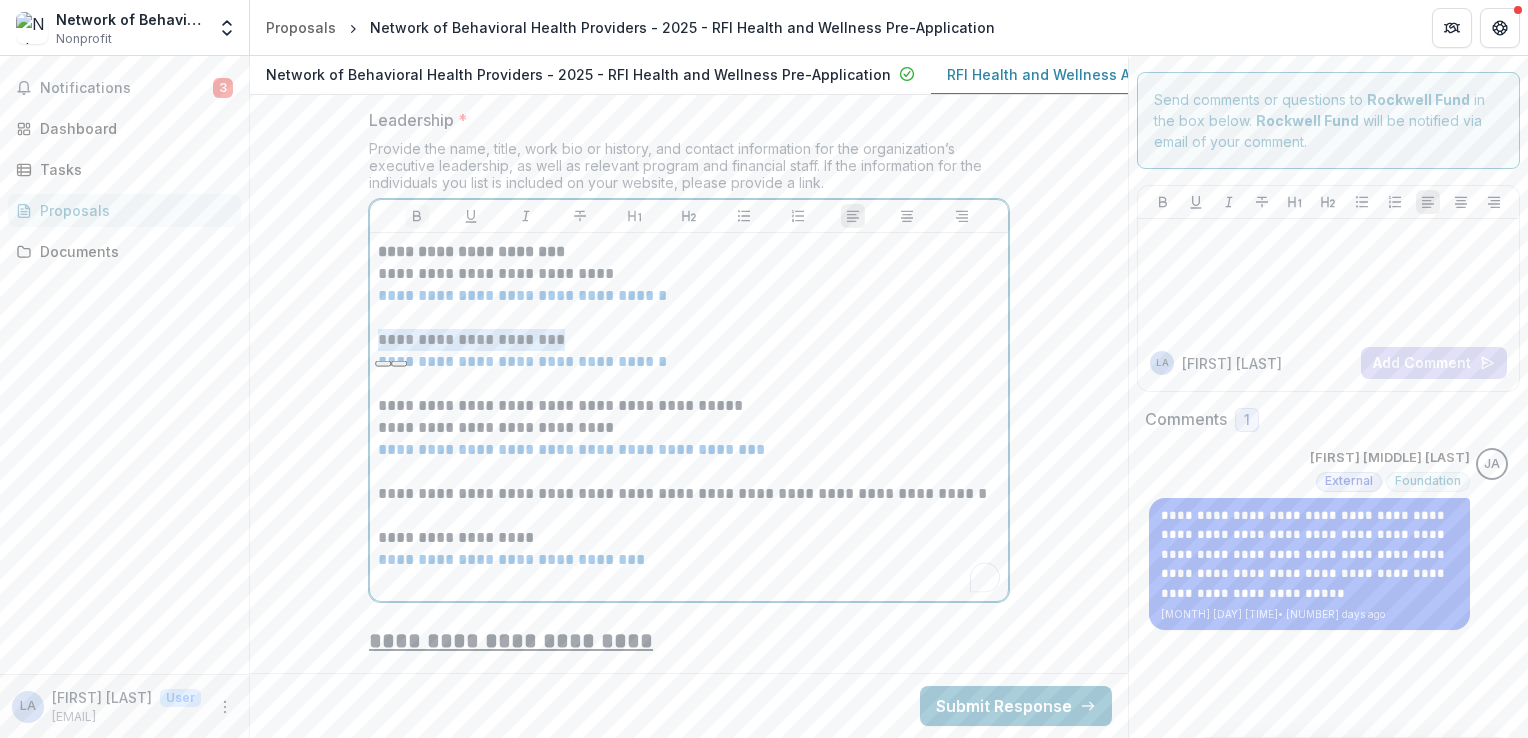 click 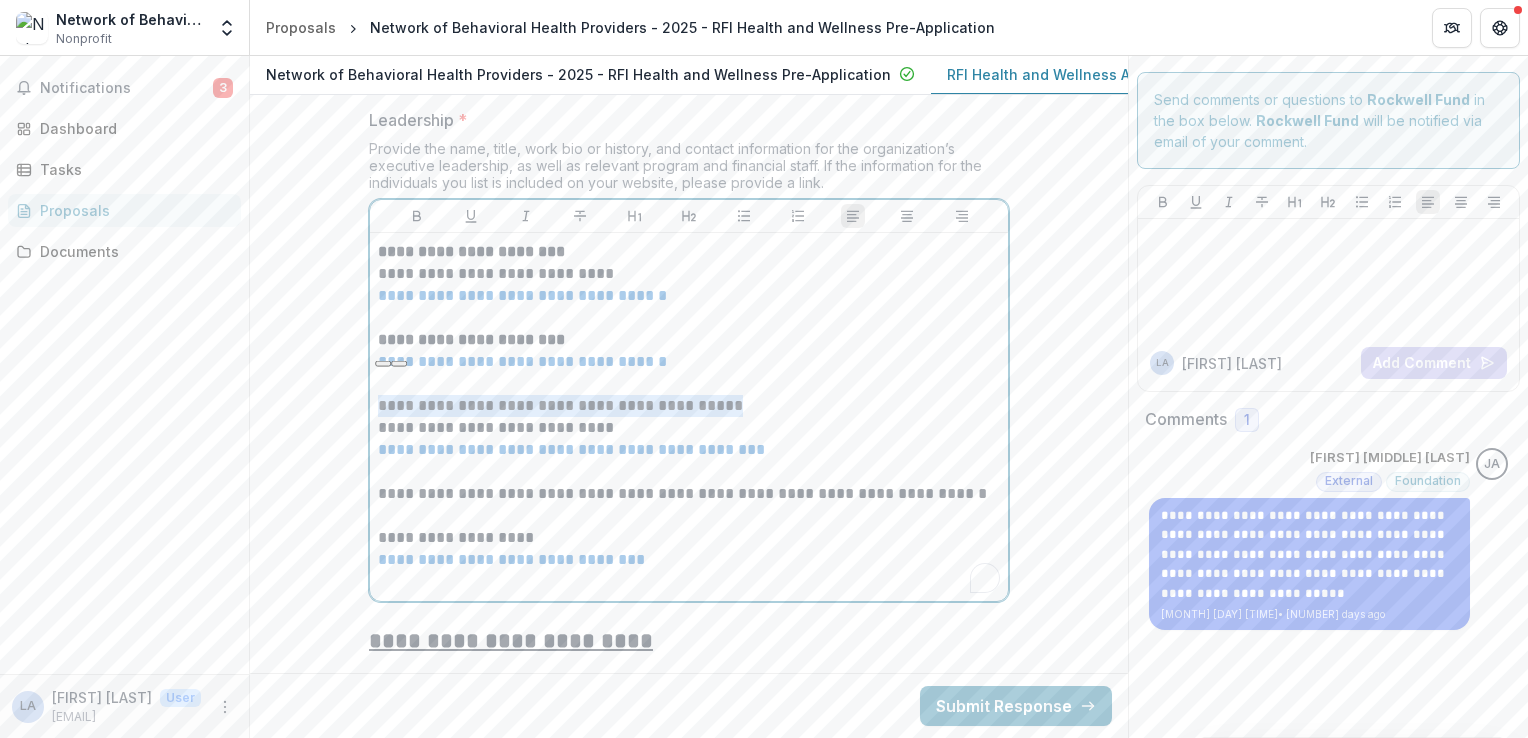 drag, startPoint x: 748, startPoint y: 398, endPoint x: 375, endPoint y: 390, distance: 373.0858 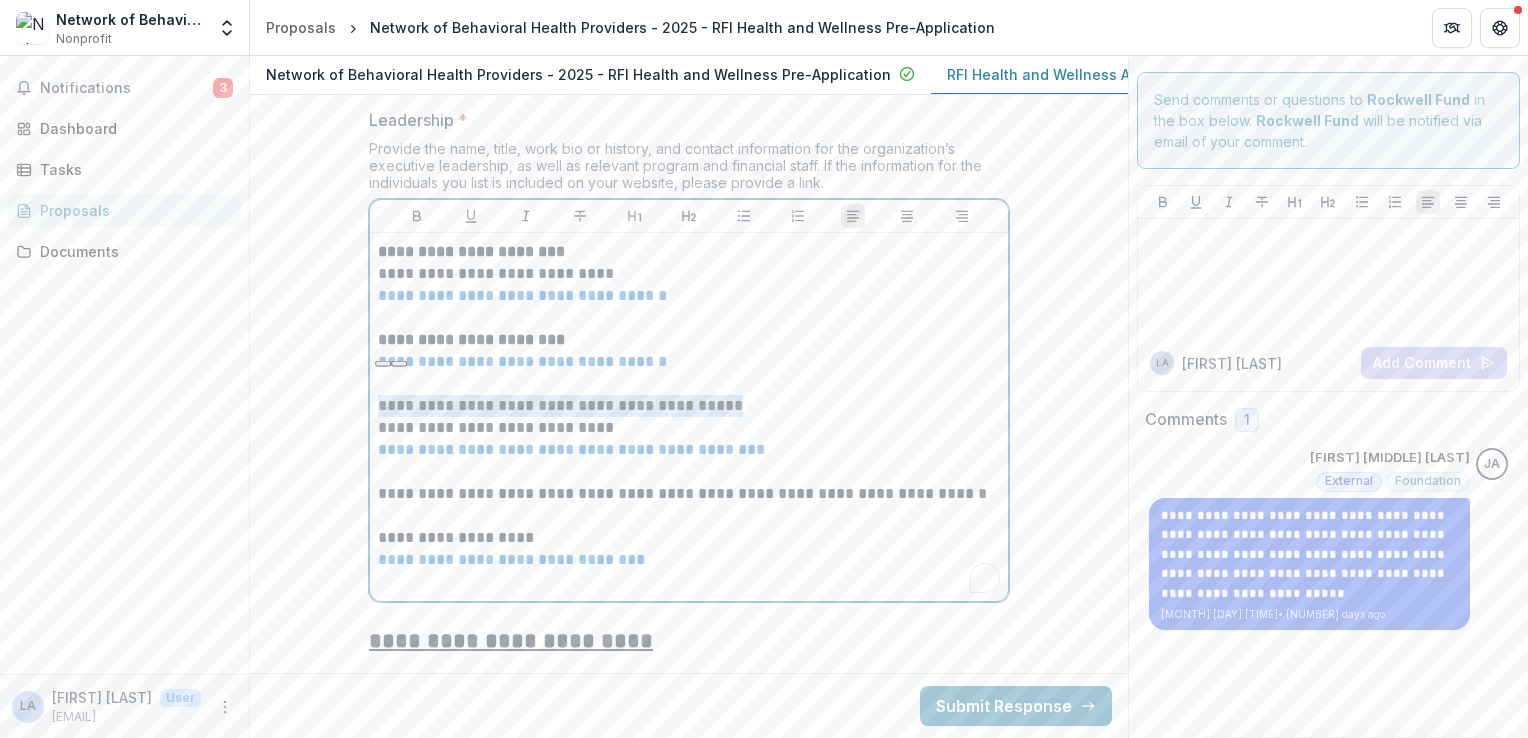 click on "**********" at bounding box center [689, 406] 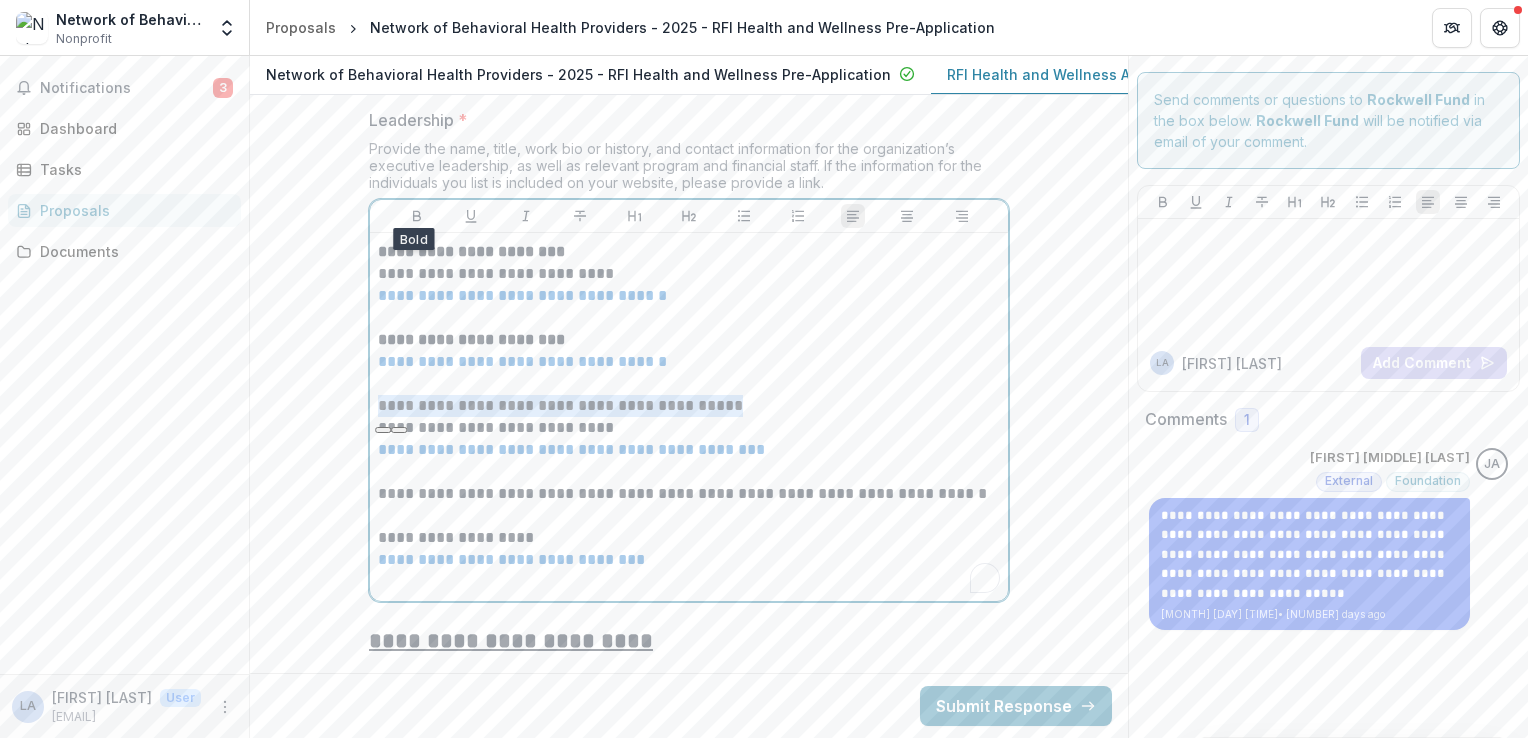click 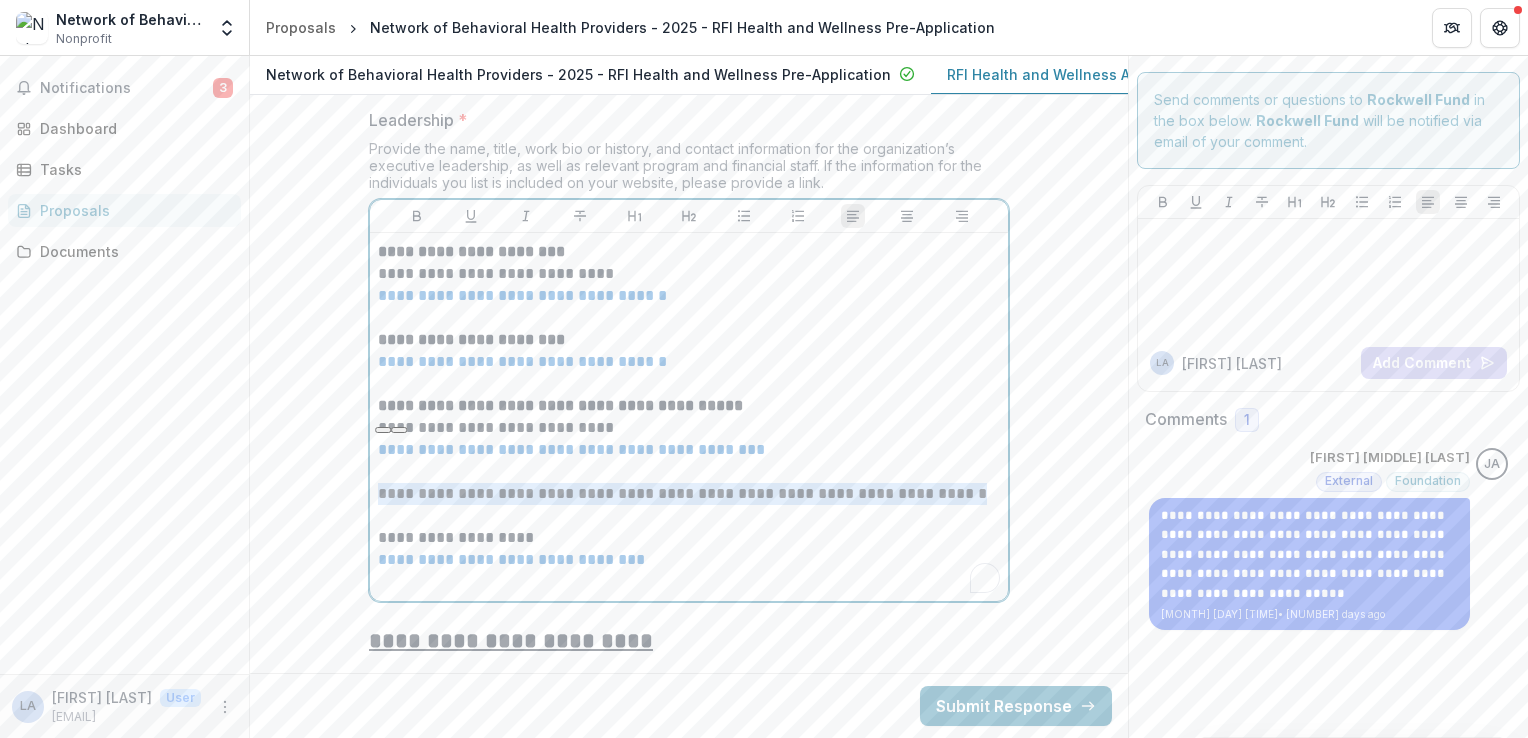 drag, startPoint x: 455, startPoint y: 506, endPoint x: 402, endPoint y: 379, distance: 137.6154 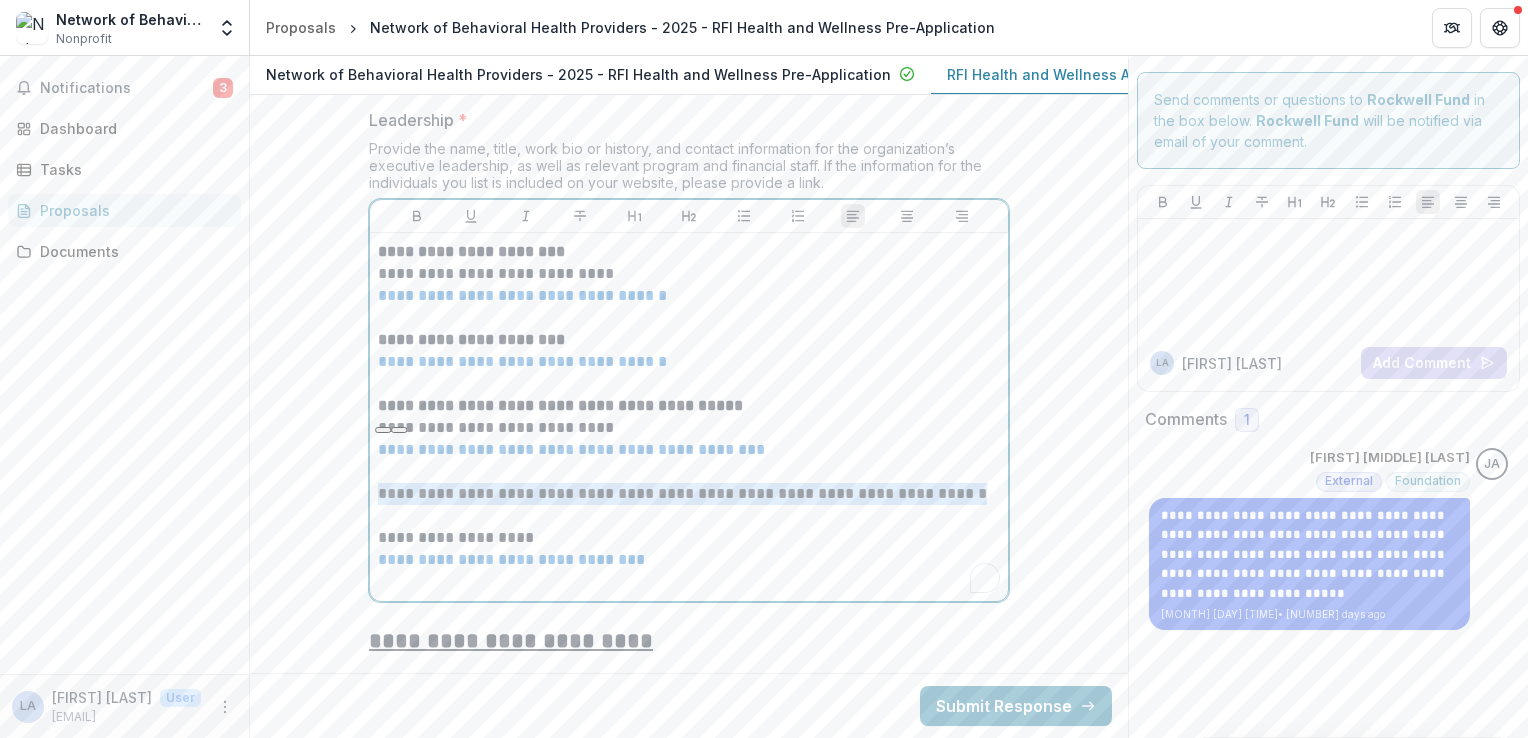 click on "**********" at bounding box center [689, 505] 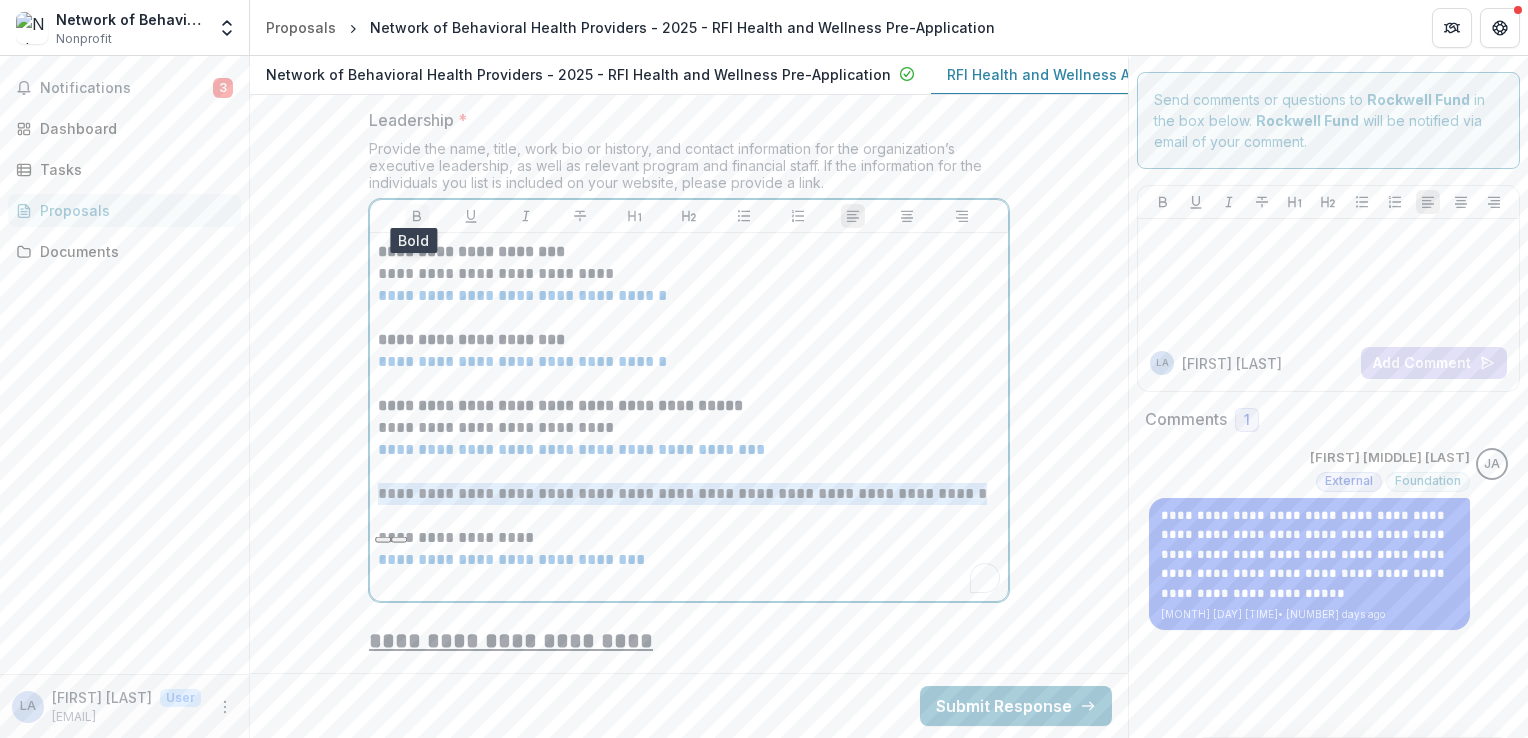 click 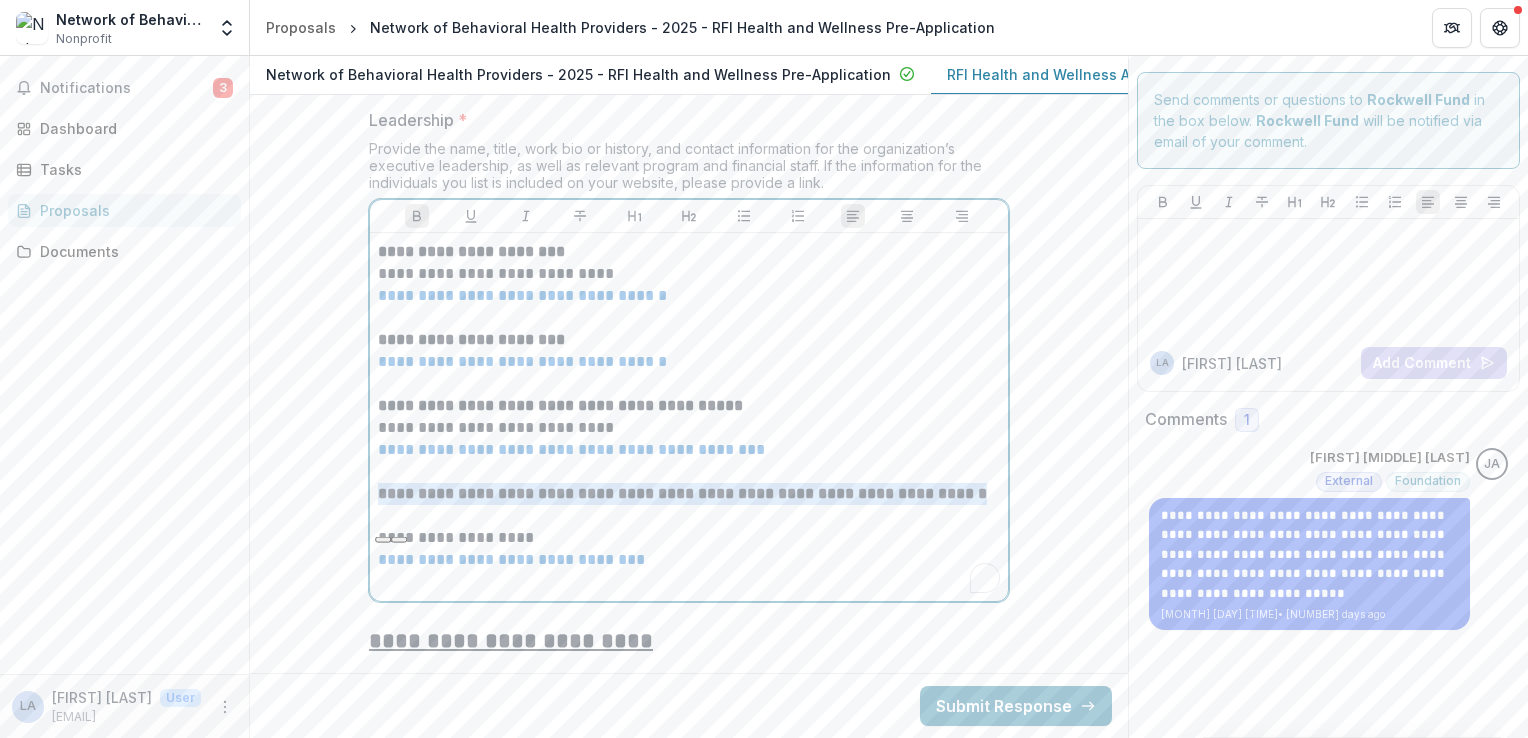 click on "**********" at bounding box center [689, 538] 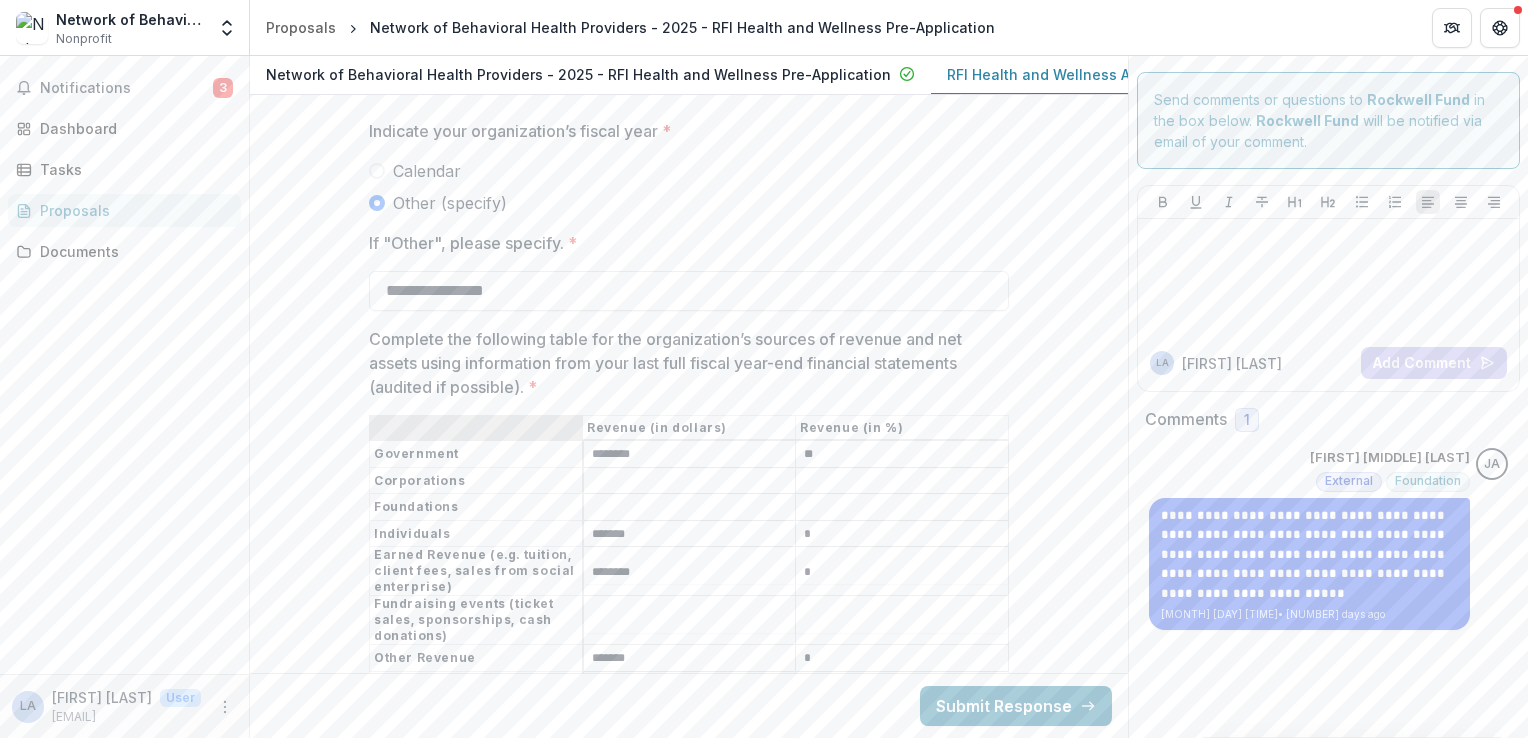 scroll, scrollTop: 15804, scrollLeft: 0, axis: vertical 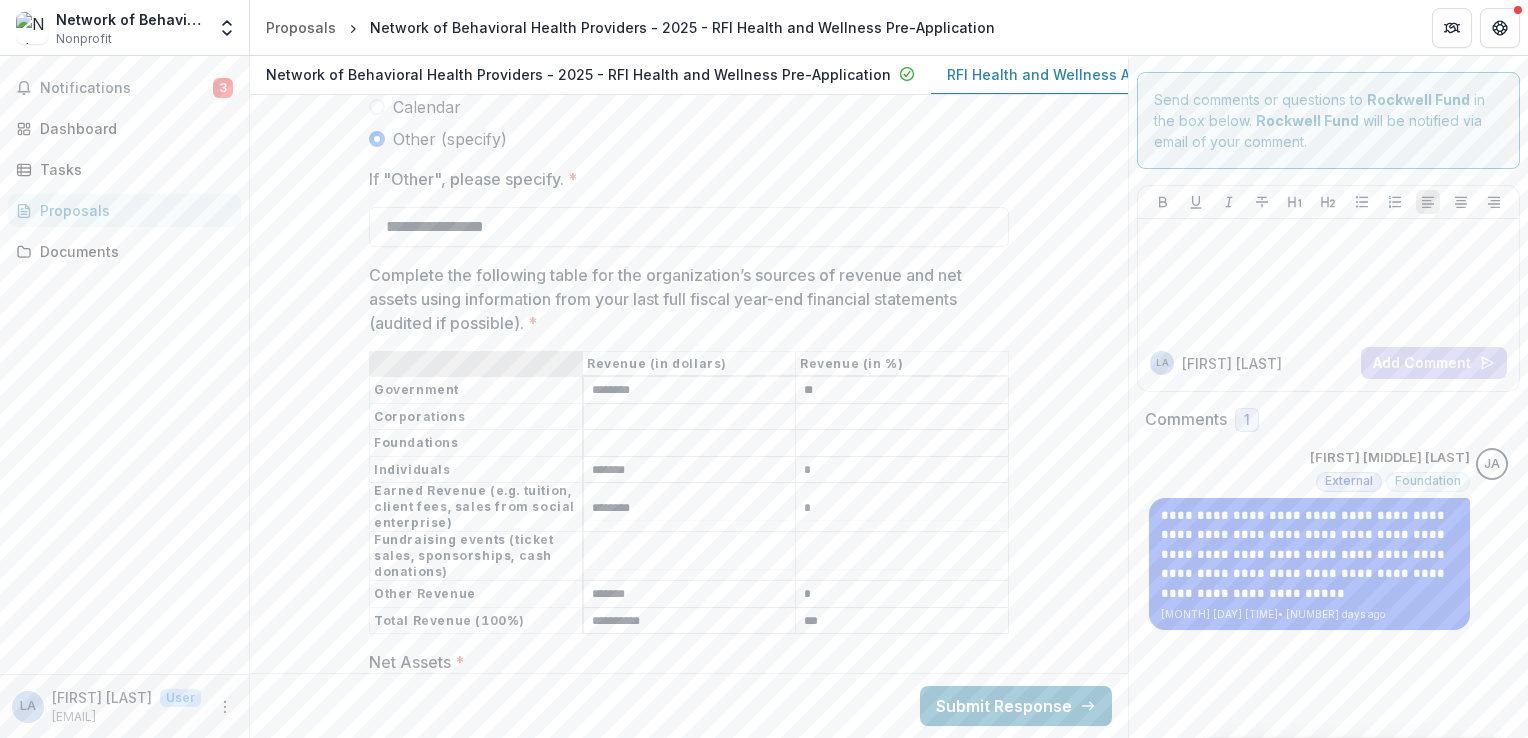 click on "********" at bounding box center [690, 391] 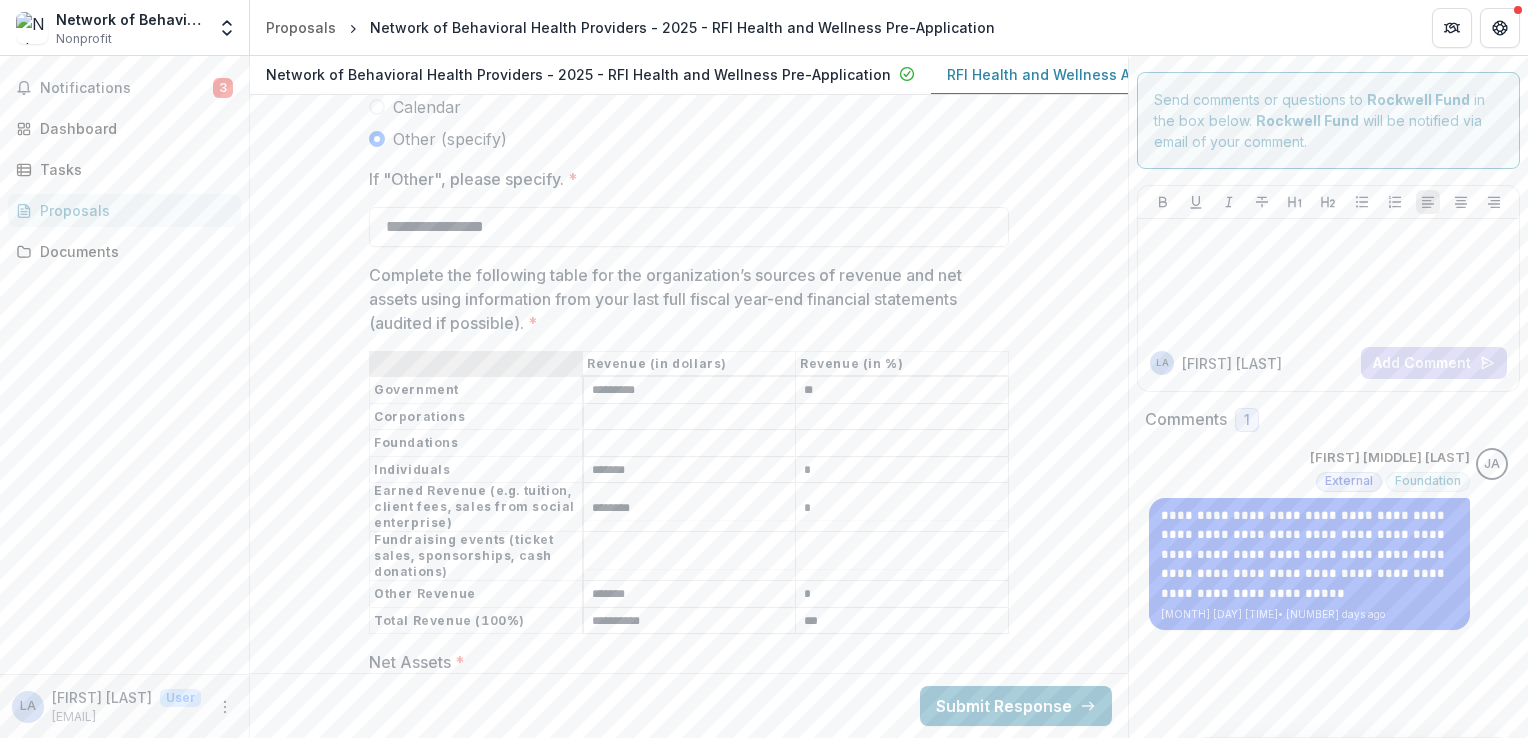 type on "********" 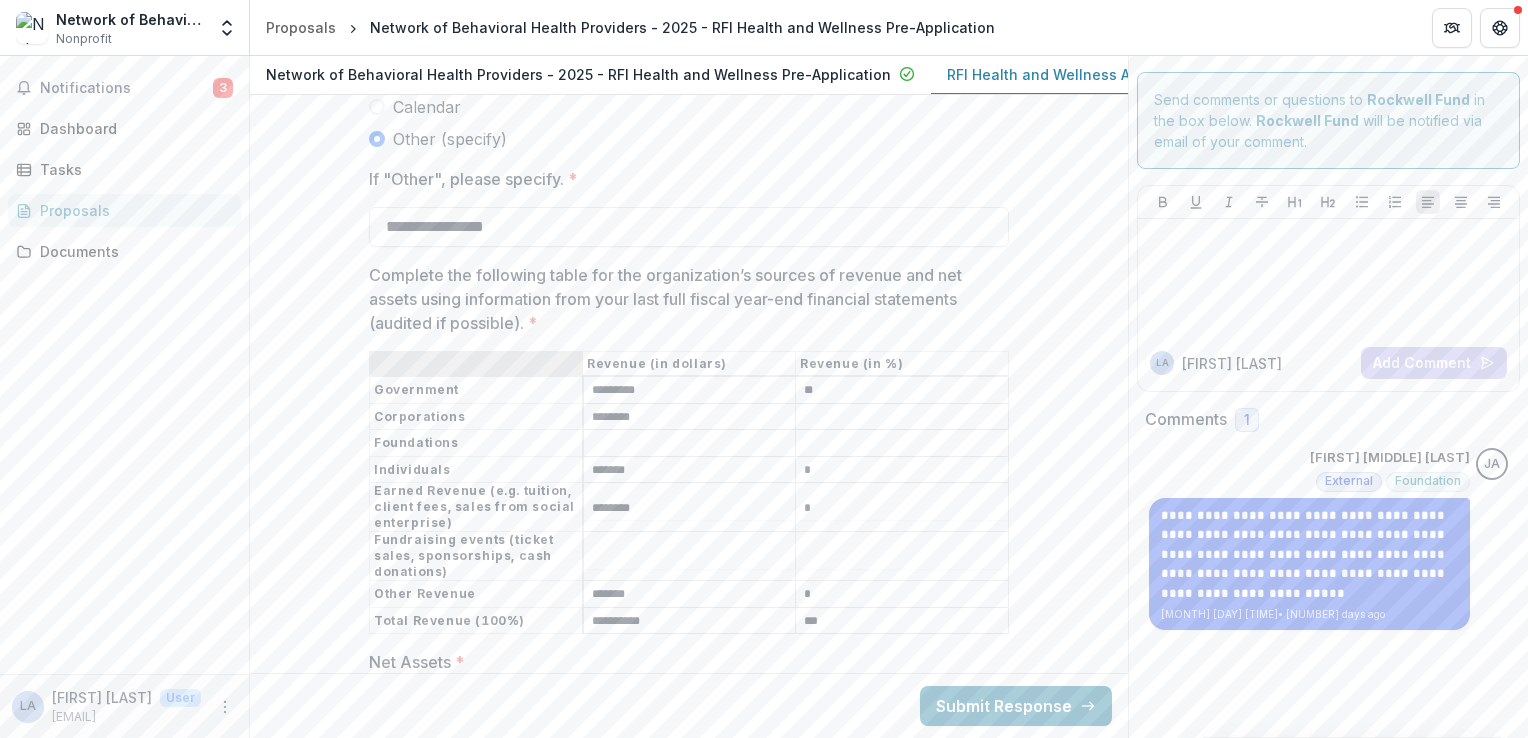 type on "*******" 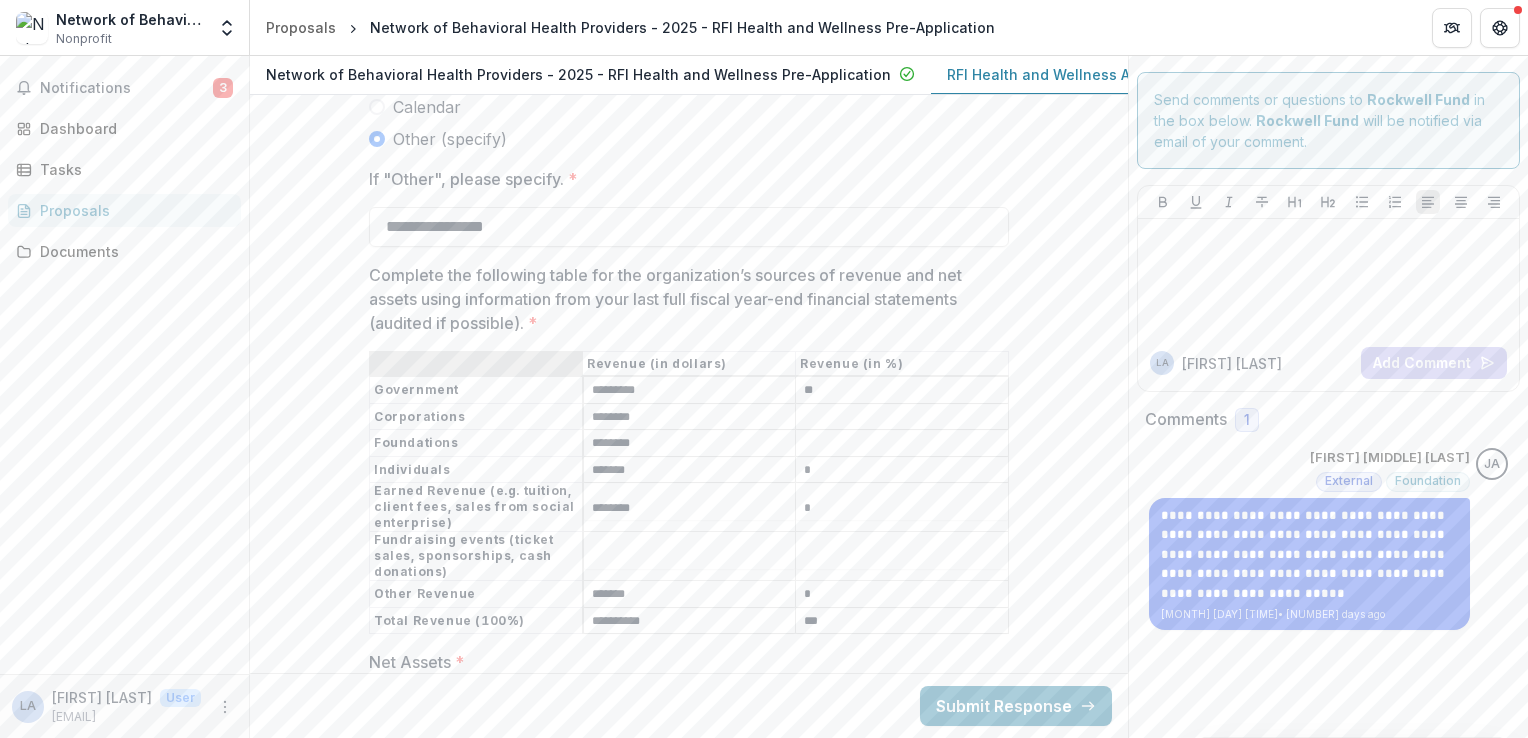 type on "*******" 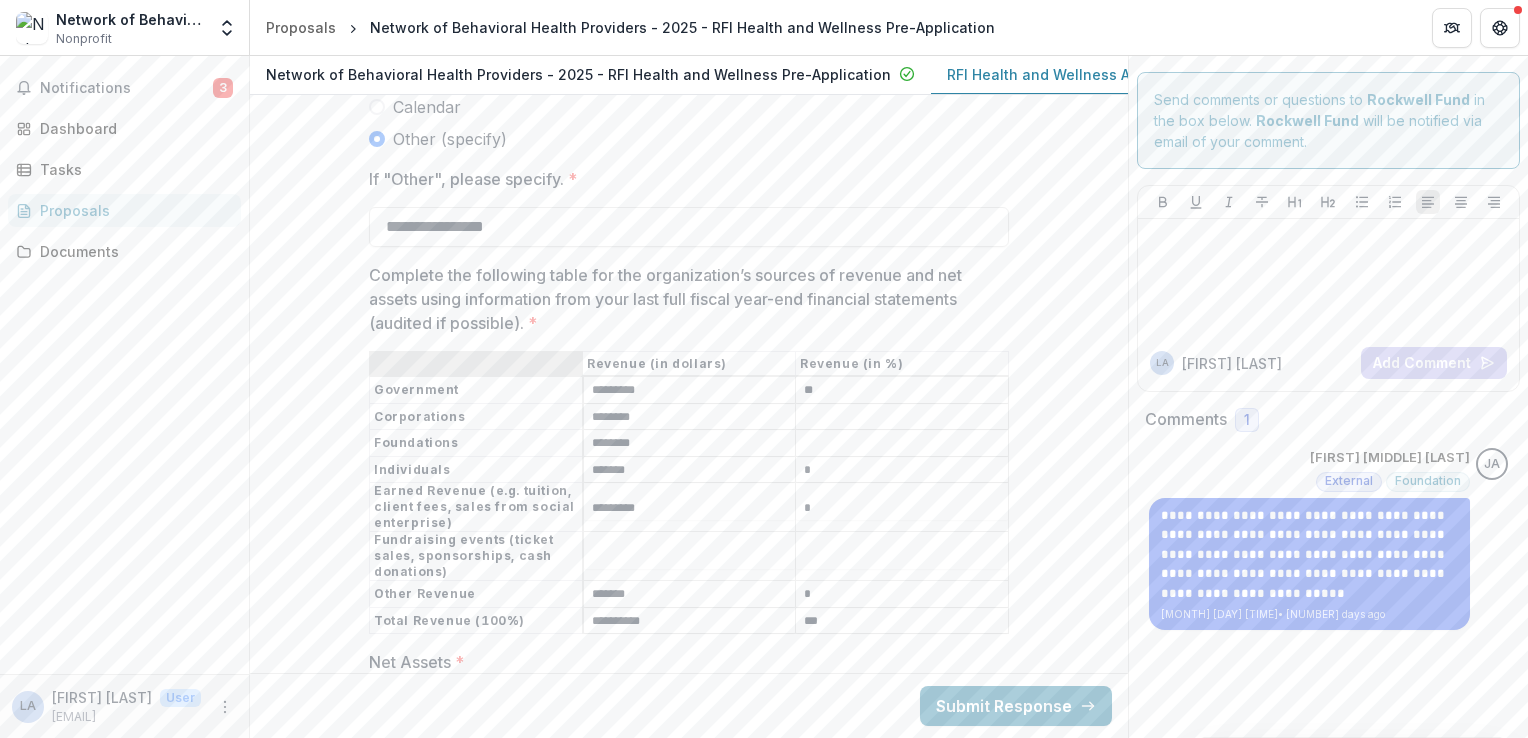 type on "********" 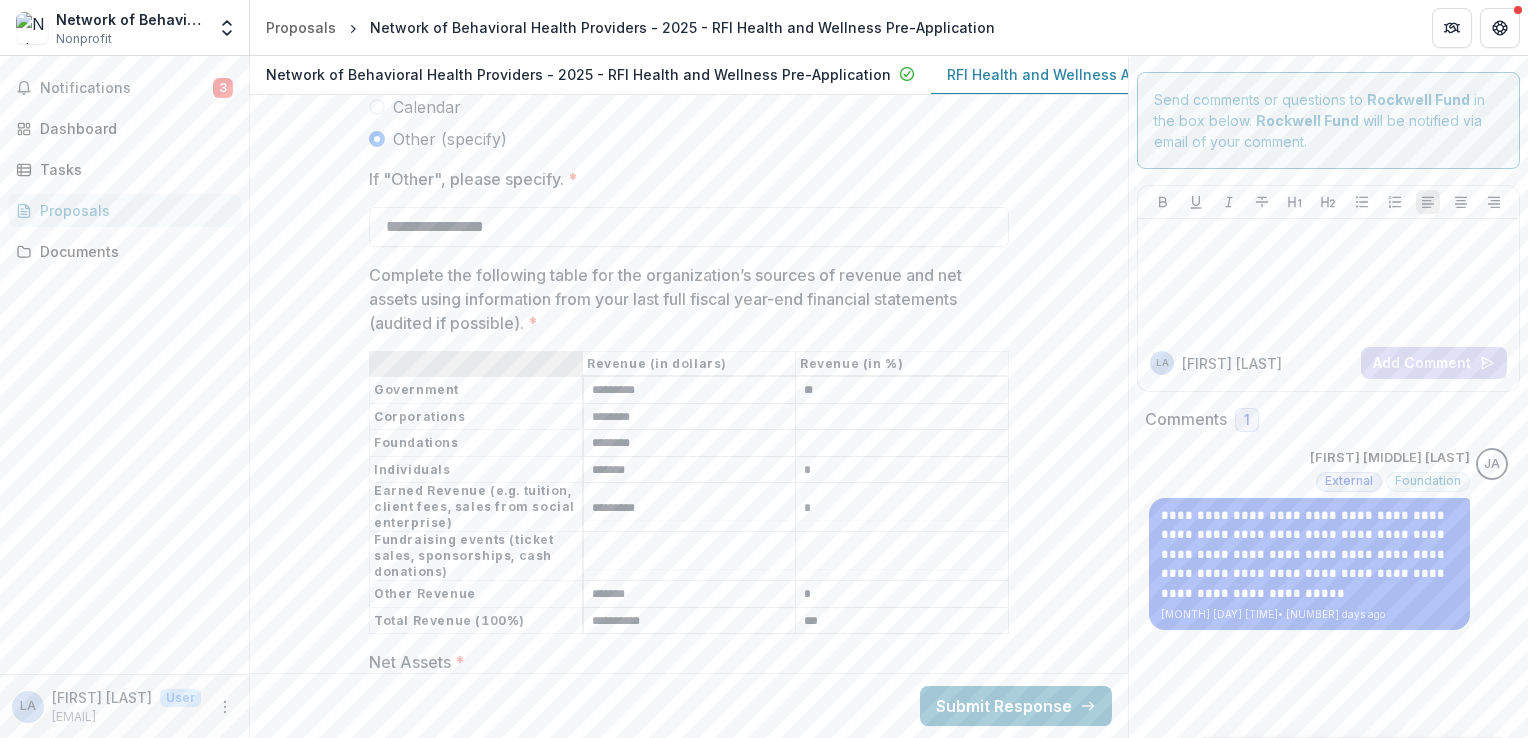 drag, startPoint x: 719, startPoint y: 578, endPoint x: 696, endPoint y: 578, distance: 23 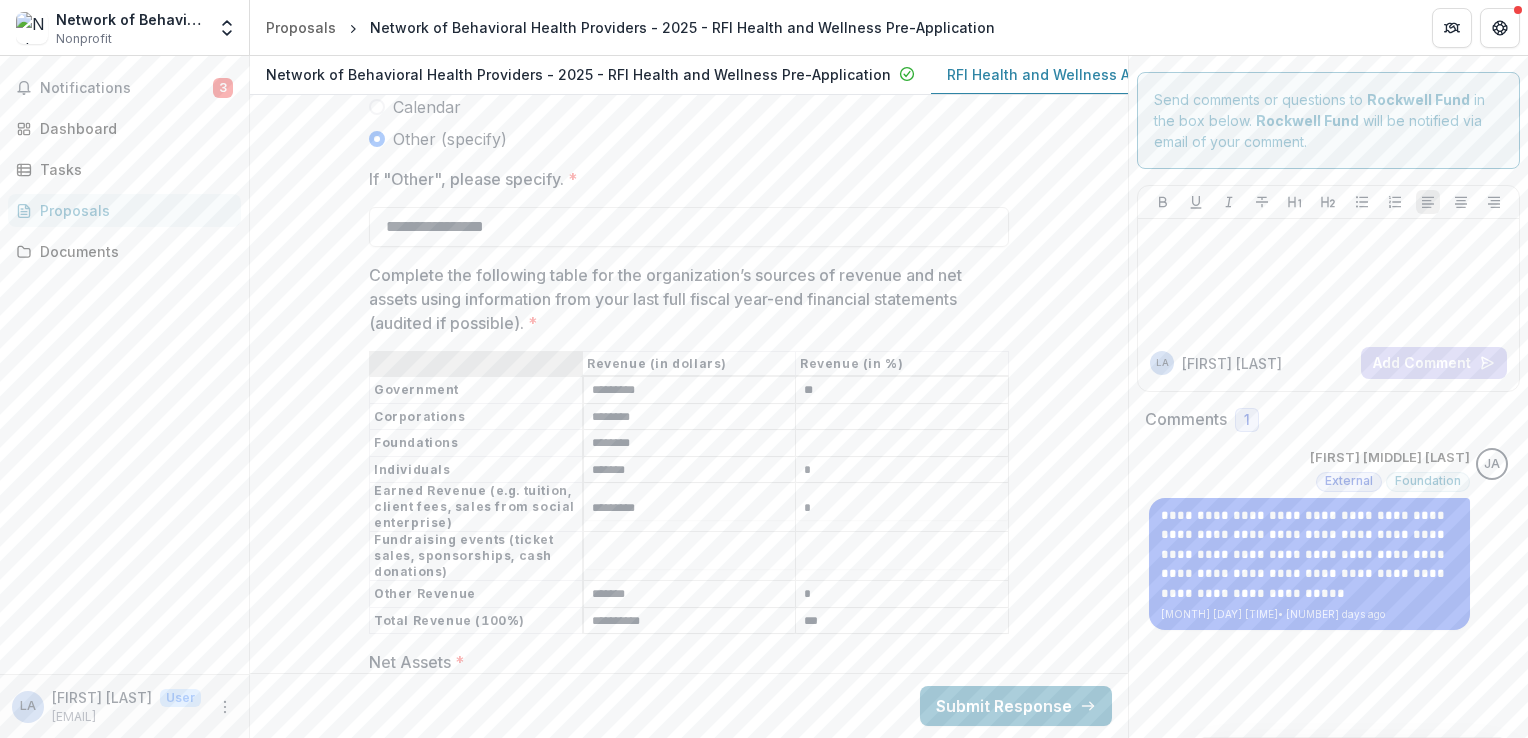 drag, startPoint x: 640, startPoint y: 574, endPoint x: 581, endPoint y: 576, distance: 59.03389 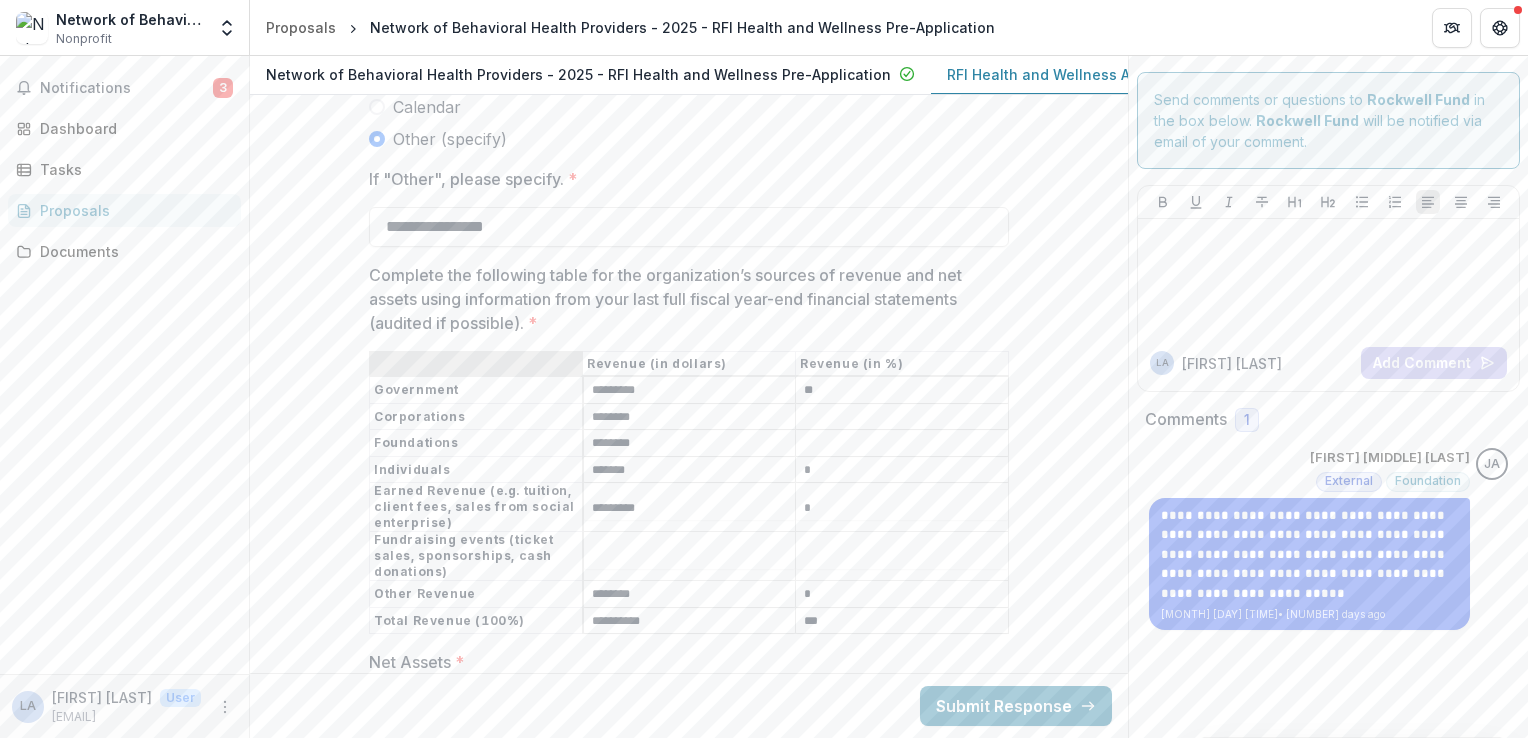 type on "*******" 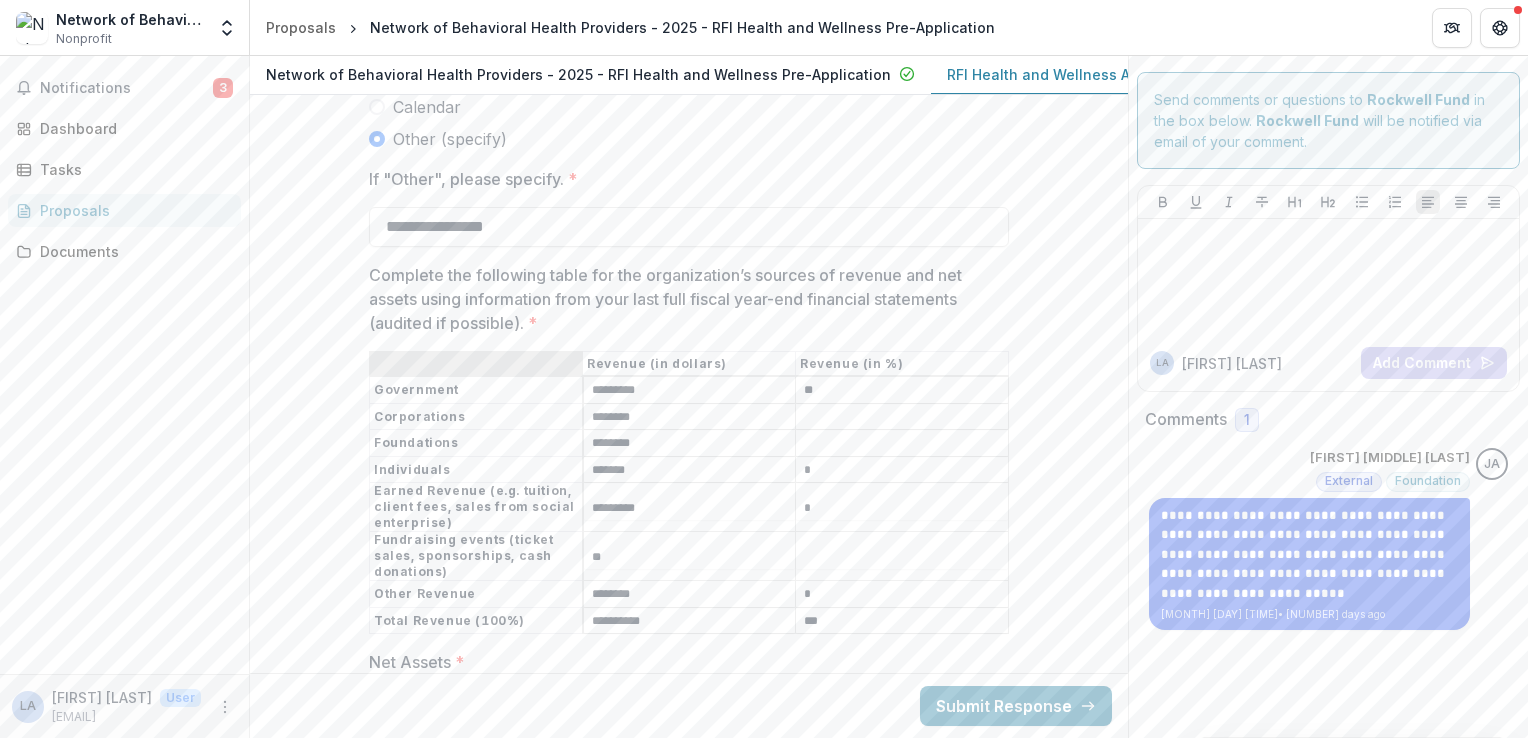 type on "**" 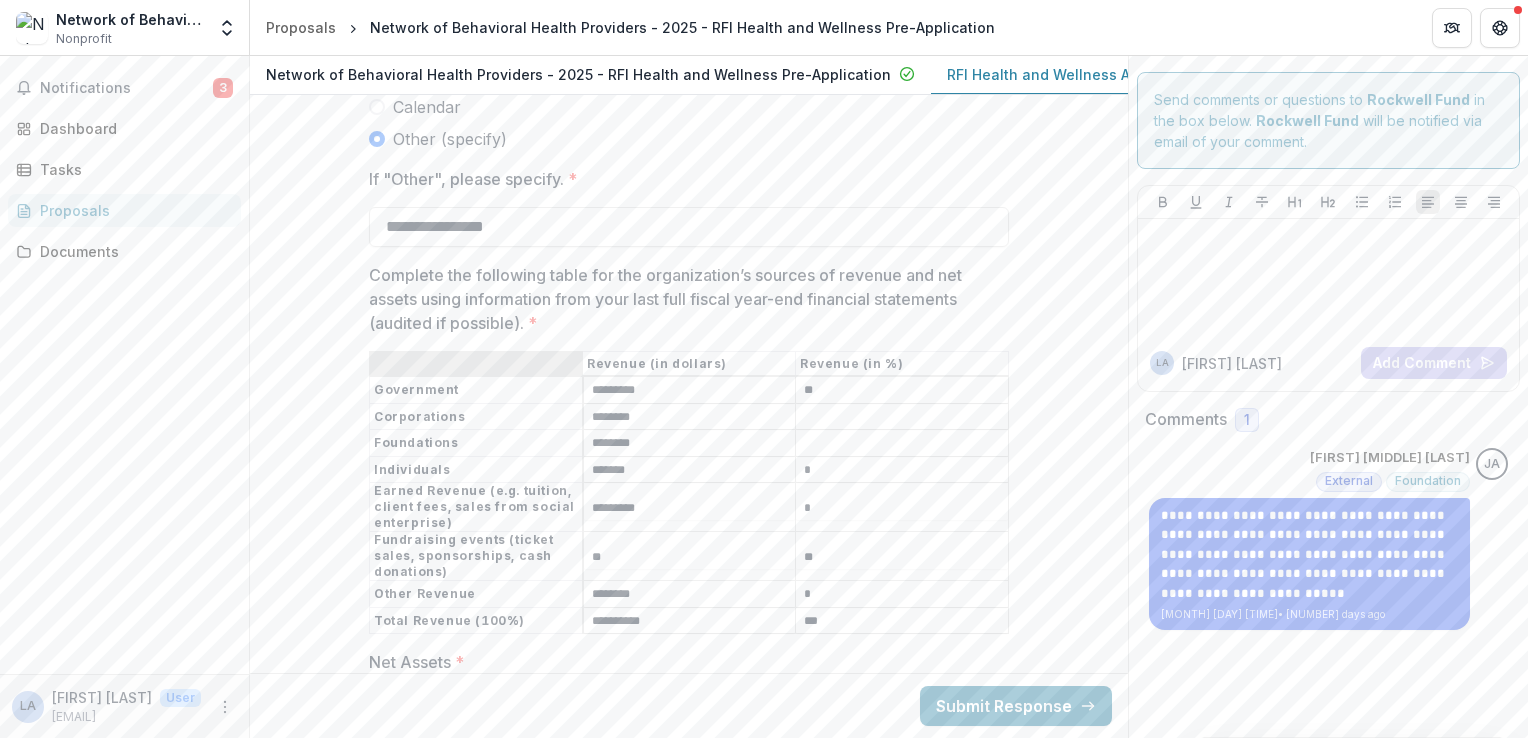 type on "**" 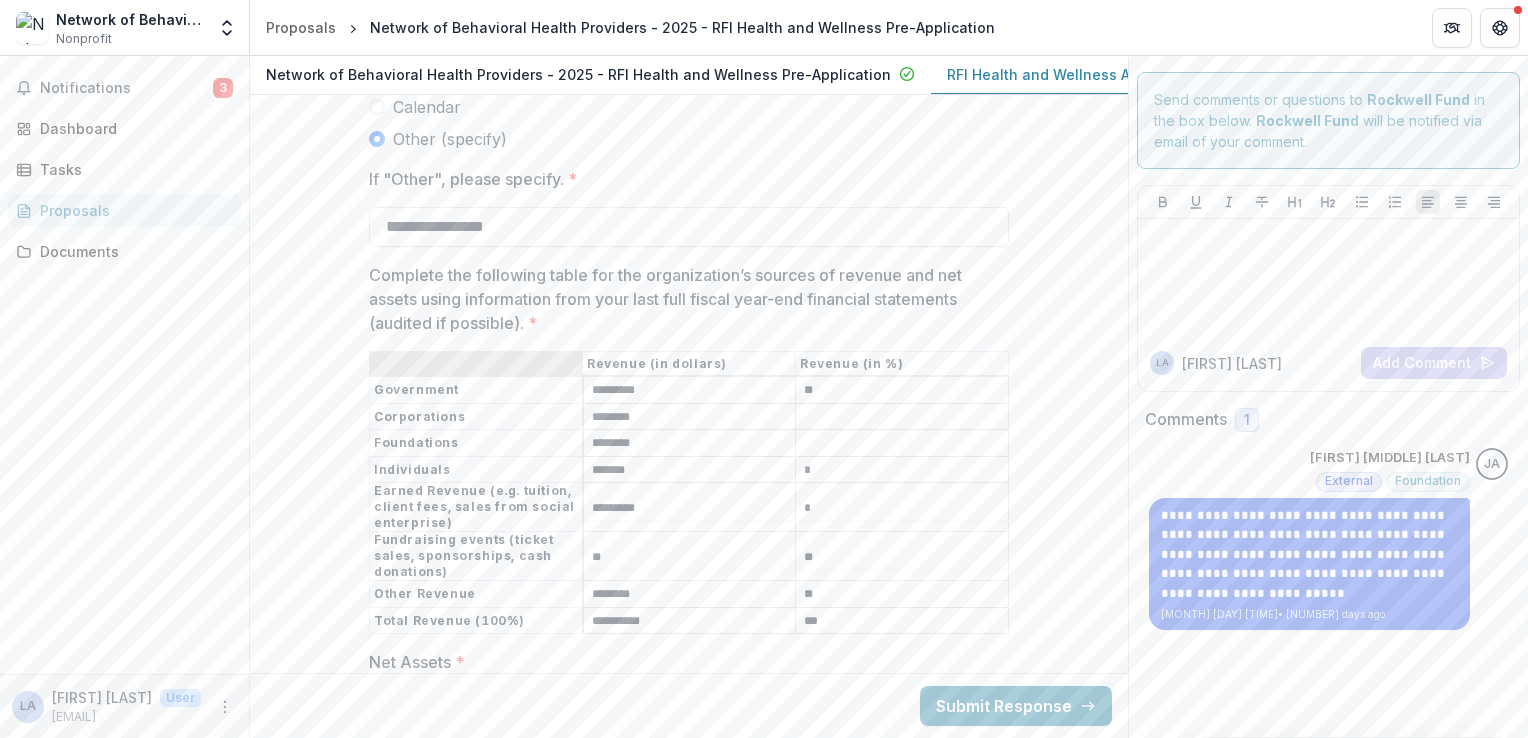type on "**" 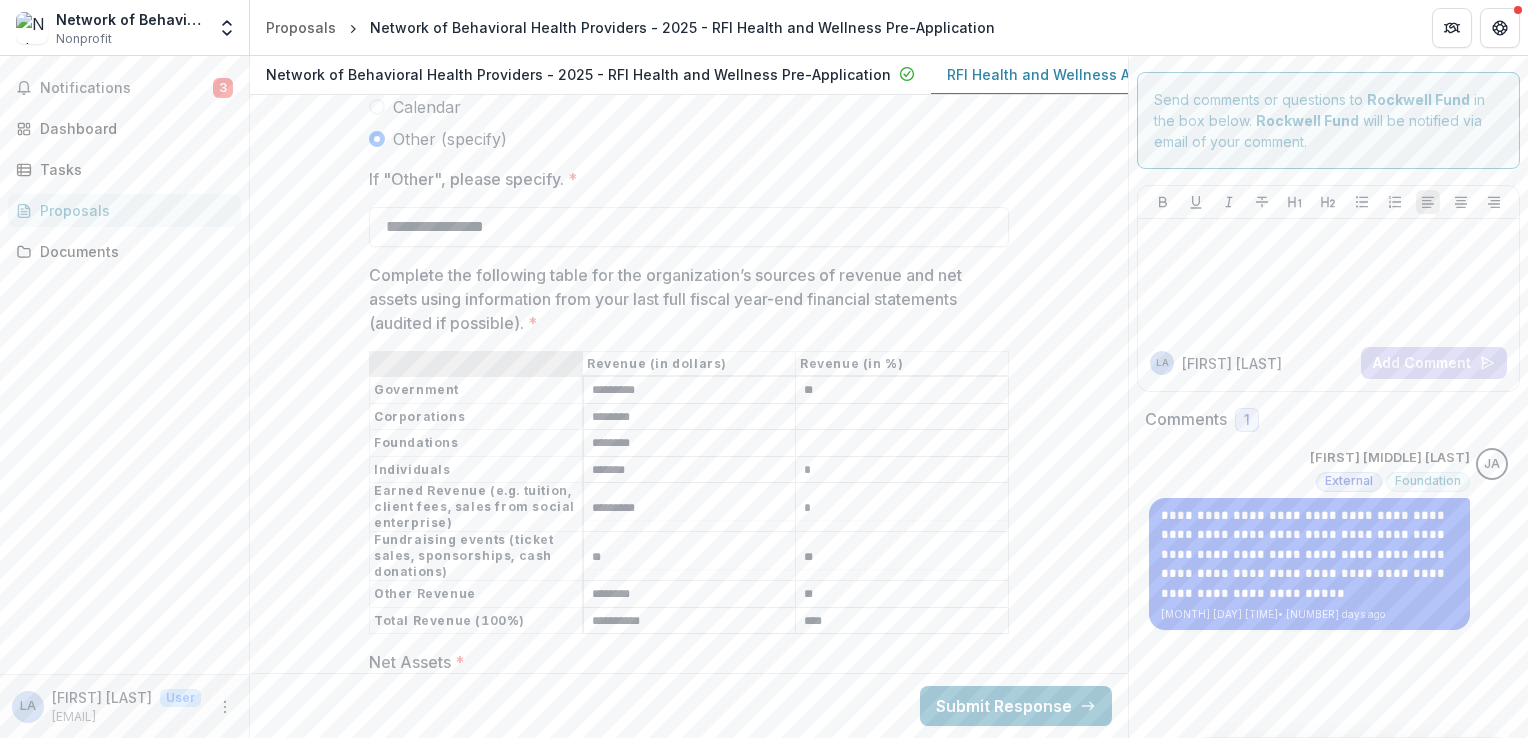type on "****" 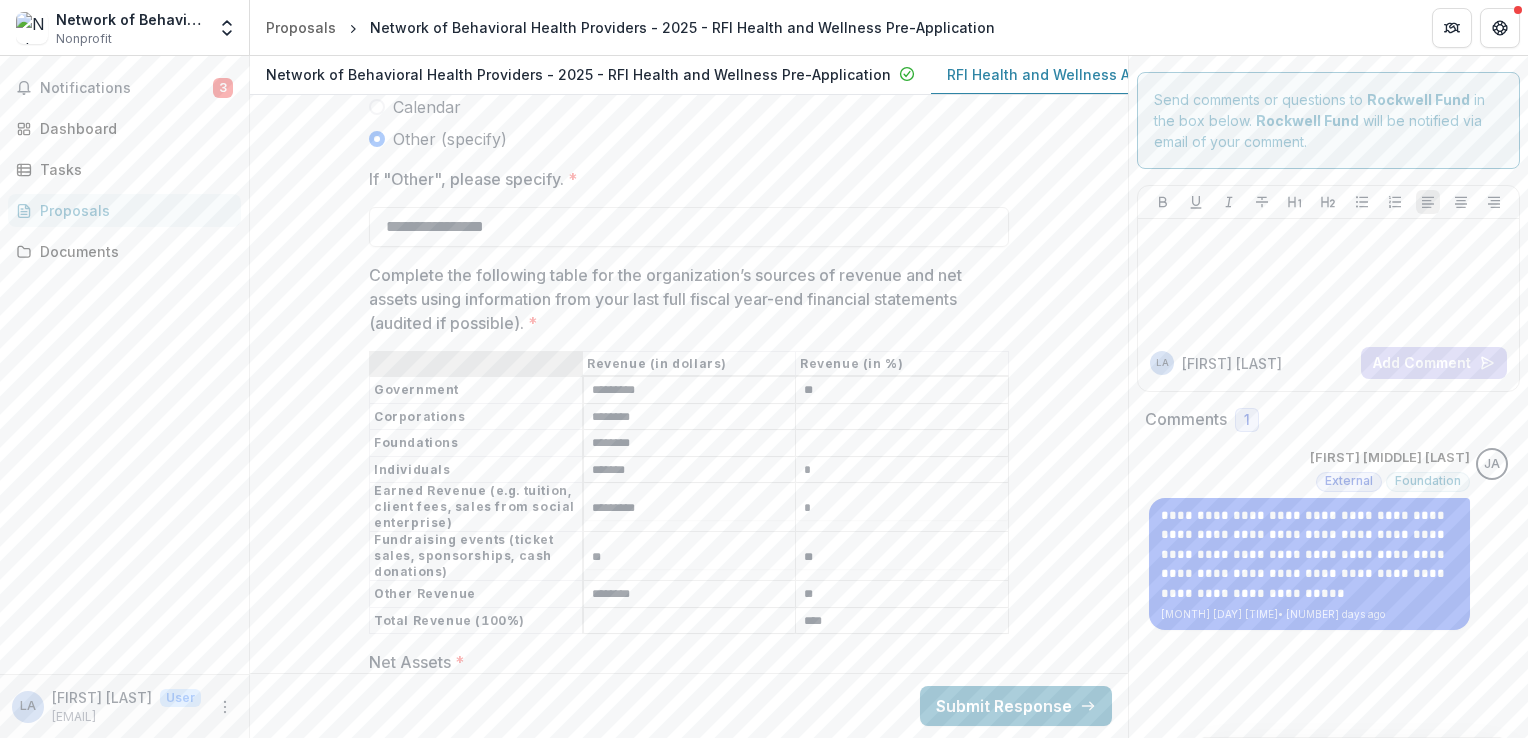 click on "Complete the following table for the organization’s sources of revenue and net assets using information from your last full fiscal year-end financial statements (audited if possible). *" at bounding box center (690, 621) 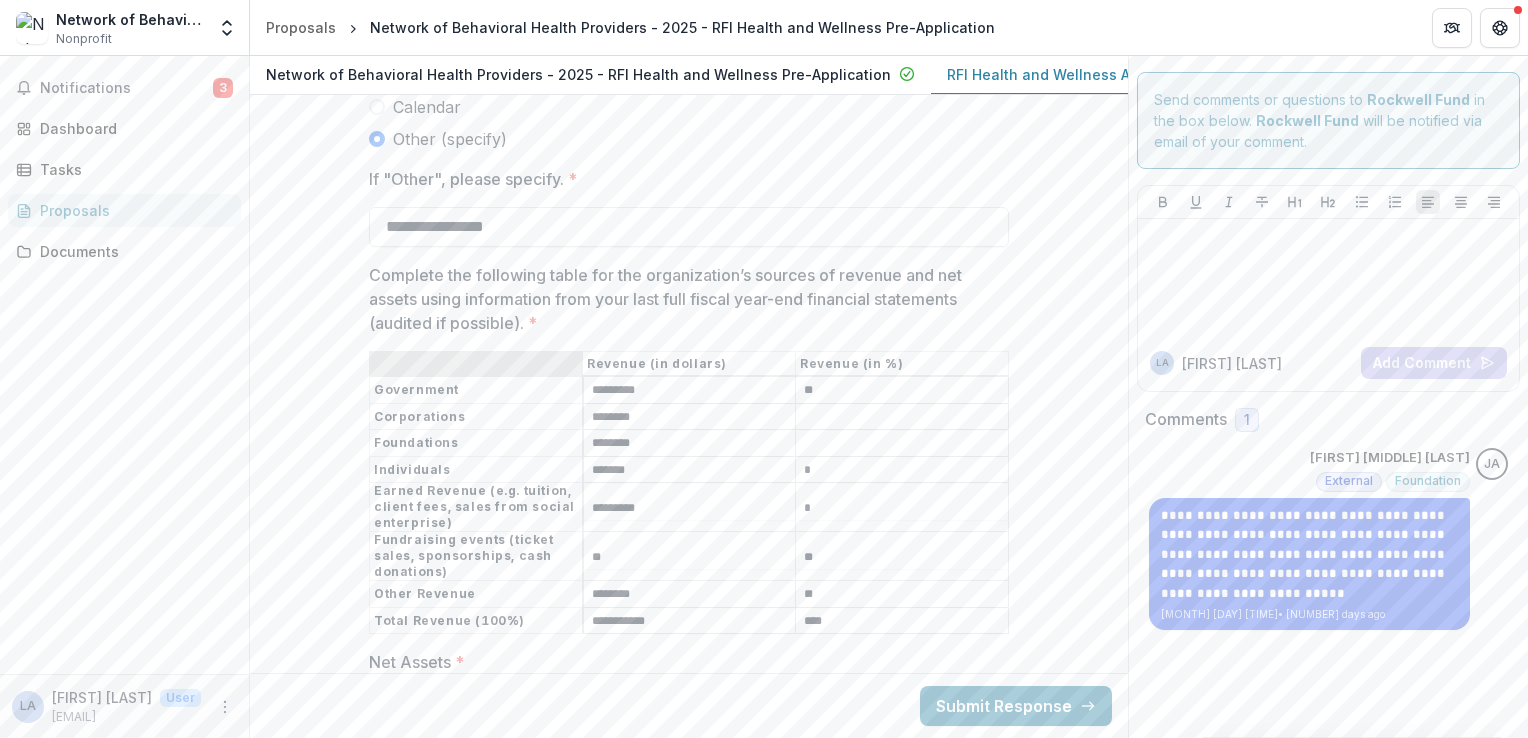 type on "**********" 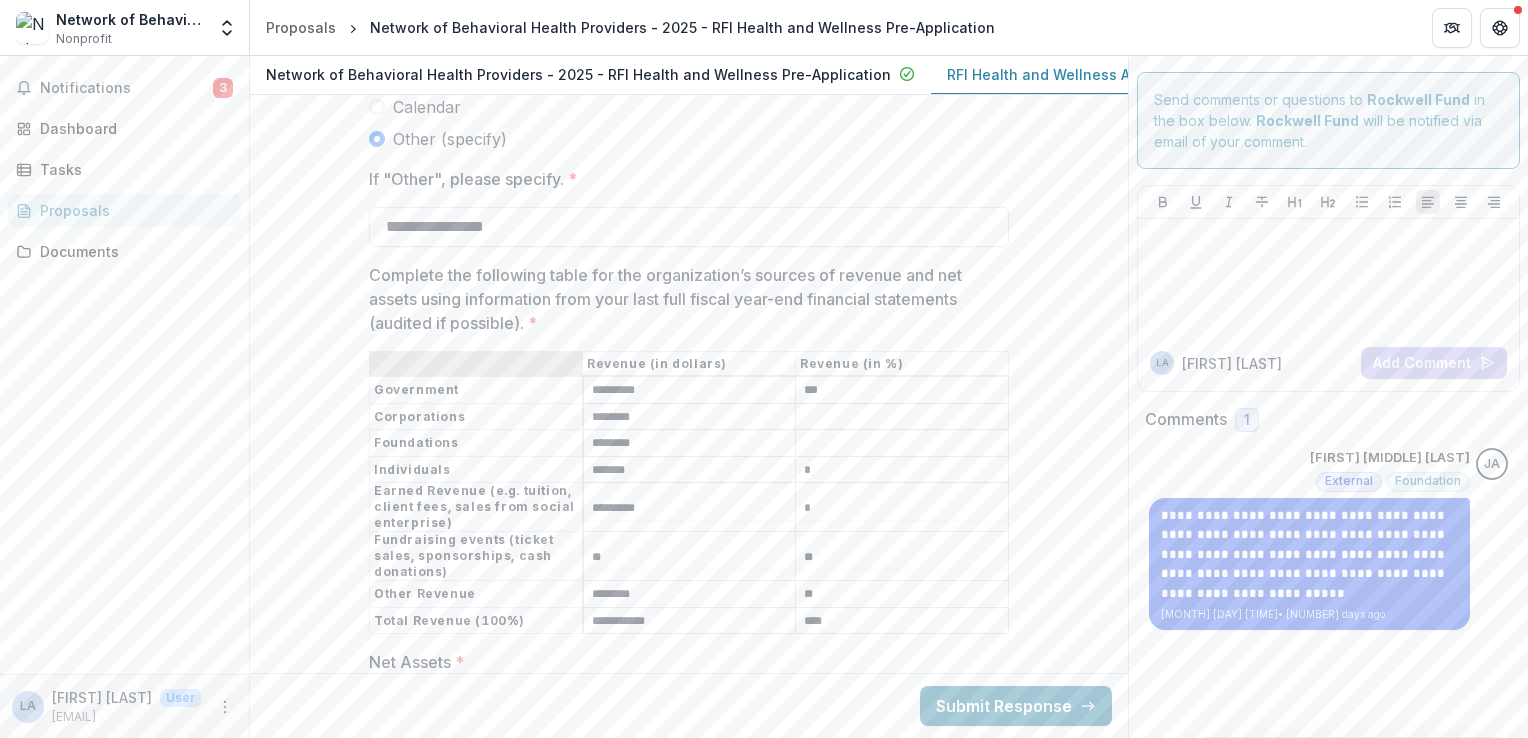 type on "***" 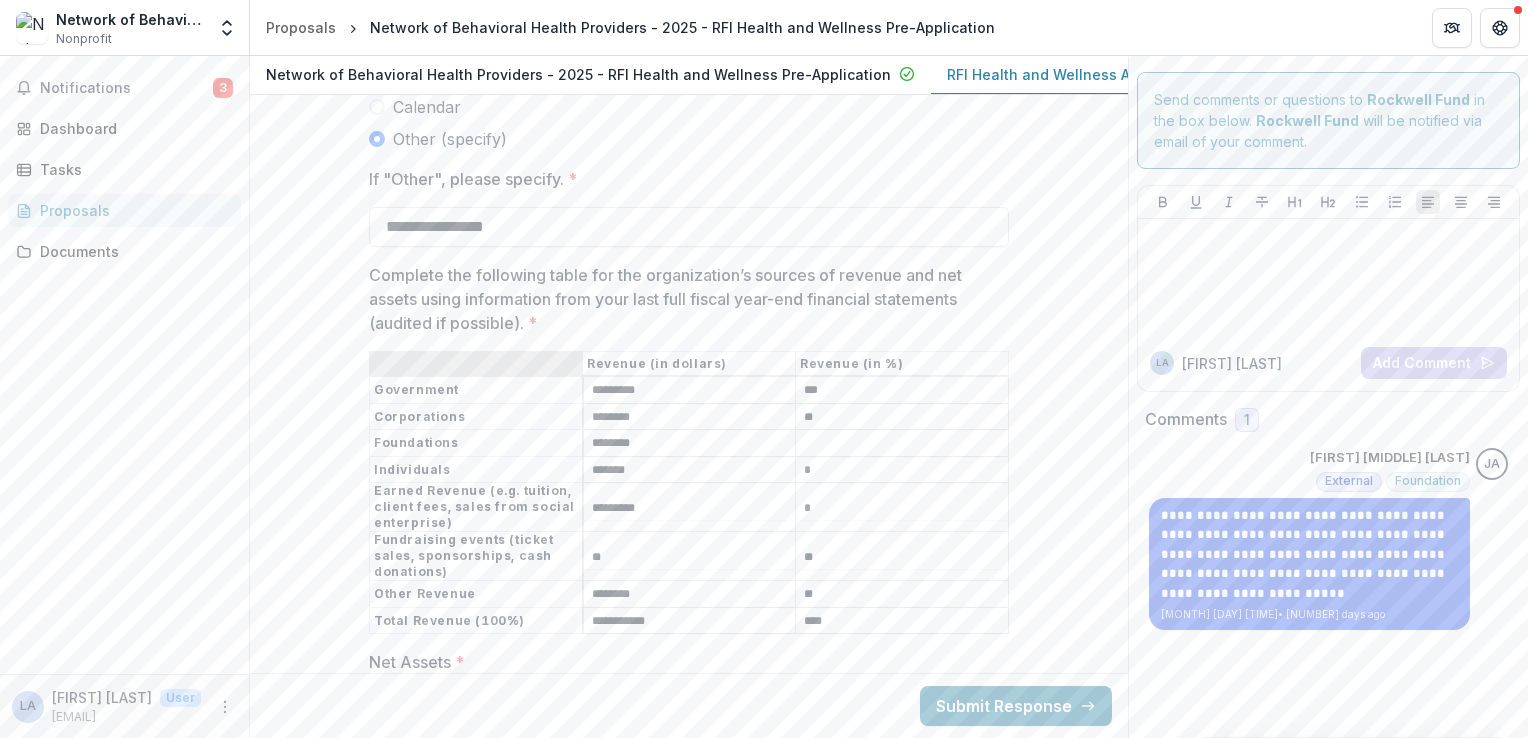 type on "**" 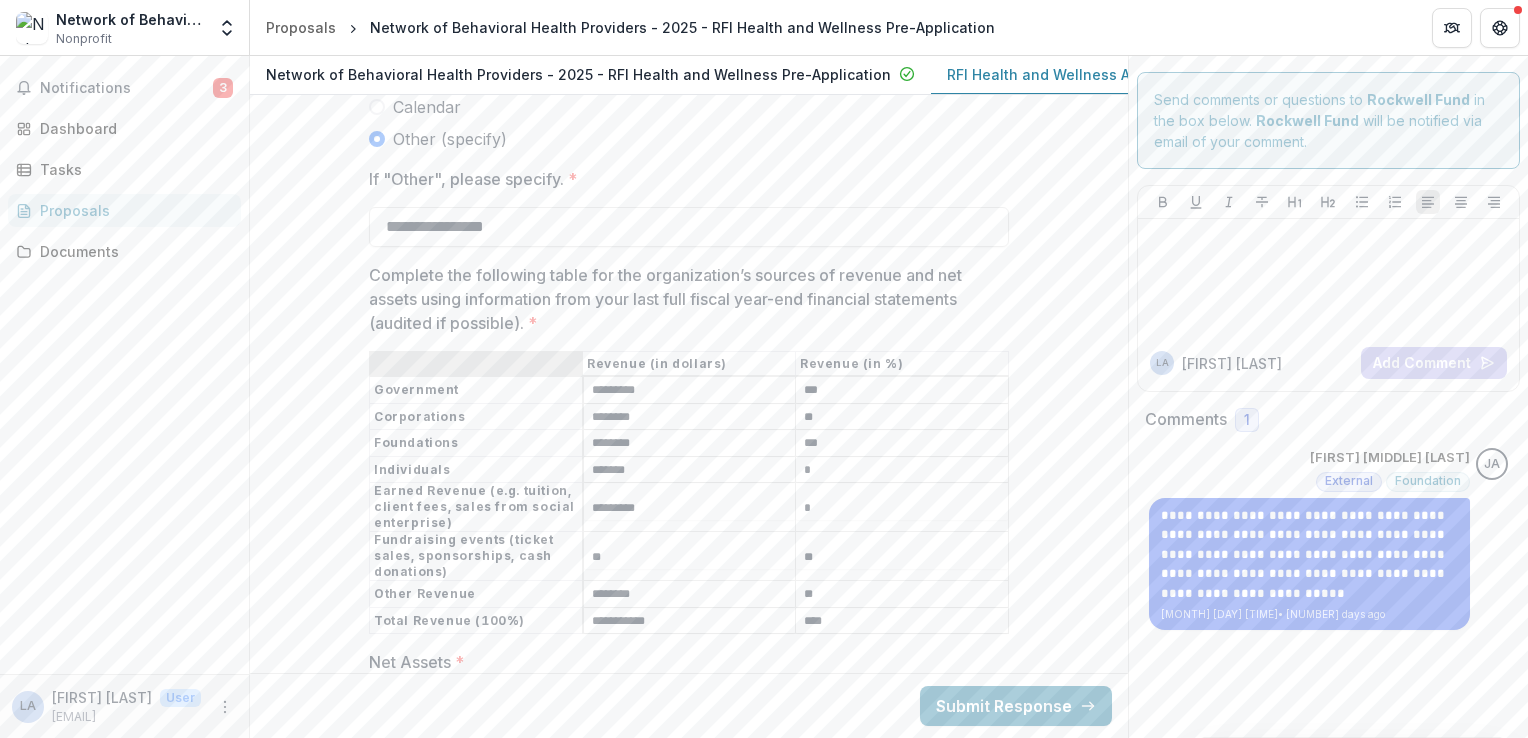 type on "***" 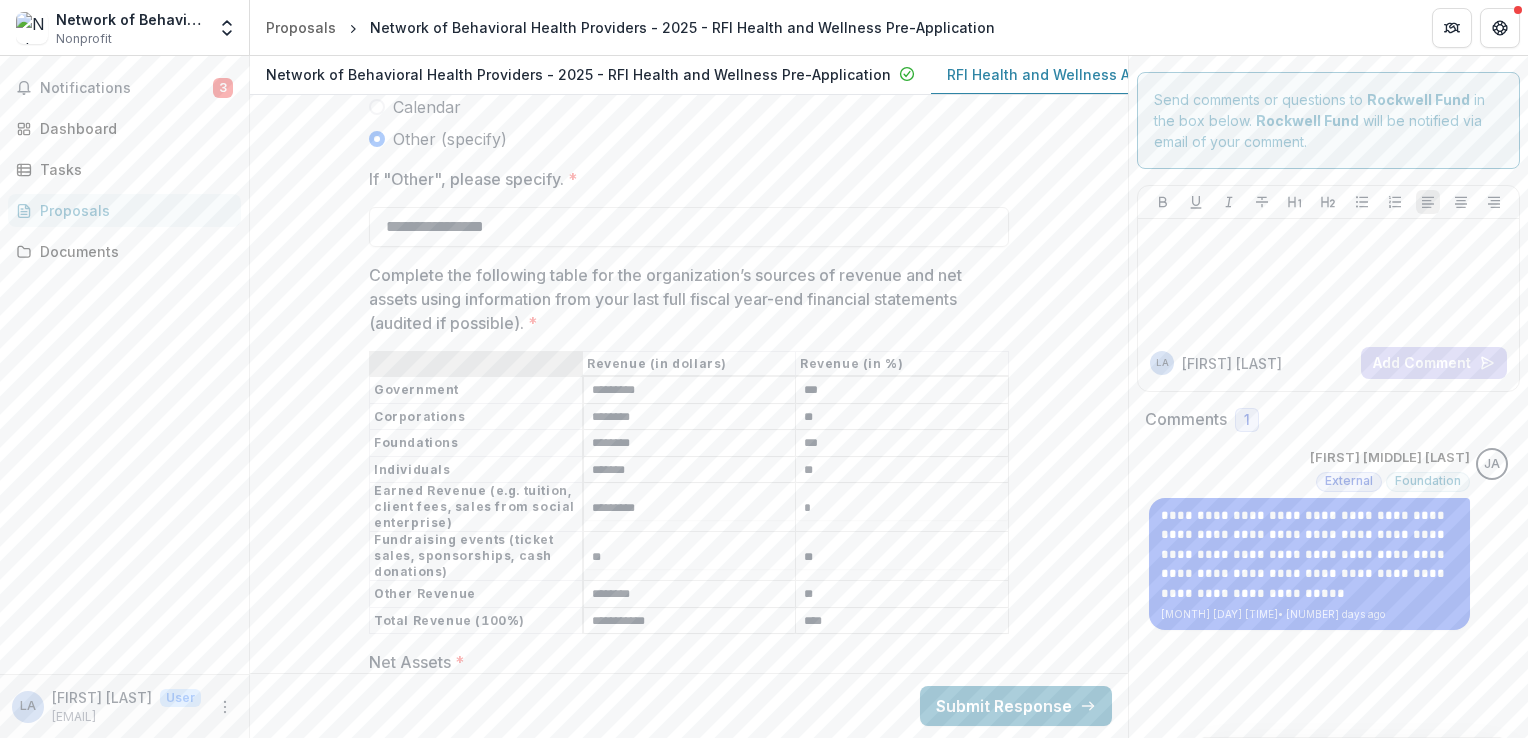 type on "**" 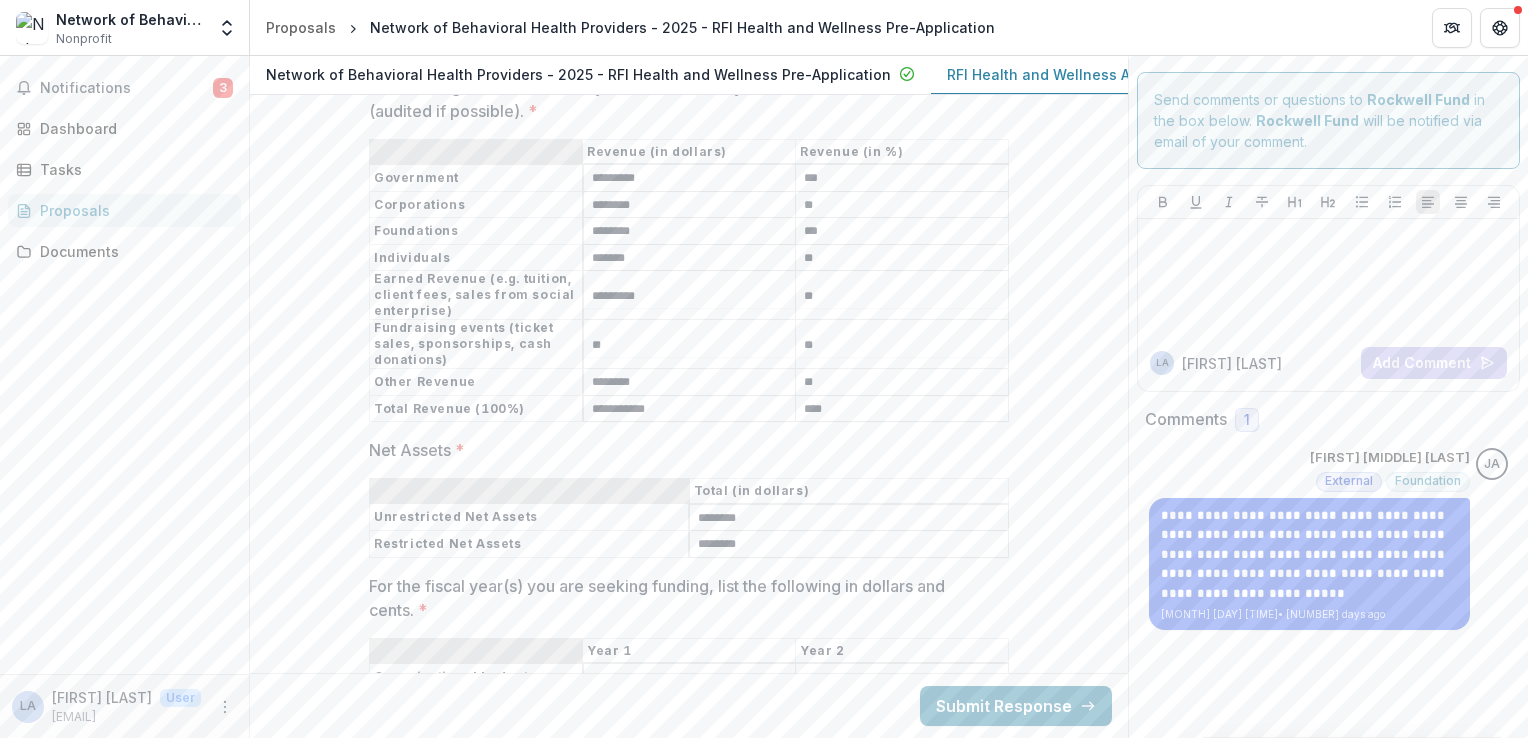 scroll, scrollTop: 16071, scrollLeft: 0, axis: vertical 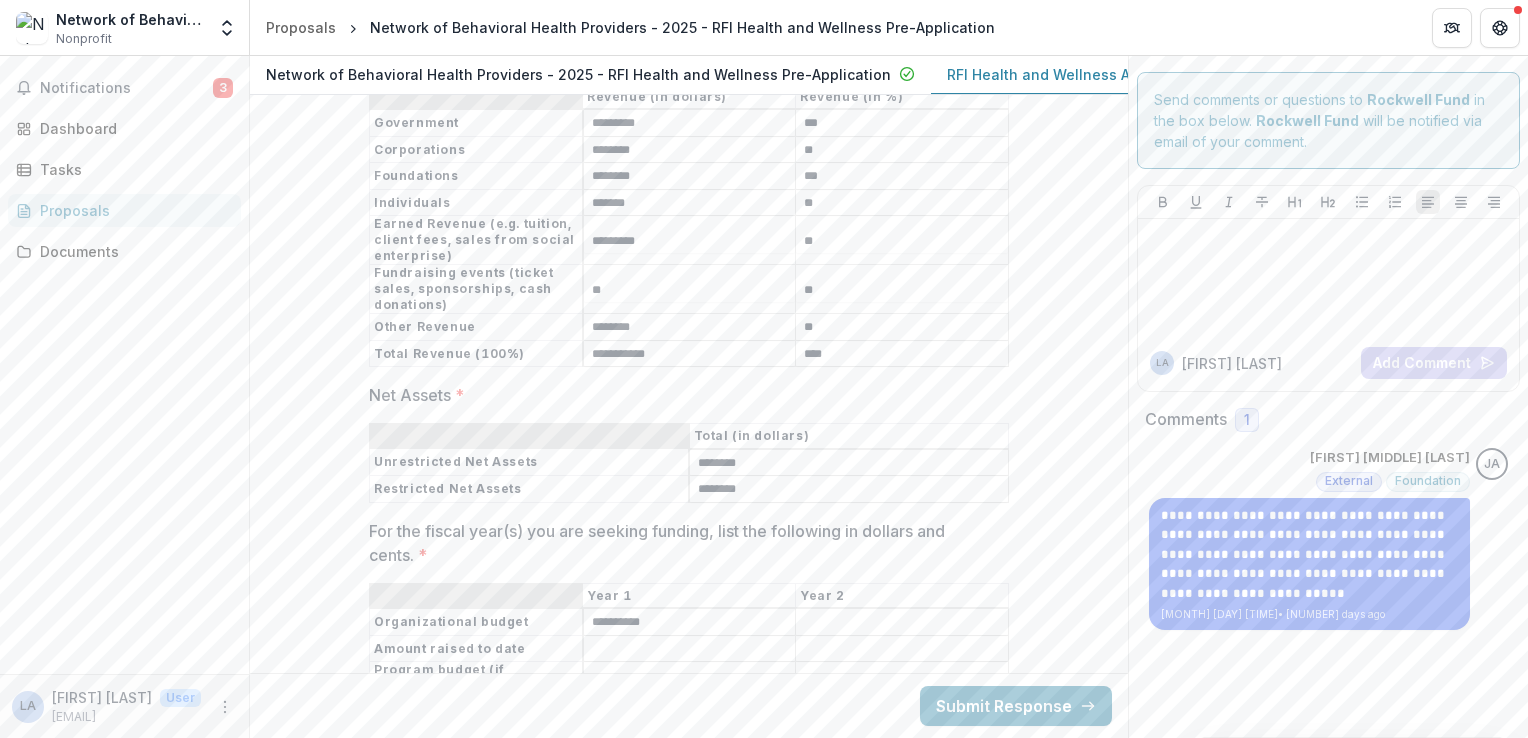 type on "**" 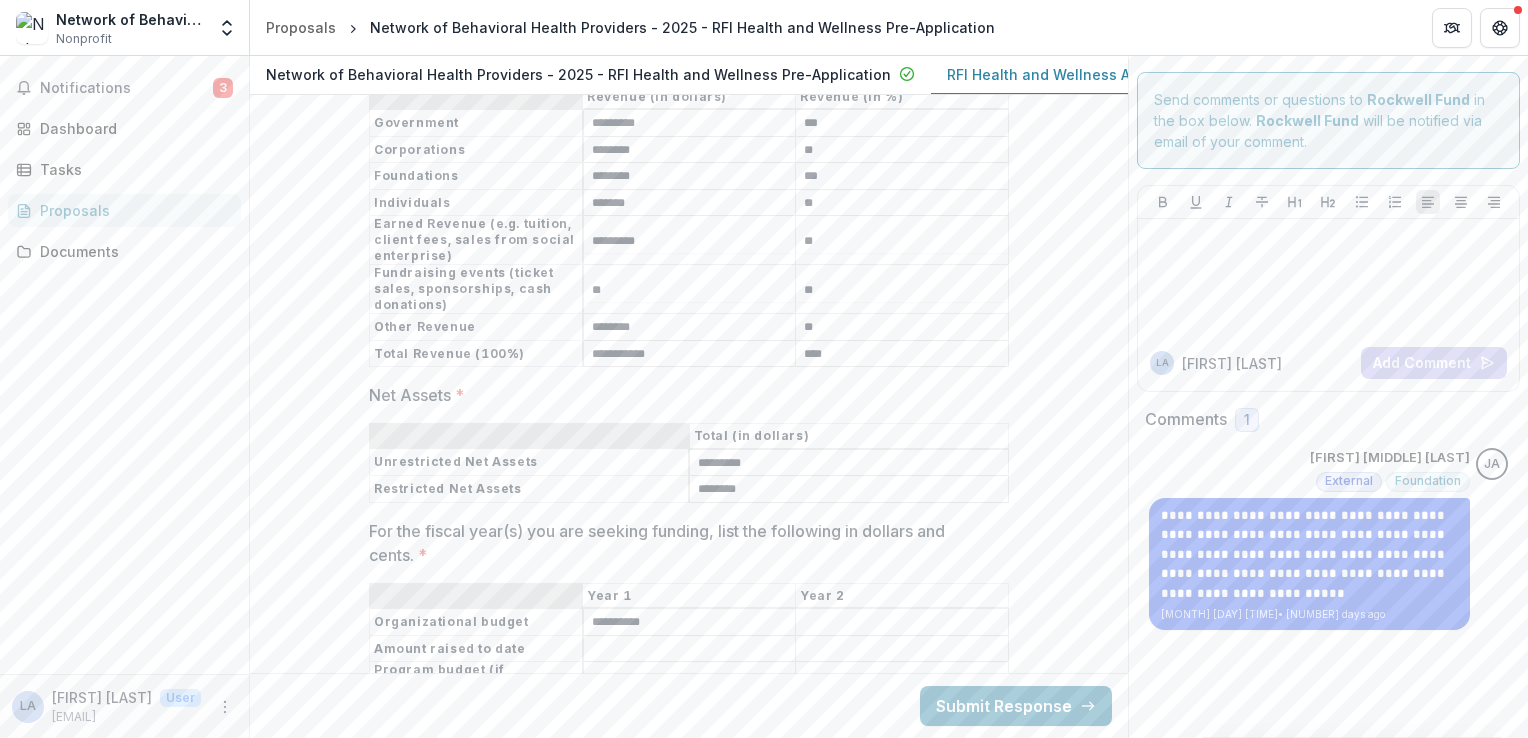 type on "********" 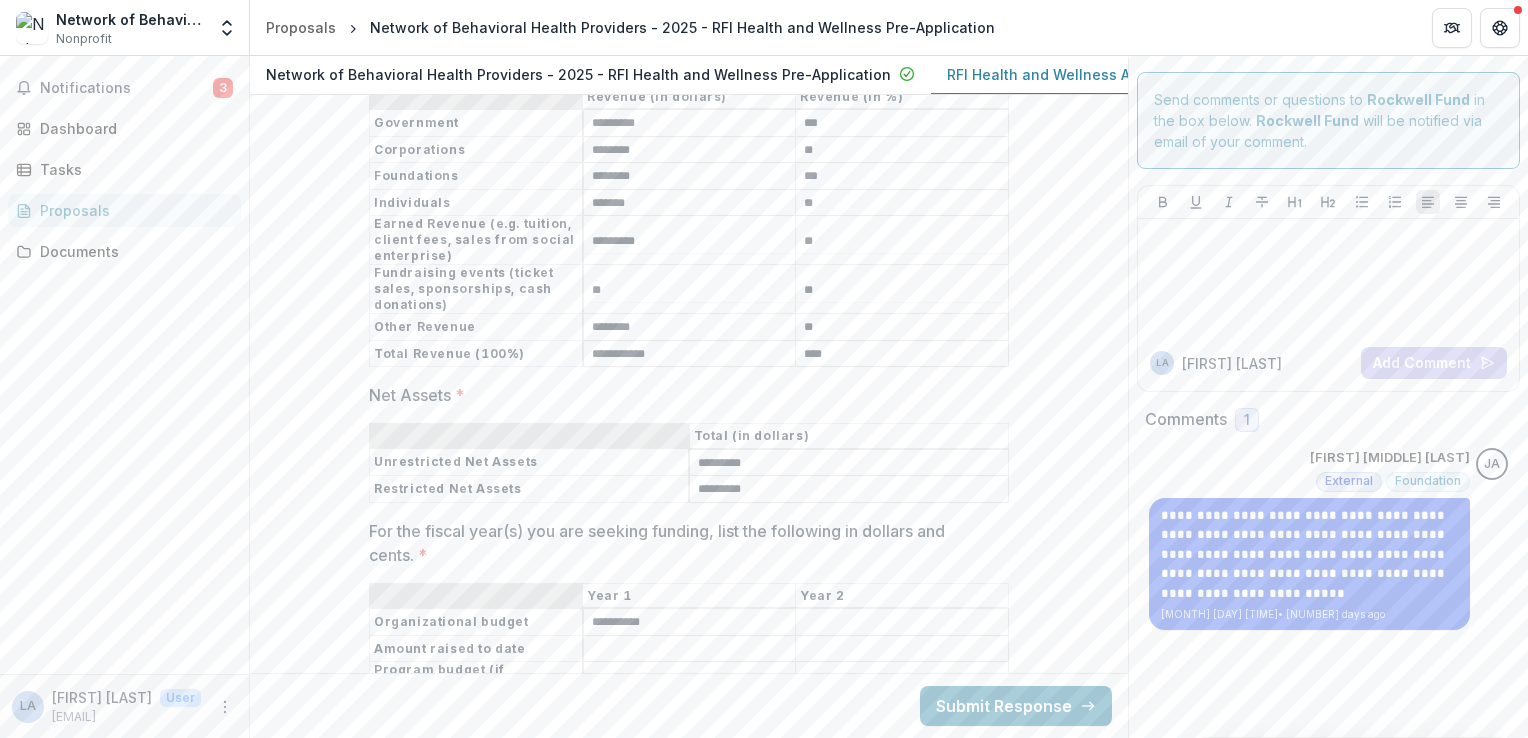 type on "********" 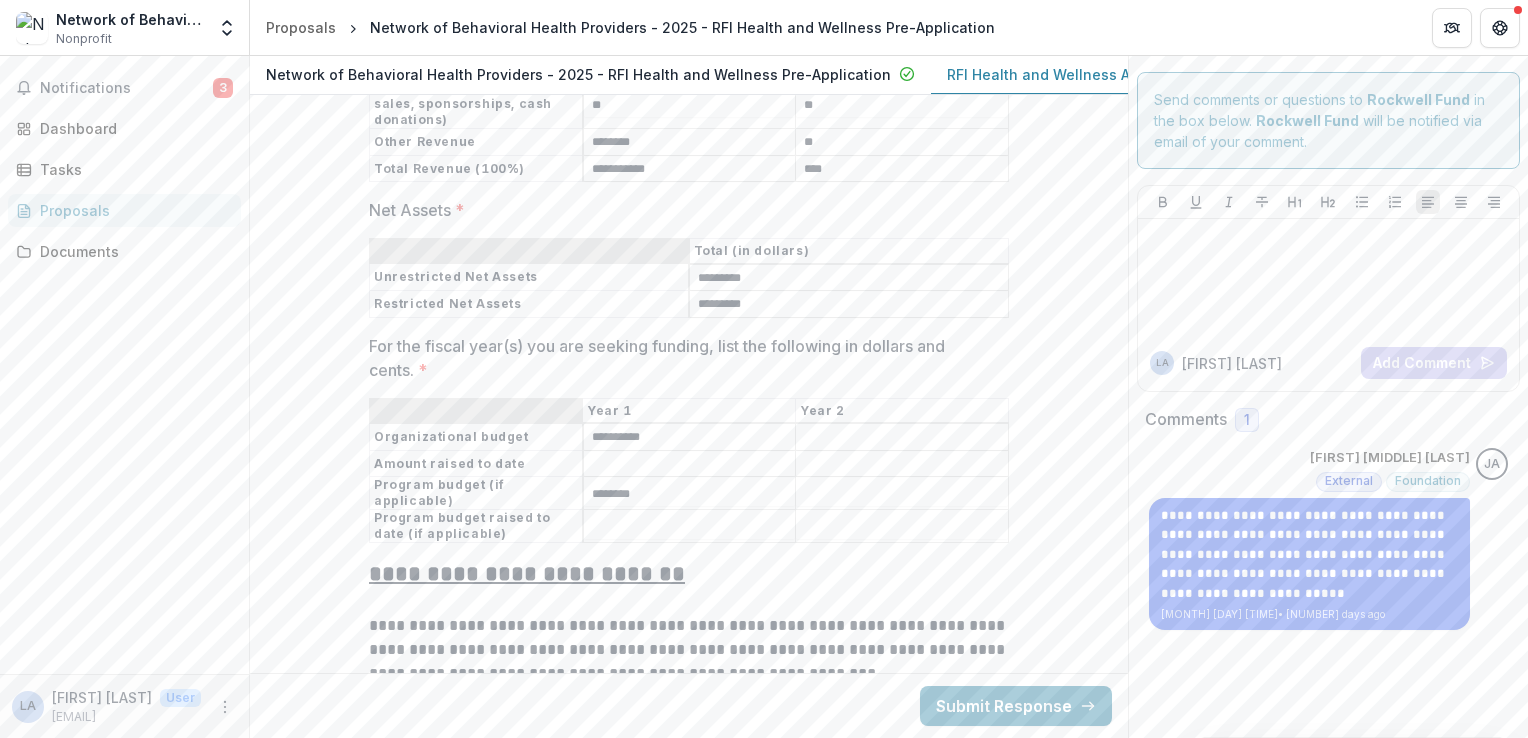 scroll, scrollTop: 16338, scrollLeft: 0, axis: vertical 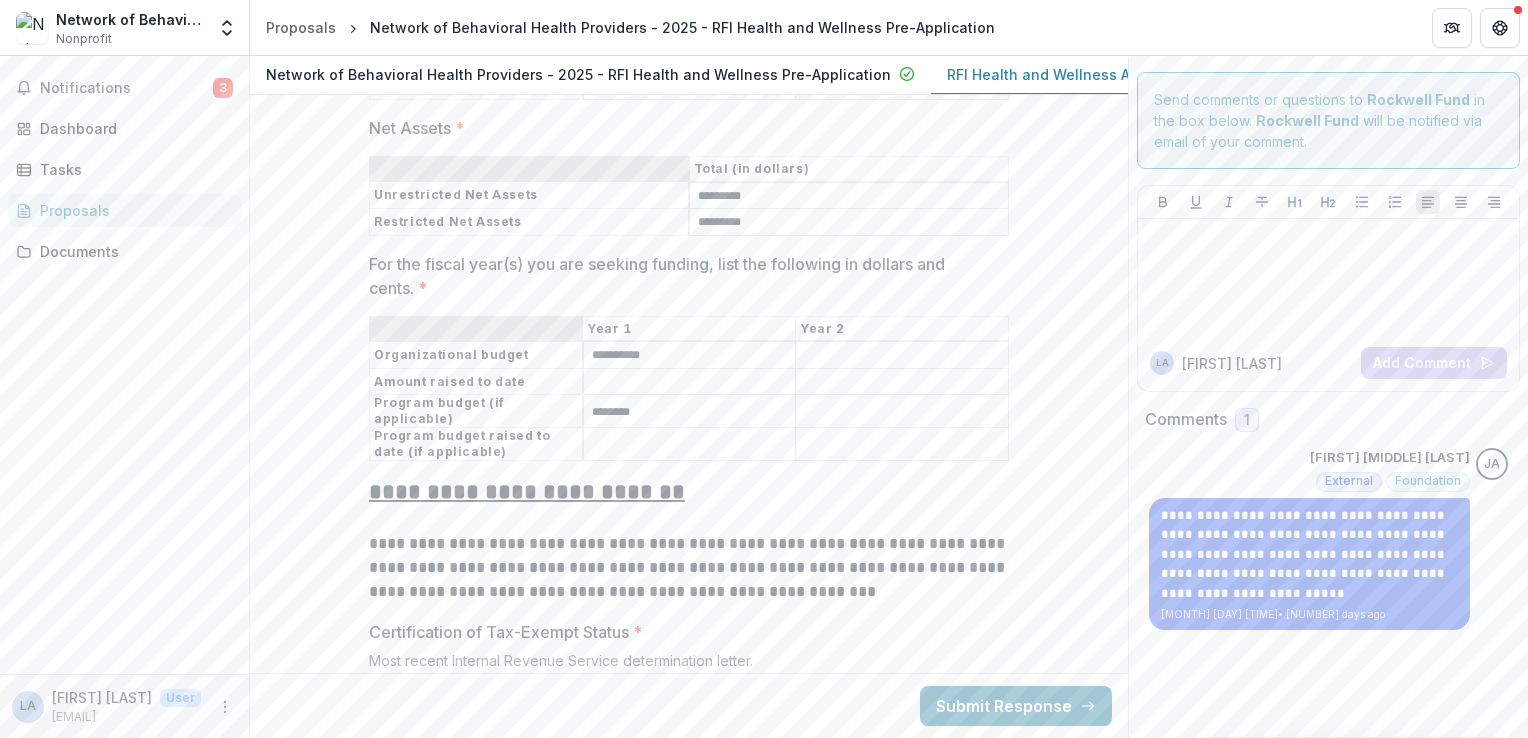 click on "**********" at bounding box center [690, 356] 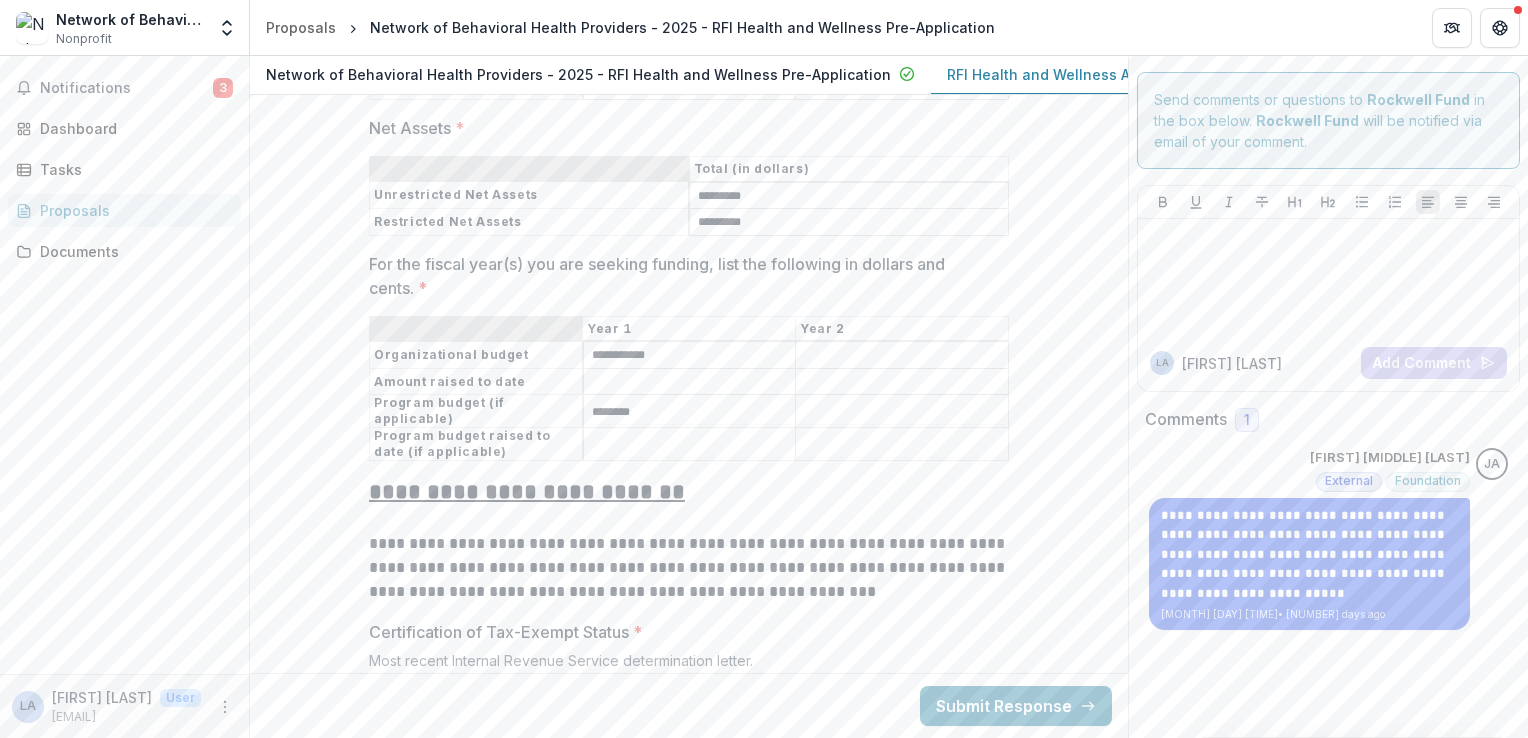 type on "**********" 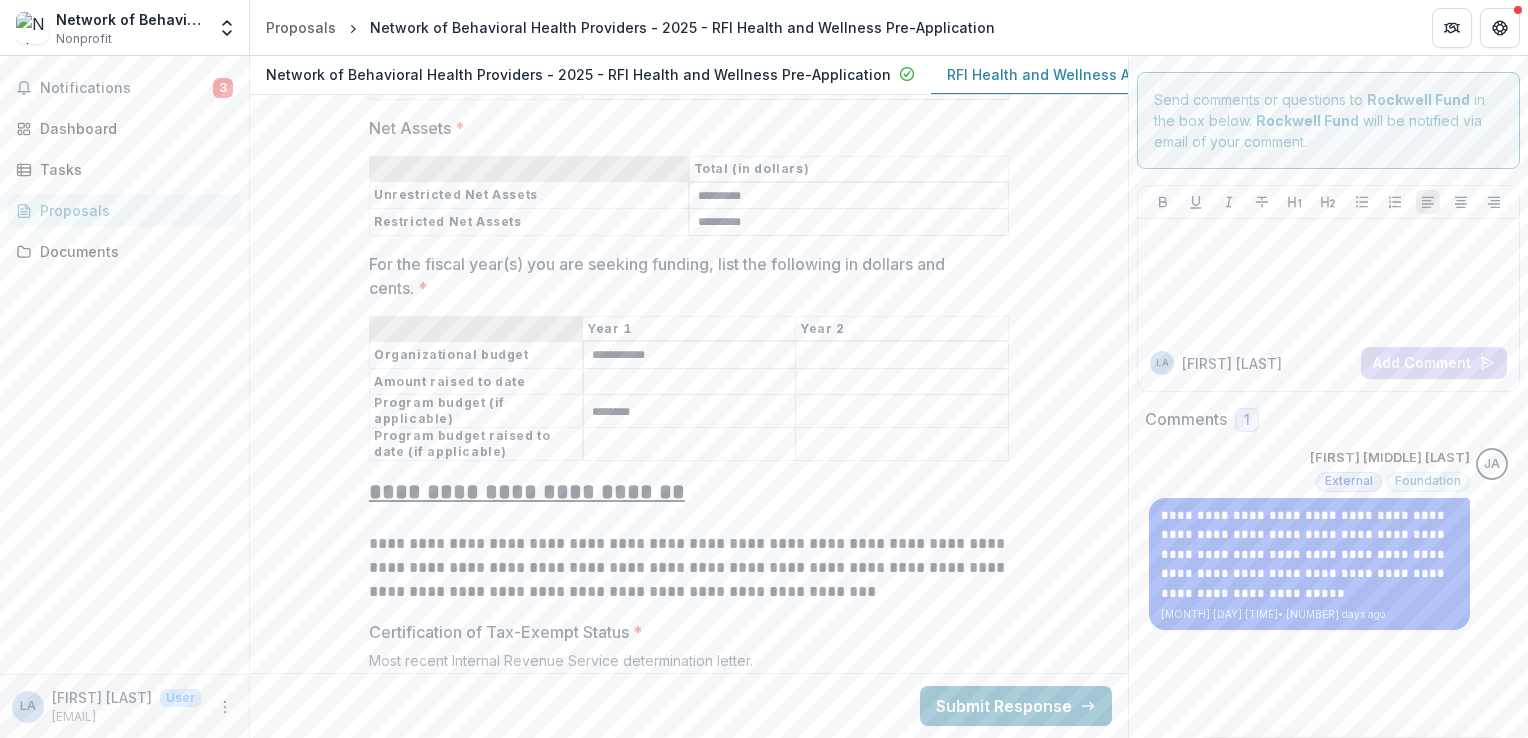 click on "For the fiscal year(s) you are seeking funding, list the following in dollars and cents.  *" at bounding box center [690, 382] 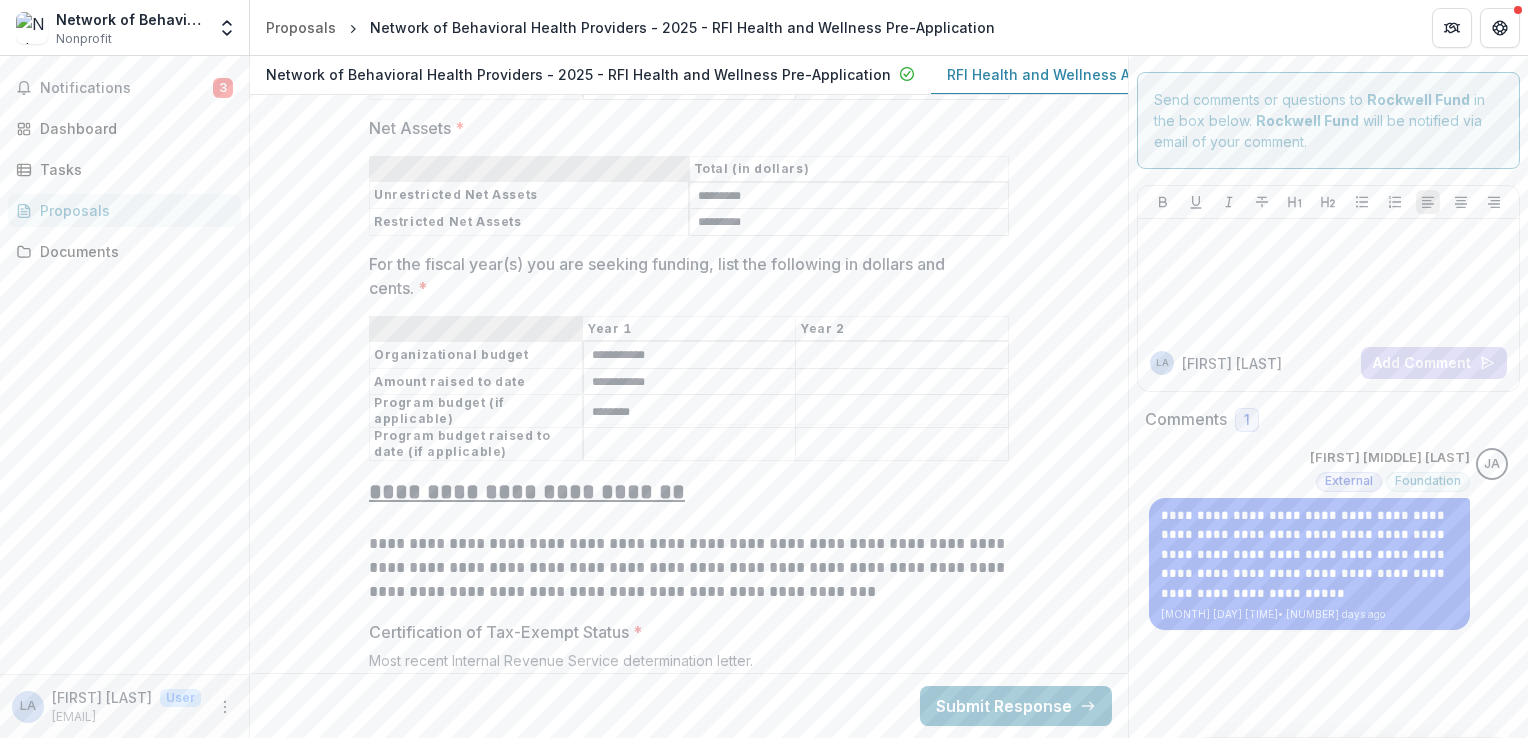 type on "**********" 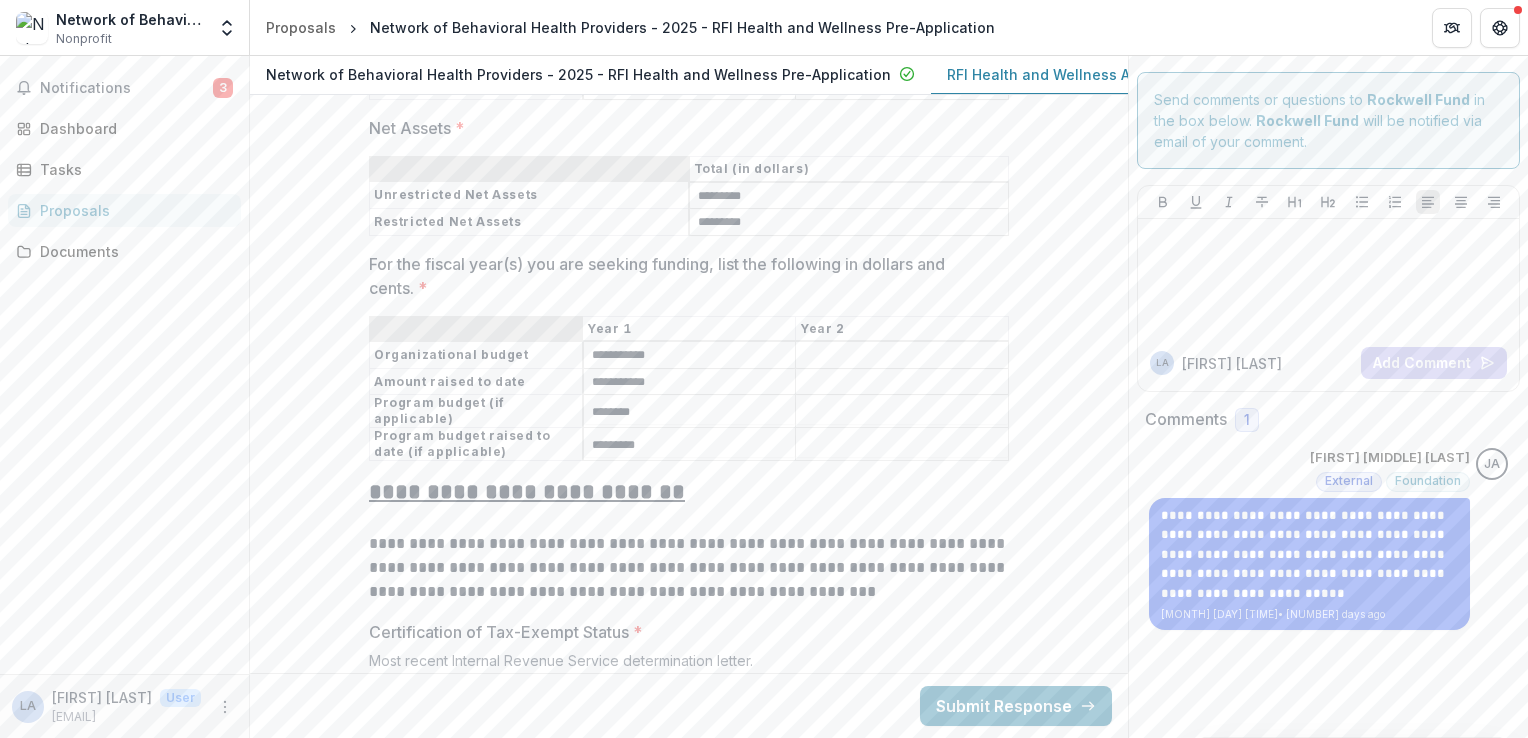 type on "********" 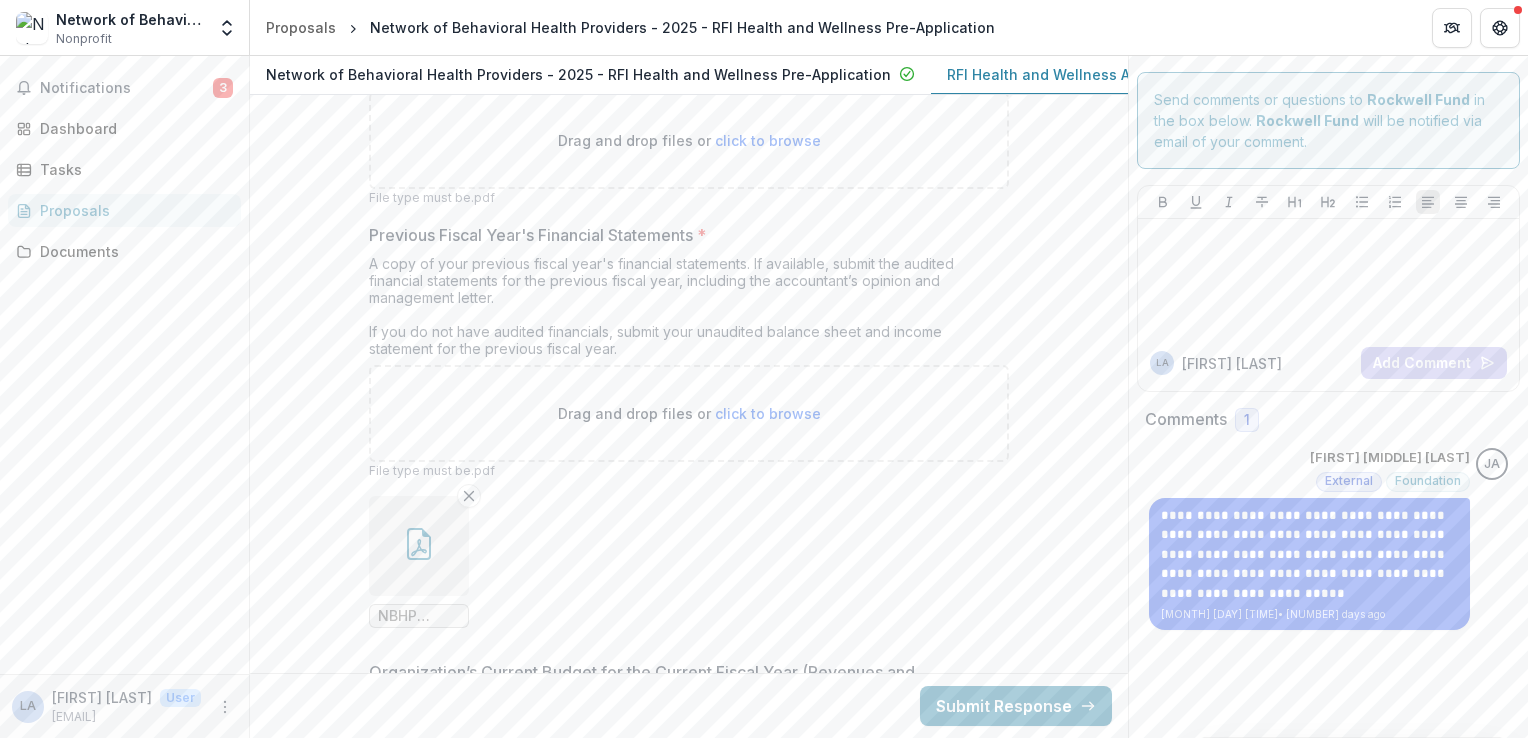 scroll, scrollTop: 17804, scrollLeft: 0, axis: vertical 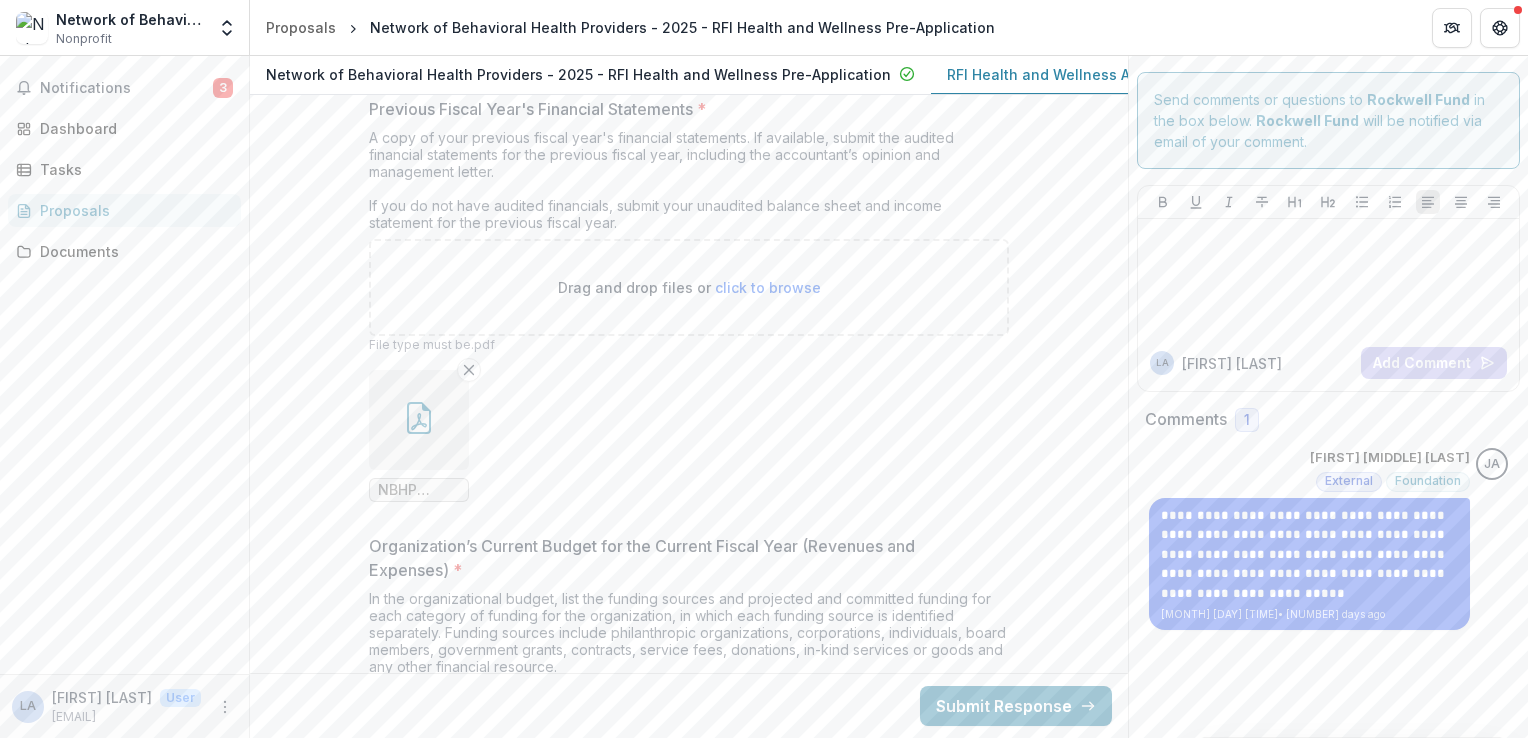 click on "NBHP Financial Report for June 2024 - 07-26-2024 Final.pdf" at bounding box center (419, 490) 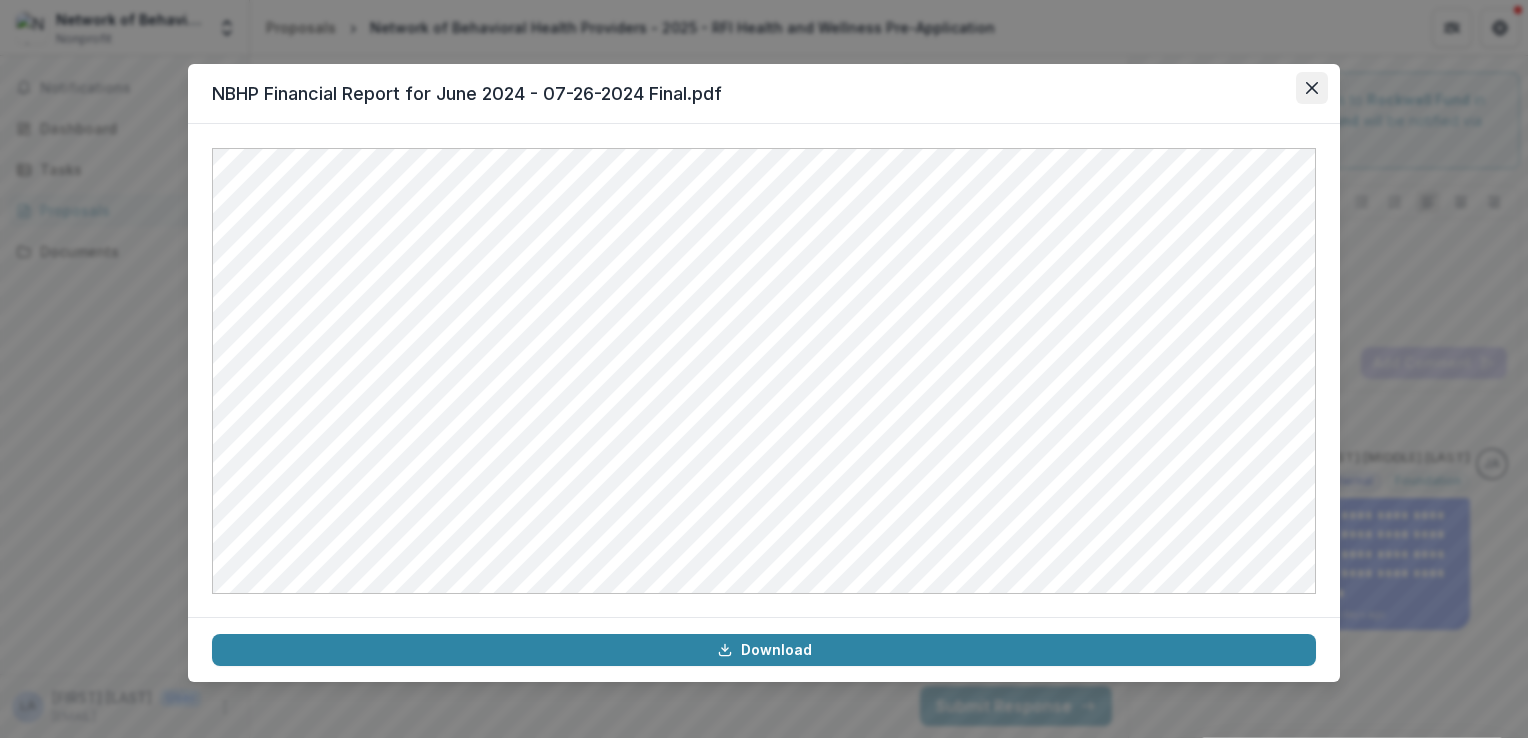 click 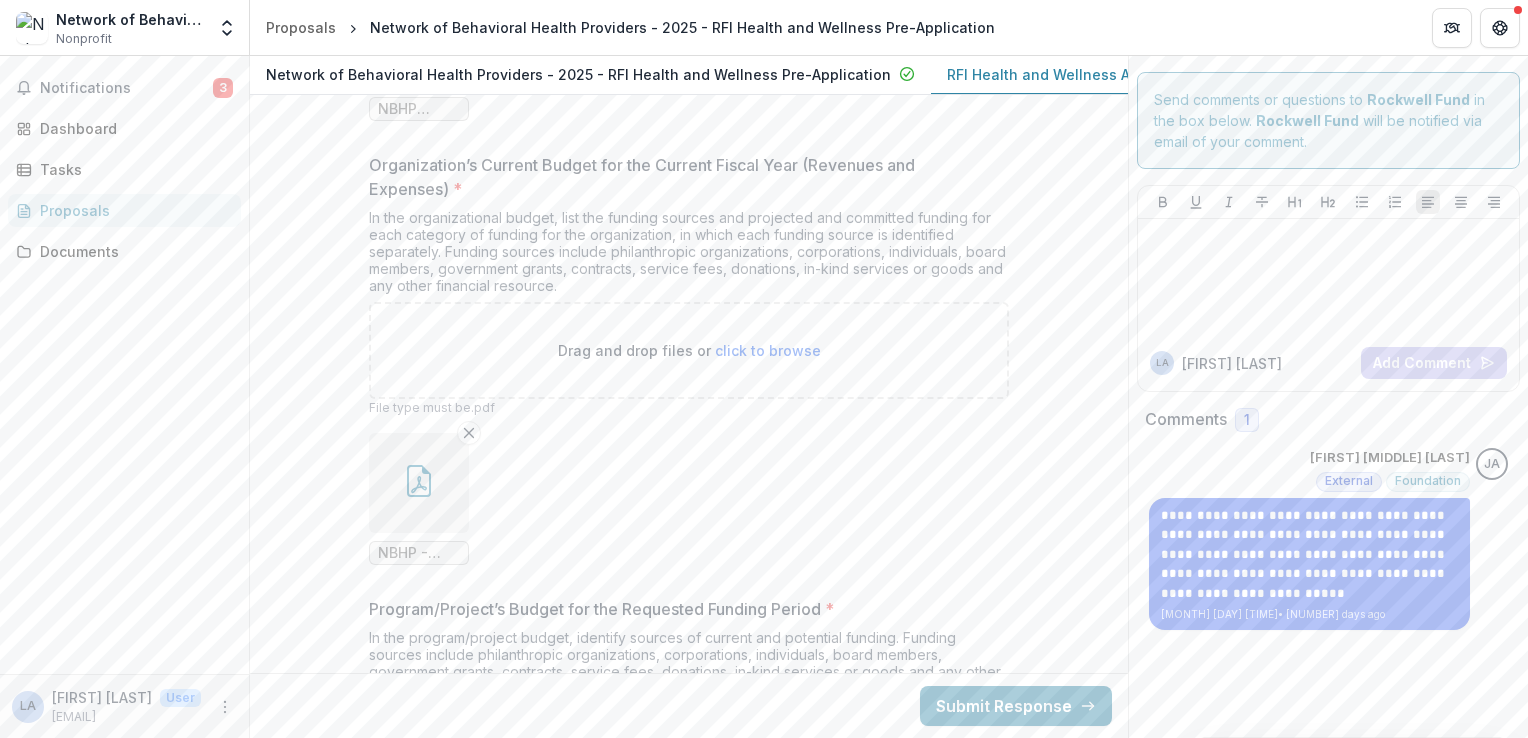scroll, scrollTop: 18204, scrollLeft: 0, axis: vertical 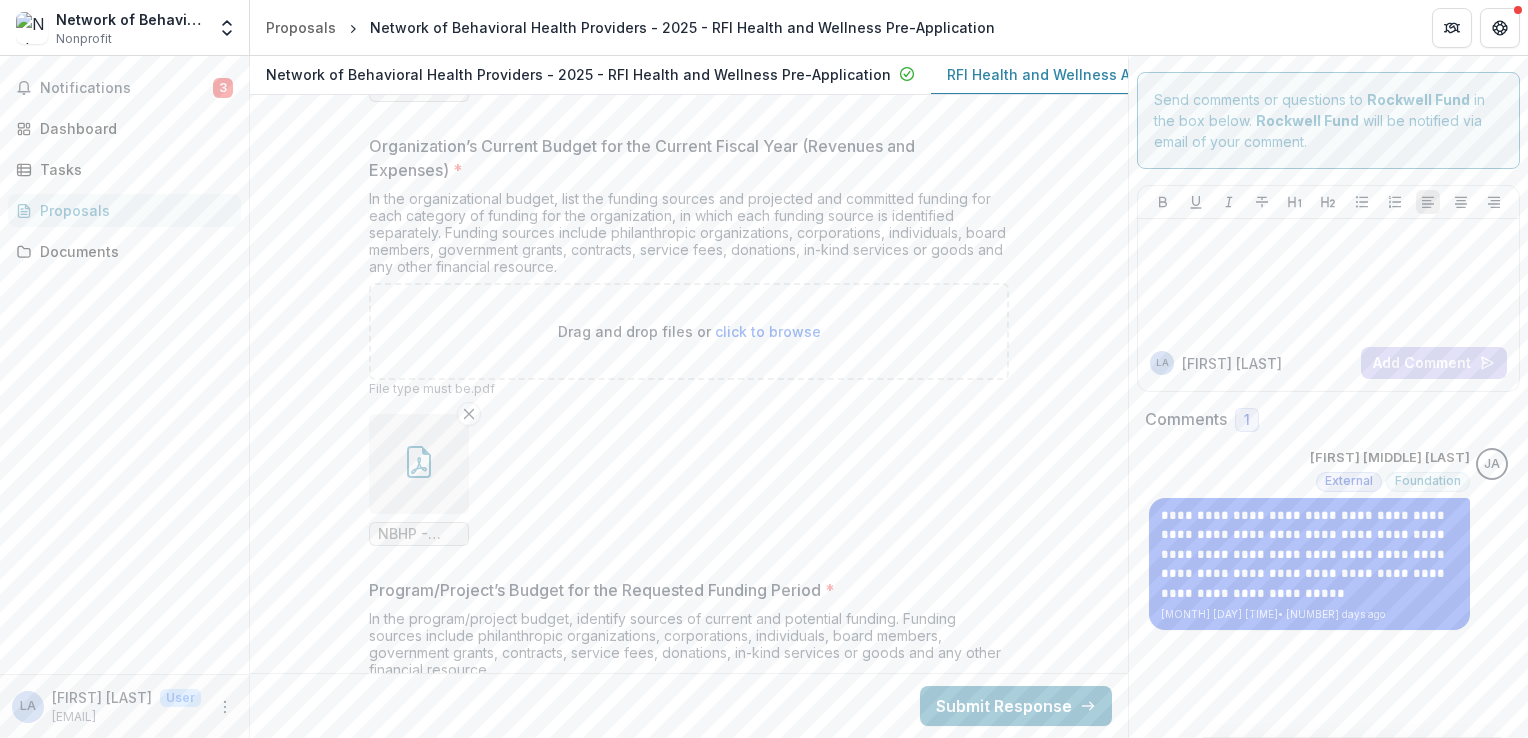 drag, startPoint x: 463, startPoint y: 373, endPoint x: 616, endPoint y: 370, distance: 153.0294 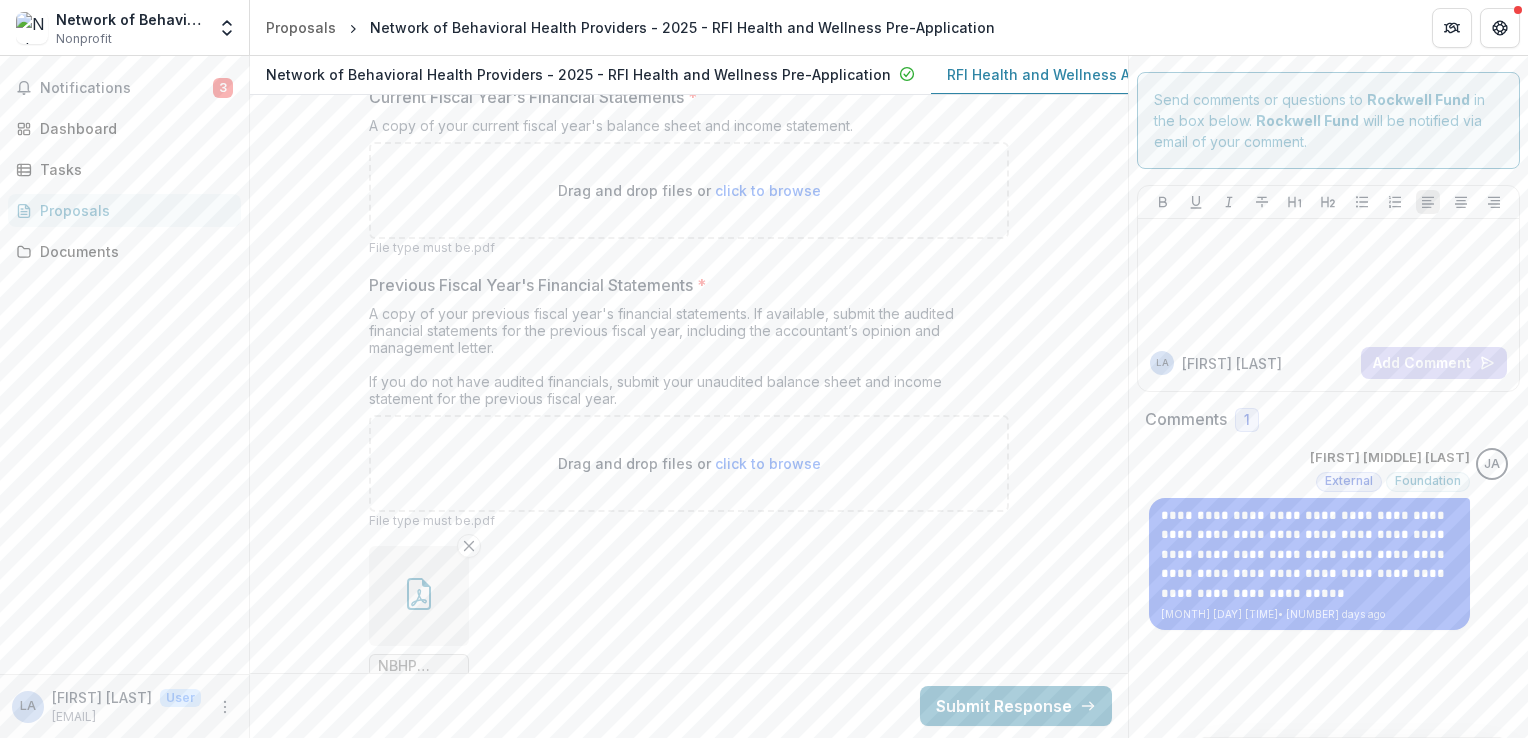 scroll, scrollTop: 17592, scrollLeft: 0, axis: vertical 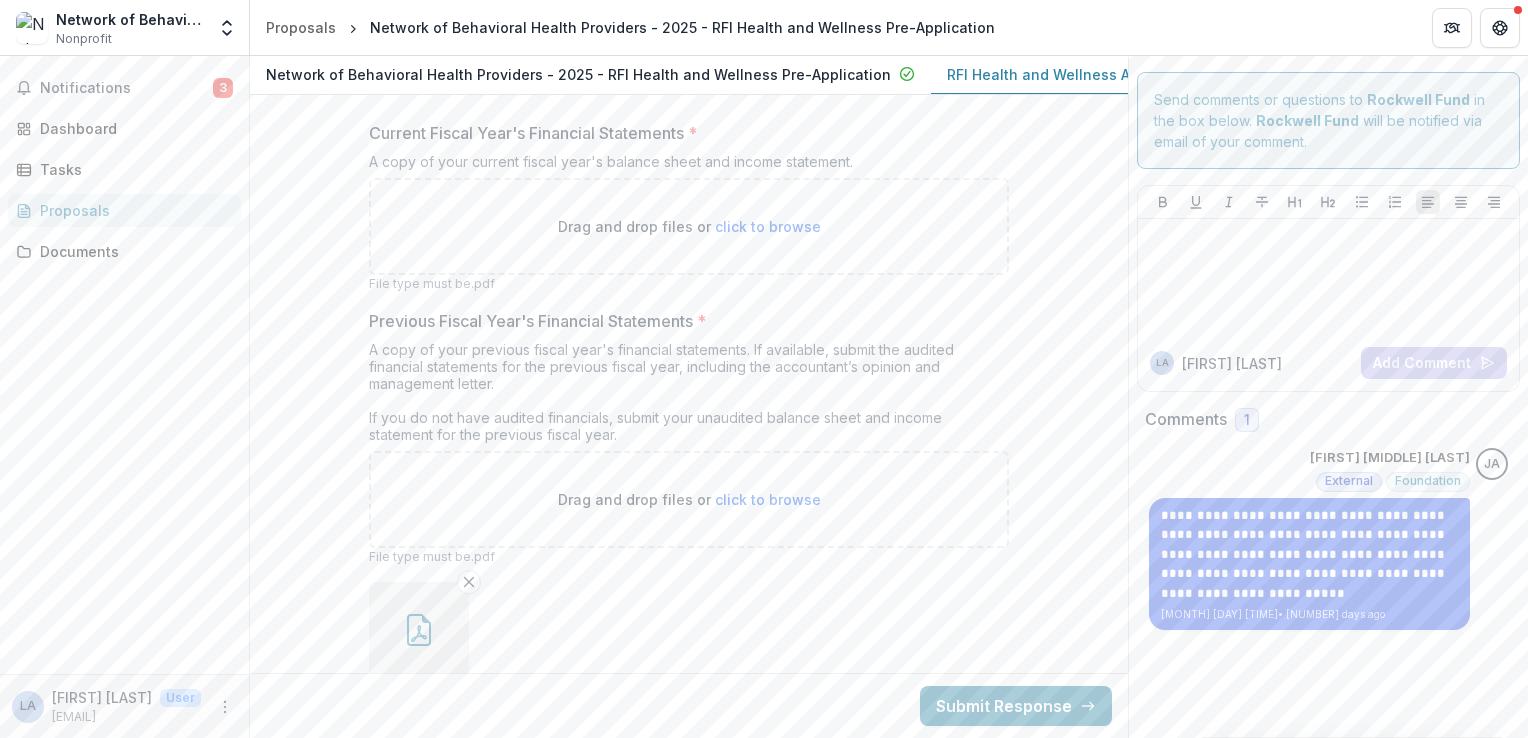 click on "NBHP Financial Report for June 2024 - 07-26-2024 Final.pdf" at bounding box center (419, 702) 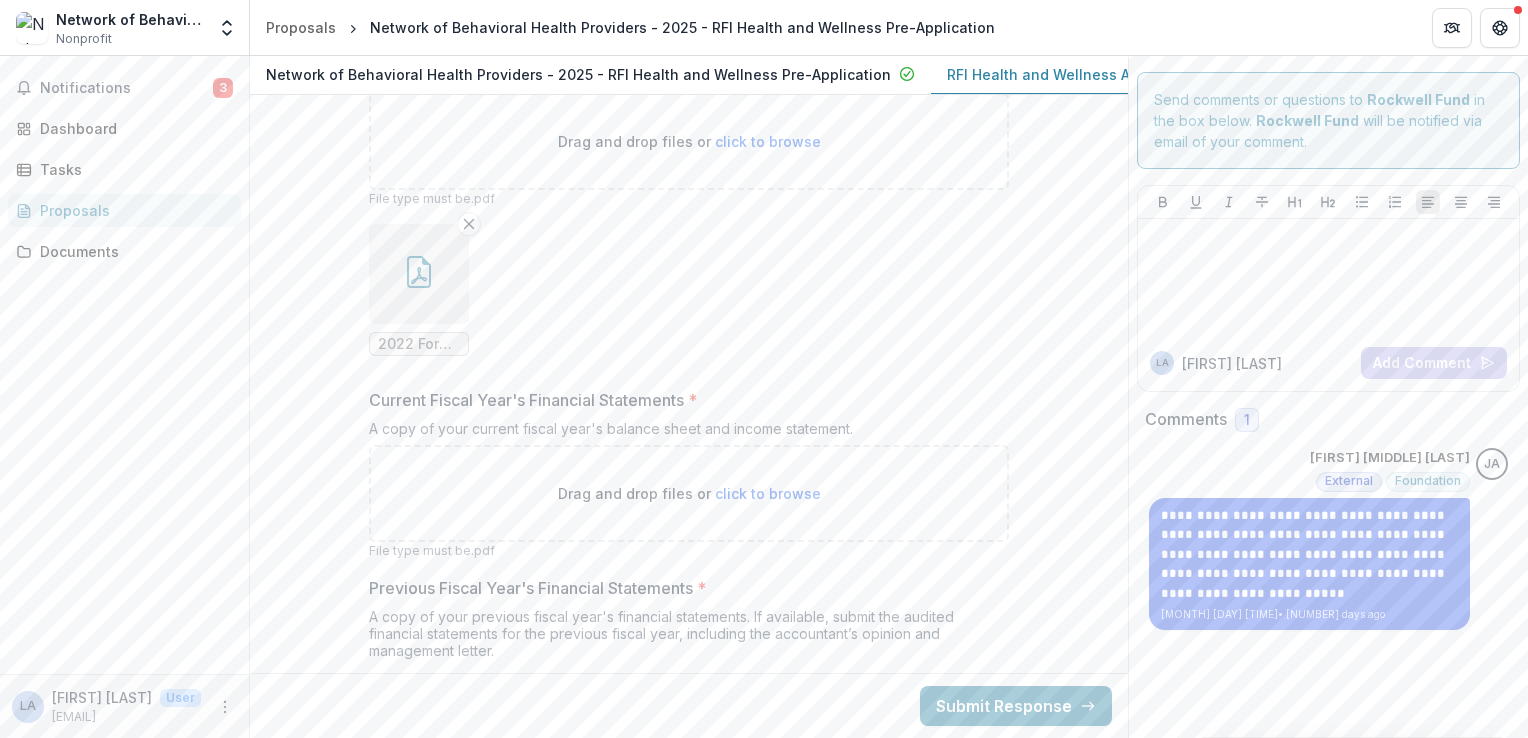 scroll, scrollTop: 17458, scrollLeft: 0, axis: vertical 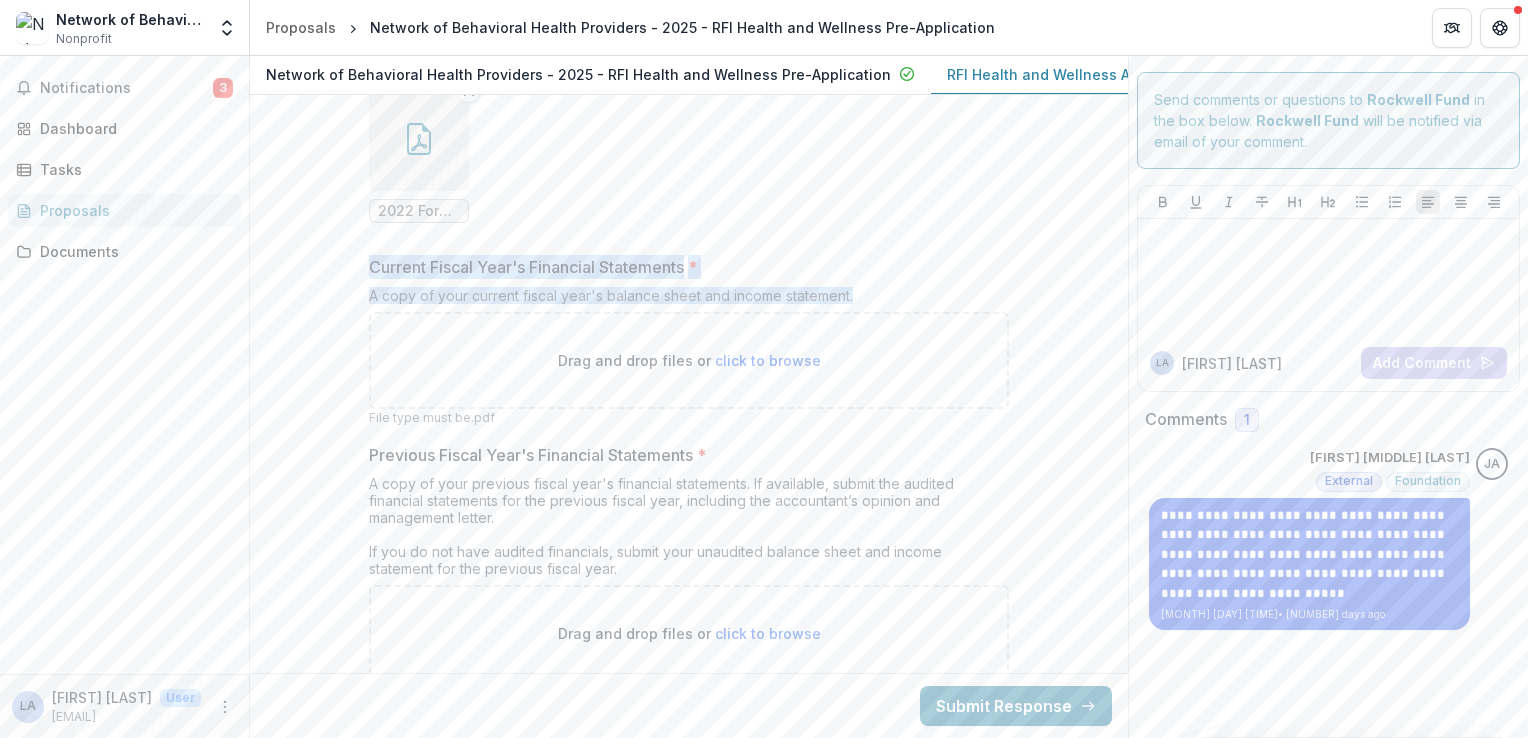 drag, startPoint x: 364, startPoint y: 228, endPoint x: 889, endPoint y: 265, distance: 526.3022 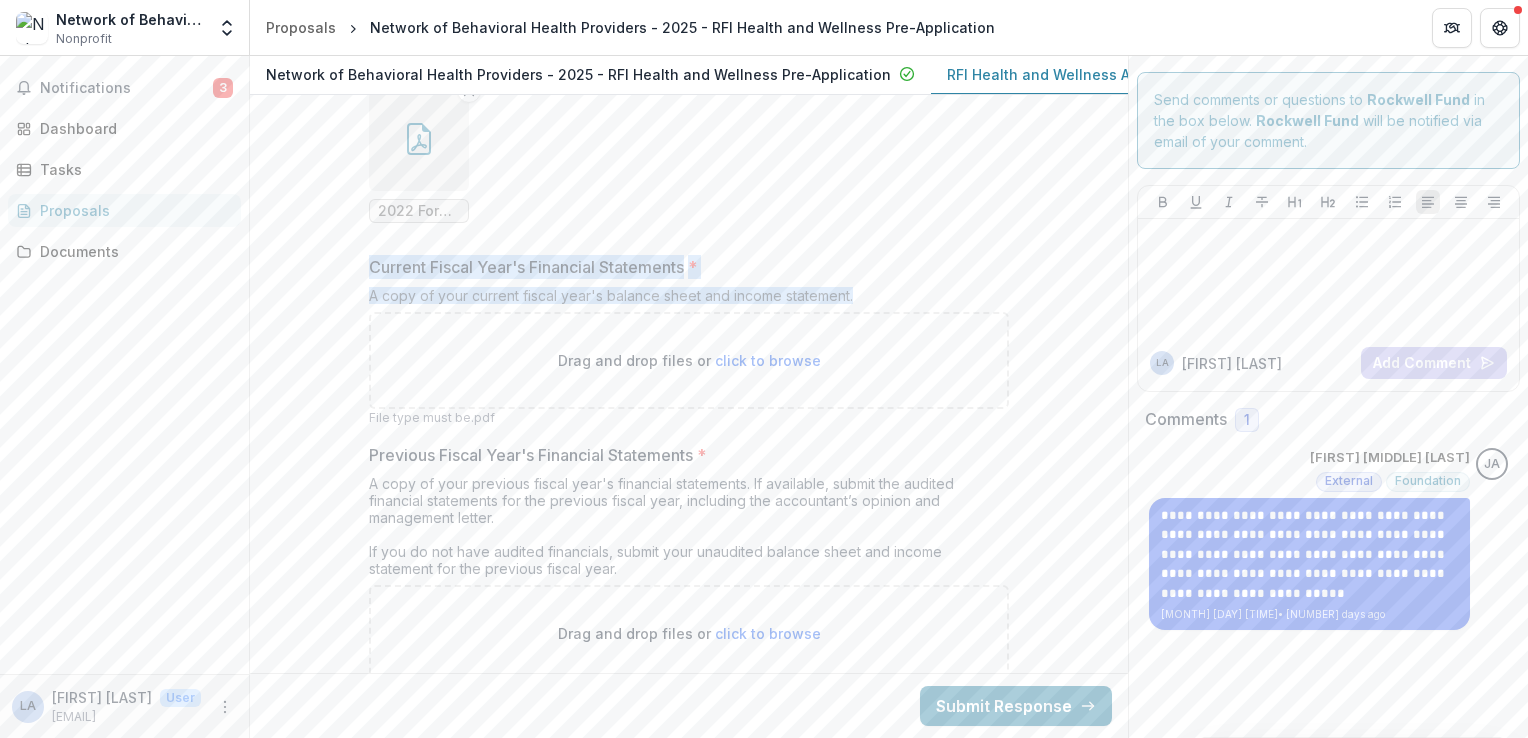 copy on "Current Fiscal Year's Financial Statements * A copy of your current fiscal year's balance sheet and income statement." 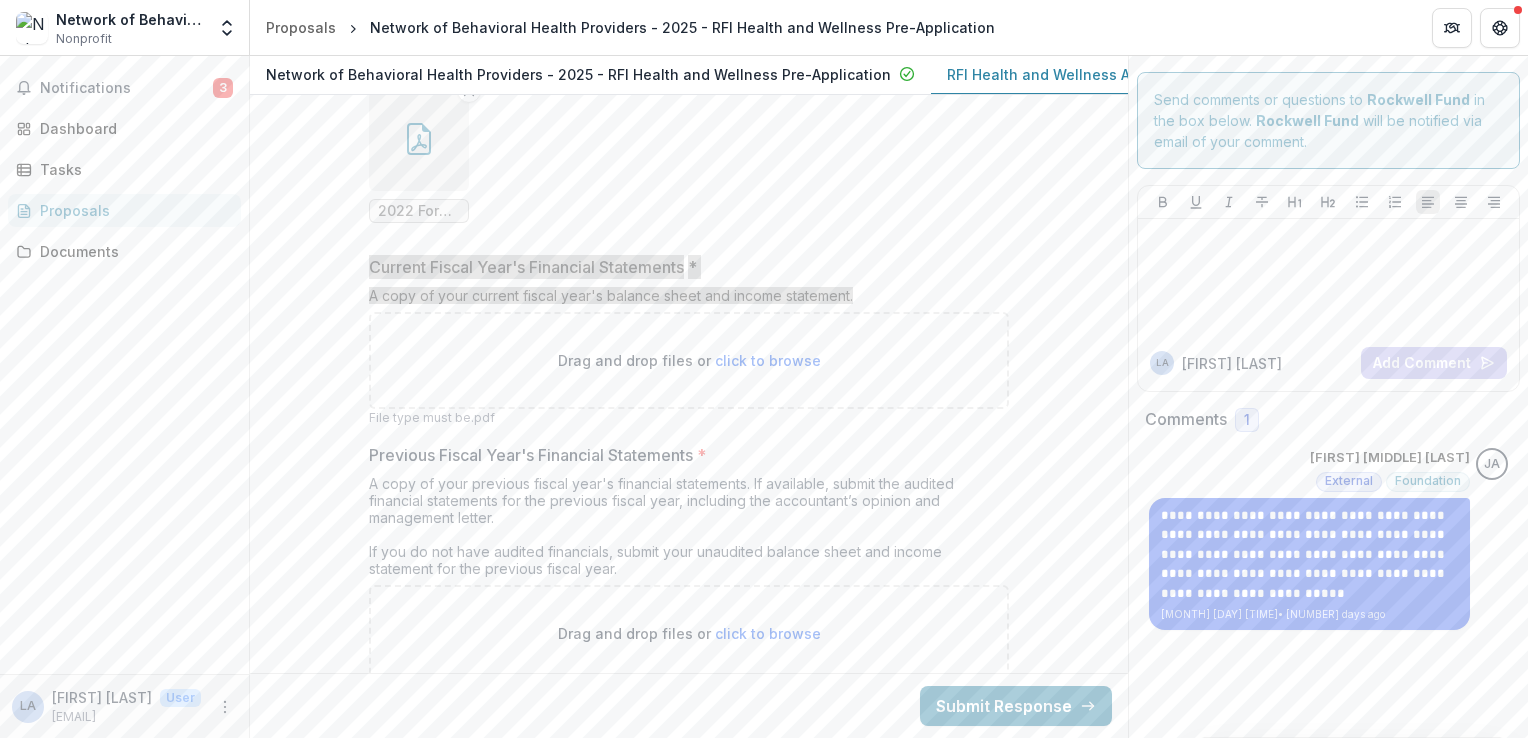 scroll, scrollTop: 17725, scrollLeft: 0, axis: vertical 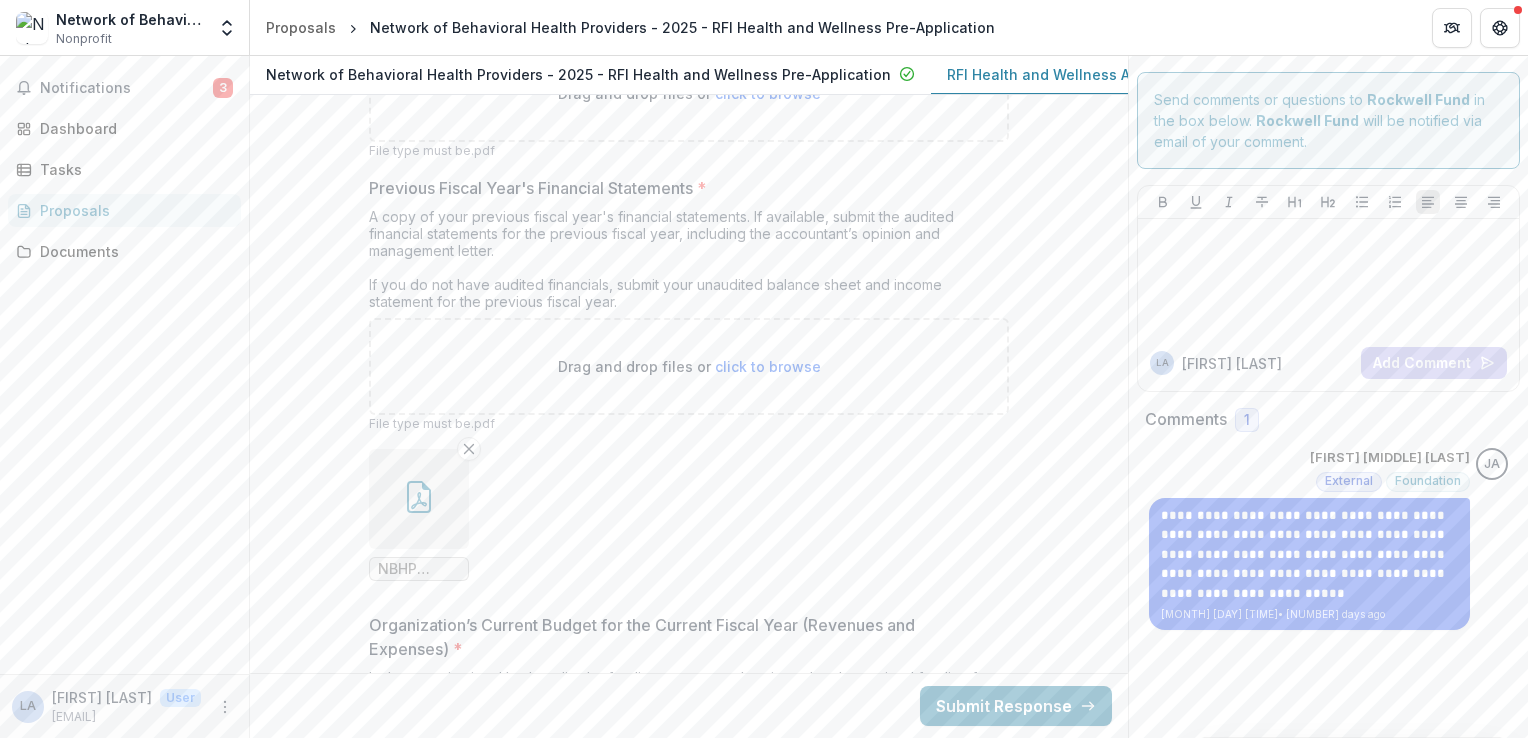 click on "NBHP Financial Report for June 2024 - 07-26-2024 Final.pdf" at bounding box center [419, 569] 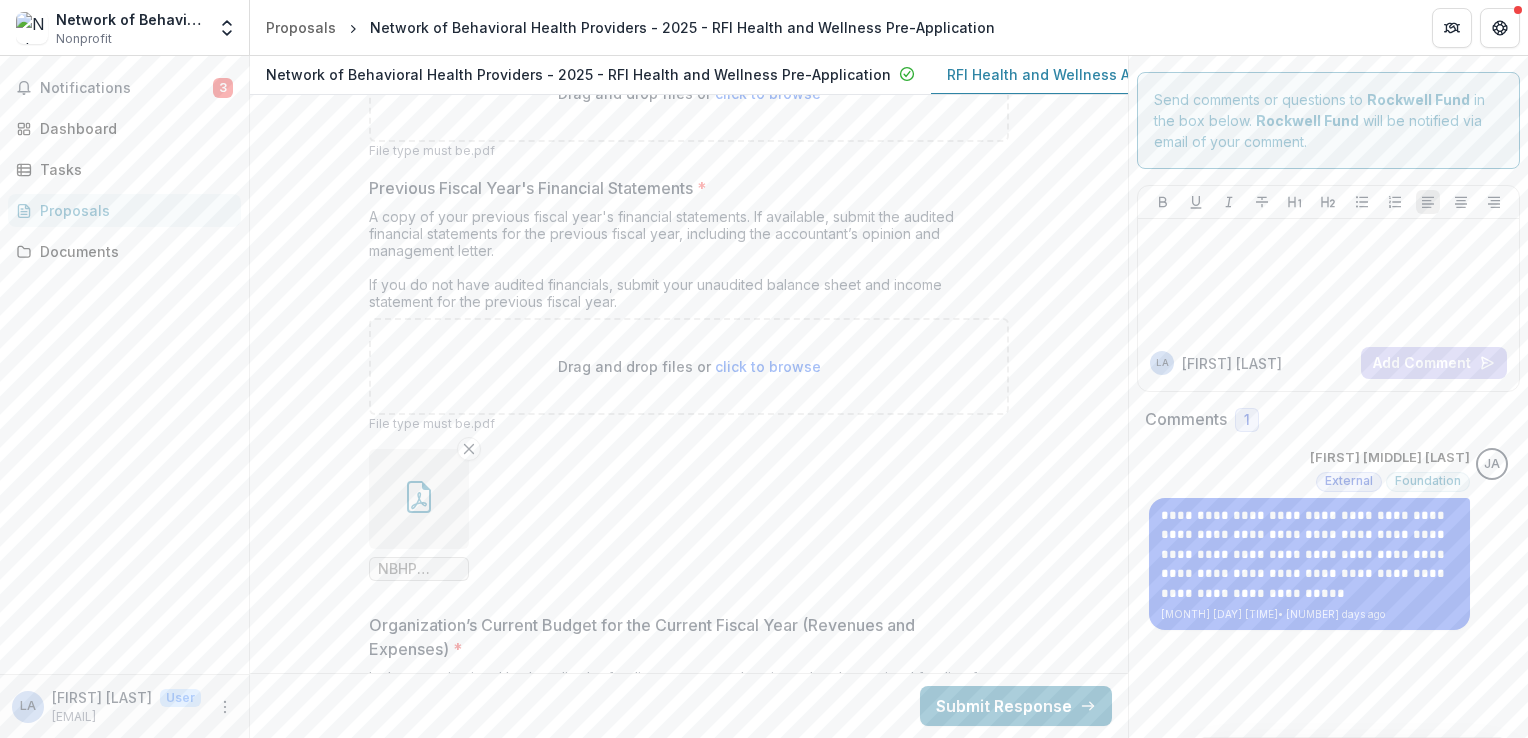 click 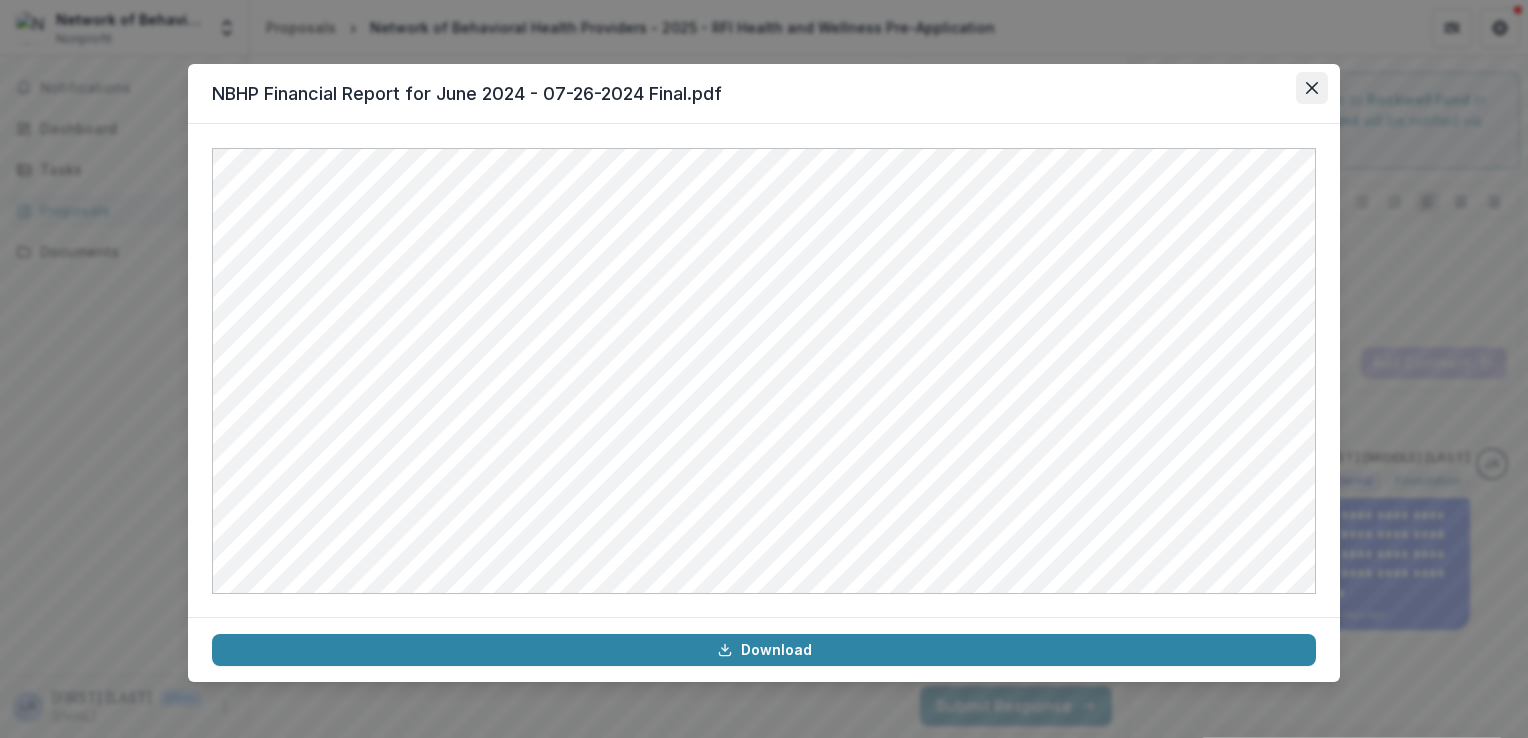 click at bounding box center [1312, 88] 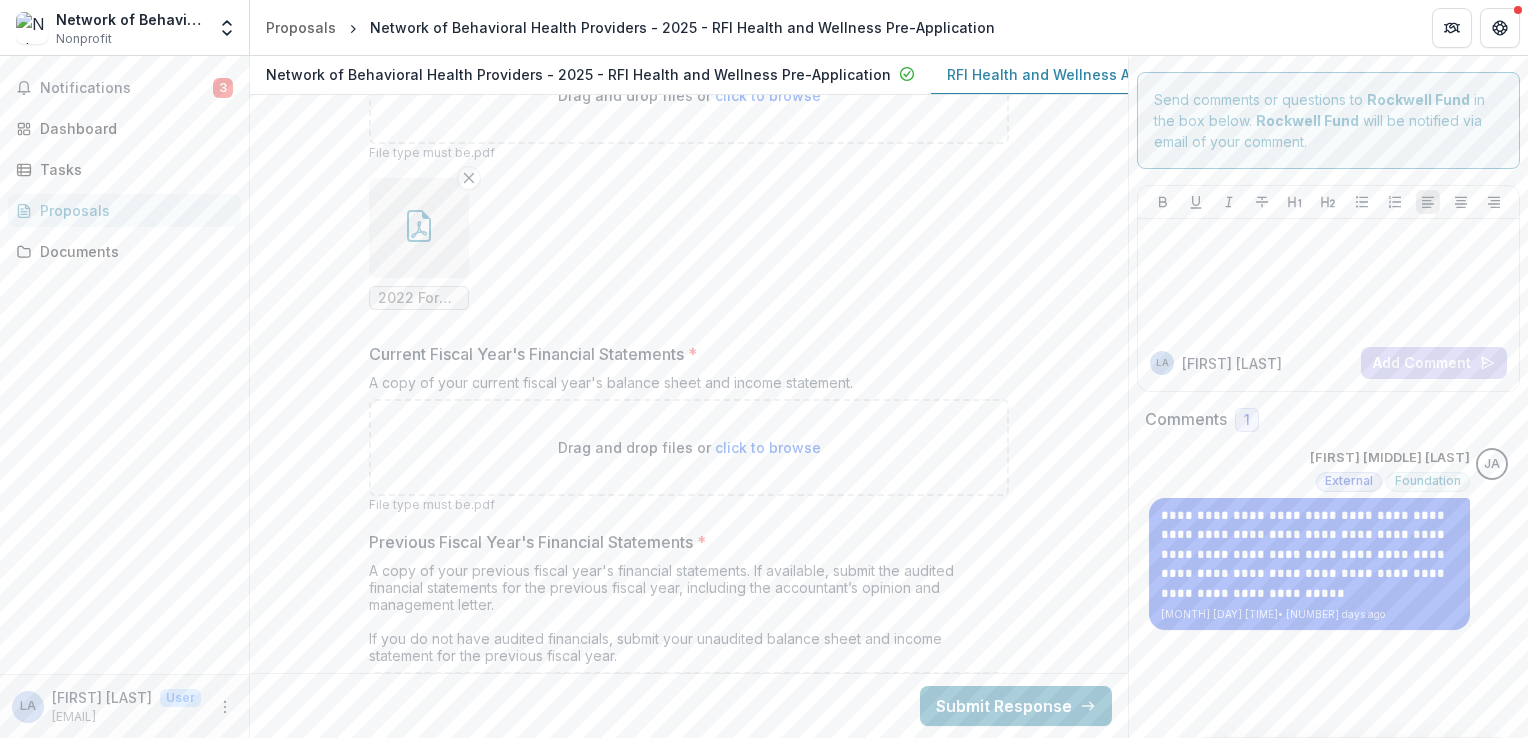 scroll, scrollTop: 17325, scrollLeft: 0, axis: vertical 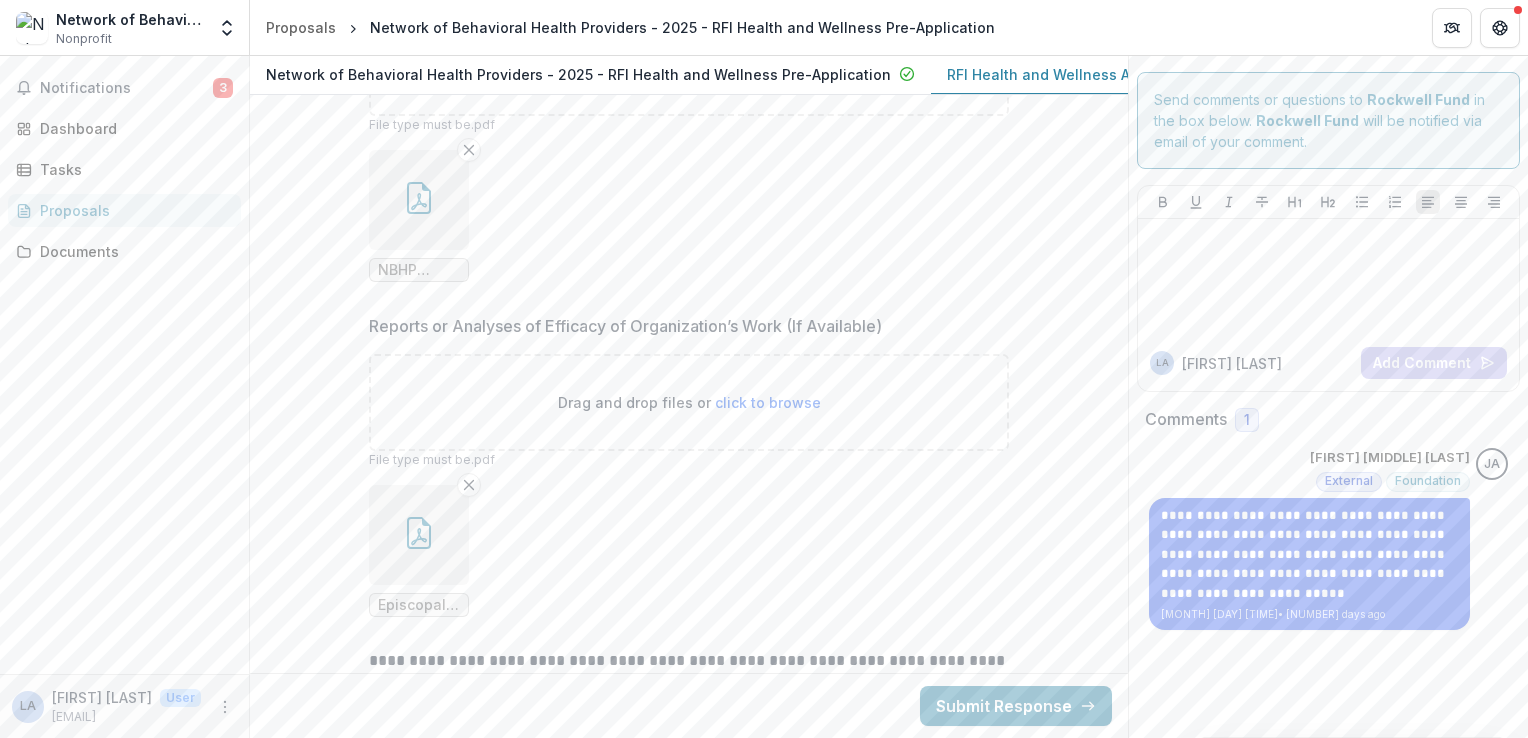click on "NBHP Board Position Attrition Grid_7-[YEAR].pdf" at bounding box center [419, 270] 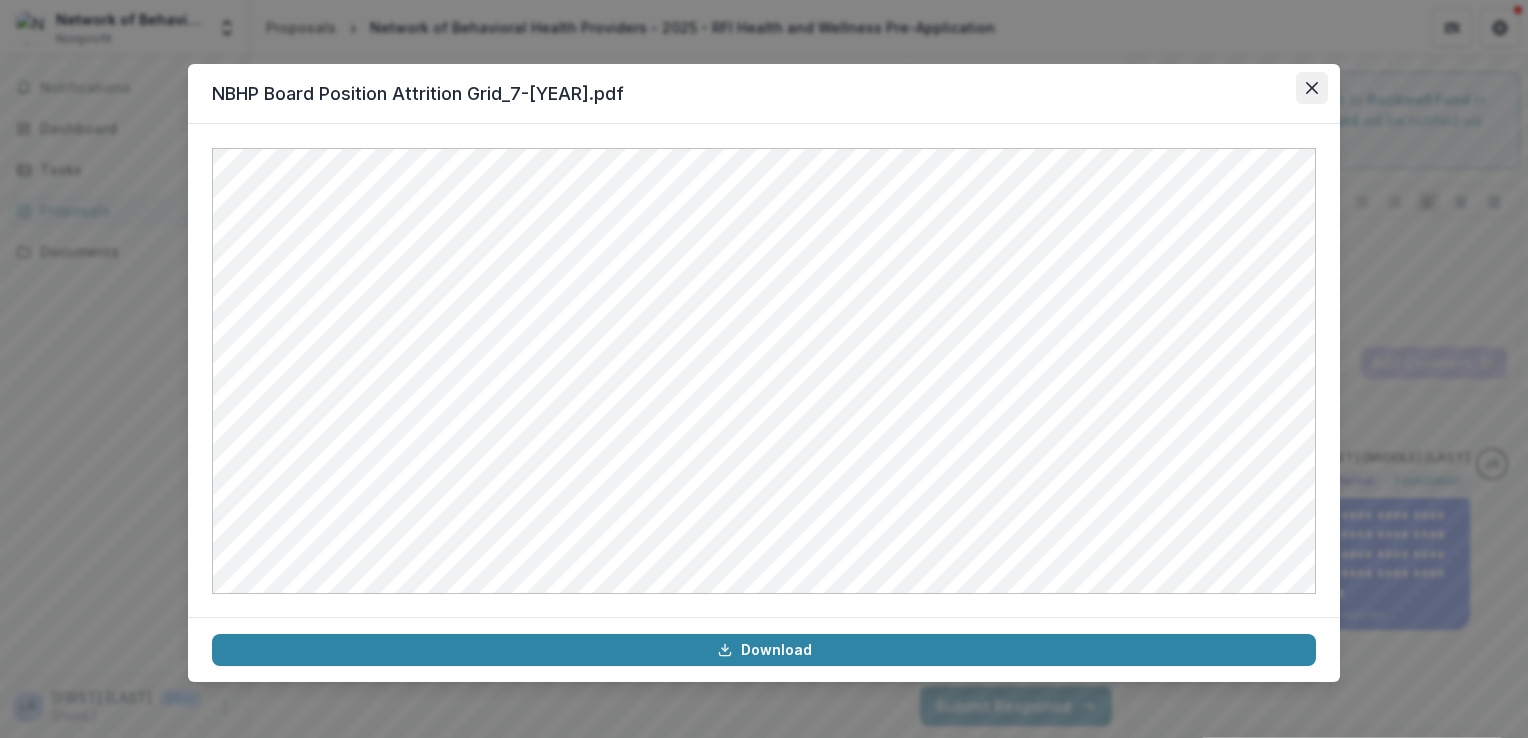 click 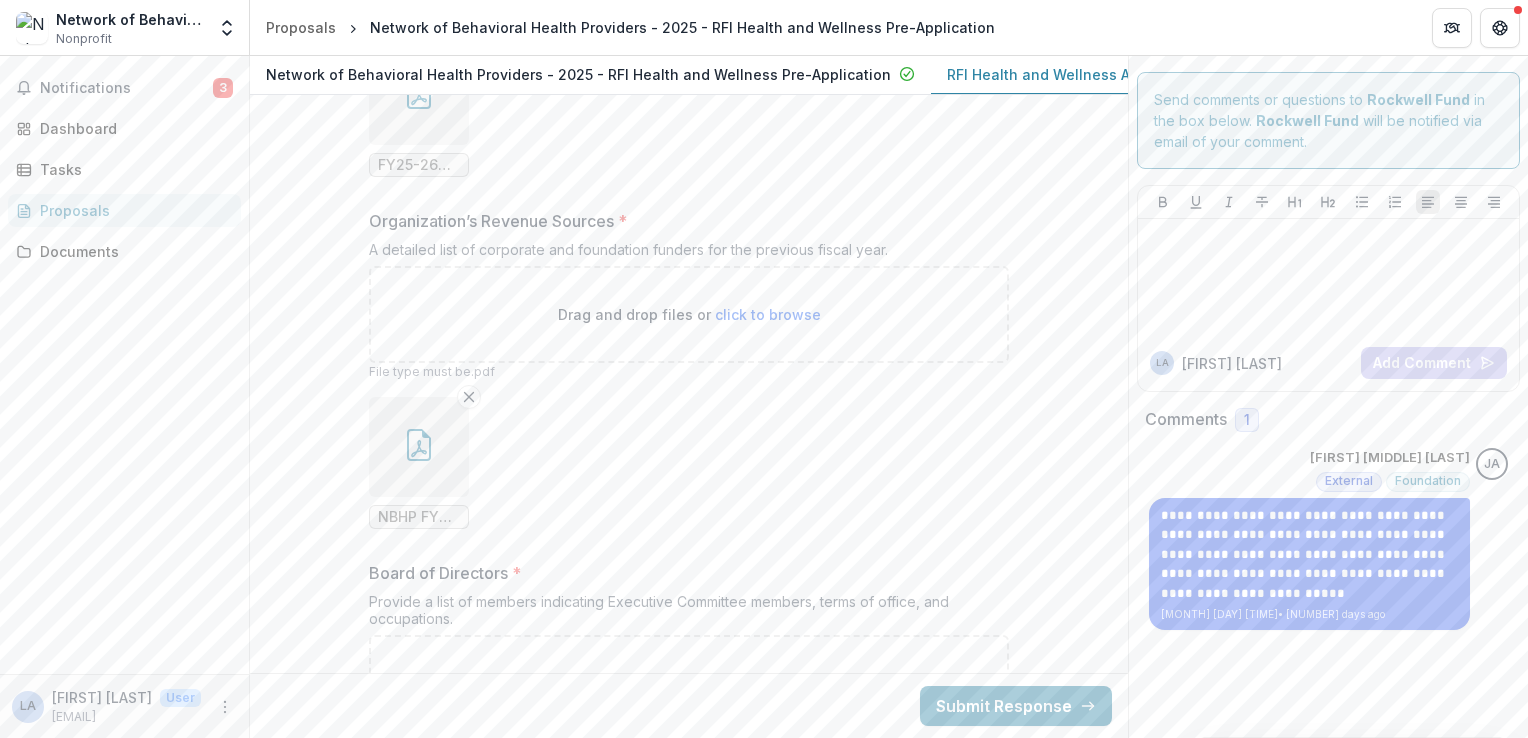 scroll, scrollTop: 19089, scrollLeft: 0, axis: vertical 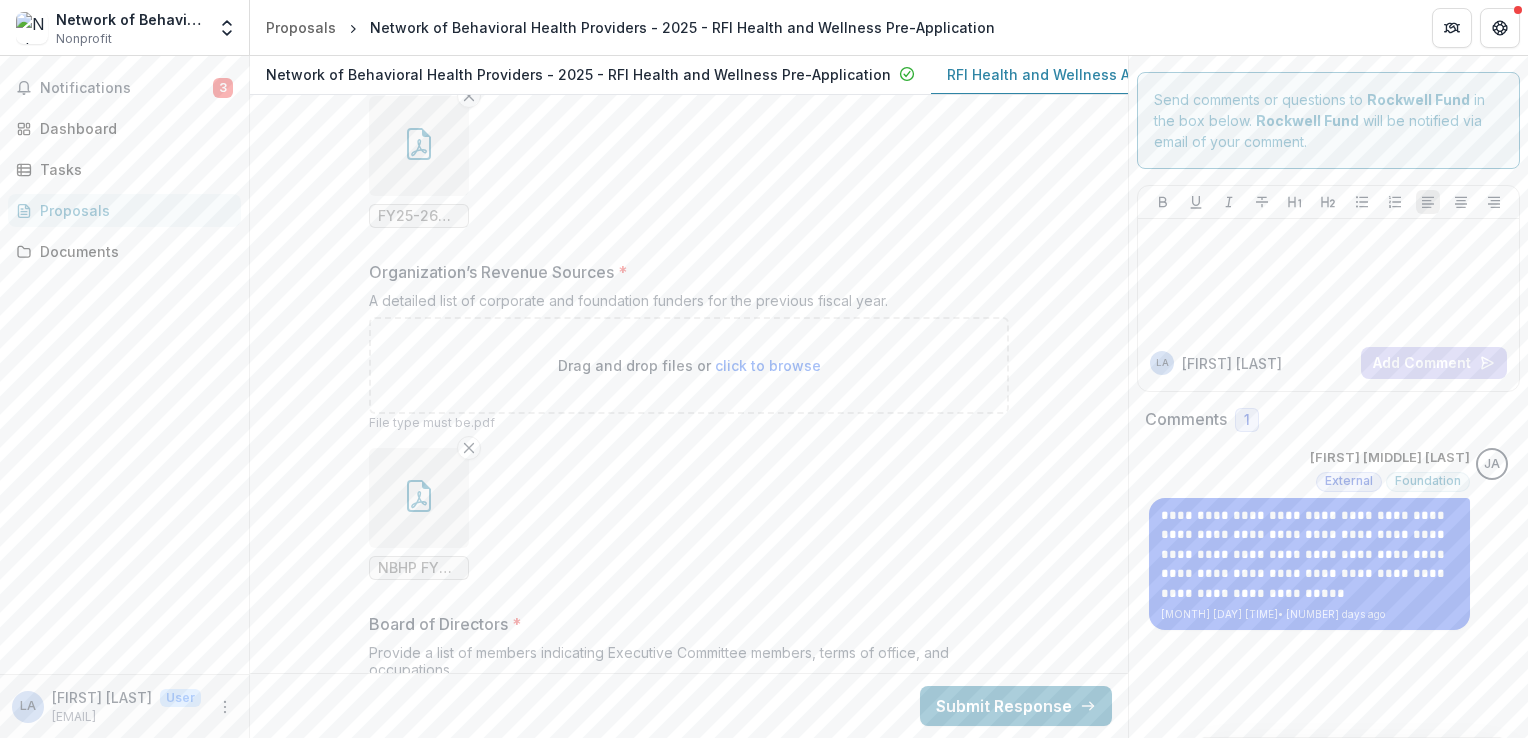 click at bounding box center [419, 498] 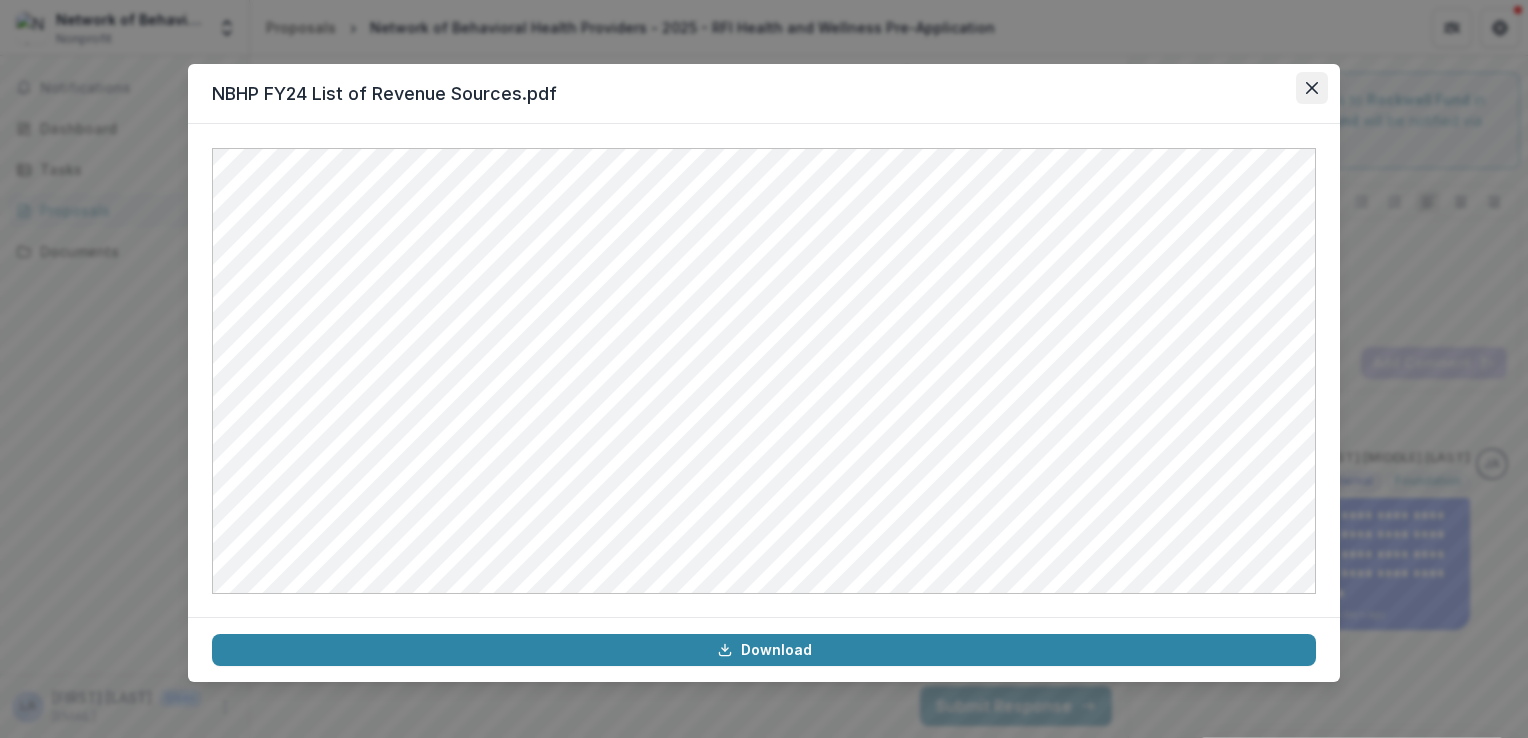 click at bounding box center (1312, 88) 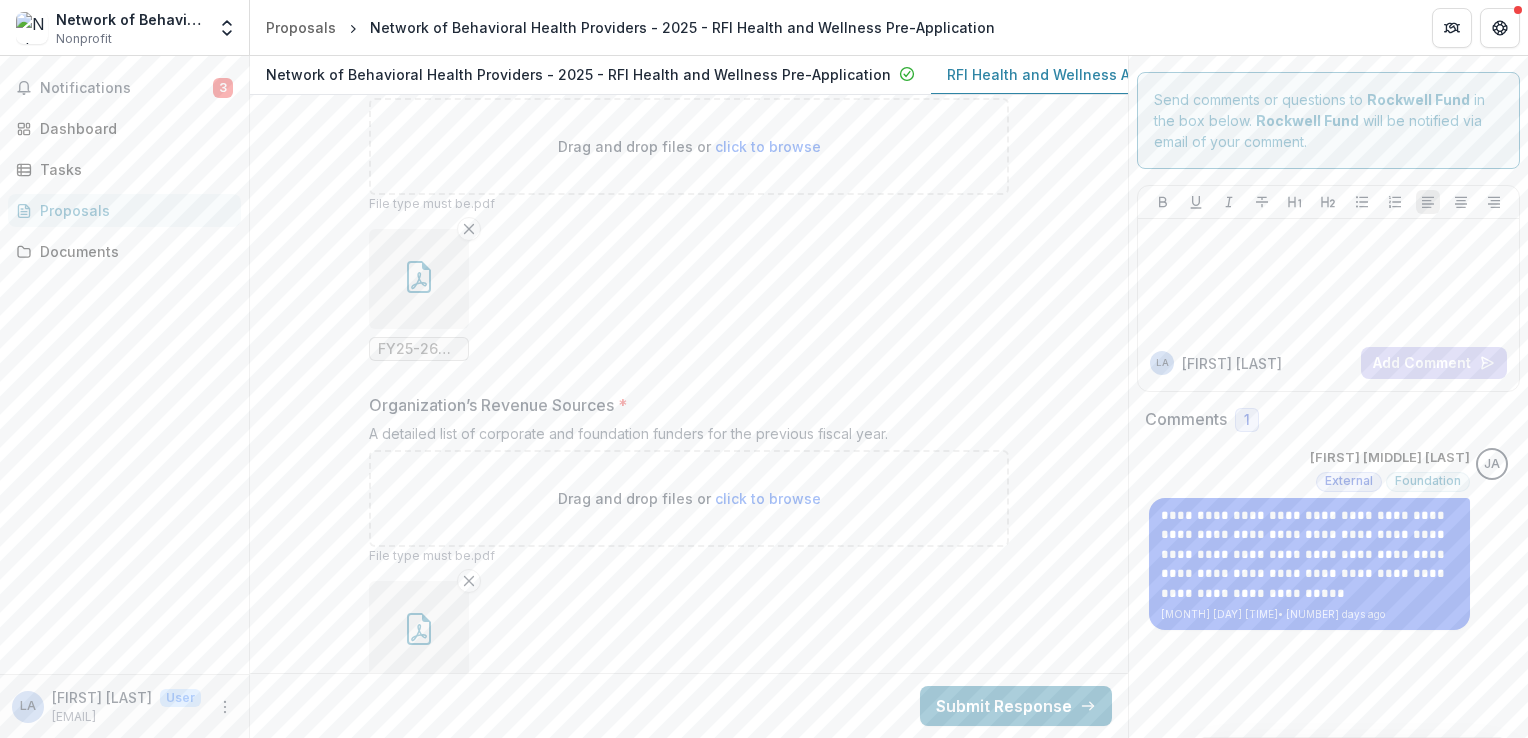 scroll, scrollTop: 18689, scrollLeft: 0, axis: vertical 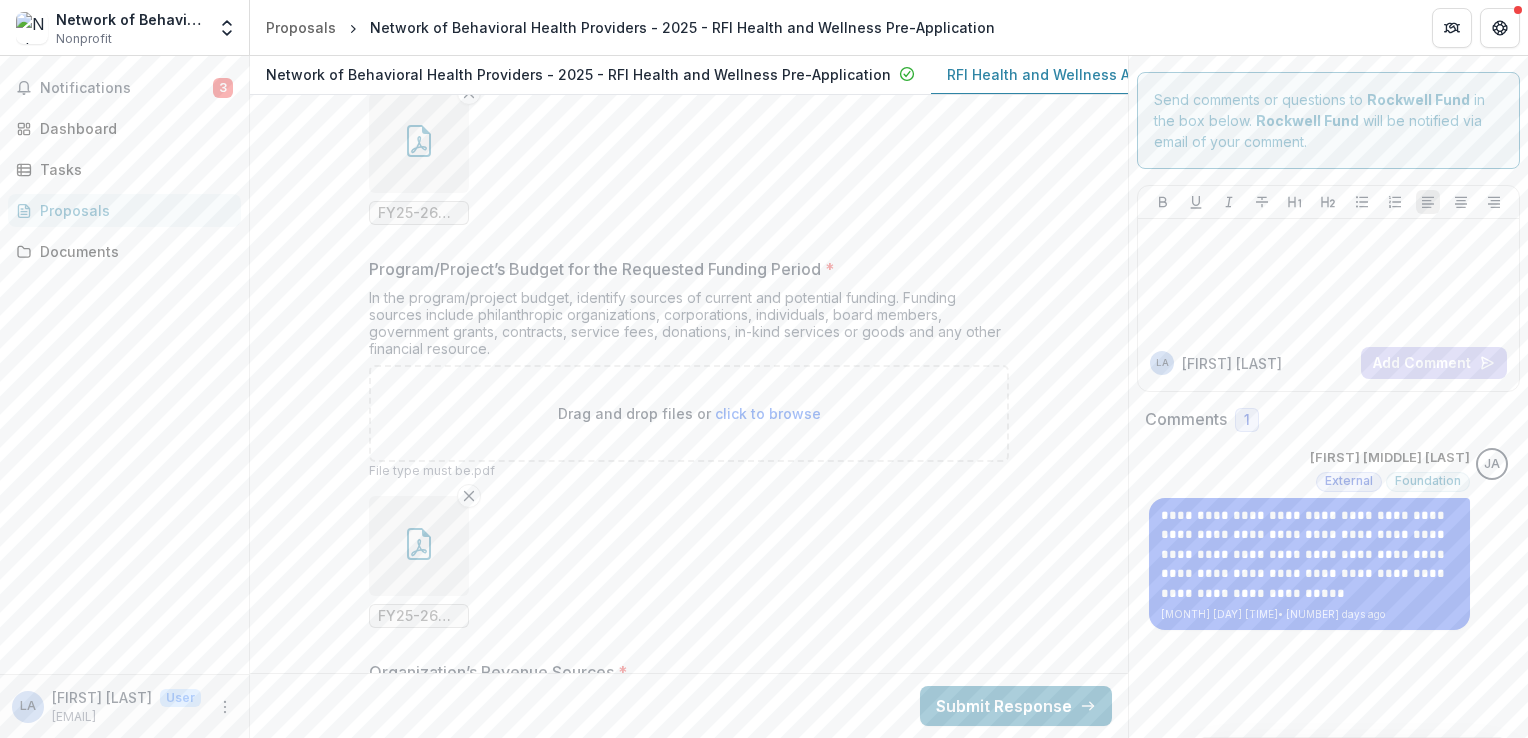 click 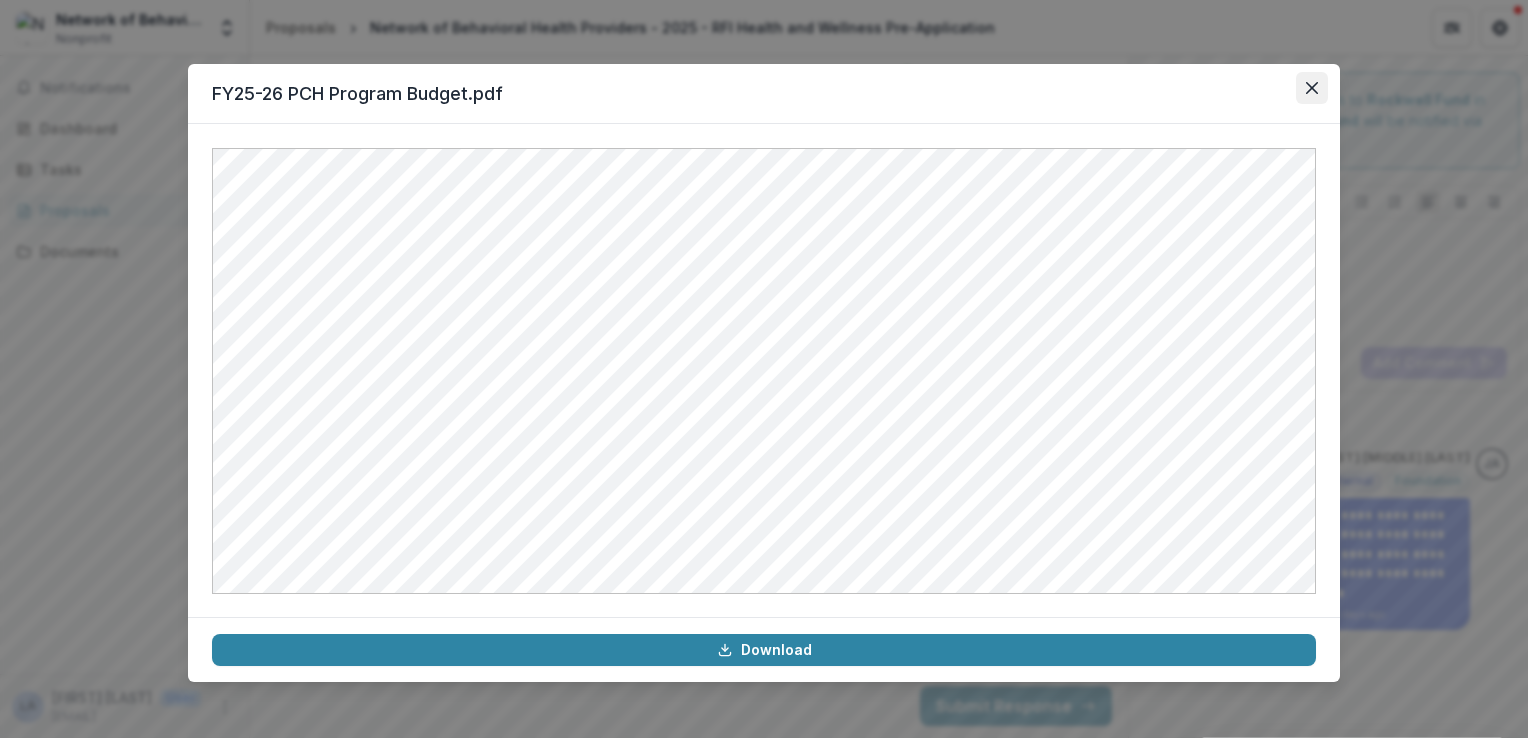click 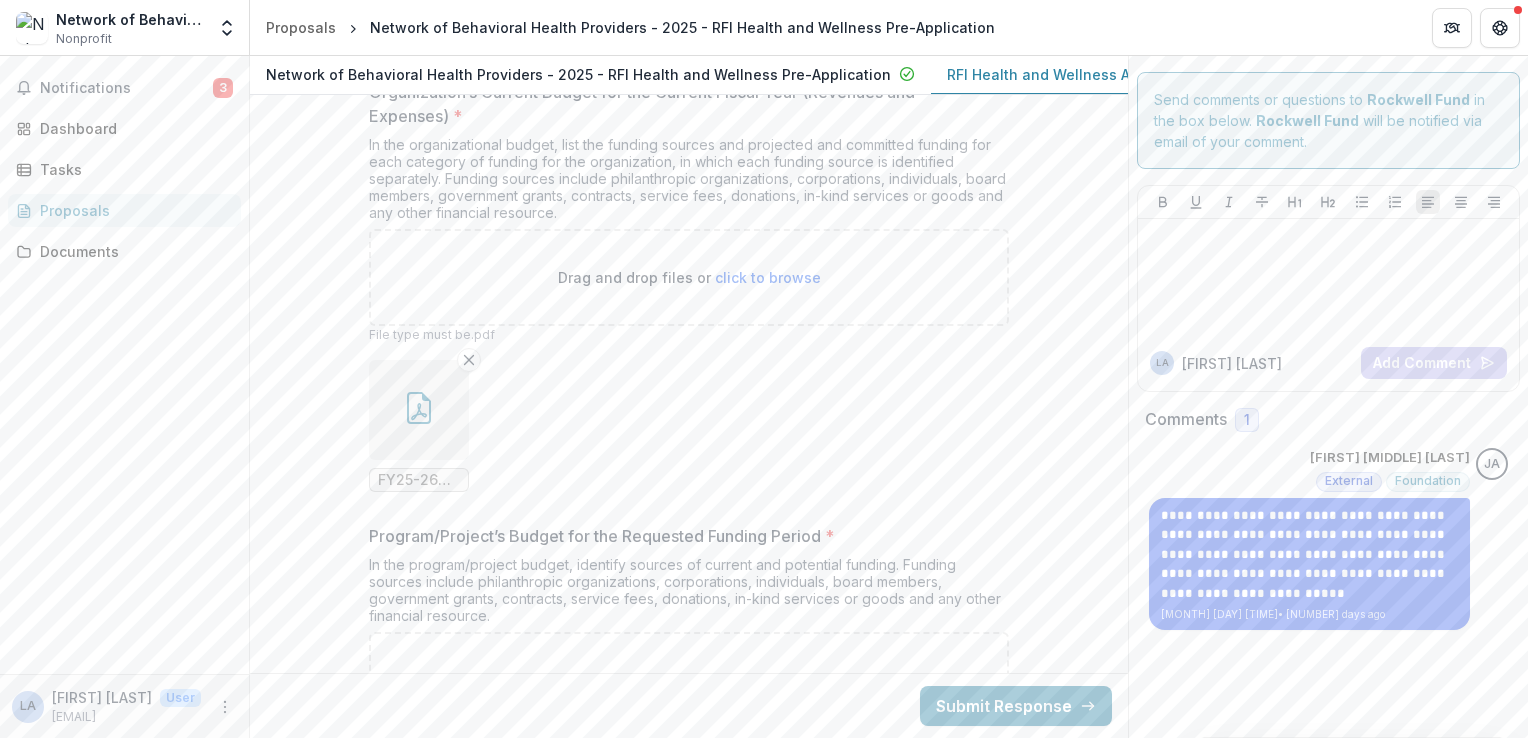 scroll, scrollTop: 18822, scrollLeft: 0, axis: vertical 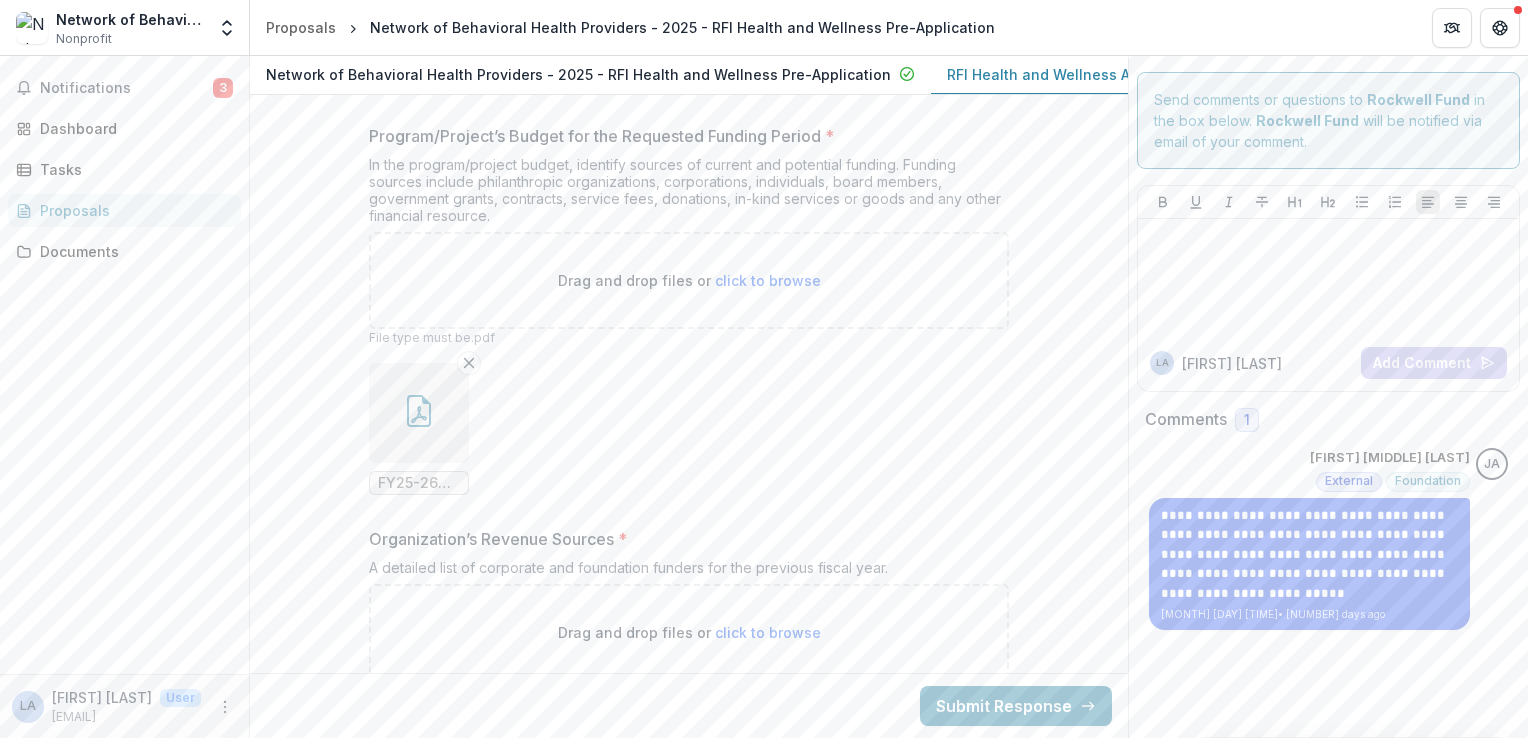 click at bounding box center (419, 413) 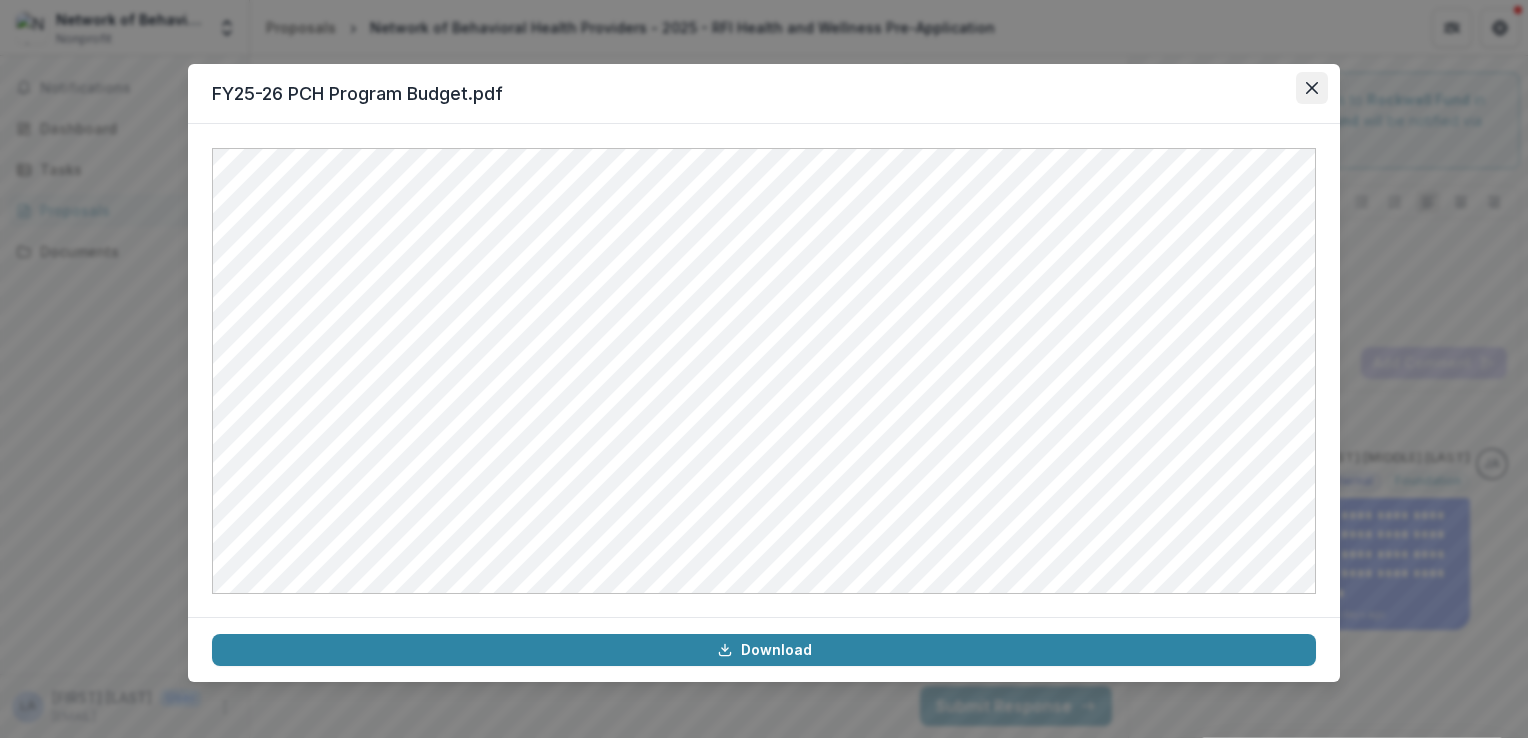 click 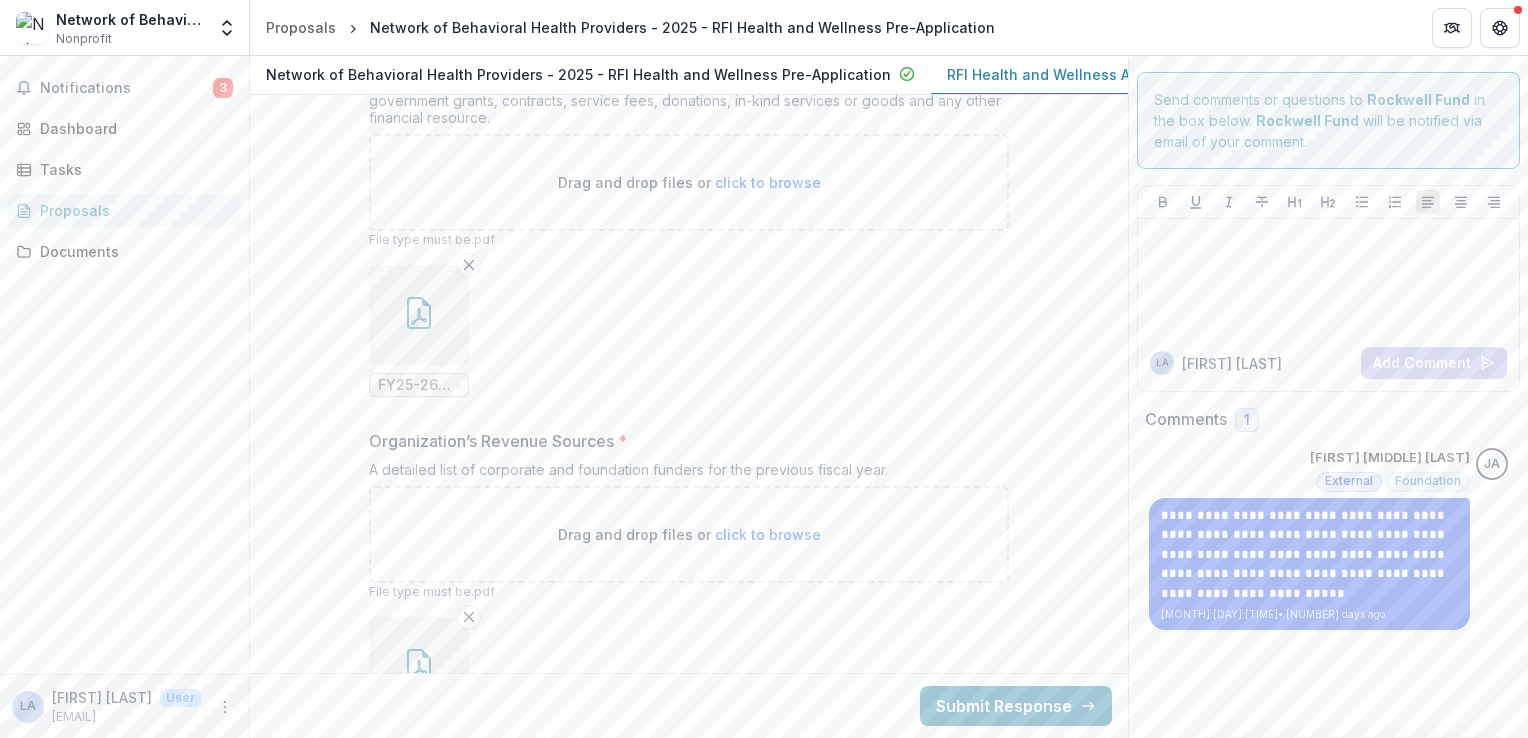 scroll, scrollTop: 18956, scrollLeft: 0, axis: vertical 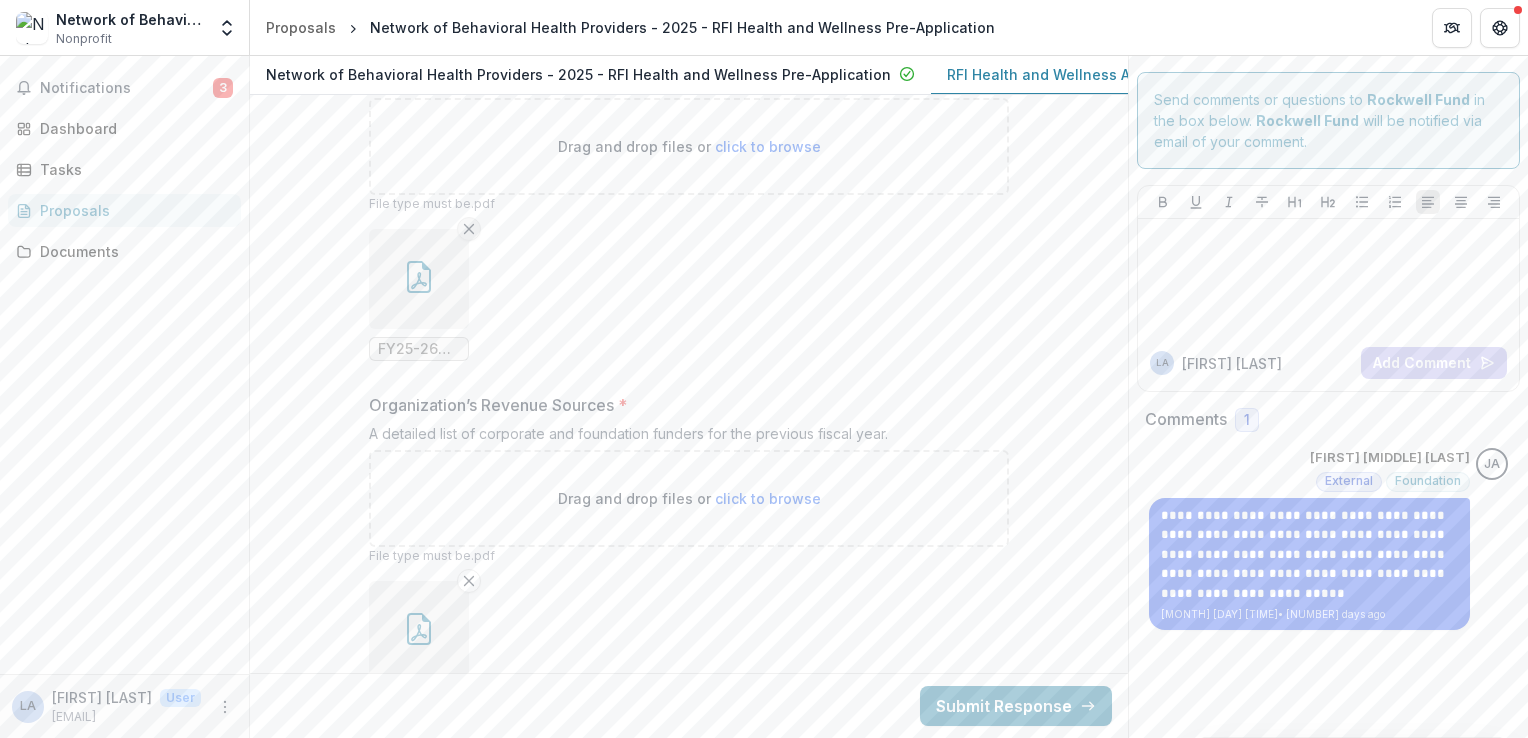 click 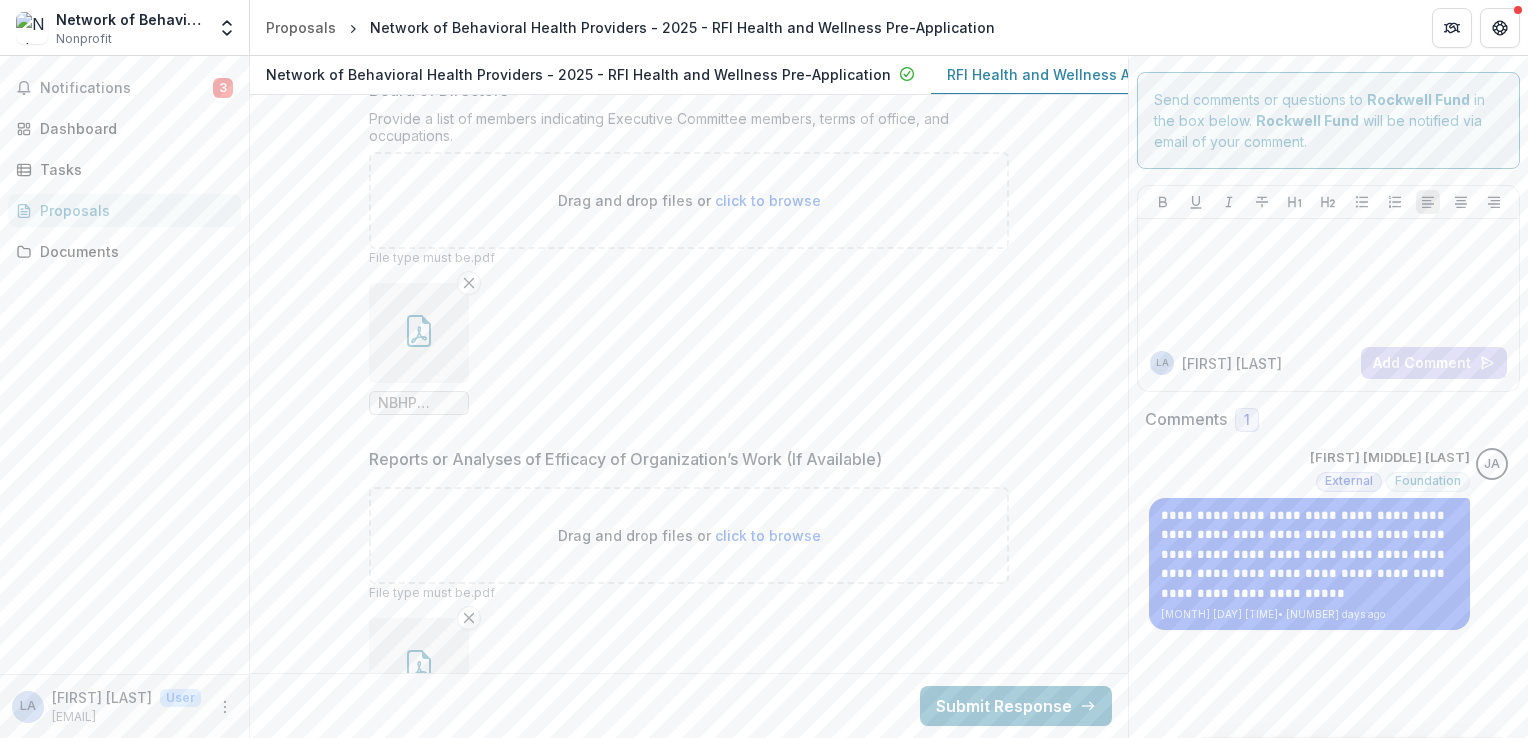 scroll, scrollTop: 19756, scrollLeft: 0, axis: vertical 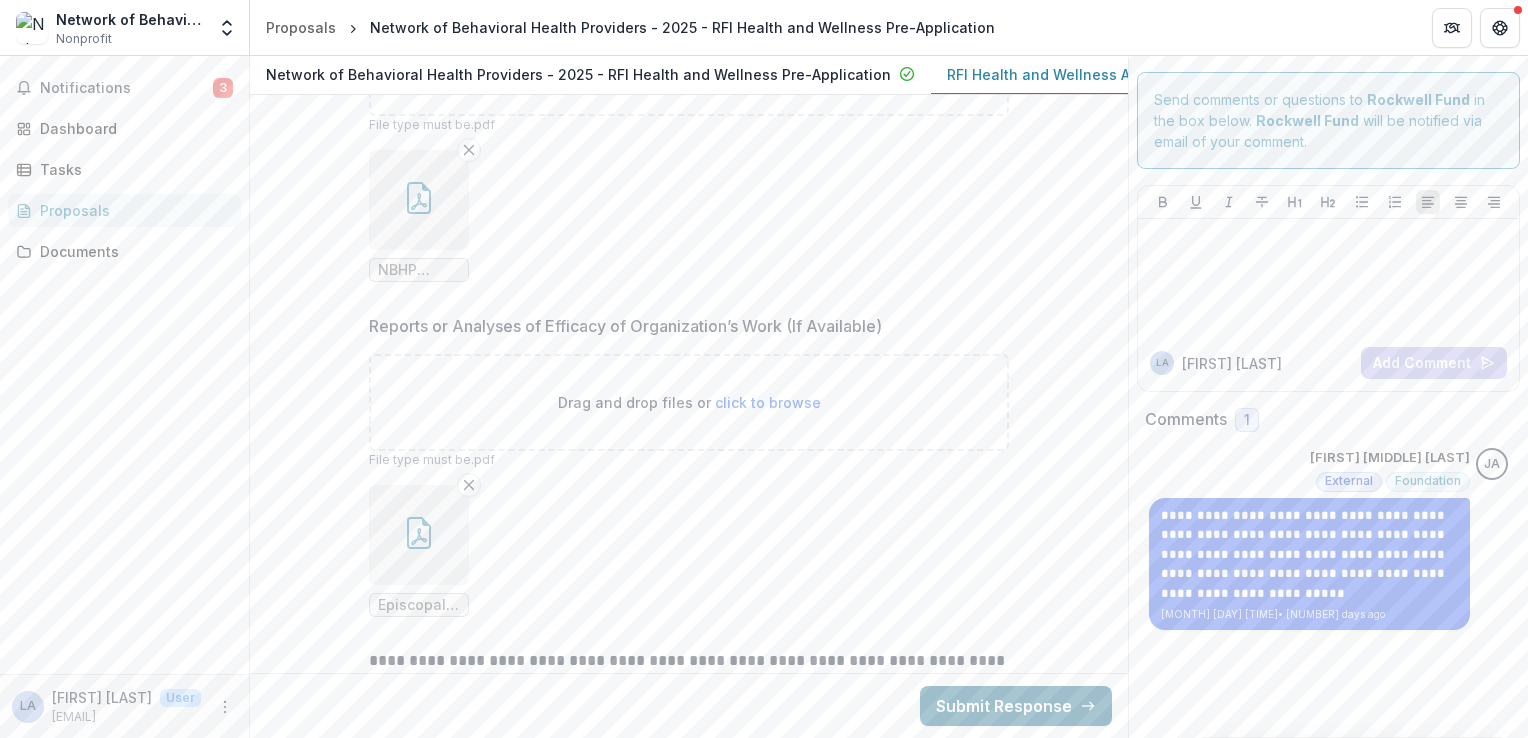 click on "Submit Response" at bounding box center (1016, 706) 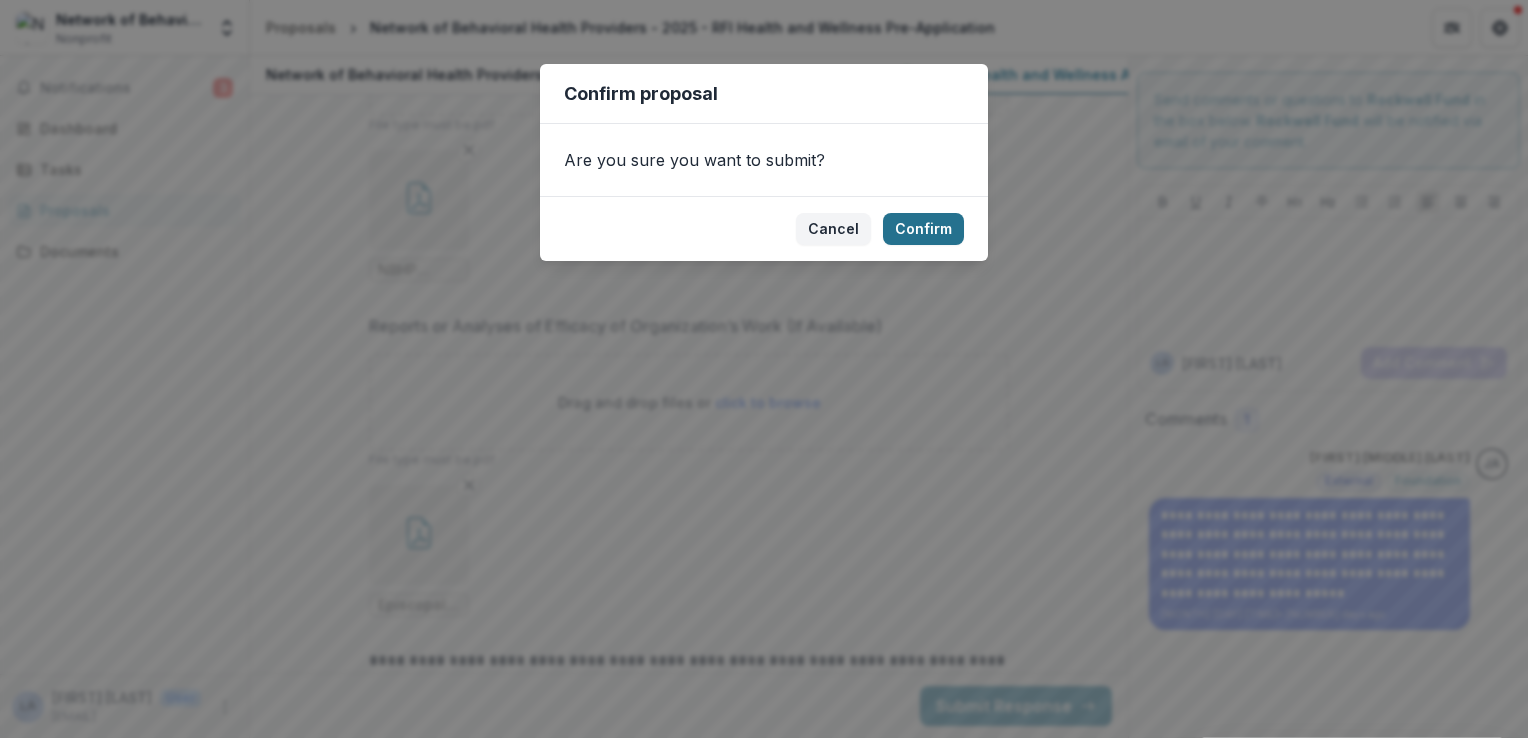 click on "Confirm" at bounding box center [923, 229] 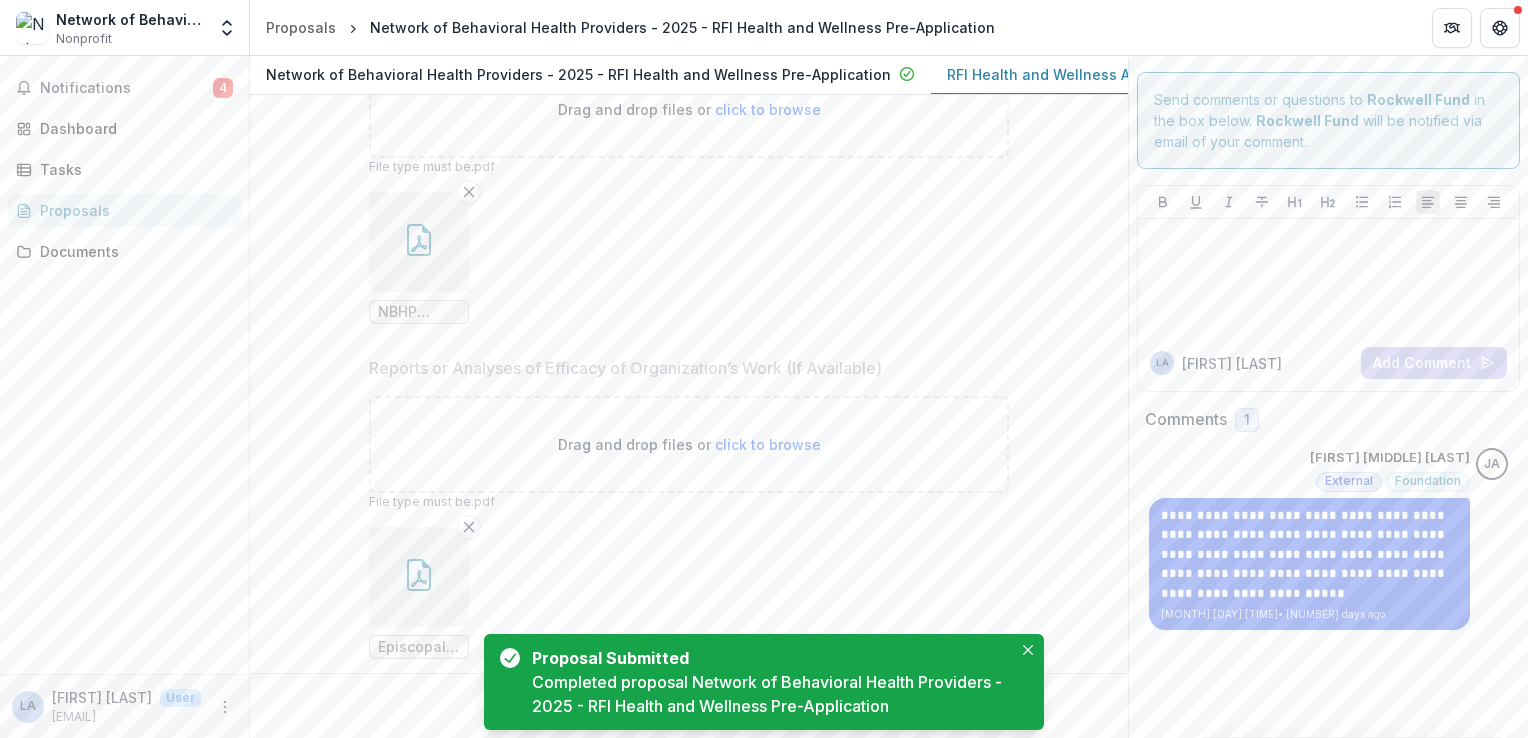 scroll, scrollTop: 19820, scrollLeft: 0, axis: vertical 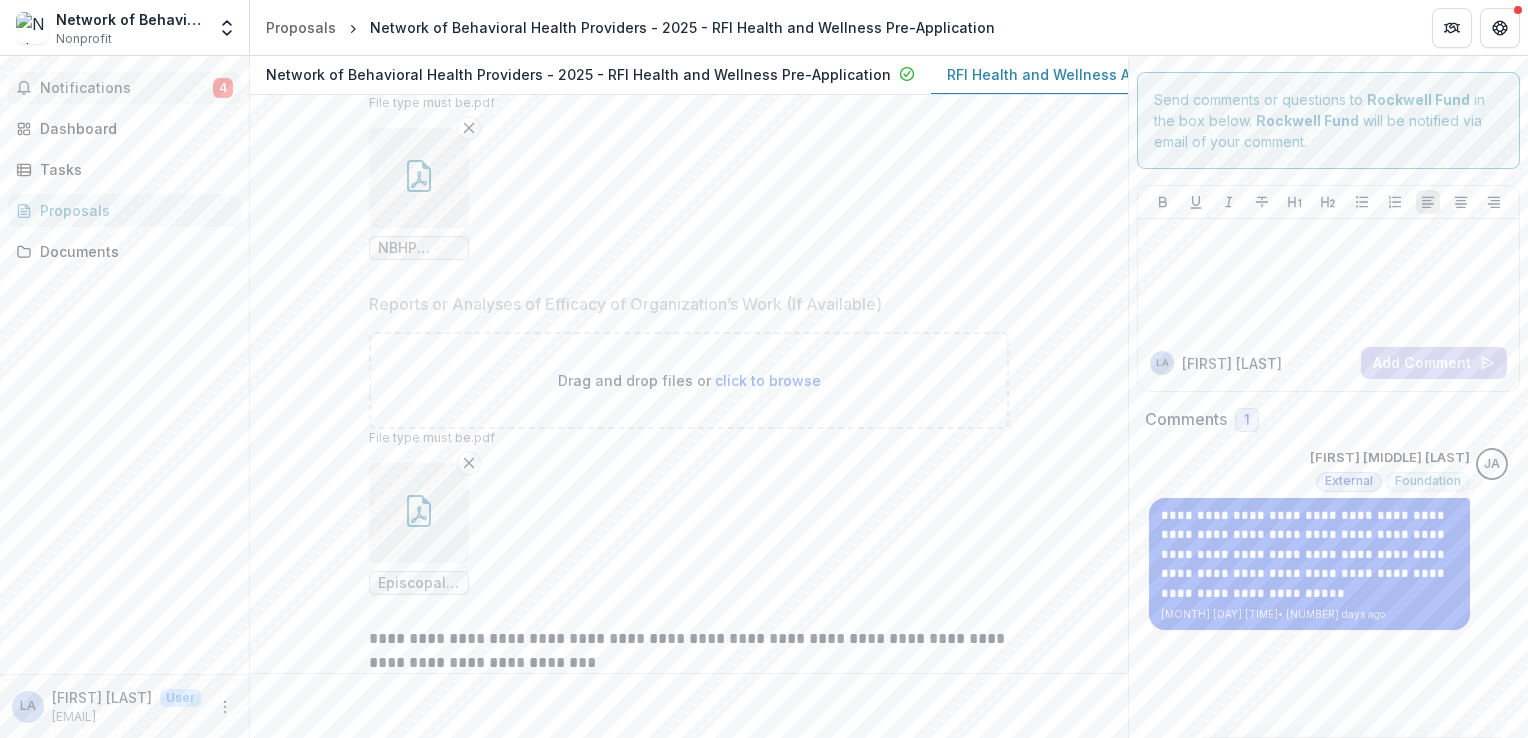 click on "Notifications 4" at bounding box center [124, 88] 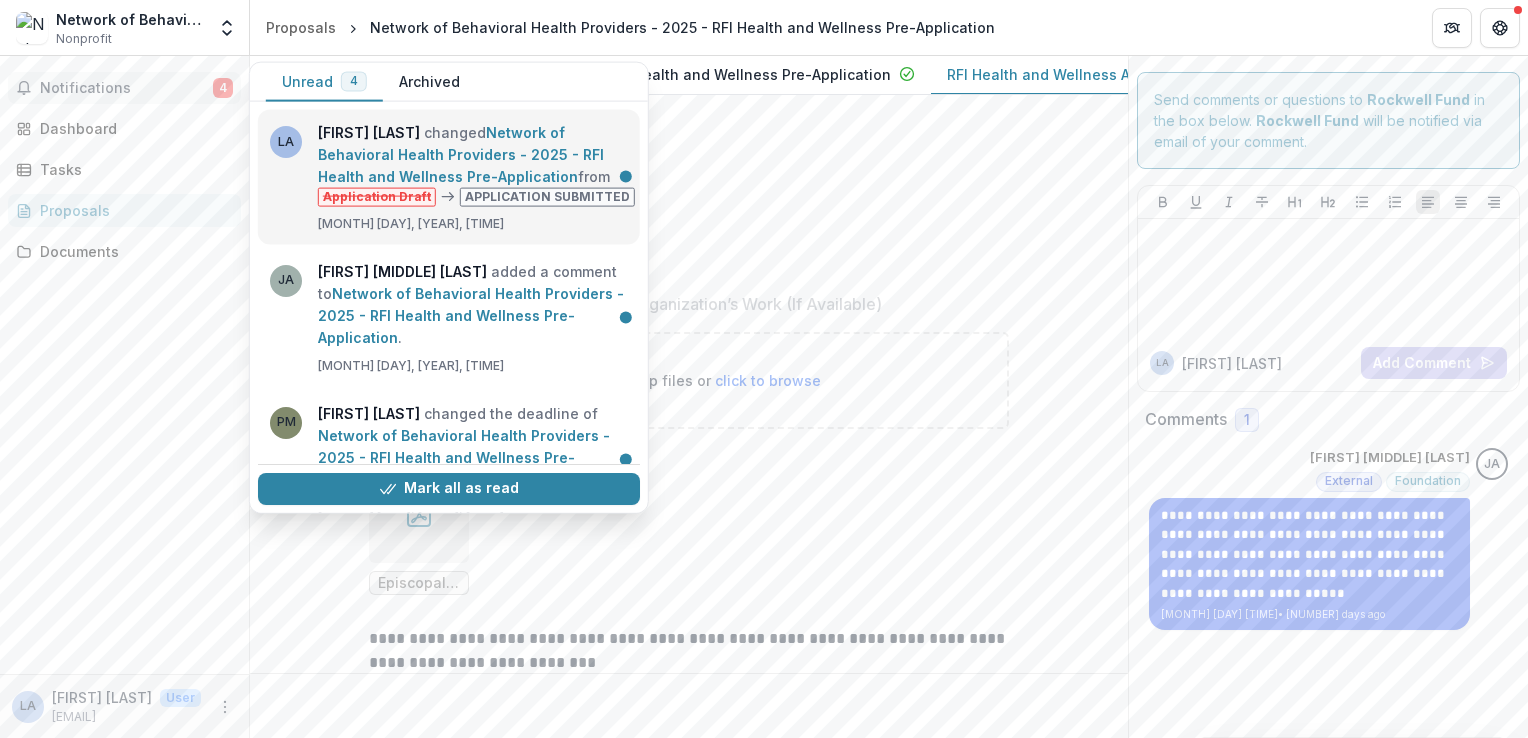 click on "Network of Behavioral Health Providers - 2025 - RFI Health and Wellness Pre-Application" at bounding box center (461, 154) 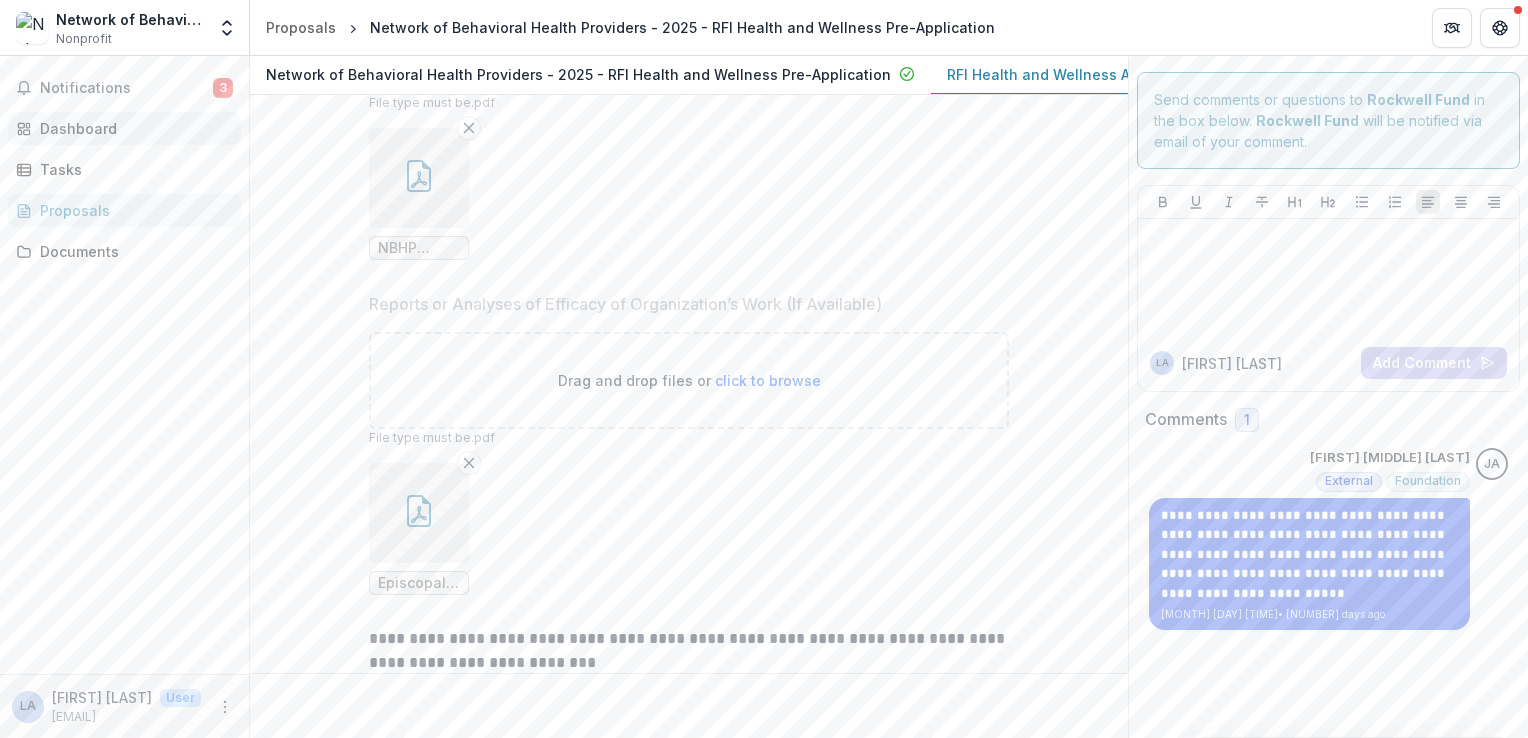 click on "Dashboard" at bounding box center (132, 128) 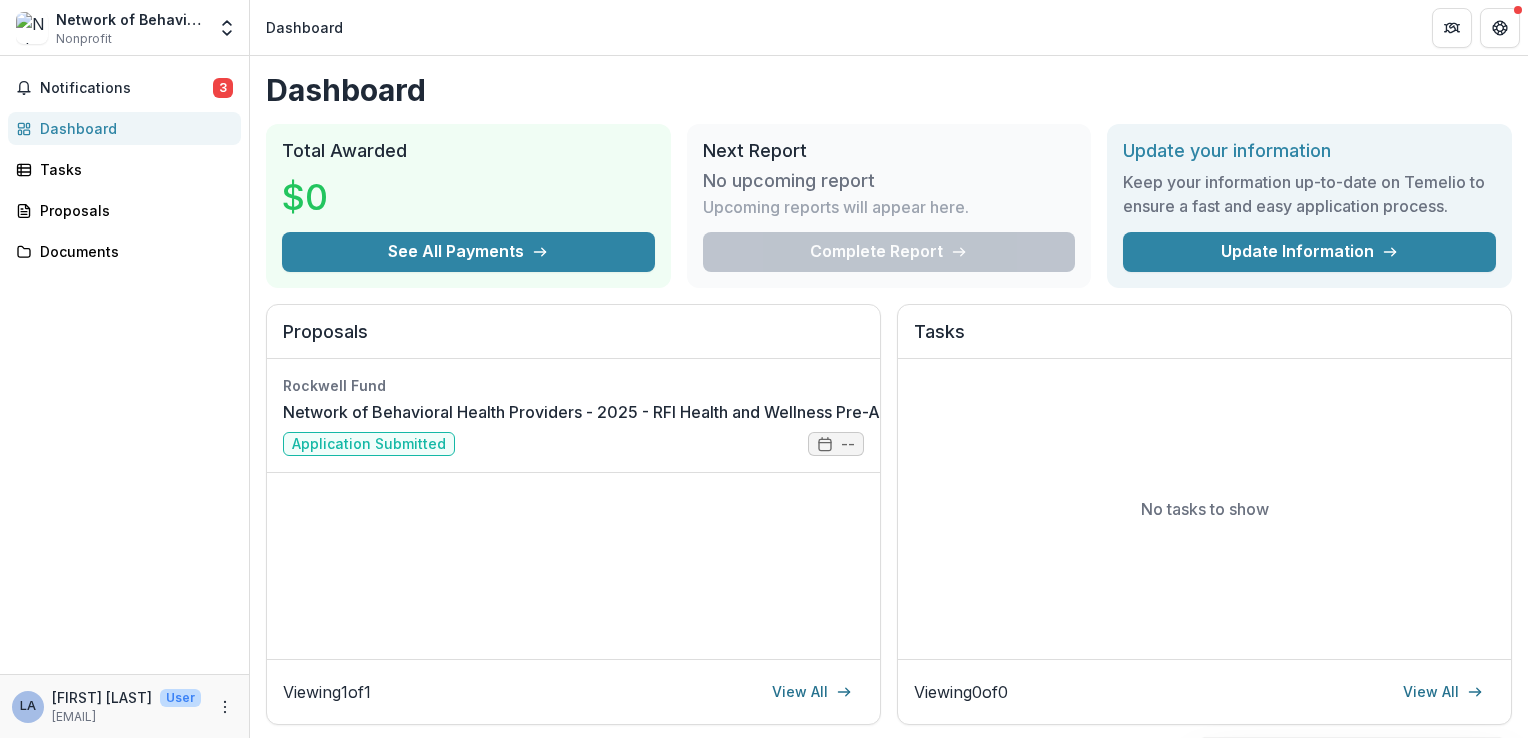 scroll, scrollTop: 0, scrollLeft: 0, axis: both 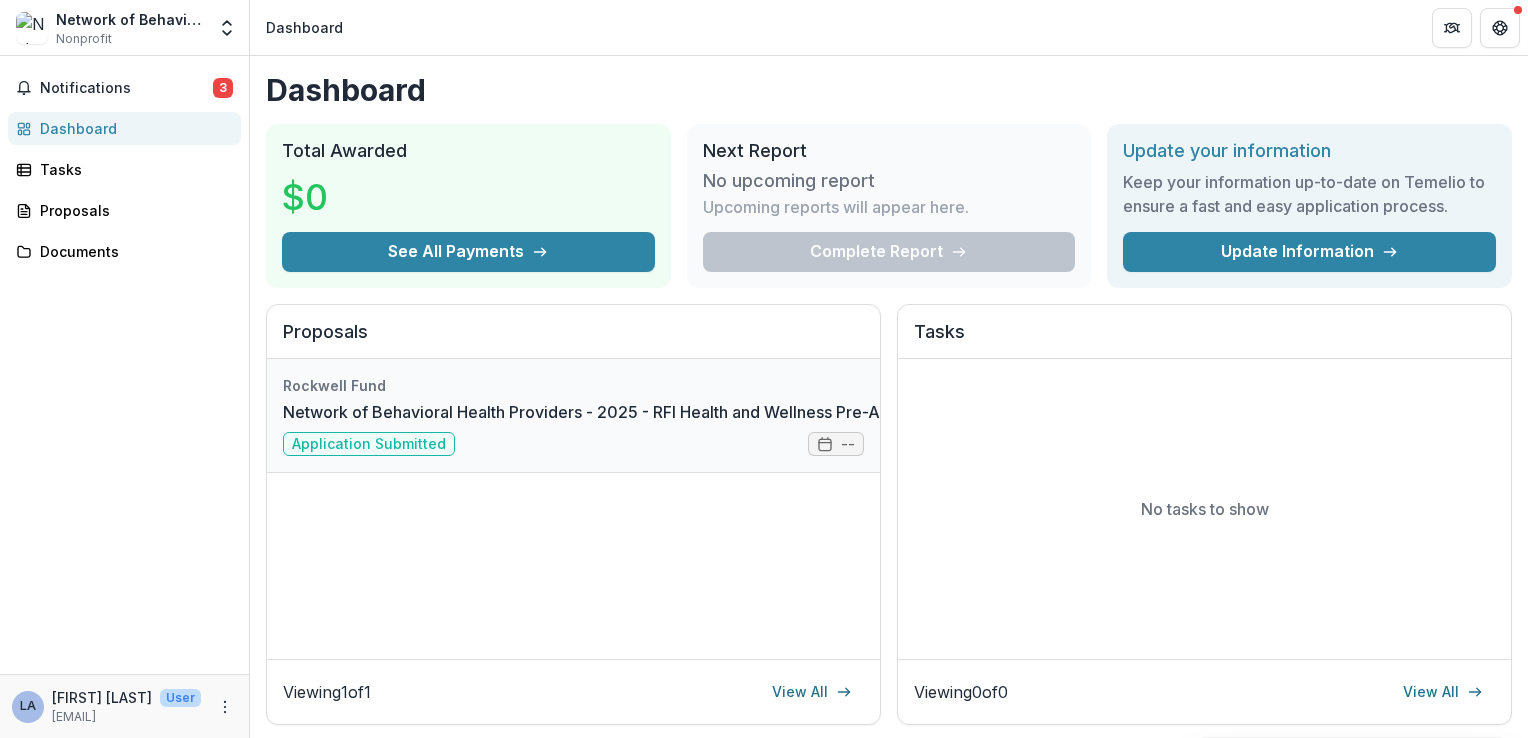 click on "Network of Behavioral Health Providers - 2025 - RFI Health and Wellness Pre-Application" at bounding box center (618, 412) 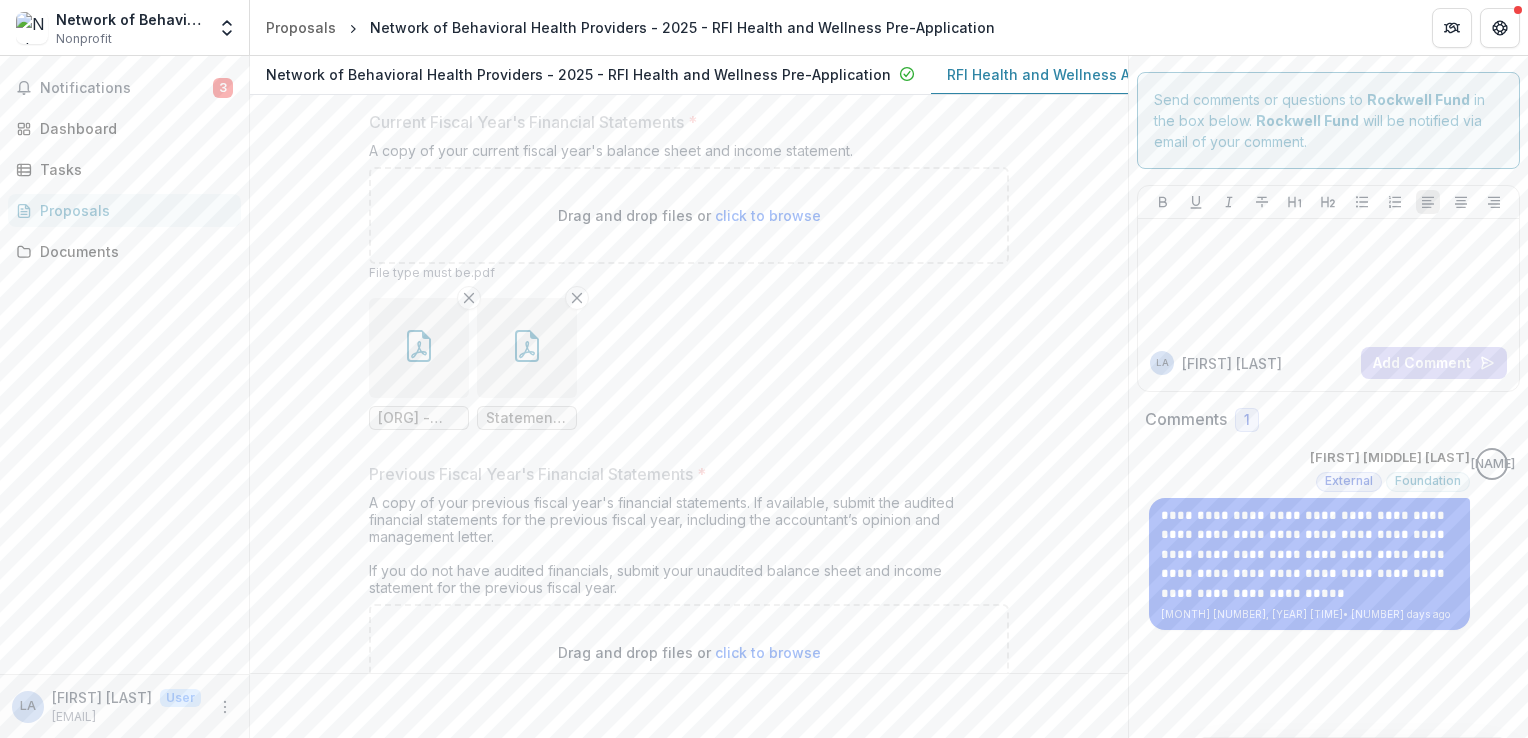scroll, scrollTop: 17733, scrollLeft: 0, axis: vertical 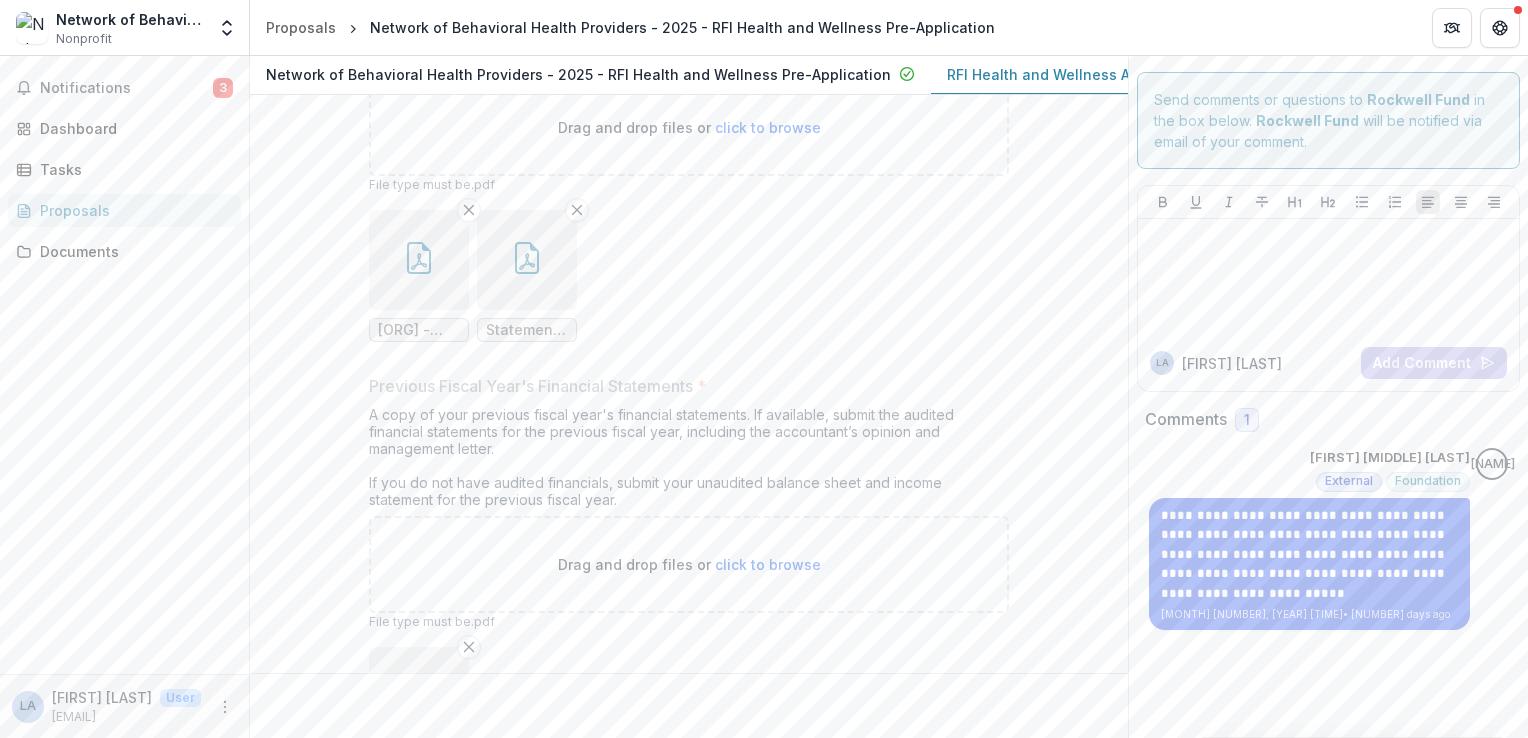 click 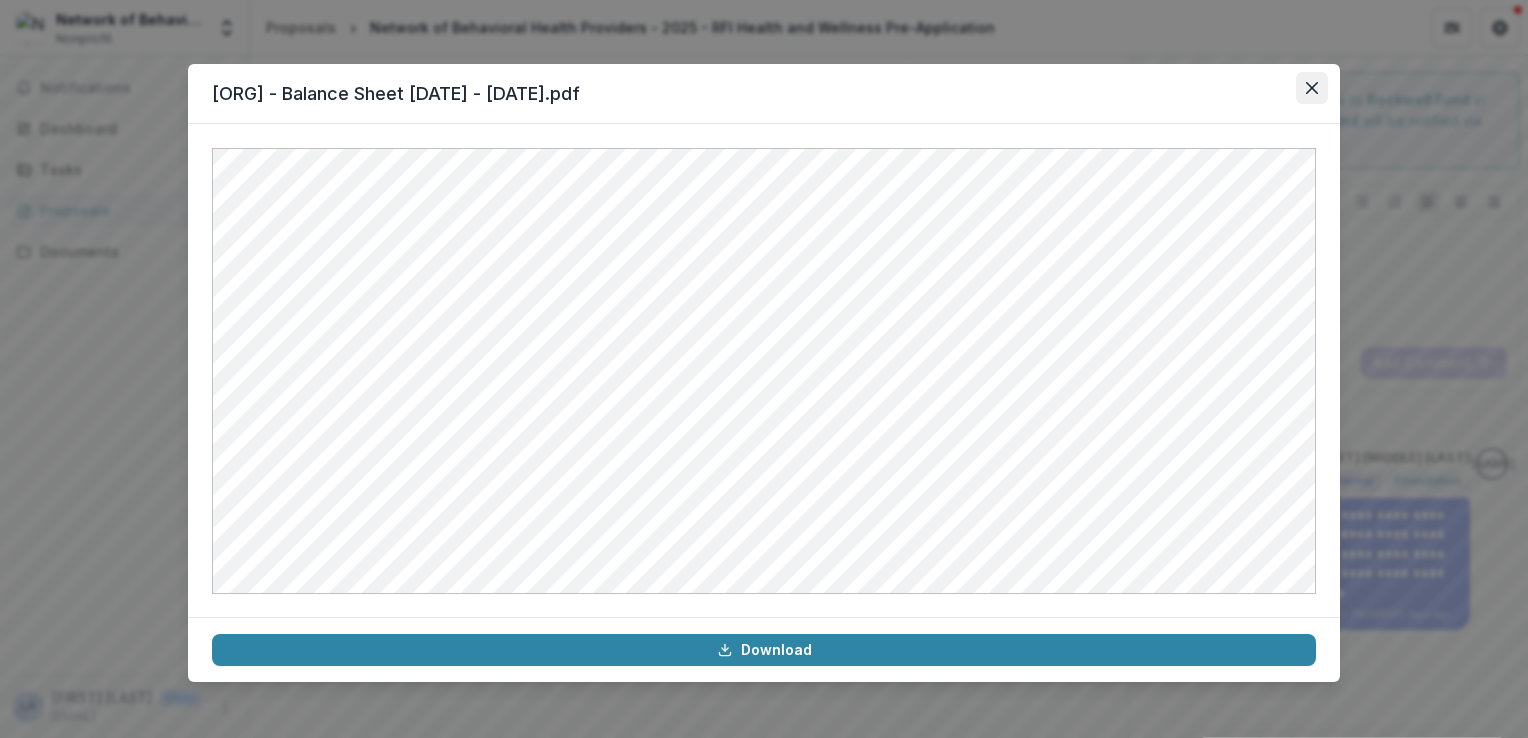 click 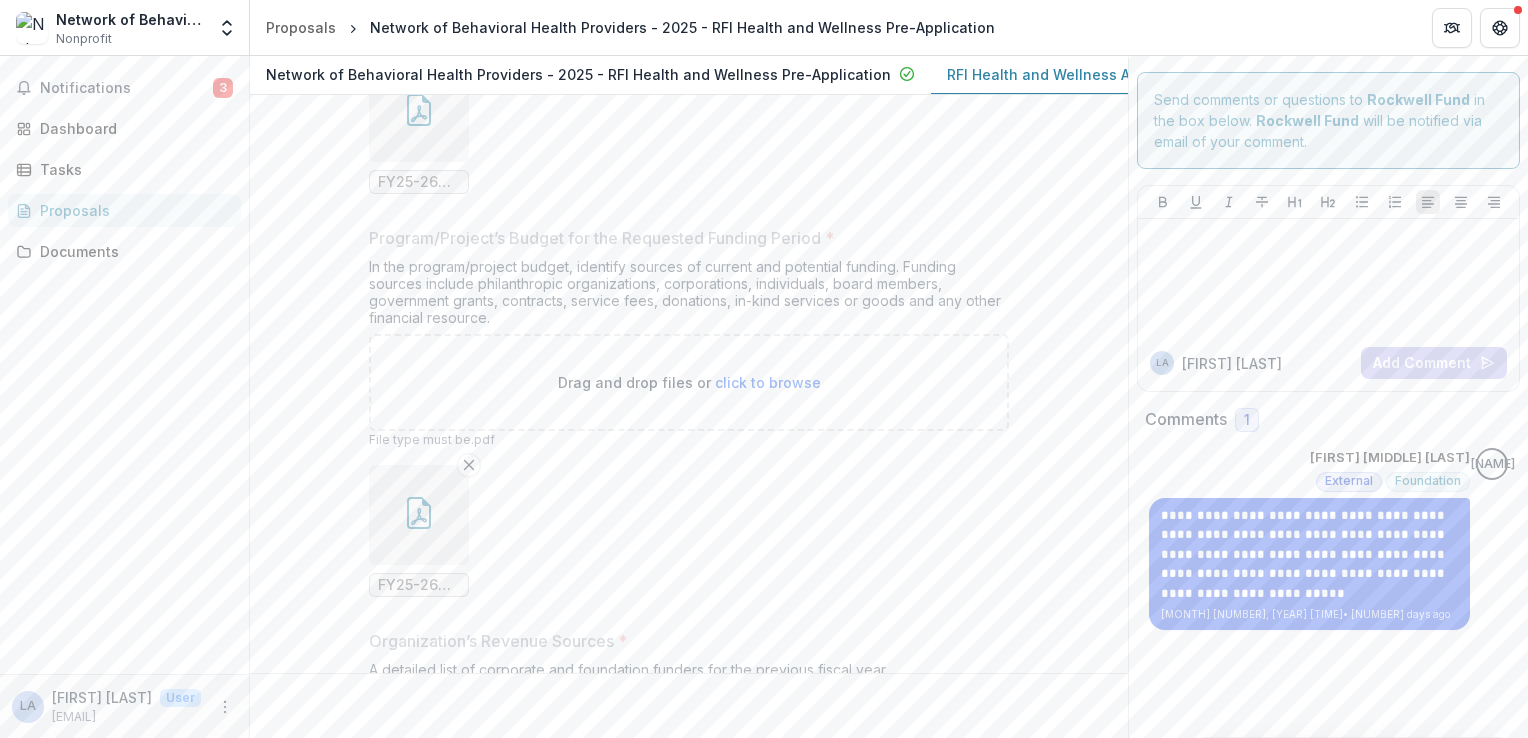 scroll, scrollTop: 18800, scrollLeft: 0, axis: vertical 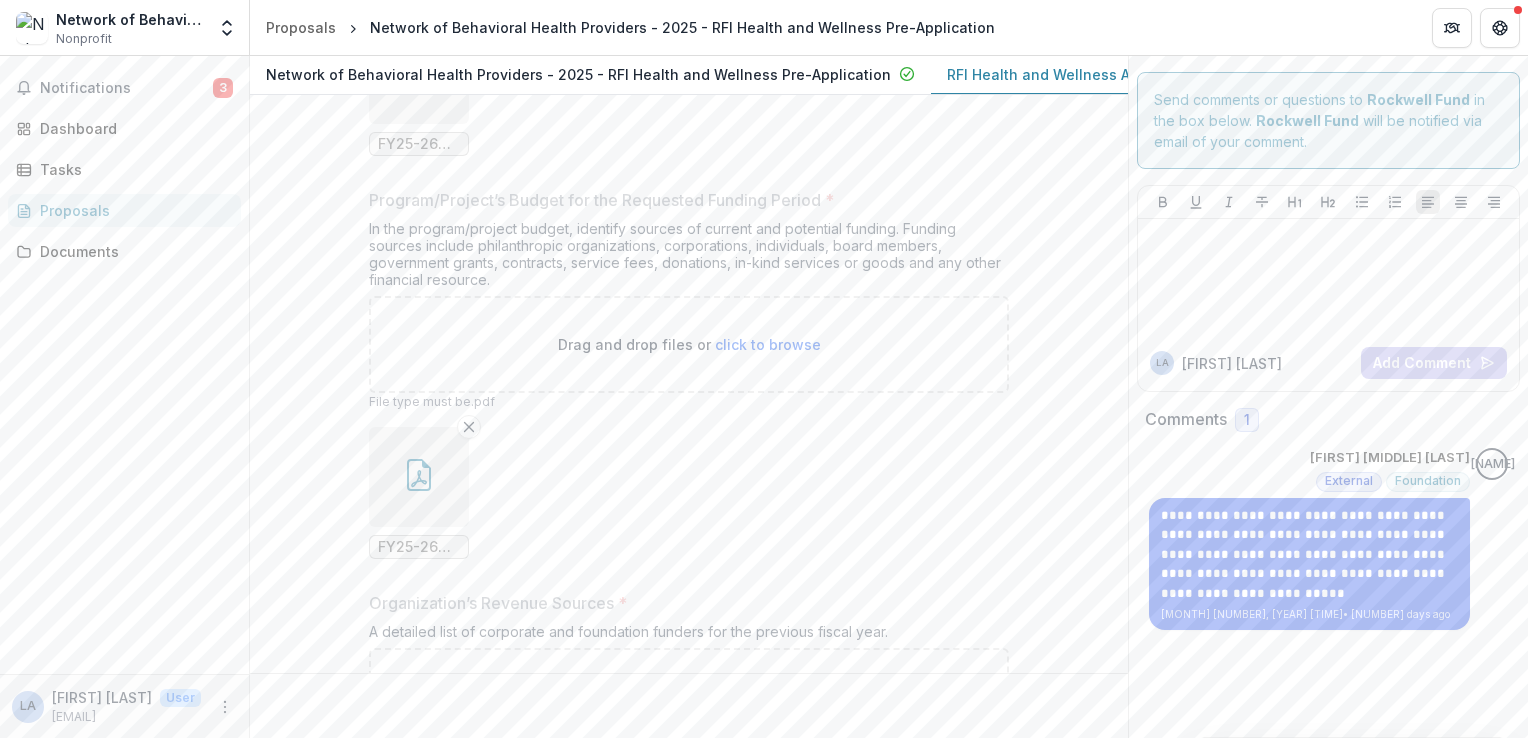 click 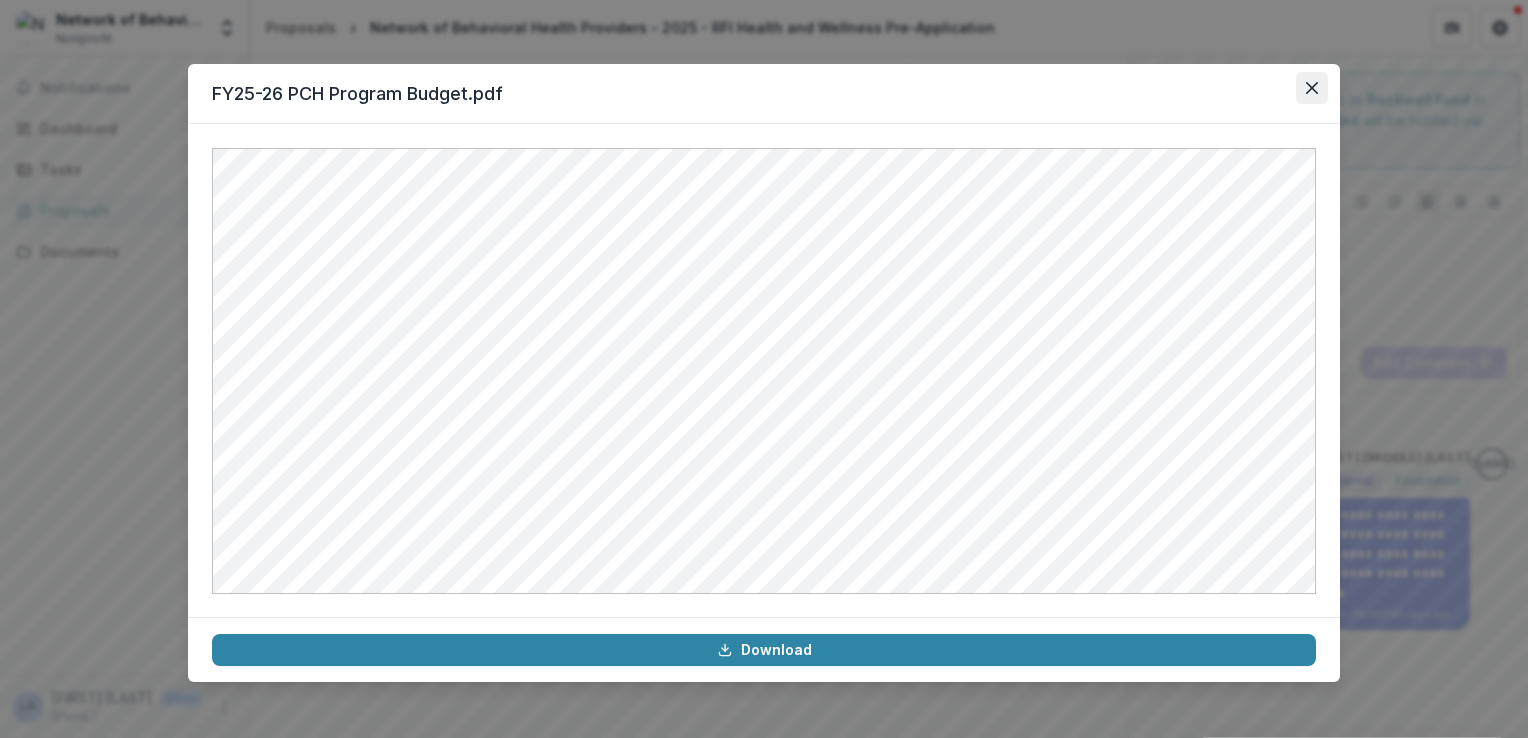 click 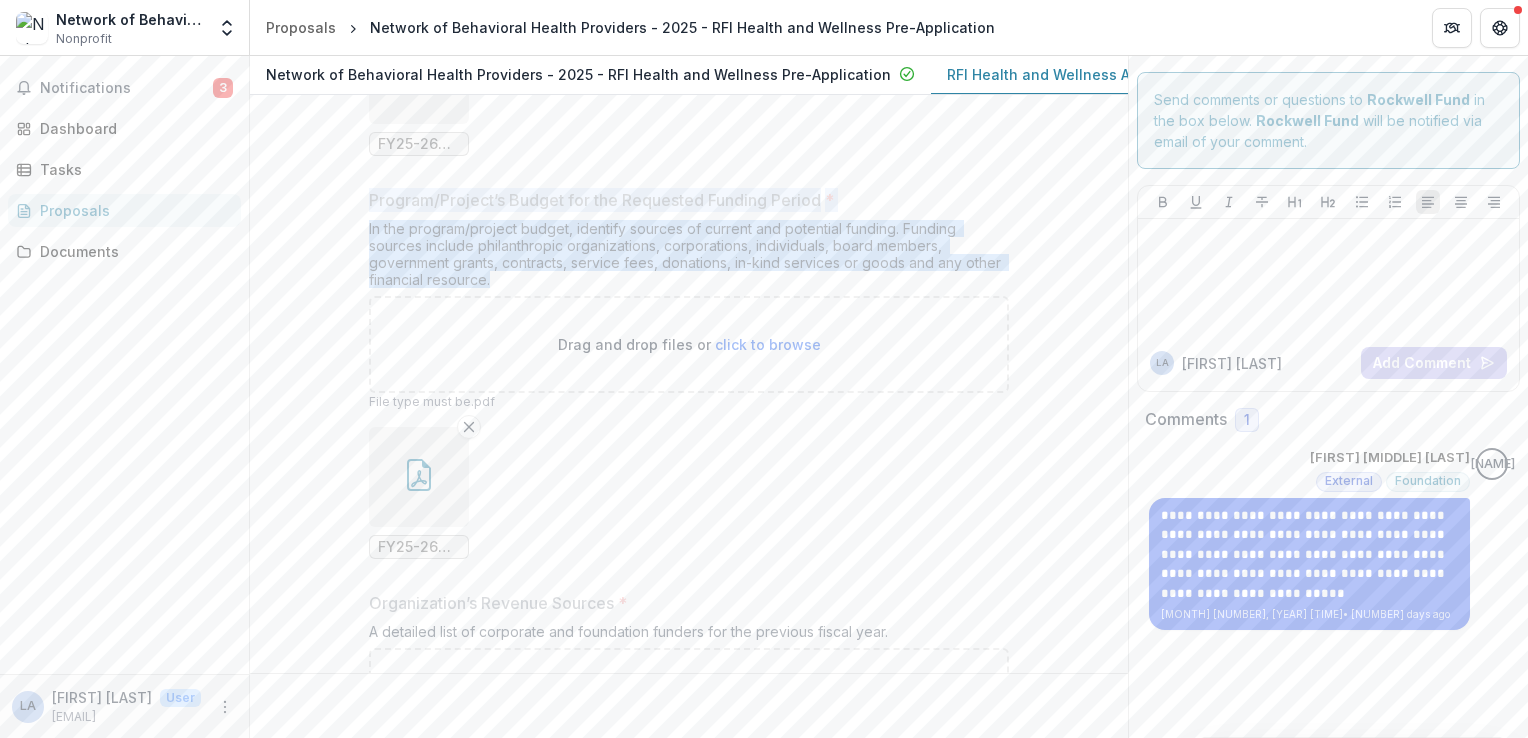 drag, startPoint x: 364, startPoint y: 176, endPoint x: 589, endPoint y: 255, distance: 238.46593 